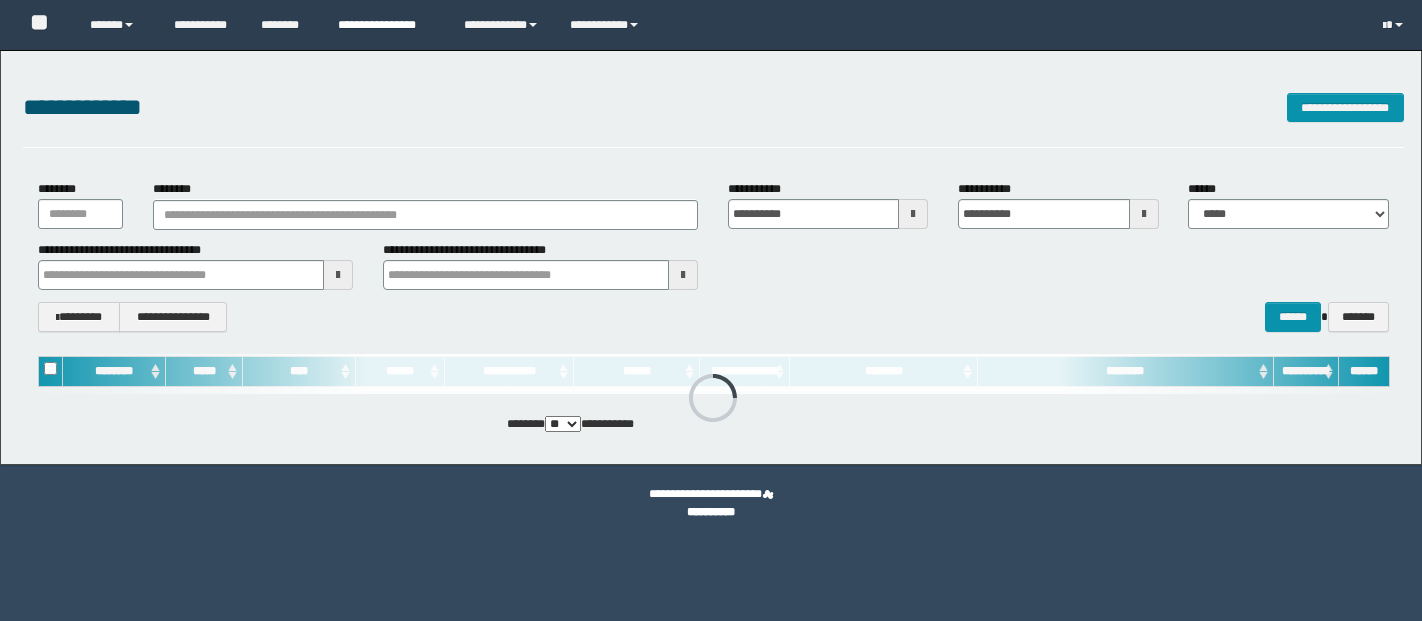 scroll, scrollTop: 0, scrollLeft: 0, axis: both 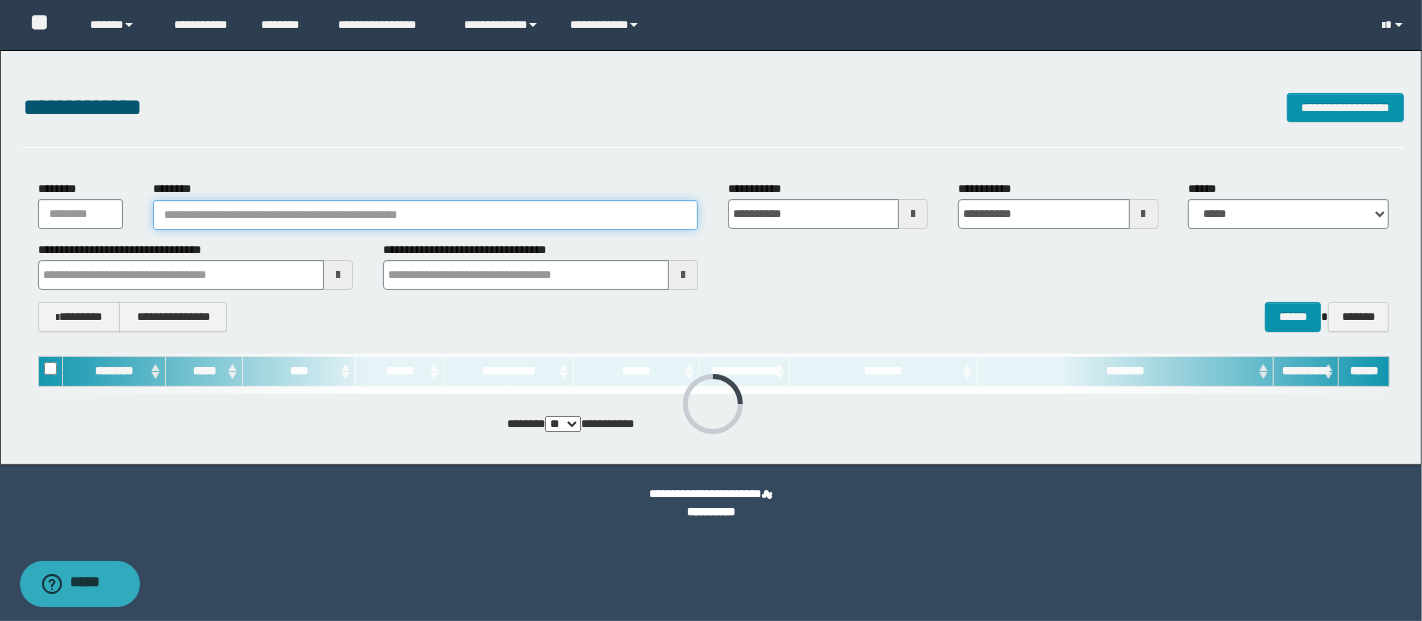 click on "********" at bounding box center [425, 215] 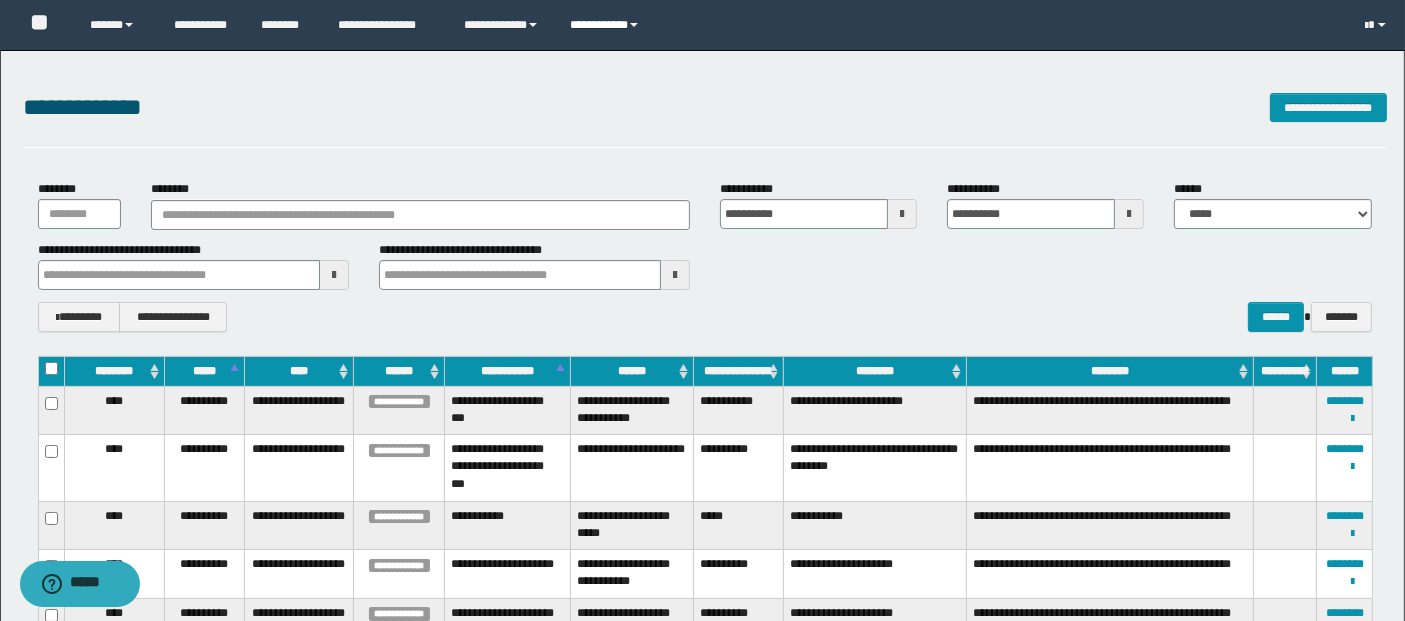 click on "**********" at bounding box center (607, 25) 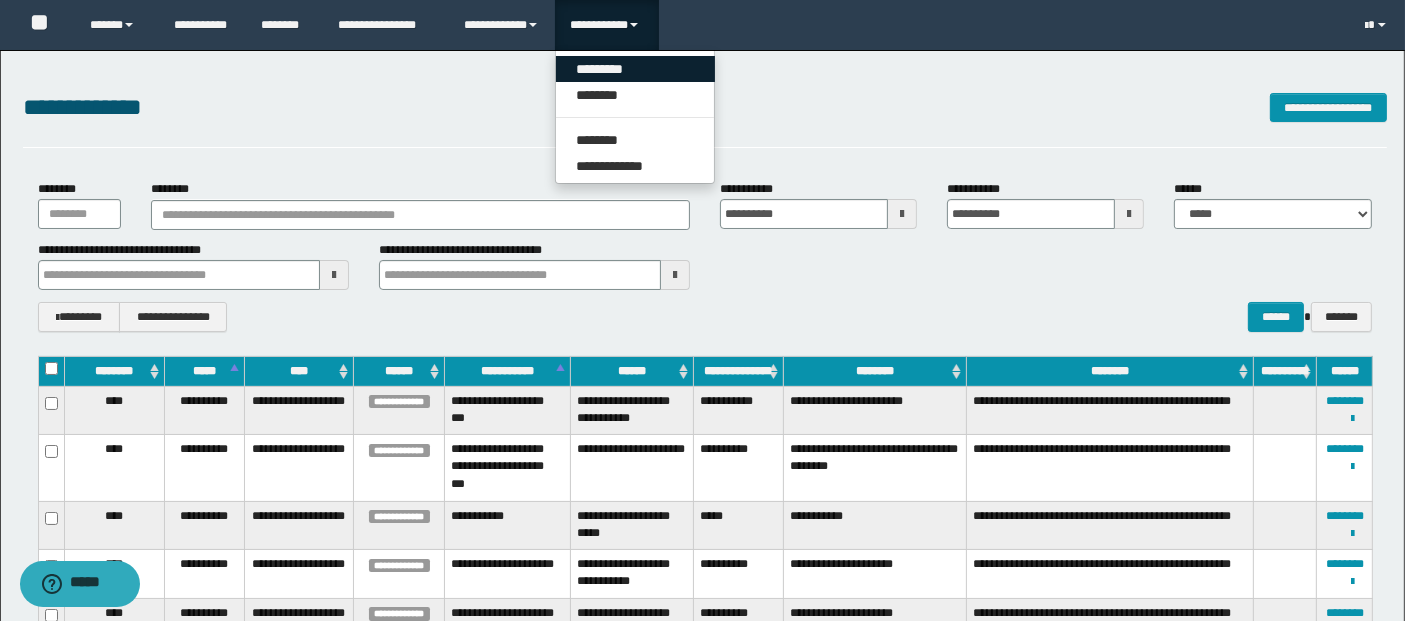 click on "*********" at bounding box center (635, 69) 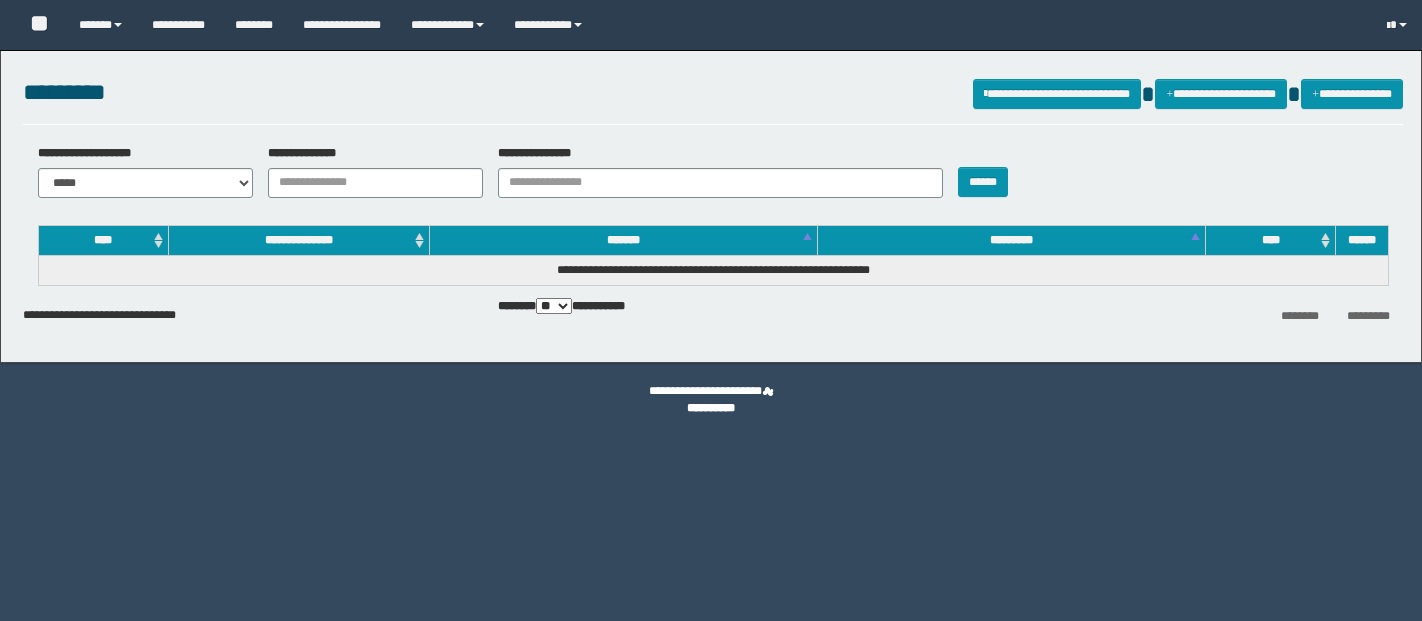 scroll, scrollTop: 0, scrollLeft: 0, axis: both 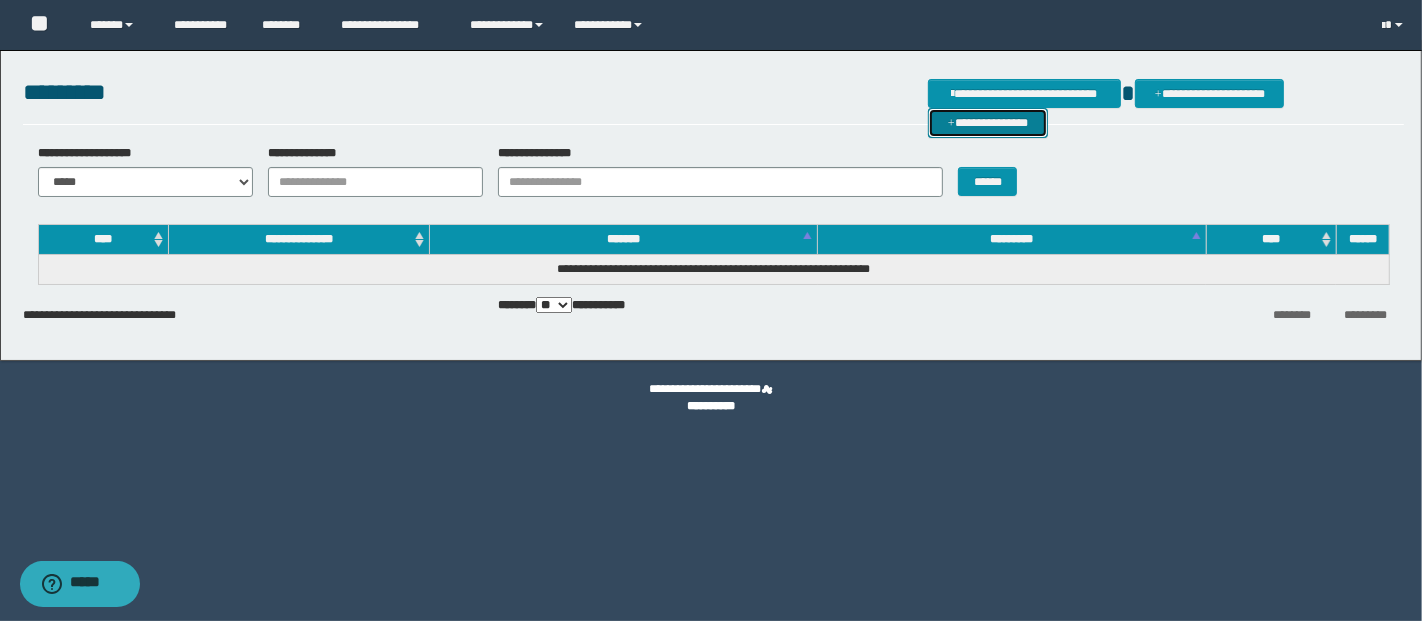 click on "**********" at bounding box center [988, 122] 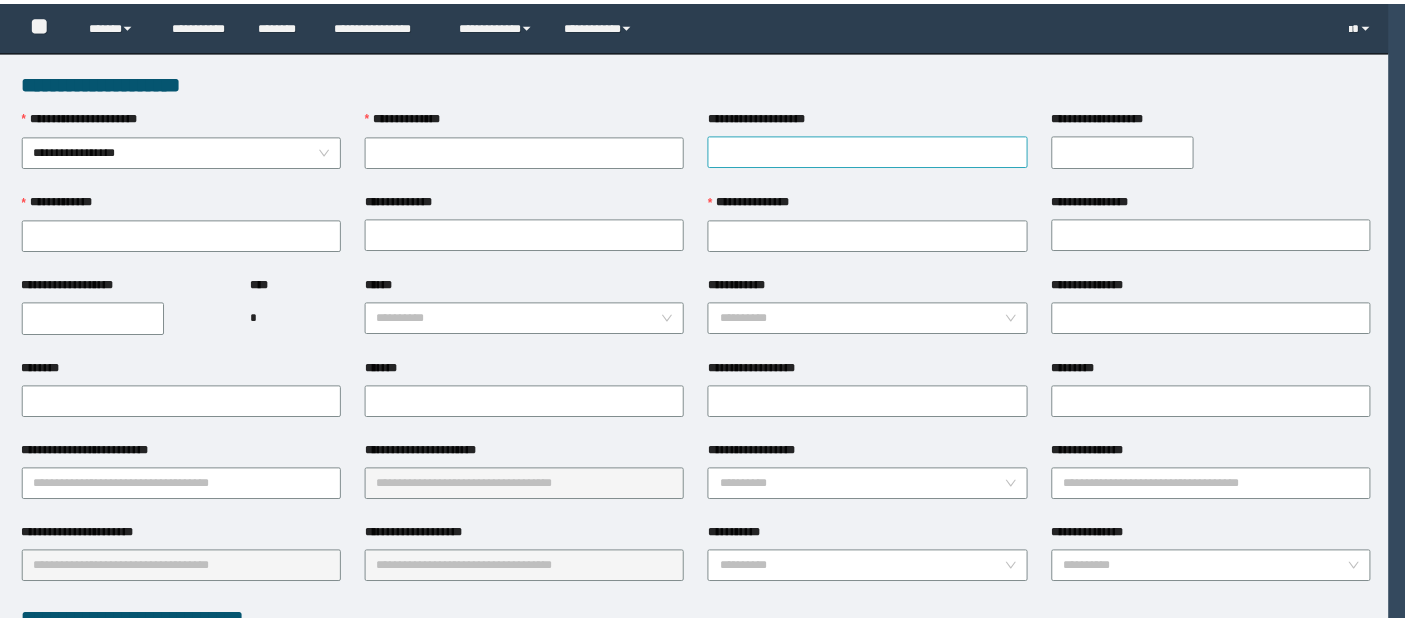 scroll, scrollTop: 0, scrollLeft: 0, axis: both 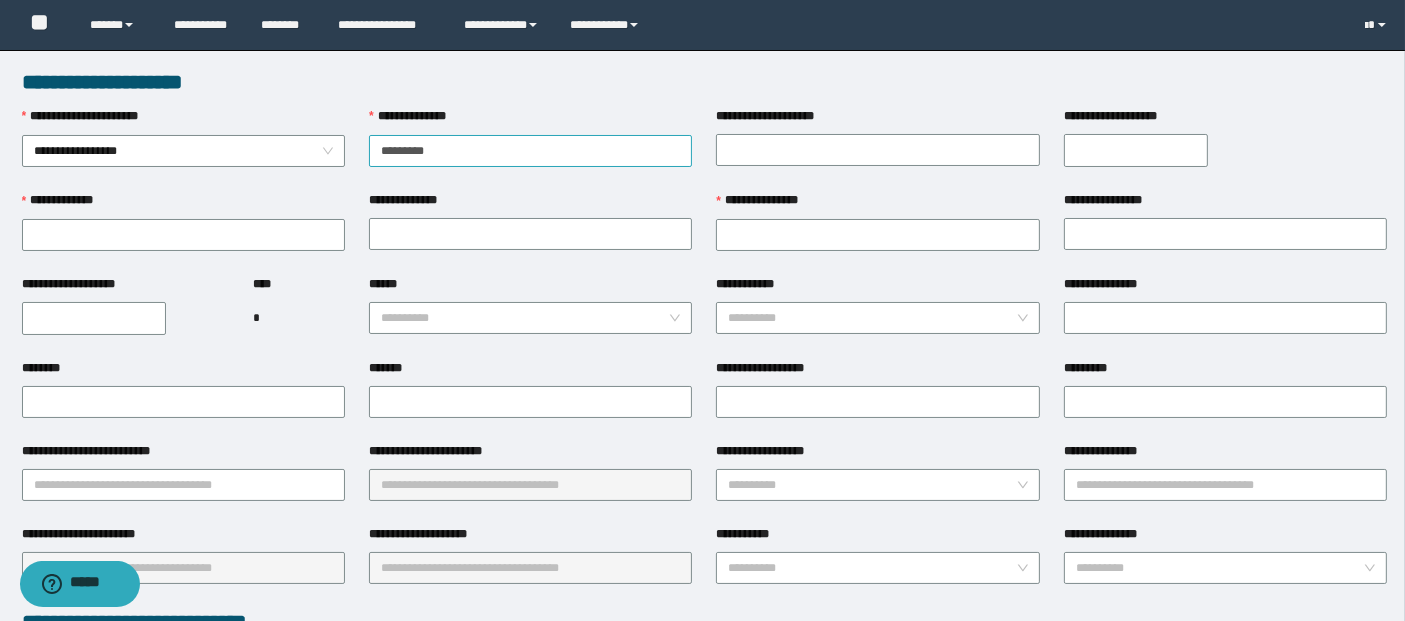 click on "*********" at bounding box center (530, 151) 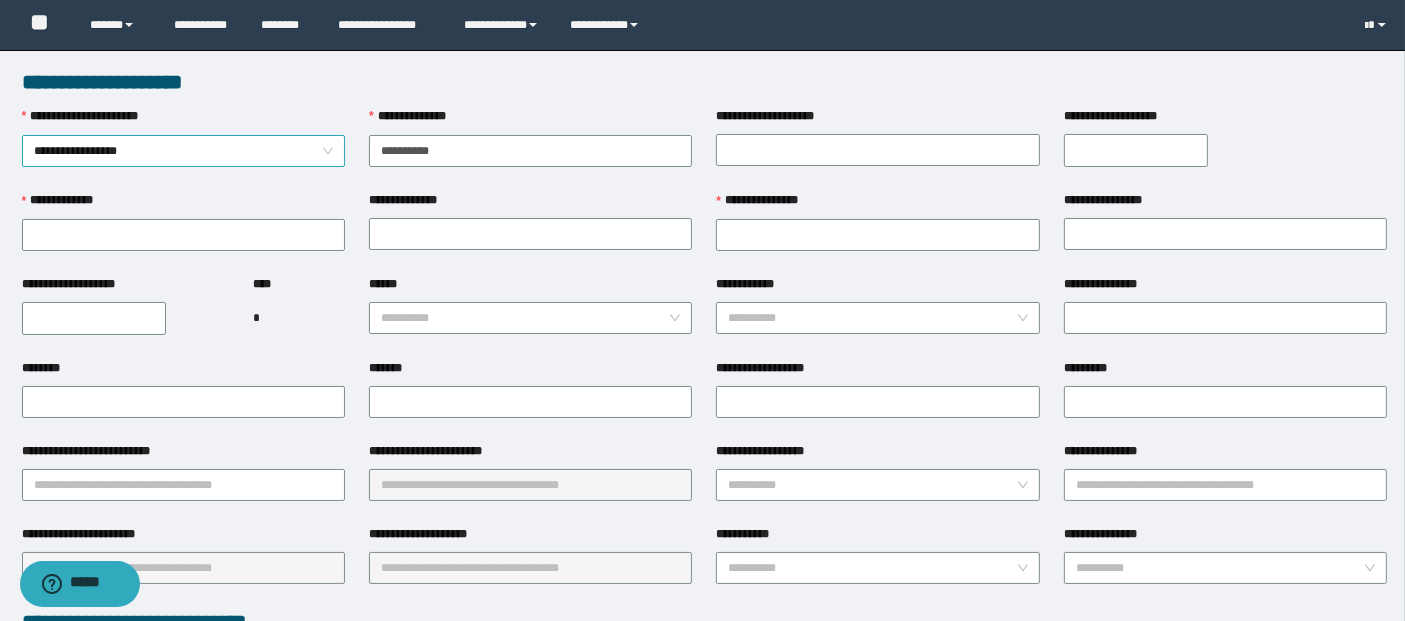 drag, startPoint x: 445, startPoint y: 154, endPoint x: 306, endPoint y: 154, distance: 139 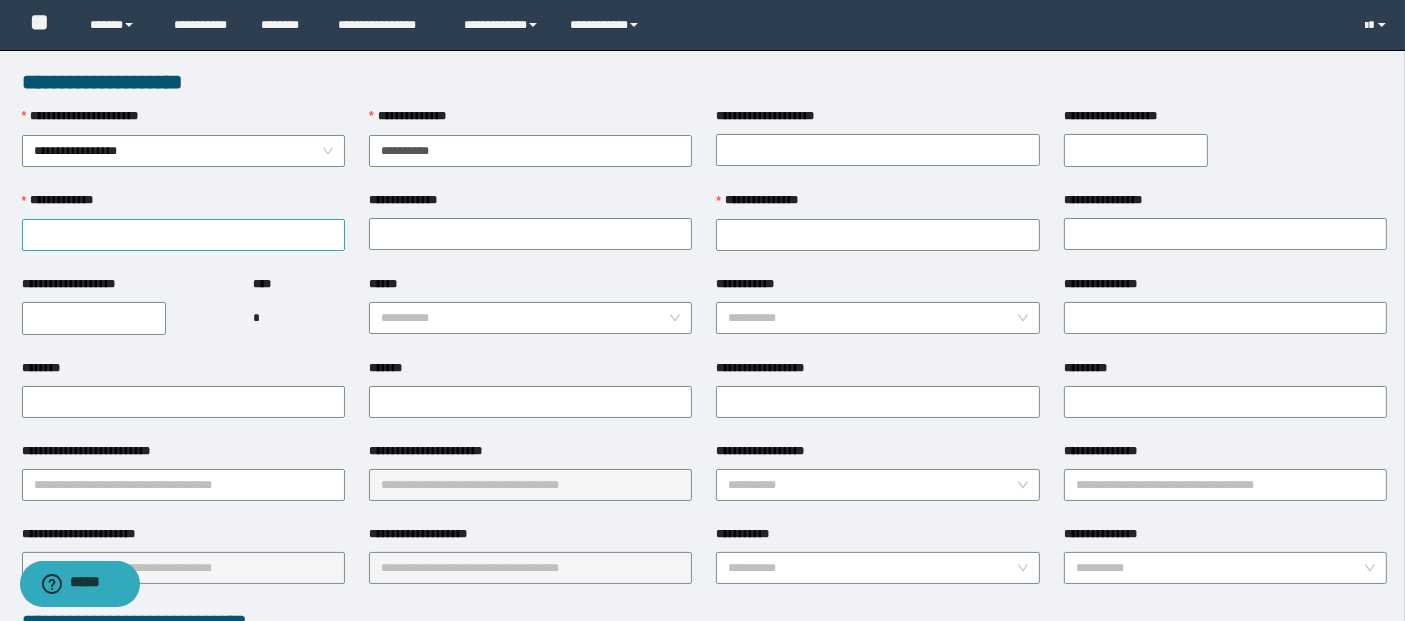 type on "**********" 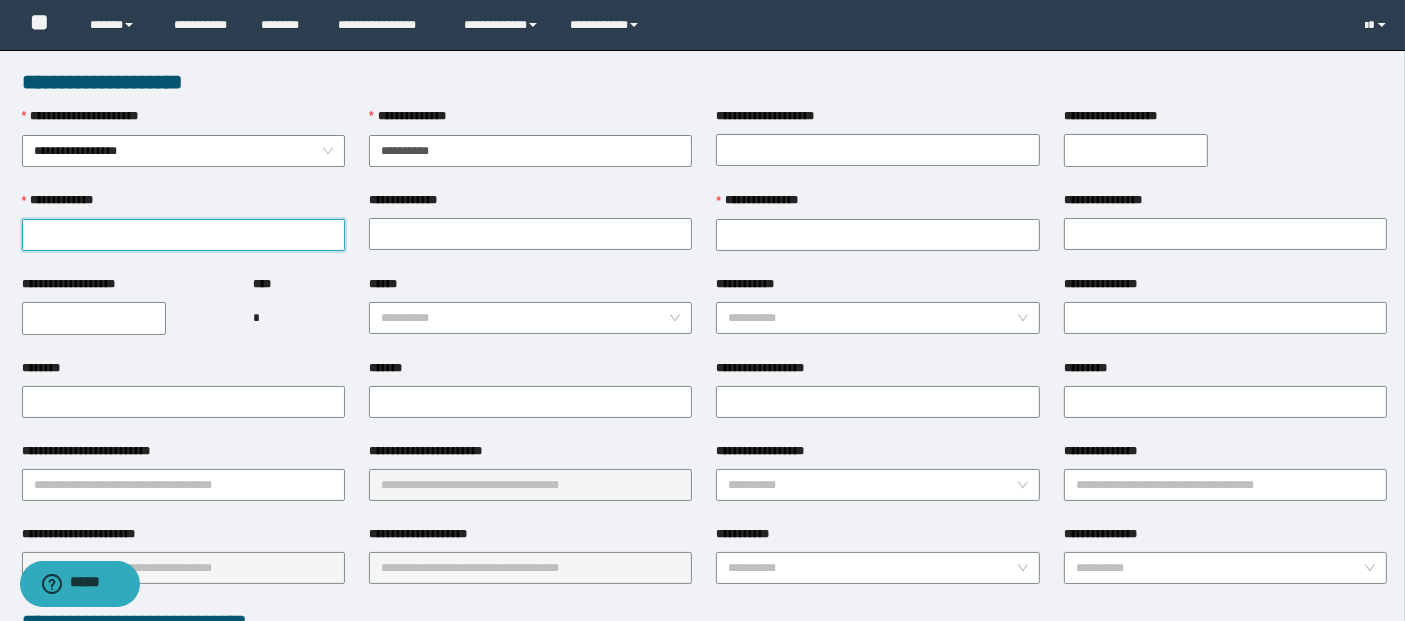 click on "**********" at bounding box center [183, 235] 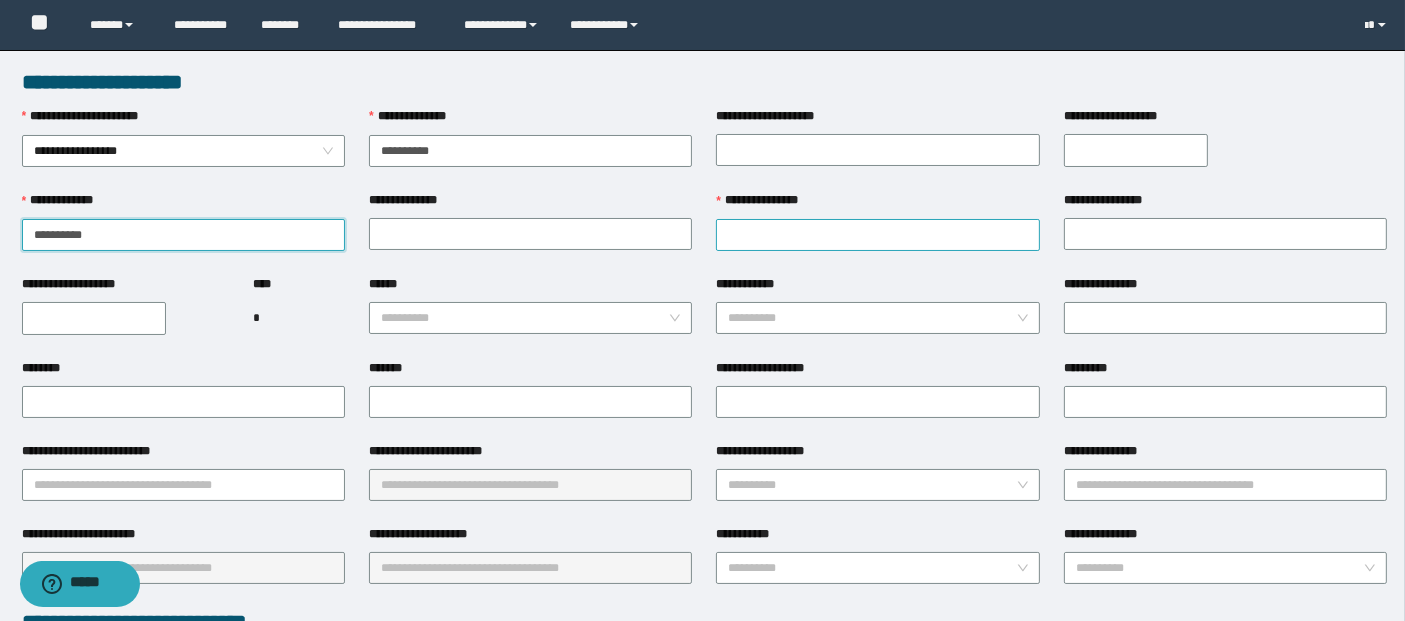 type on "**********" 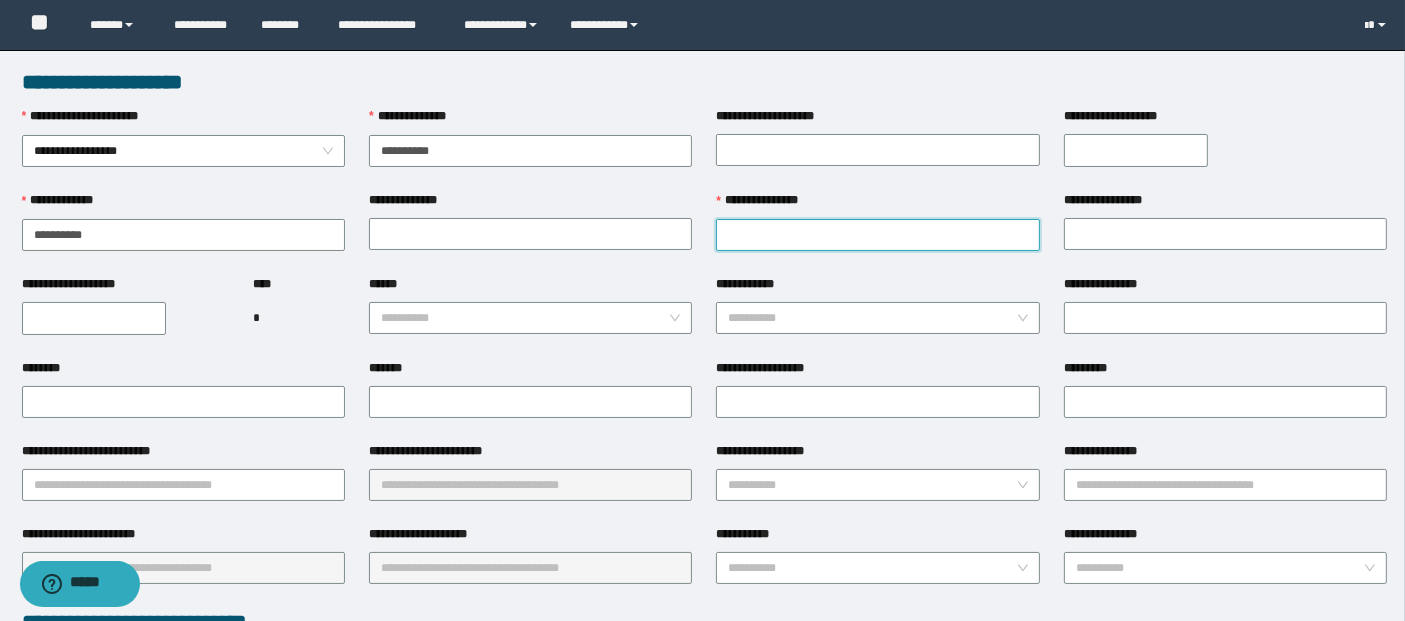 click on "**********" at bounding box center (877, 235) 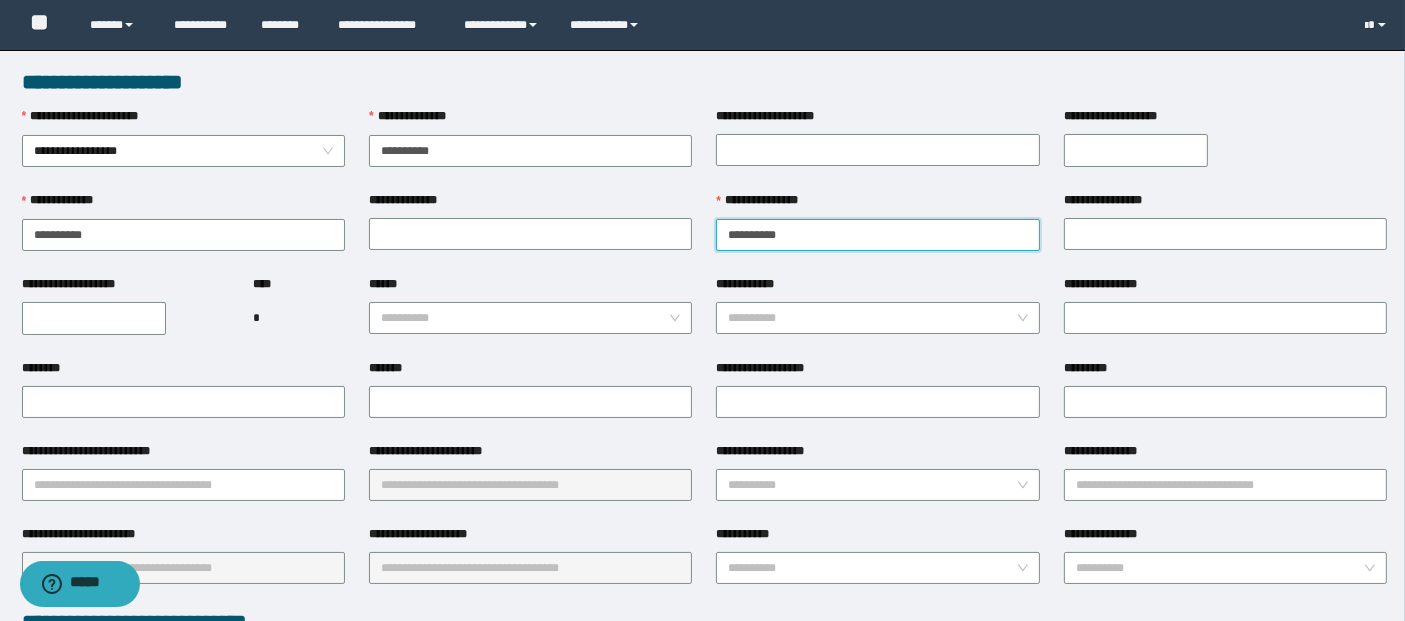 type on "**********" 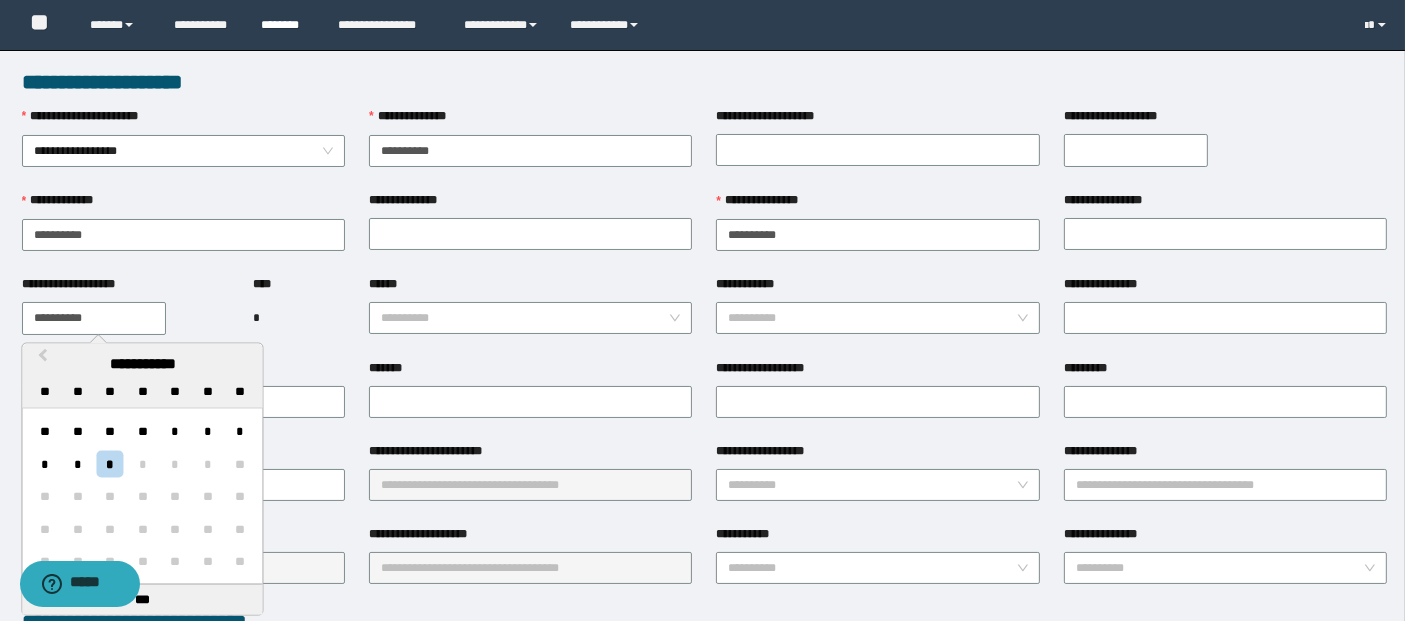 drag, startPoint x: 107, startPoint y: 319, endPoint x: 270, endPoint y: 34, distance: 328.31998 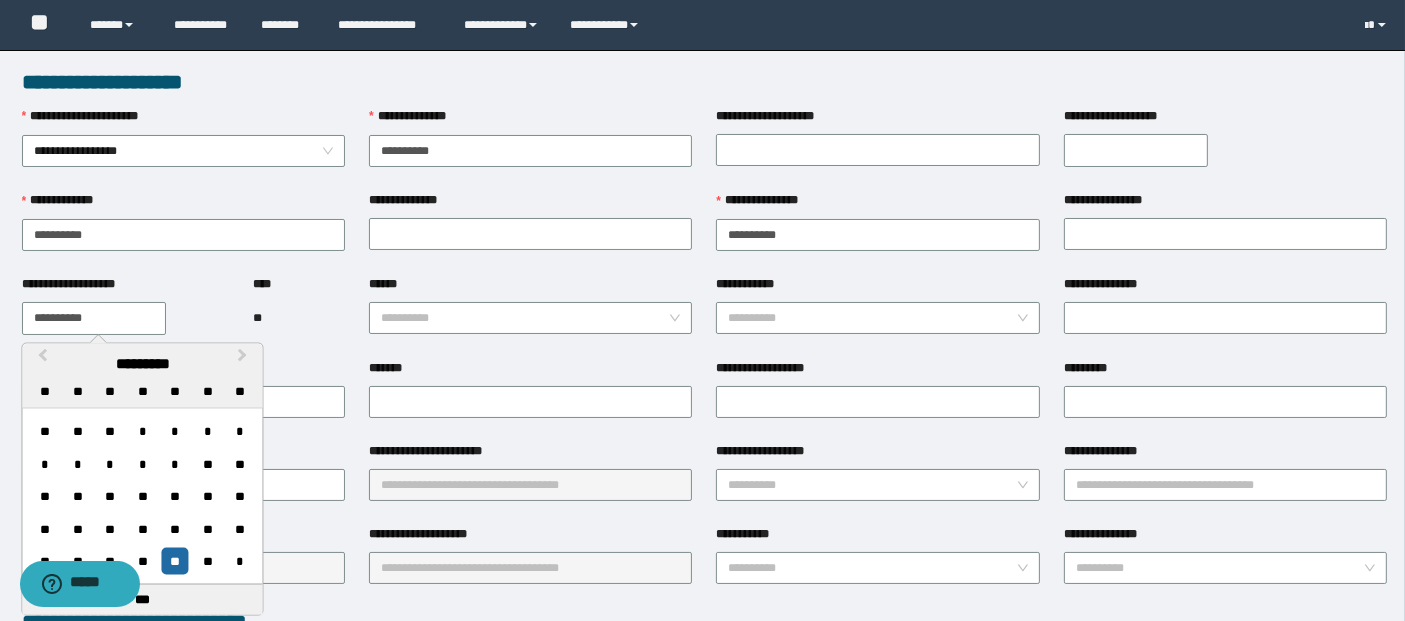 type on "**********" 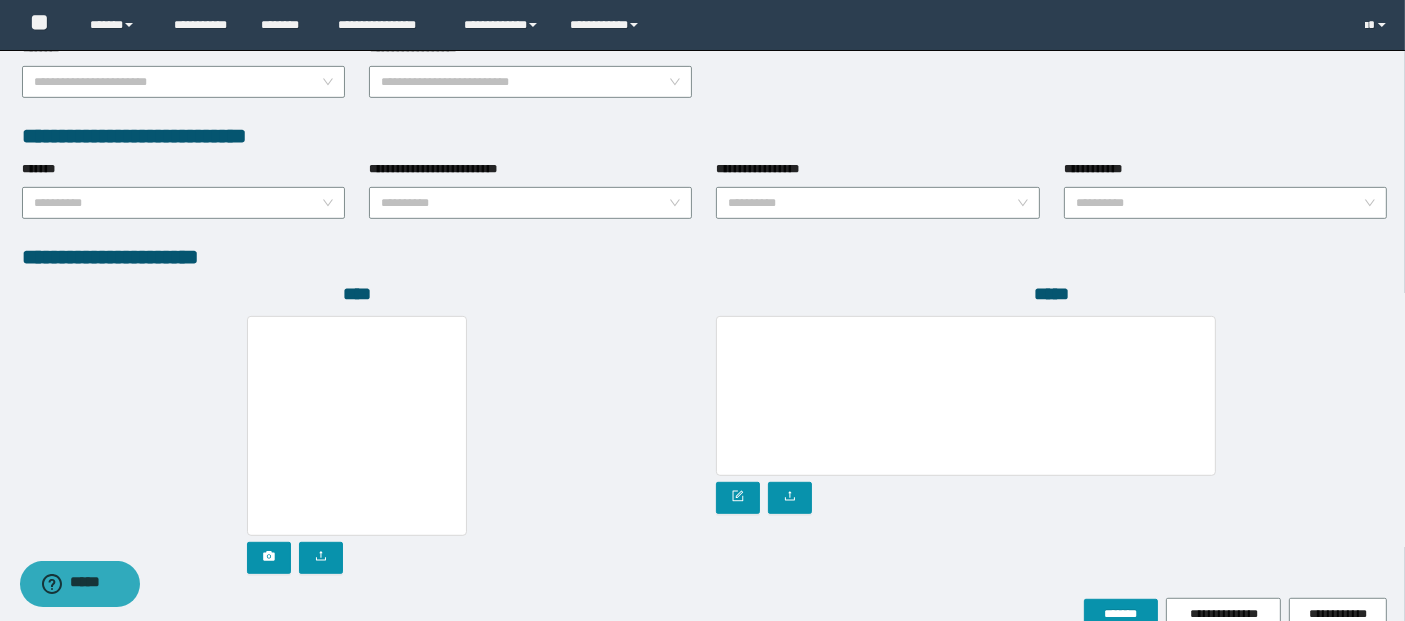 scroll, scrollTop: 1080, scrollLeft: 0, axis: vertical 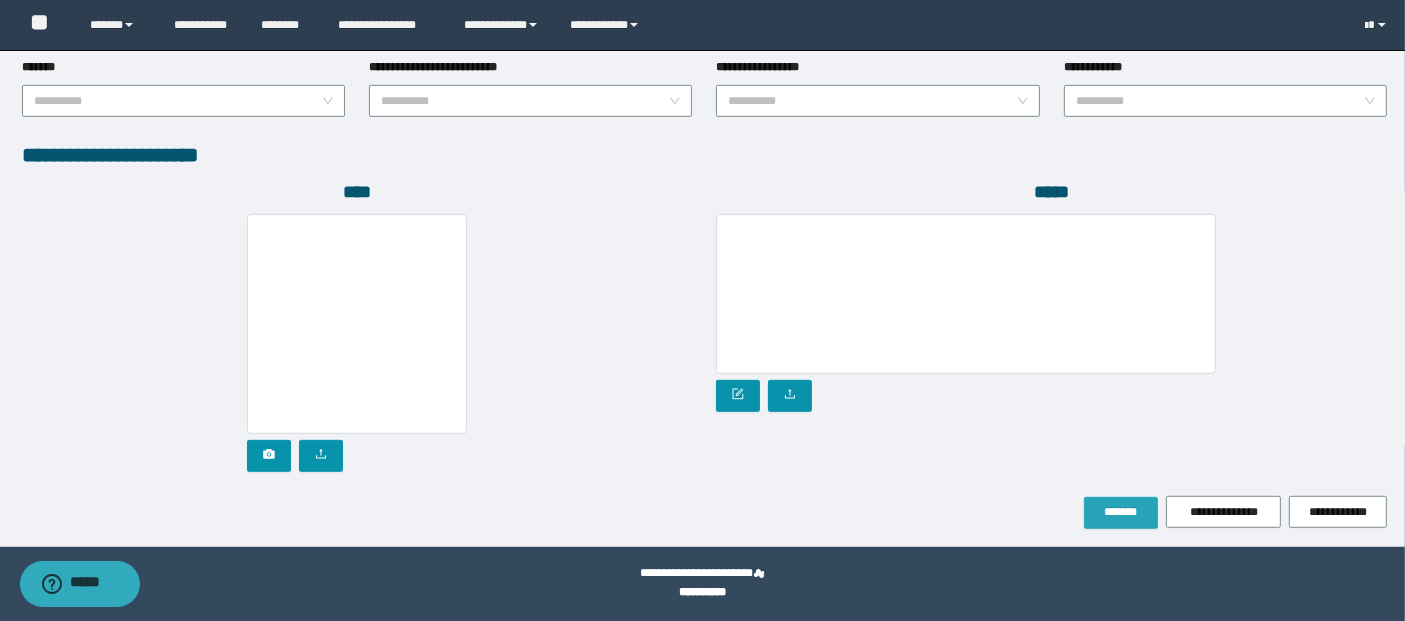 click on "*******" at bounding box center [1121, 512] 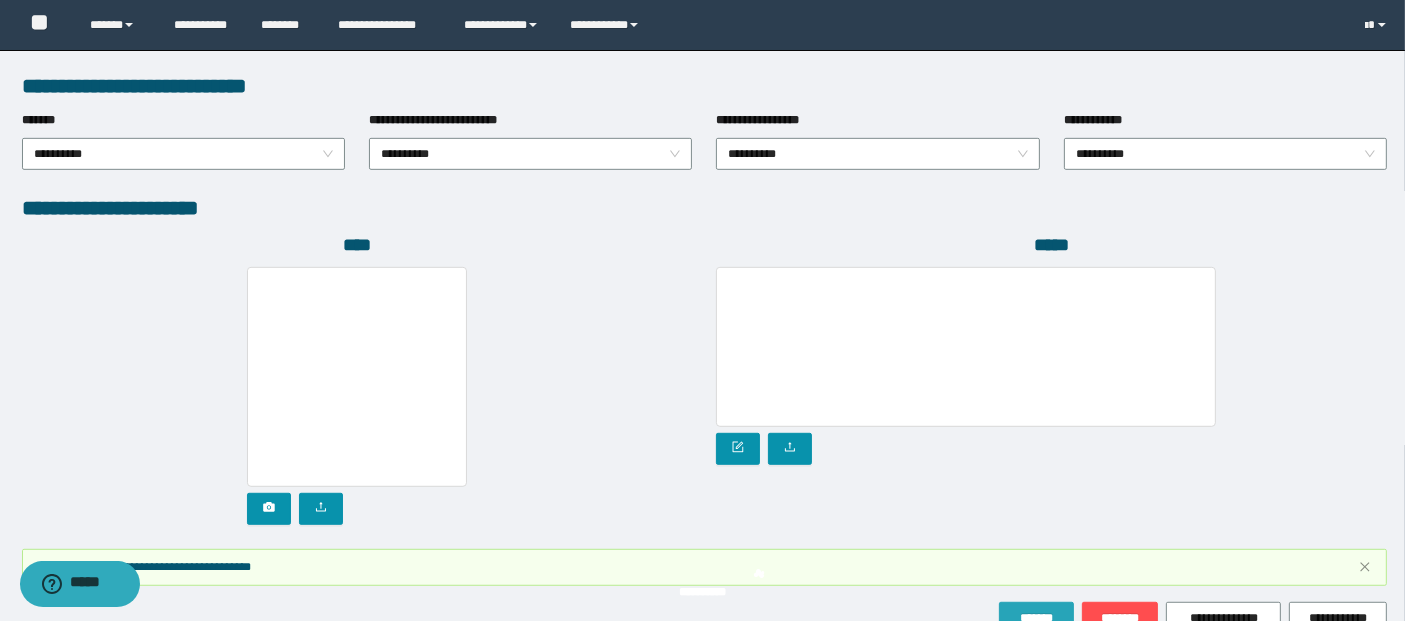 scroll, scrollTop: 1131, scrollLeft: 0, axis: vertical 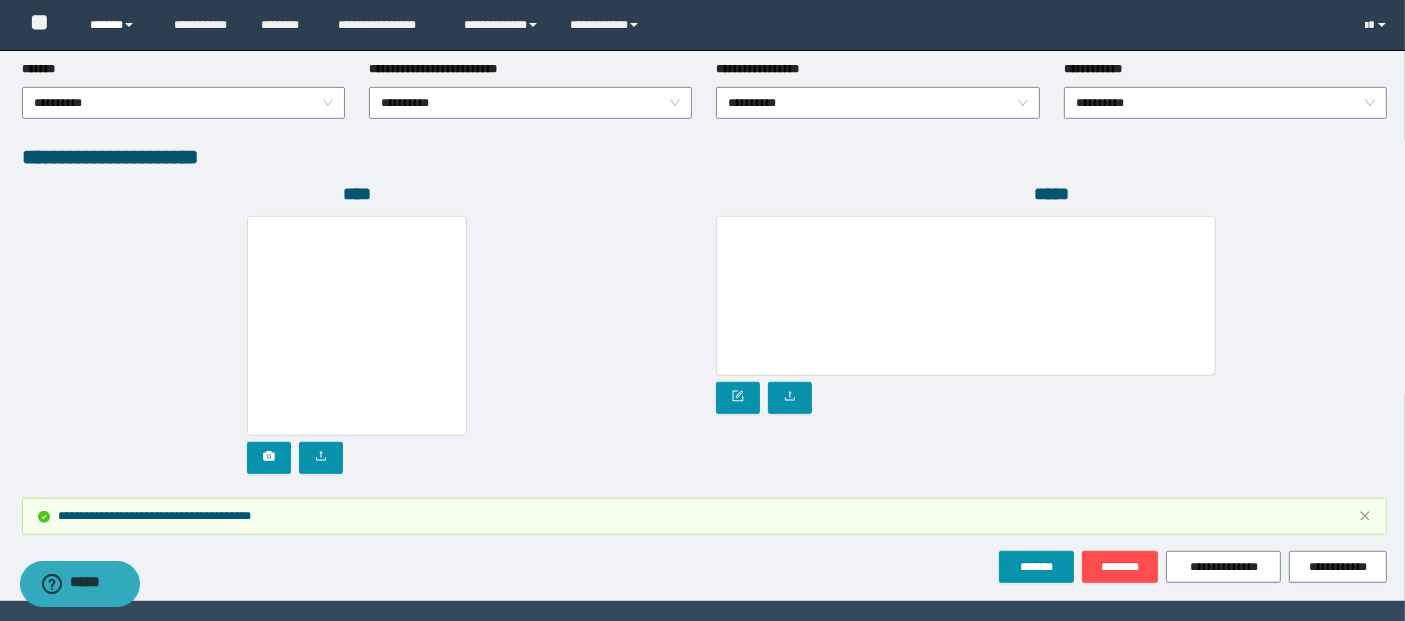 click on "******" at bounding box center (117, 25) 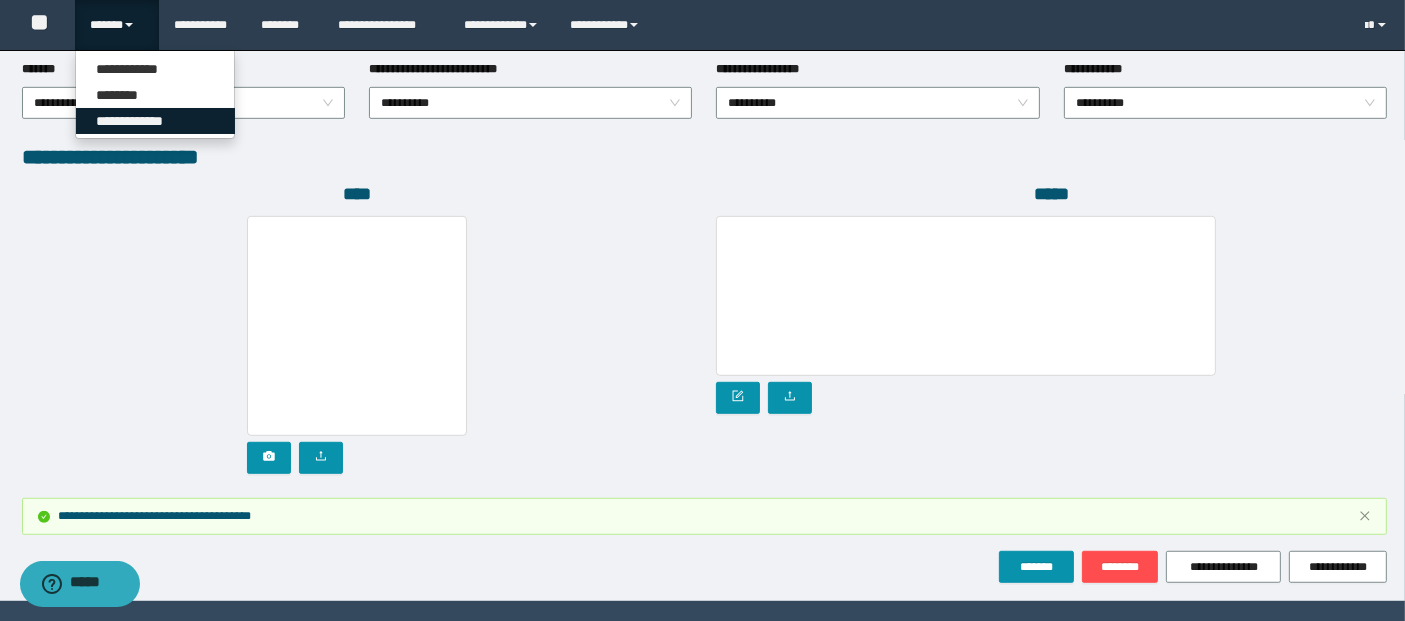 click on "**********" at bounding box center [155, 121] 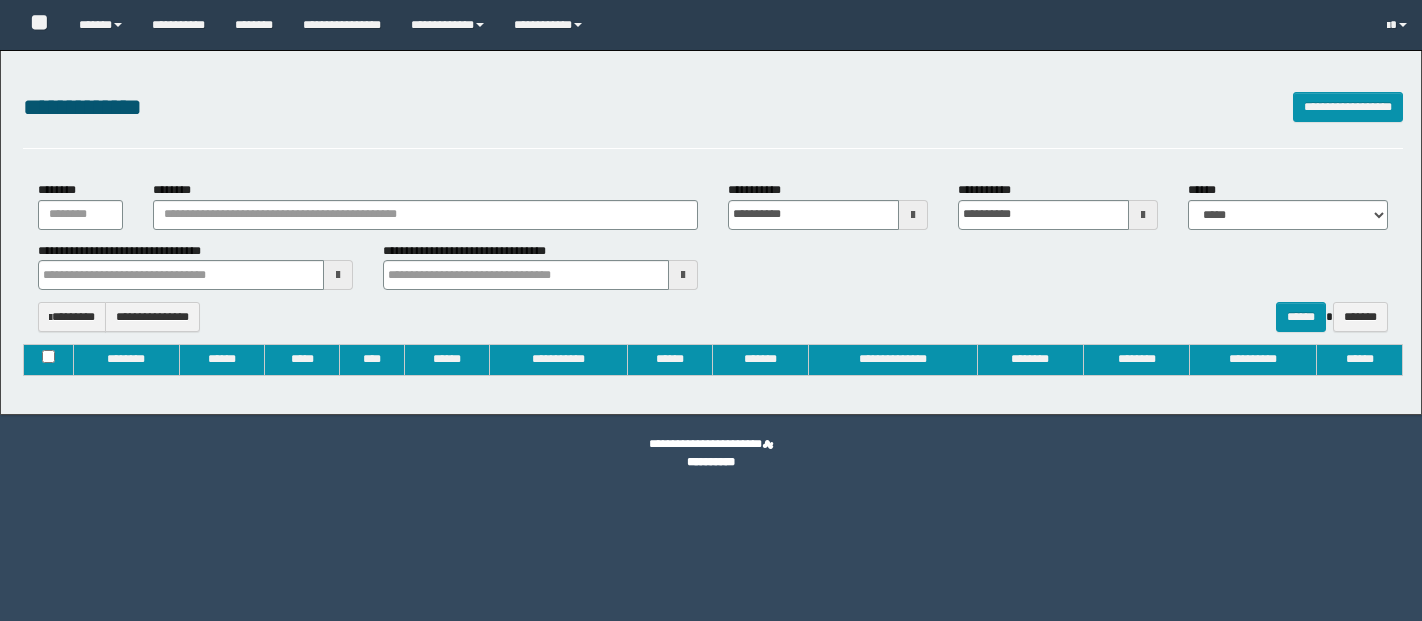 type on "**********" 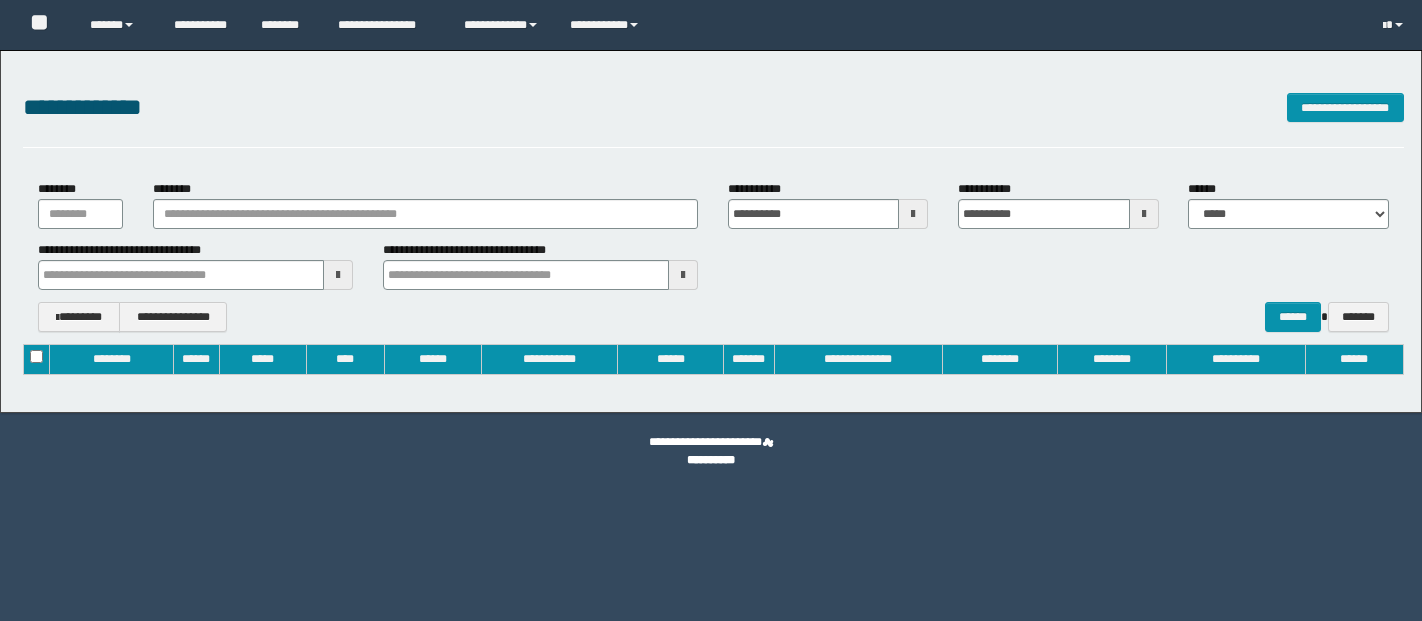 scroll, scrollTop: 0, scrollLeft: 0, axis: both 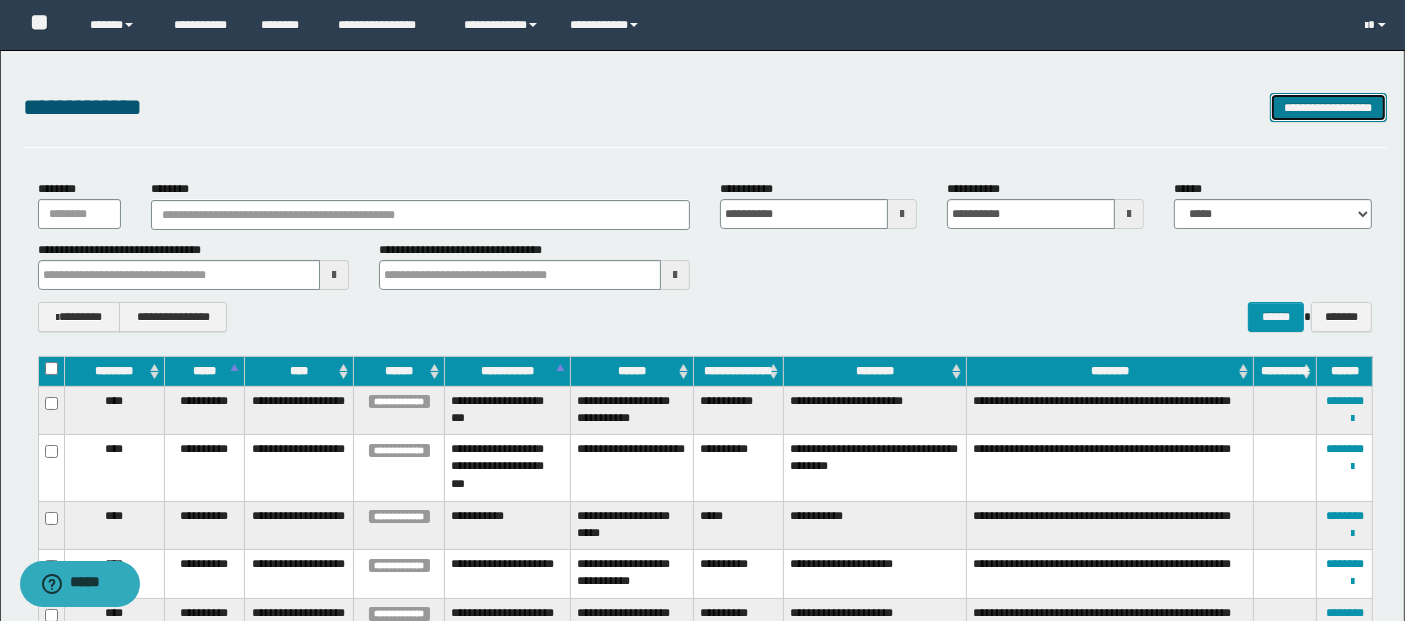 click on "**********" at bounding box center [1328, 107] 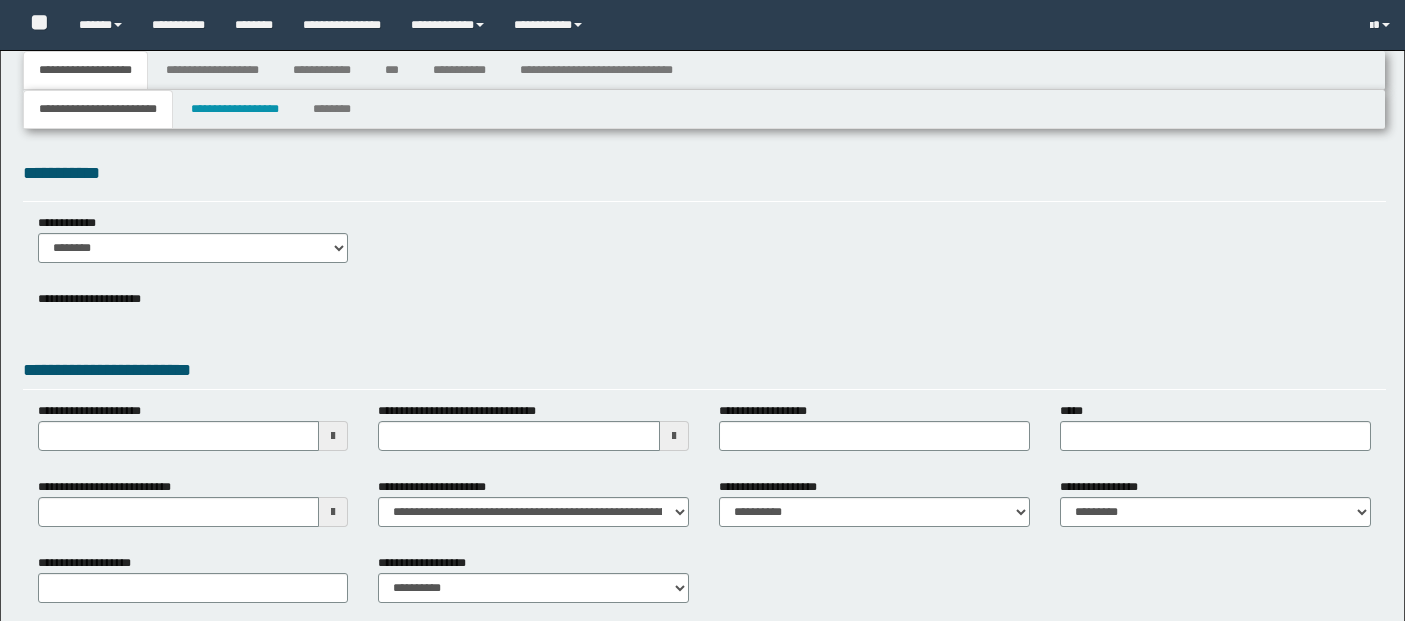 type 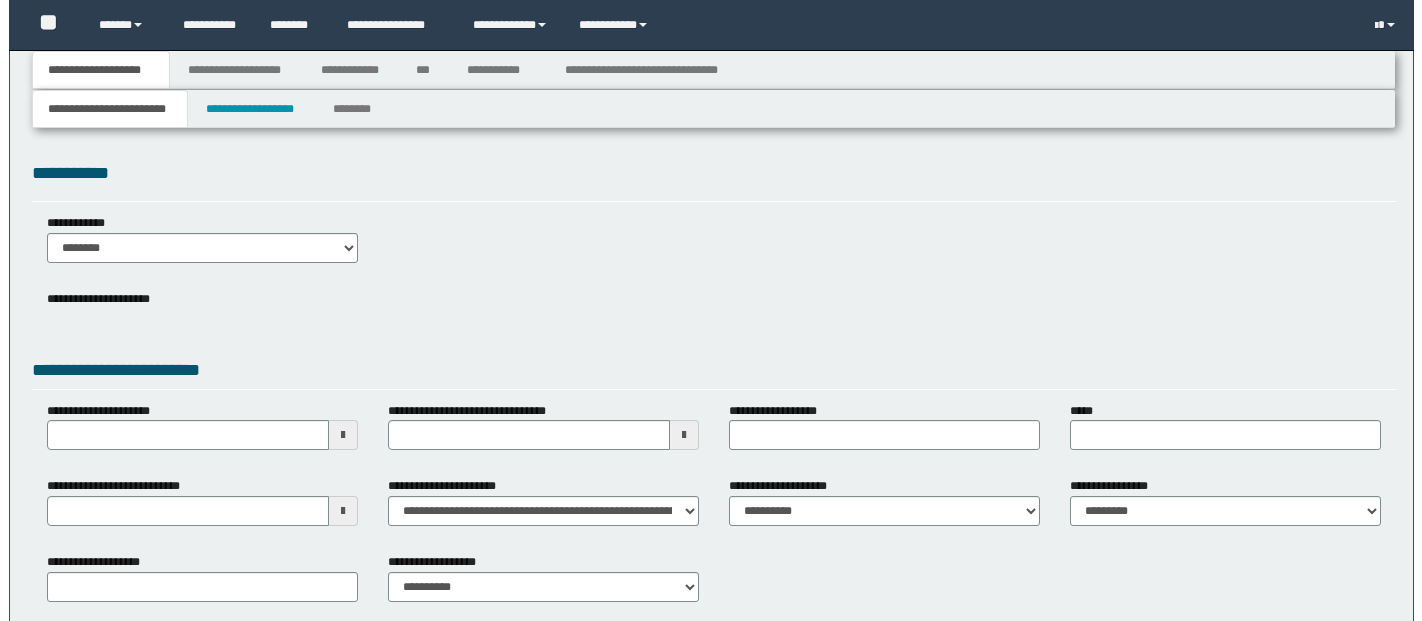 scroll, scrollTop: 0, scrollLeft: 0, axis: both 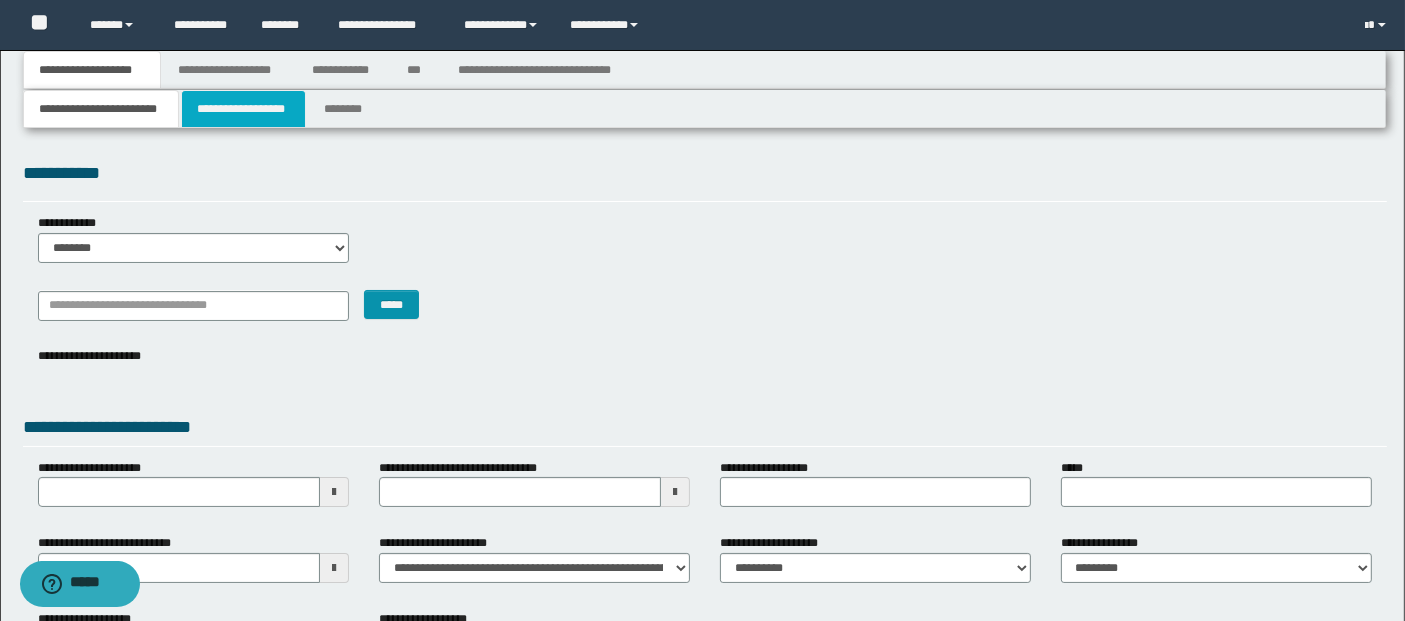 click on "**********" at bounding box center [243, 109] 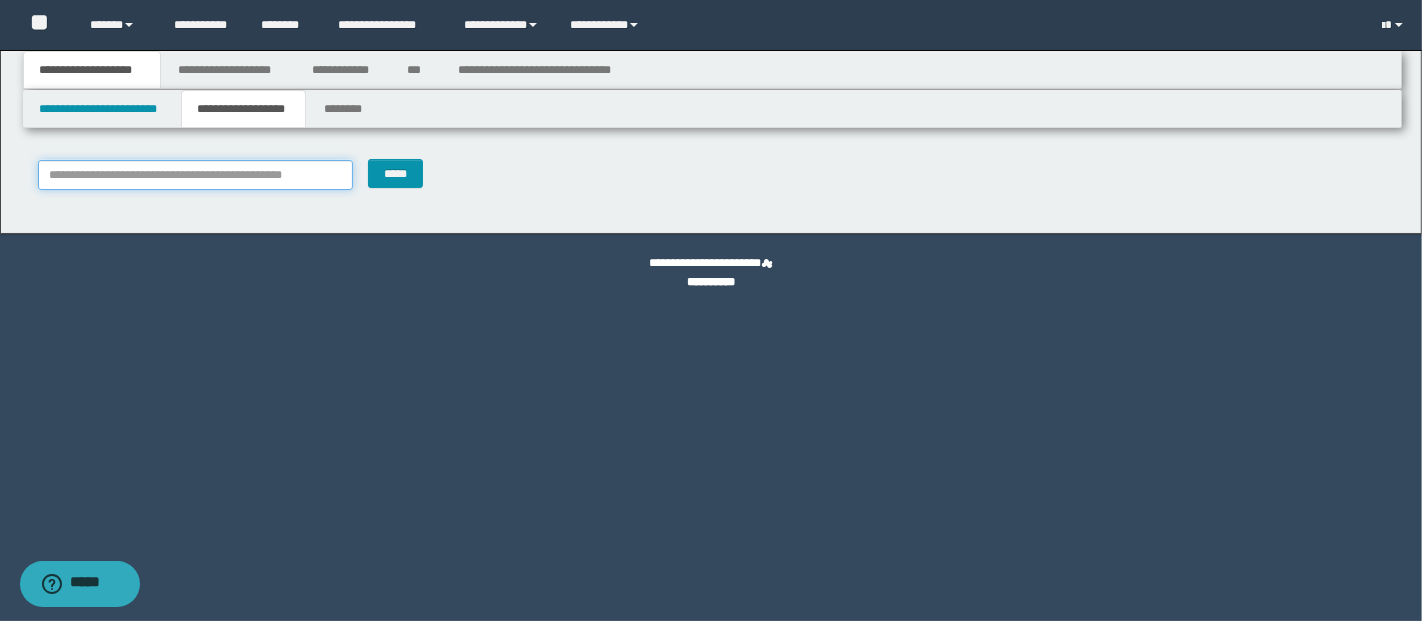 click on "**********" at bounding box center [195, 175] 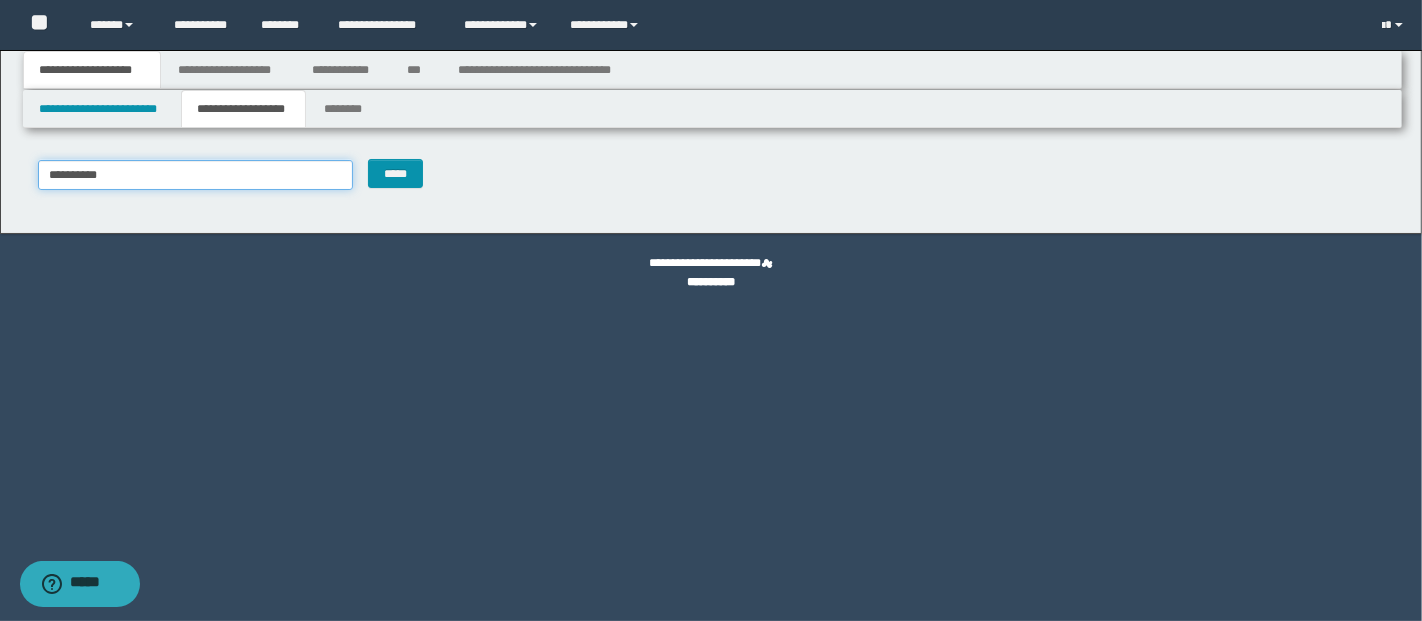 type on "**********" 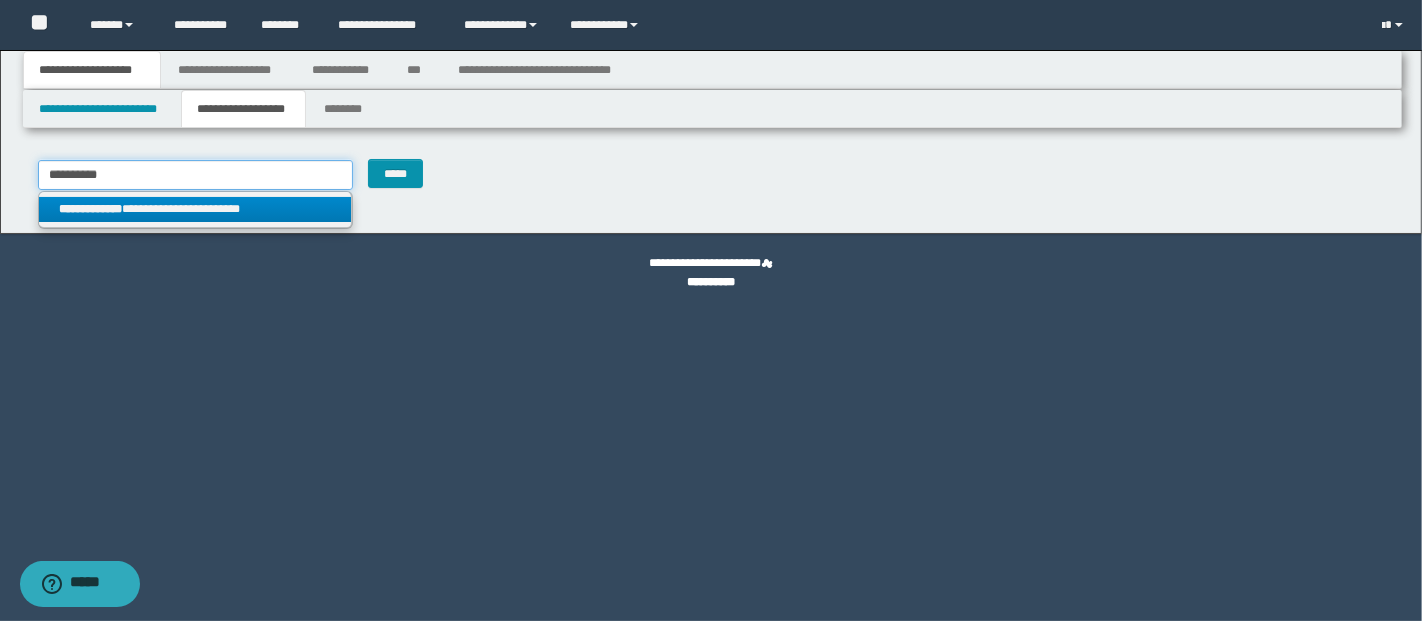 type on "**********" 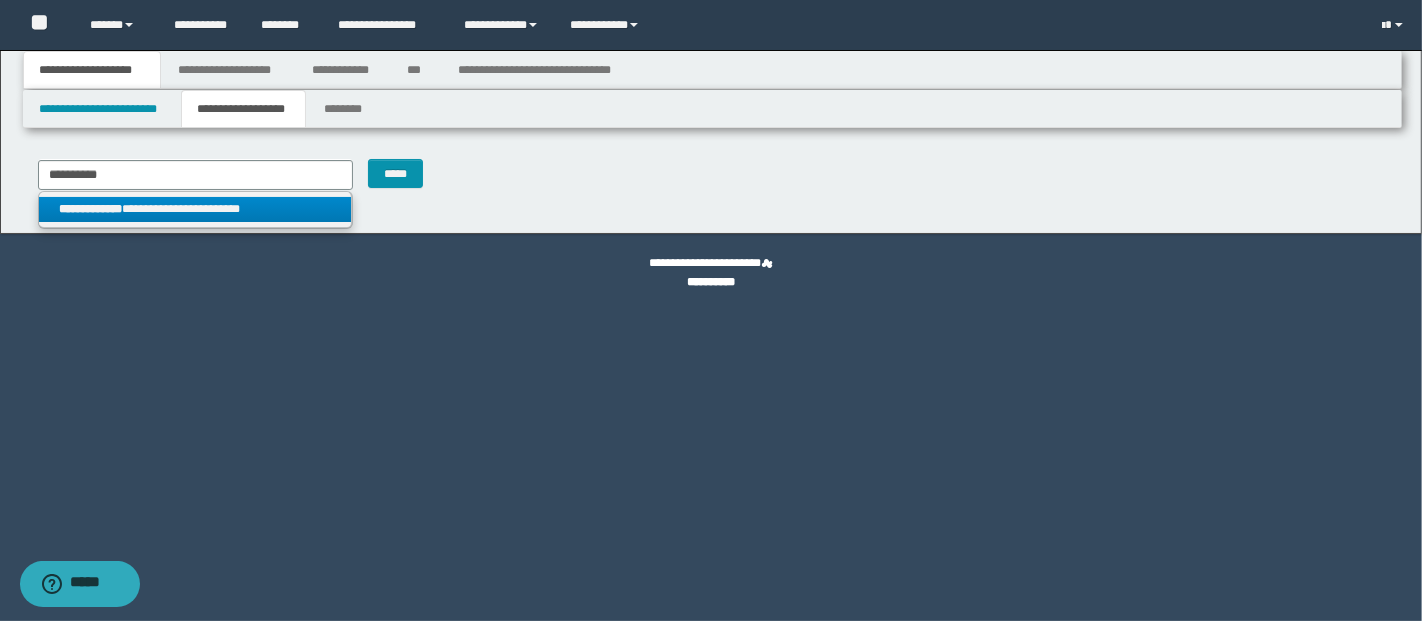click on "**********" at bounding box center (195, 209) 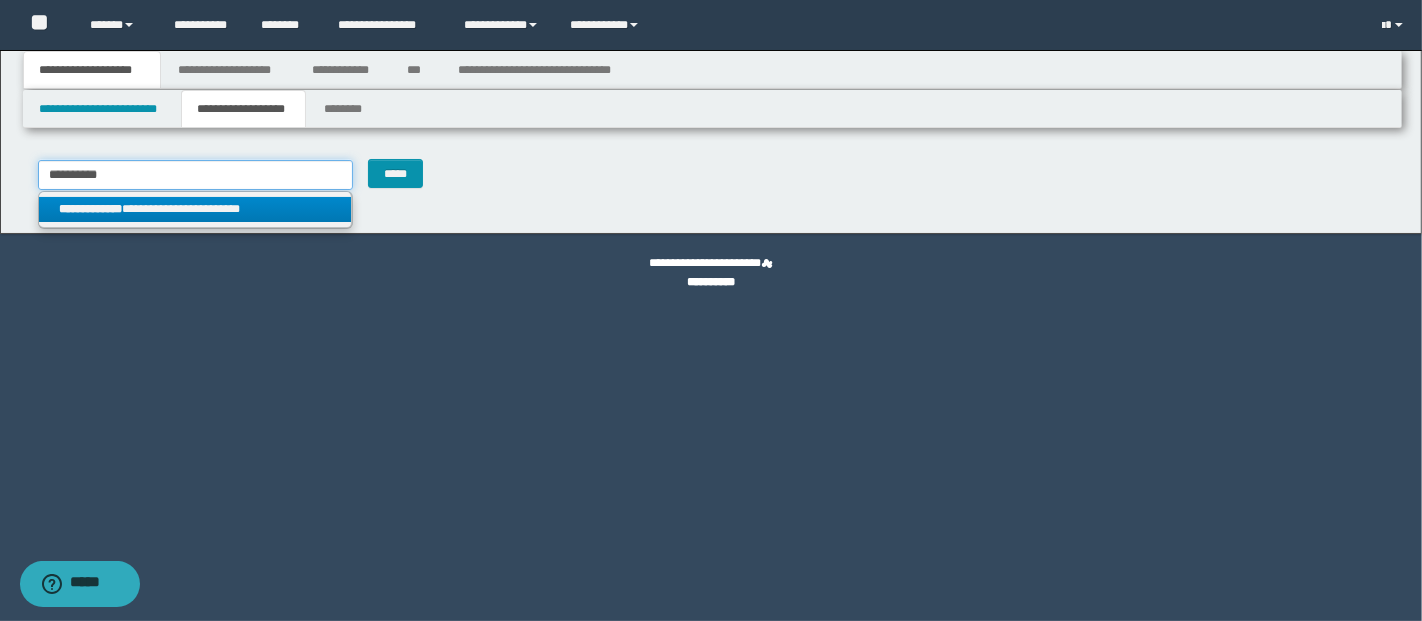 type 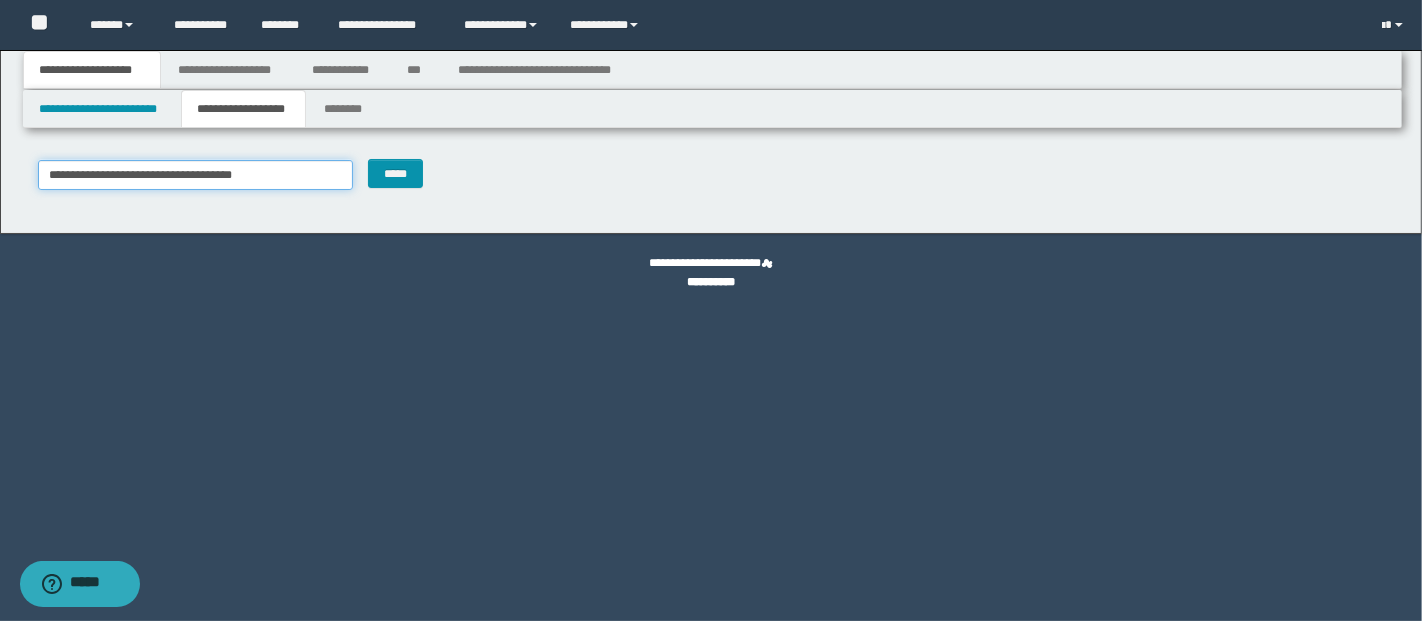 type on "**********" 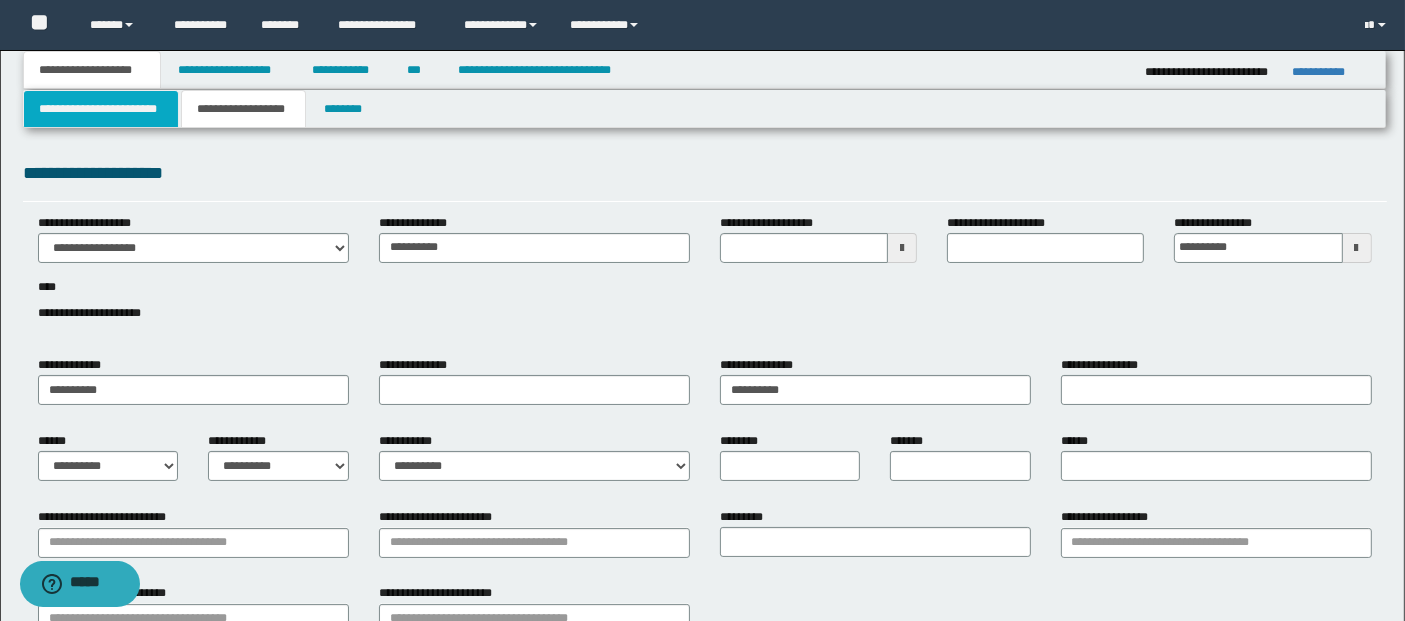 click on "**********" at bounding box center [101, 109] 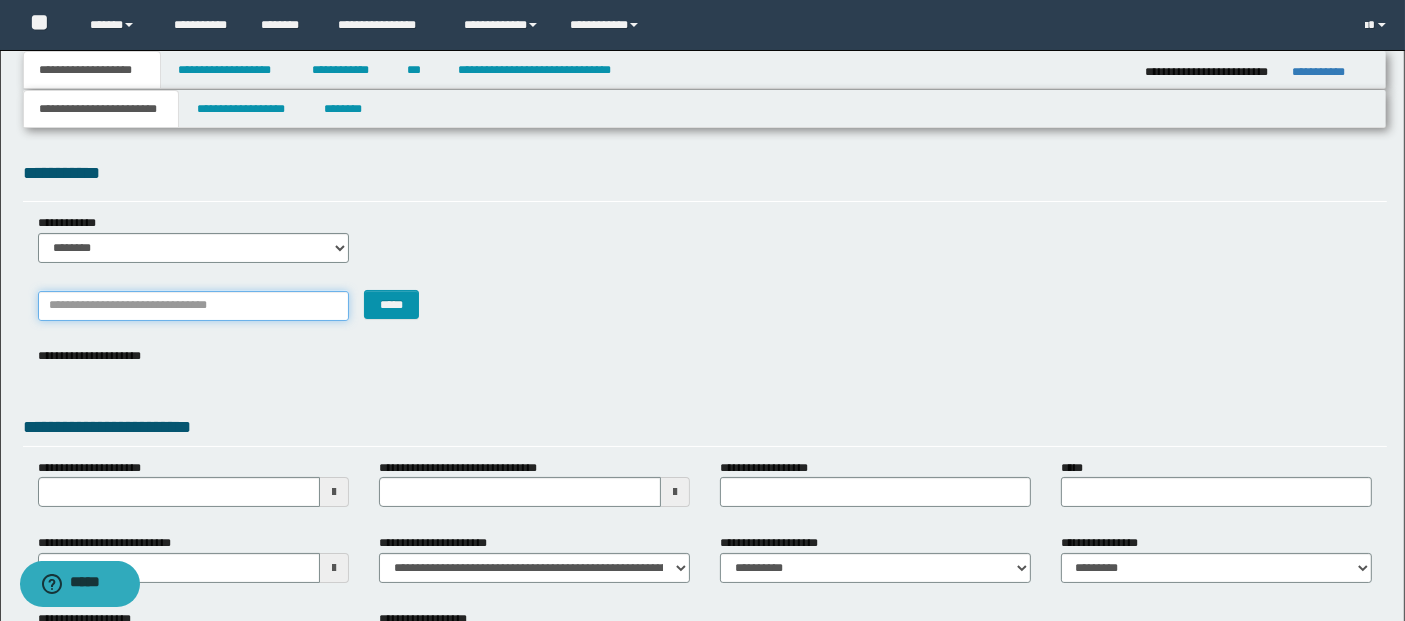 click on "*******" at bounding box center (193, 306) 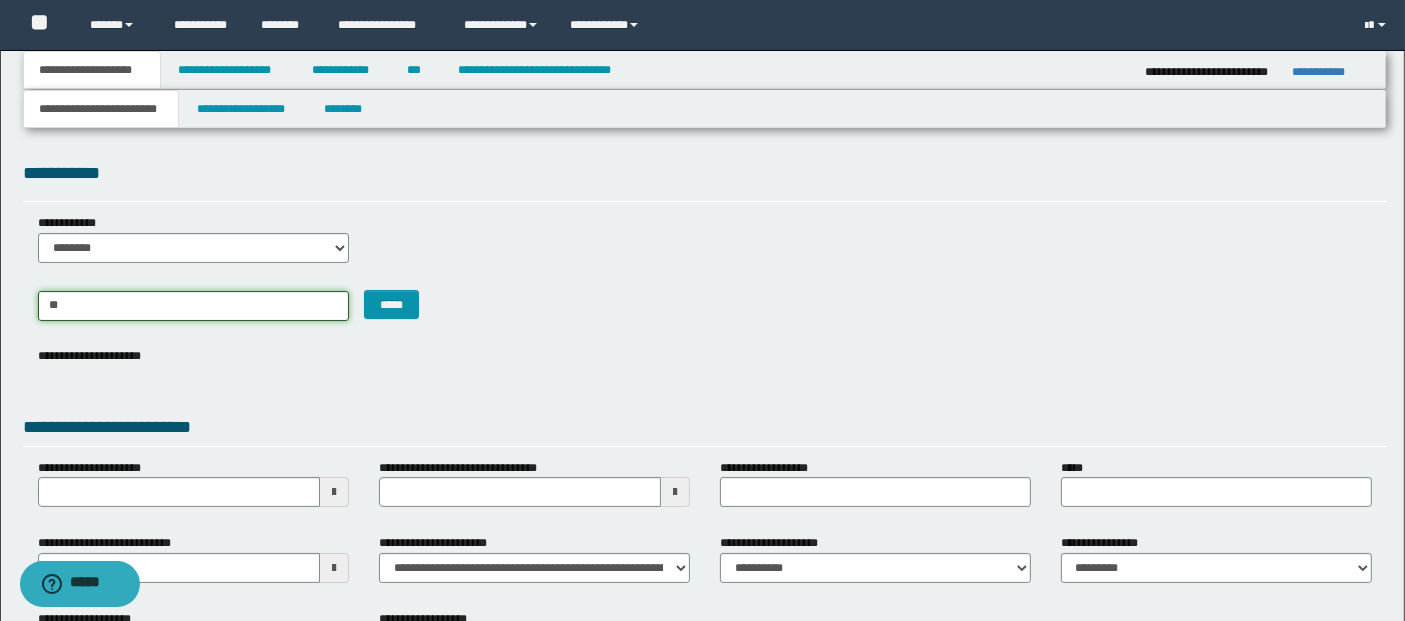 type on "***" 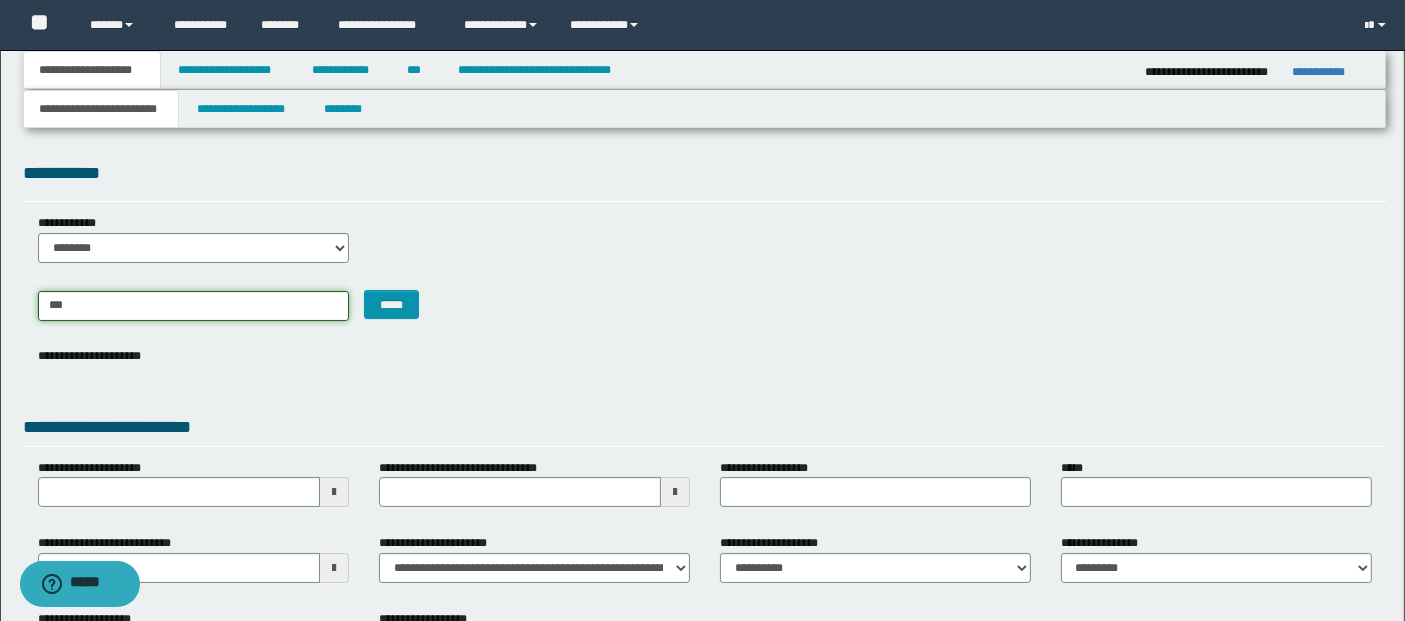 type on "**********" 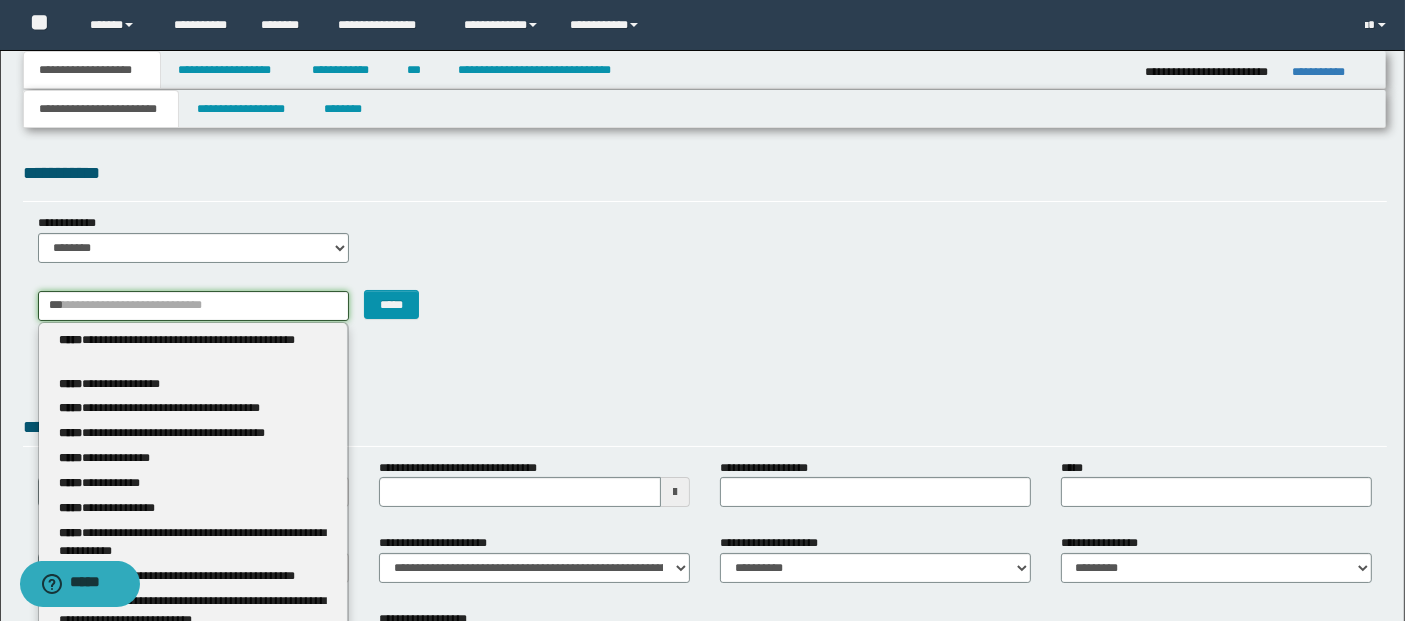 type 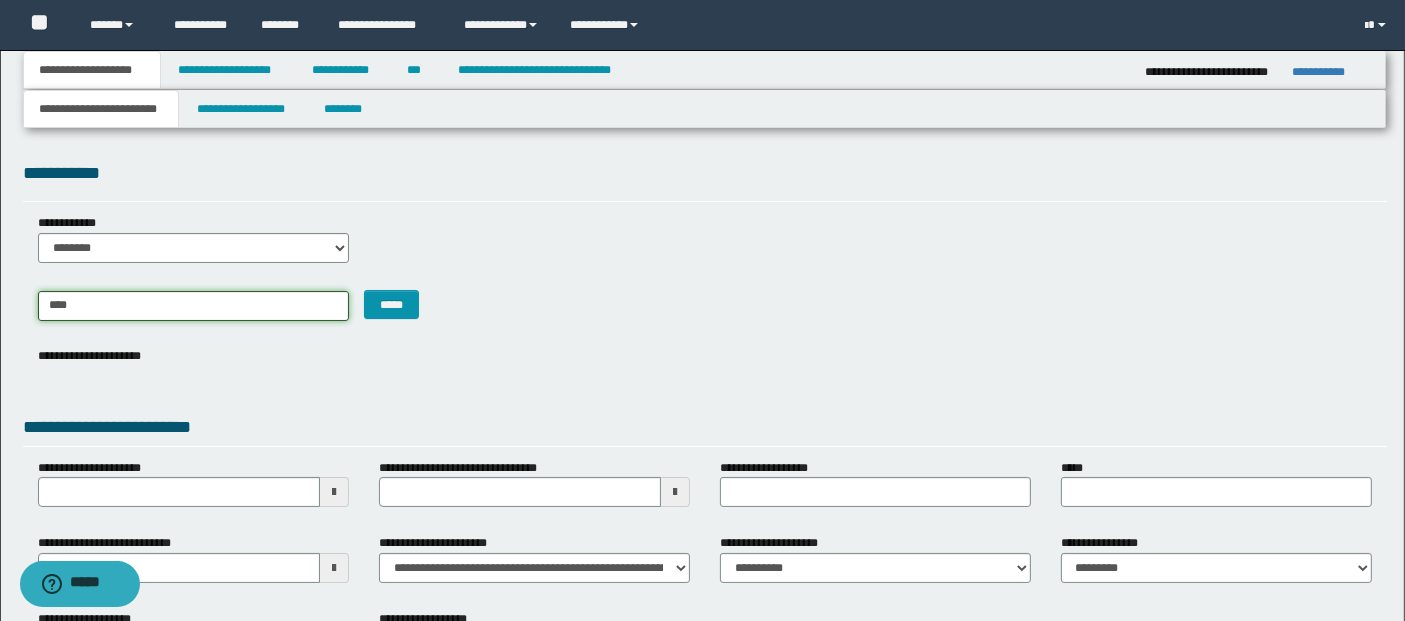 type on "**********" 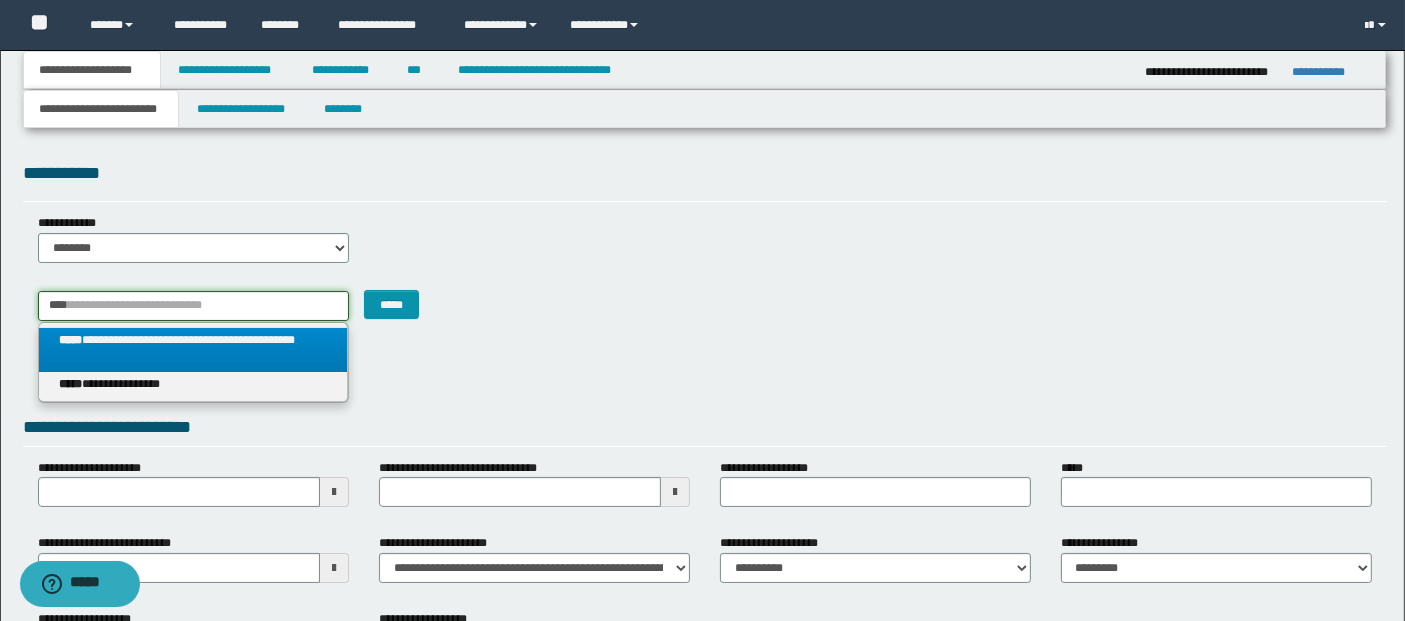 type on "****" 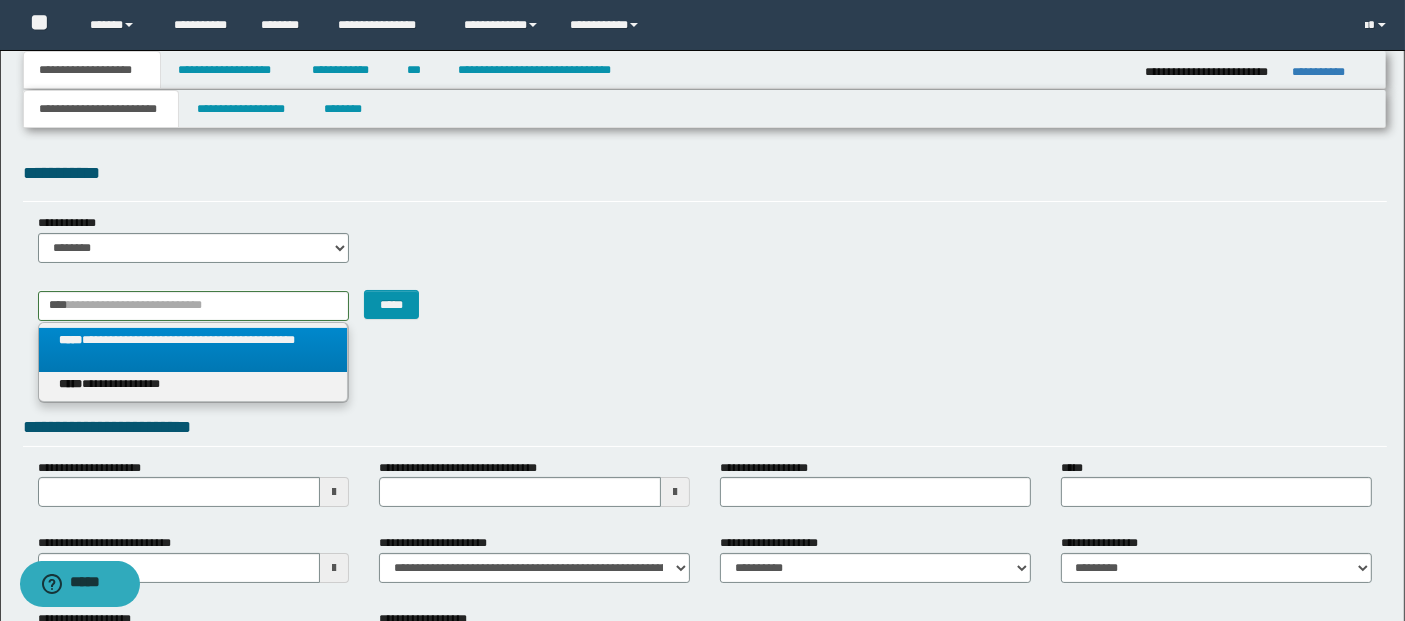 click on "**********" at bounding box center [193, 350] 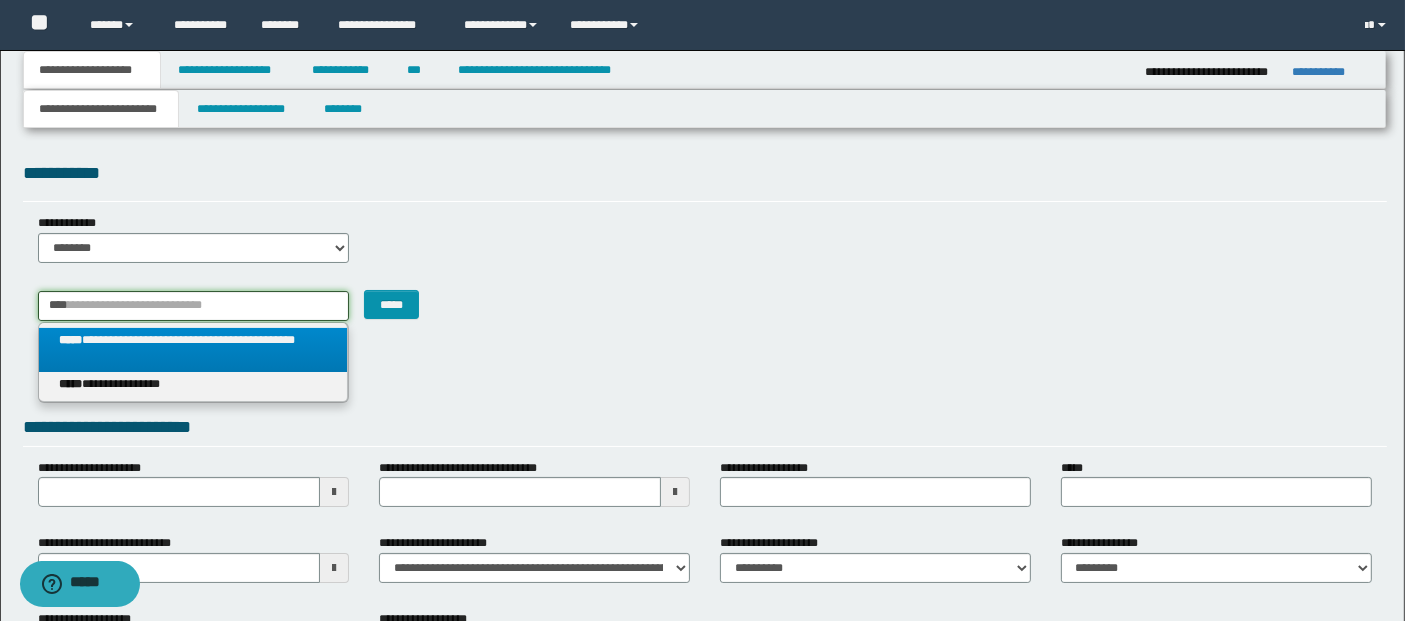 type 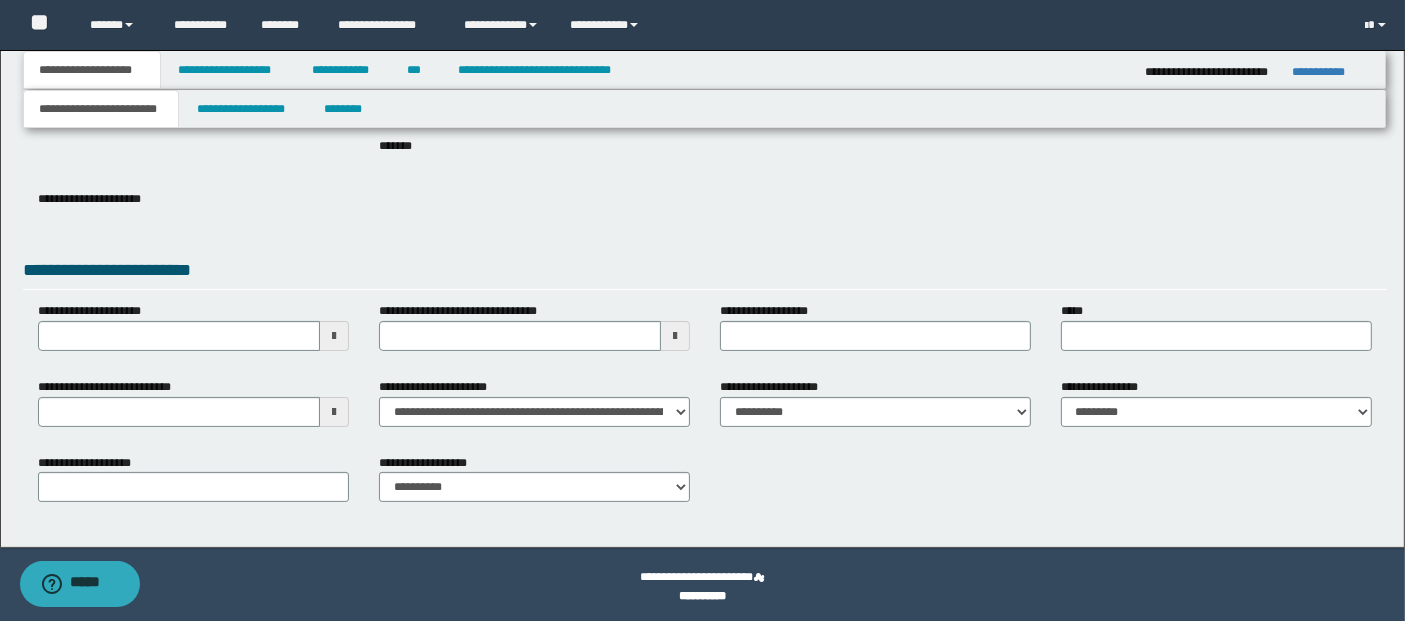 scroll, scrollTop: 260, scrollLeft: 0, axis: vertical 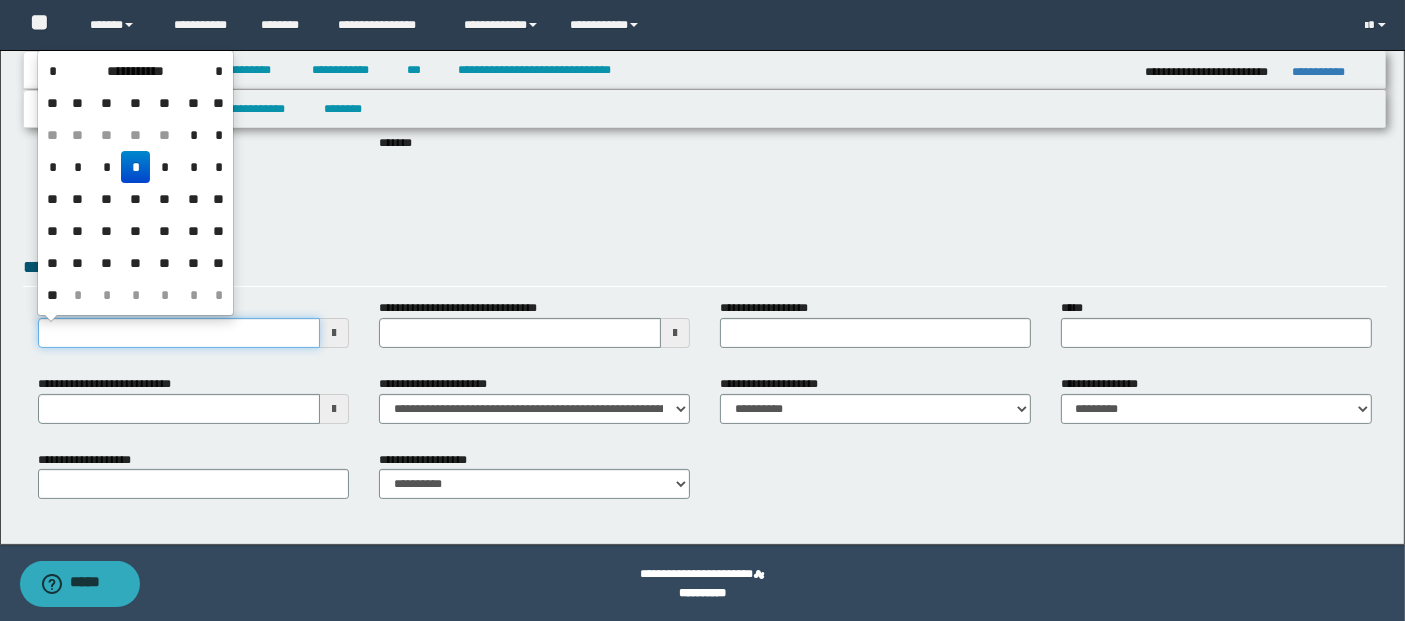 click on "**********" at bounding box center (179, 333) 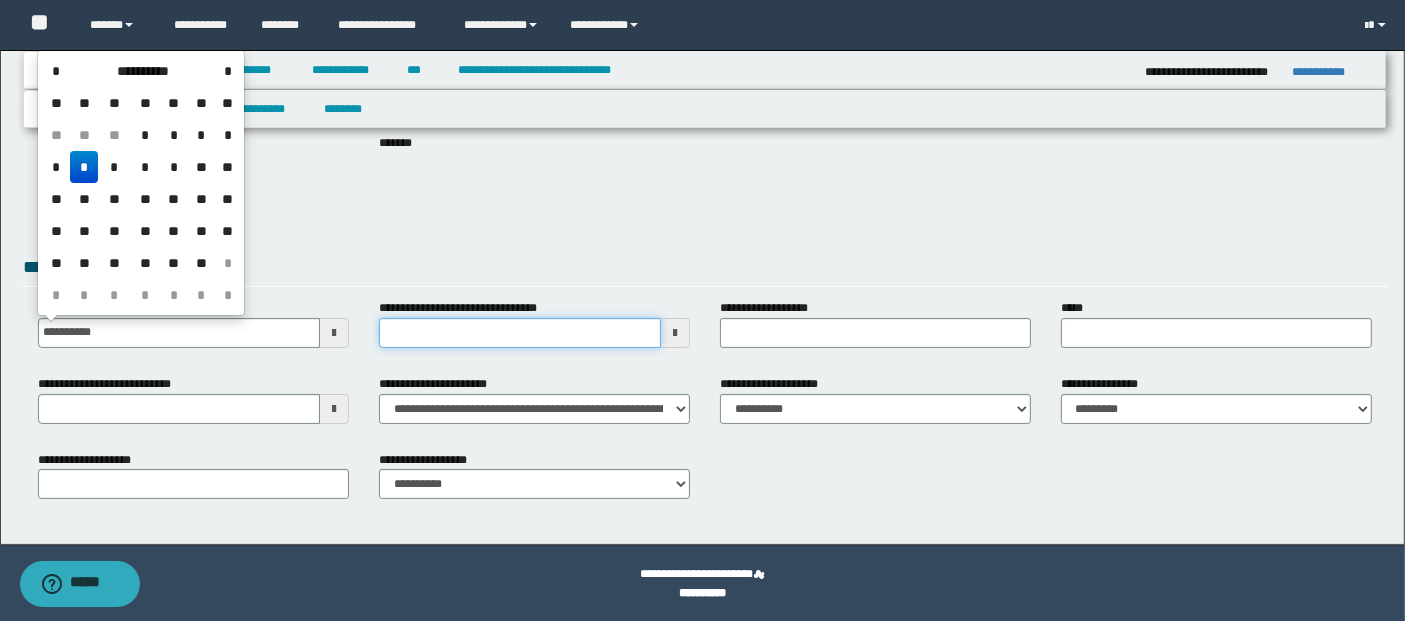 type on "**********" 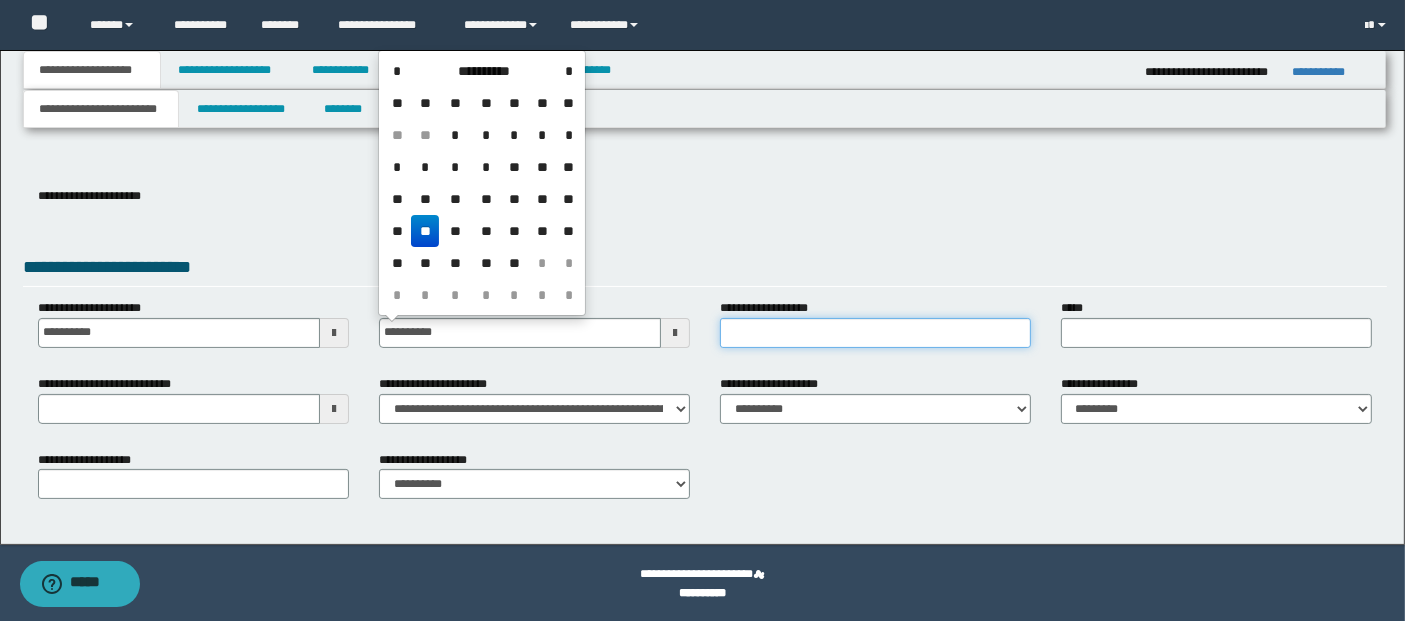 type on "**********" 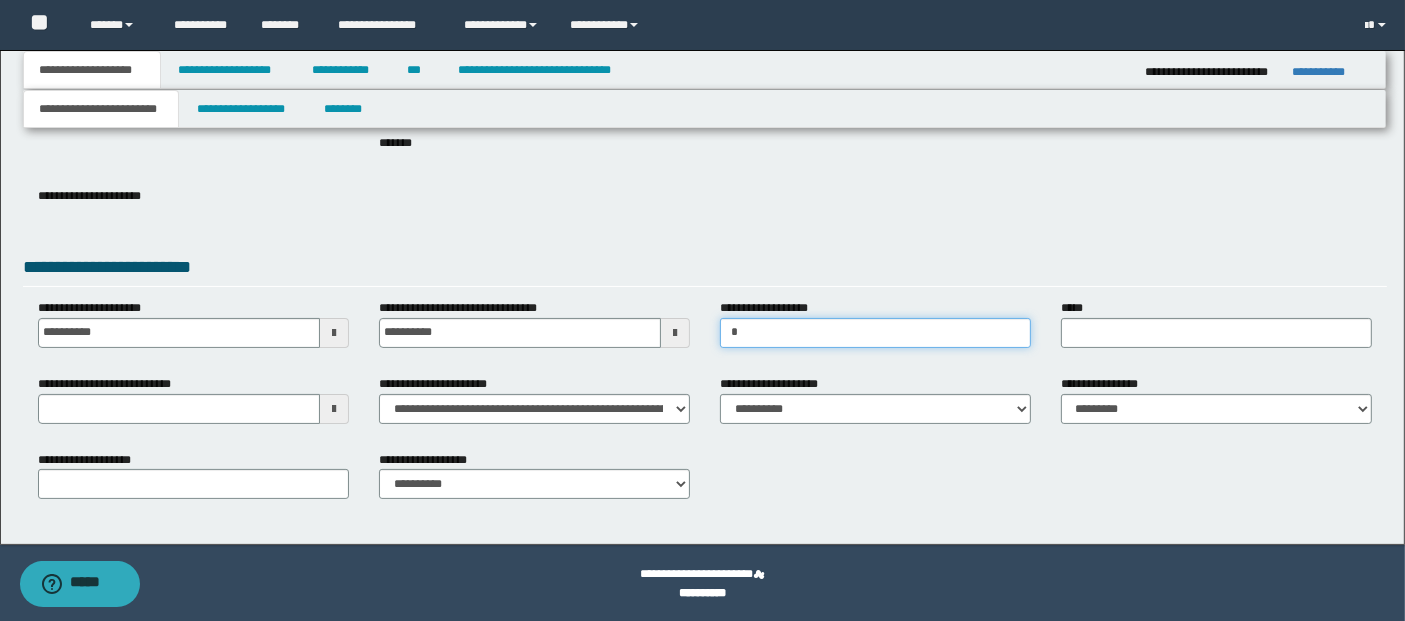 type on "*********" 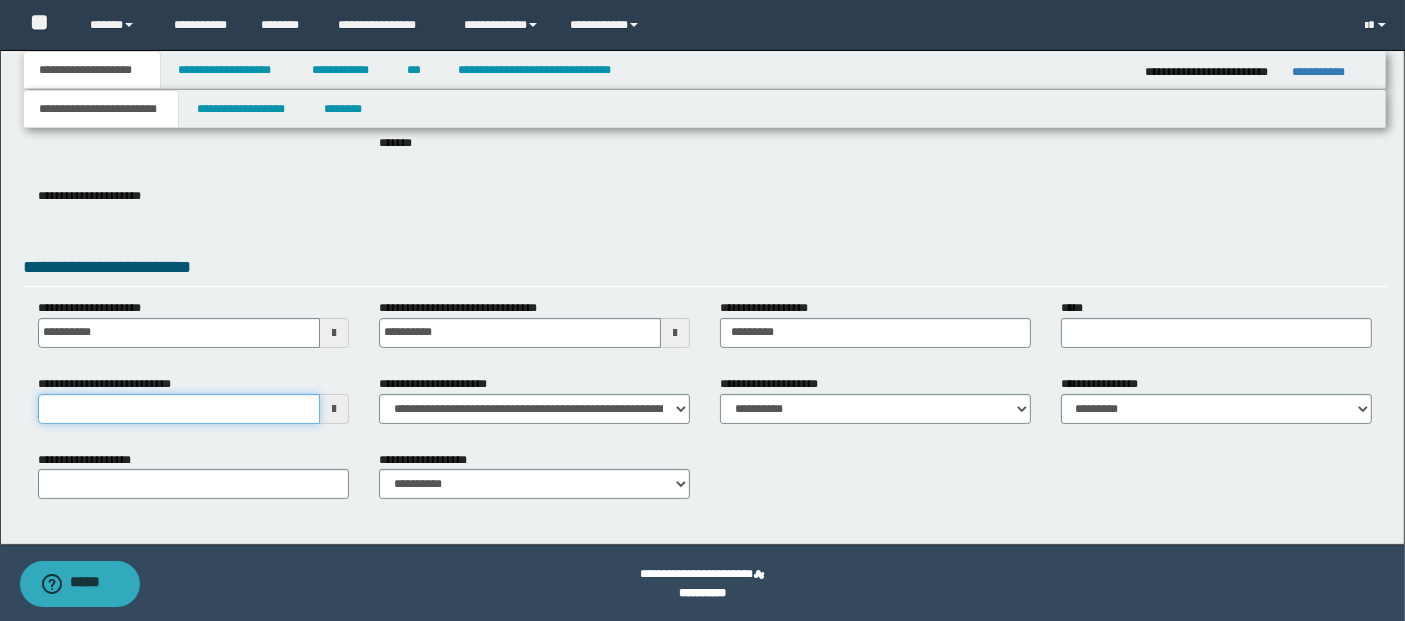 click on "**********" at bounding box center (179, 409) 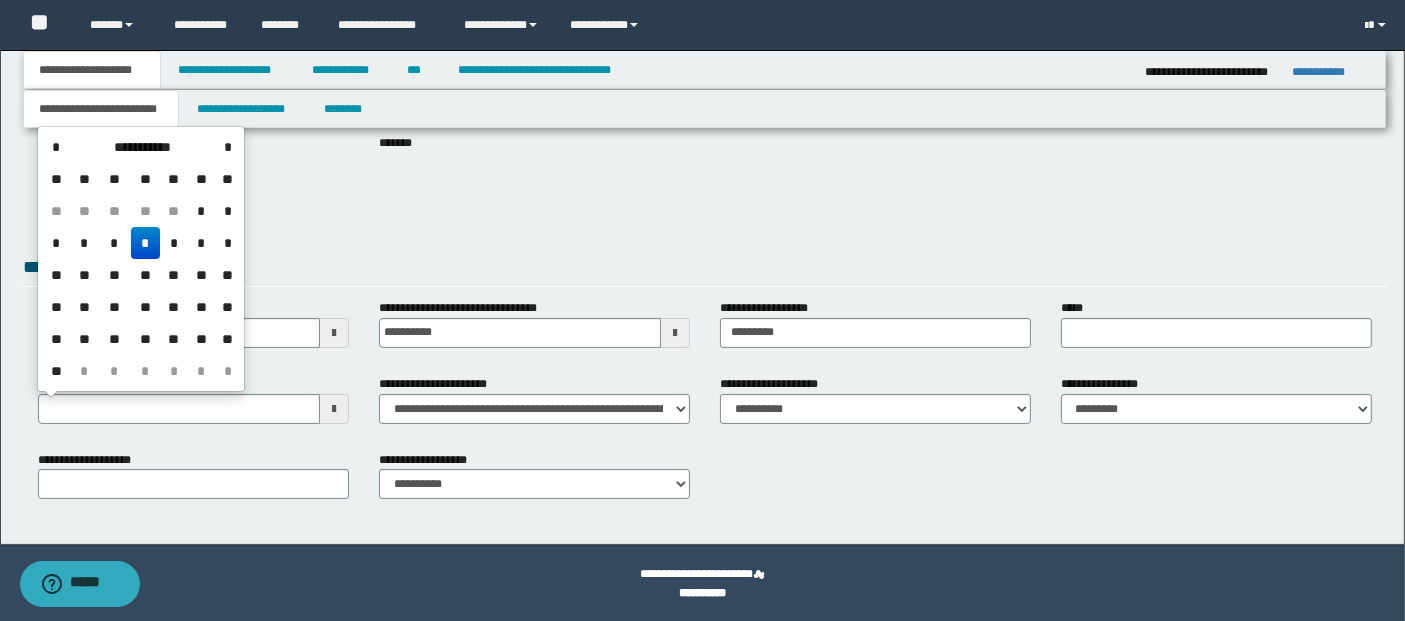 click on "*" at bounding box center [145, 243] 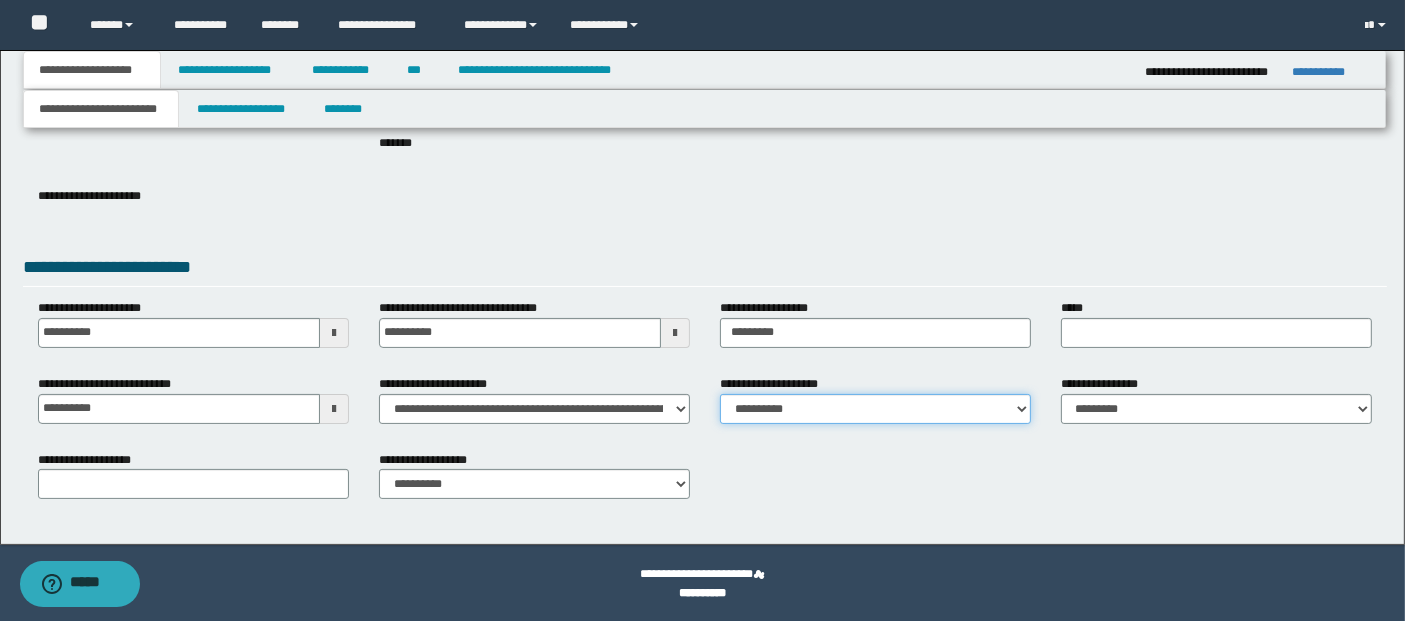 click on "**********" at bounding box center (875, 409) 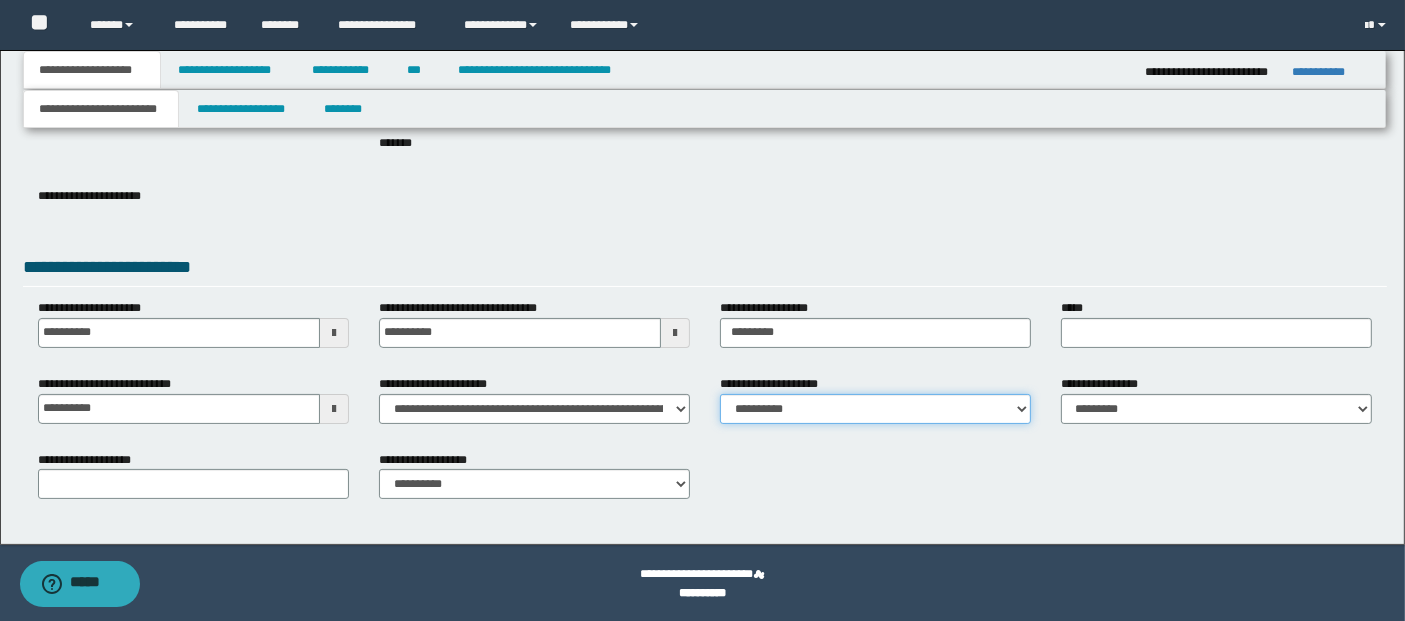 select on "*" 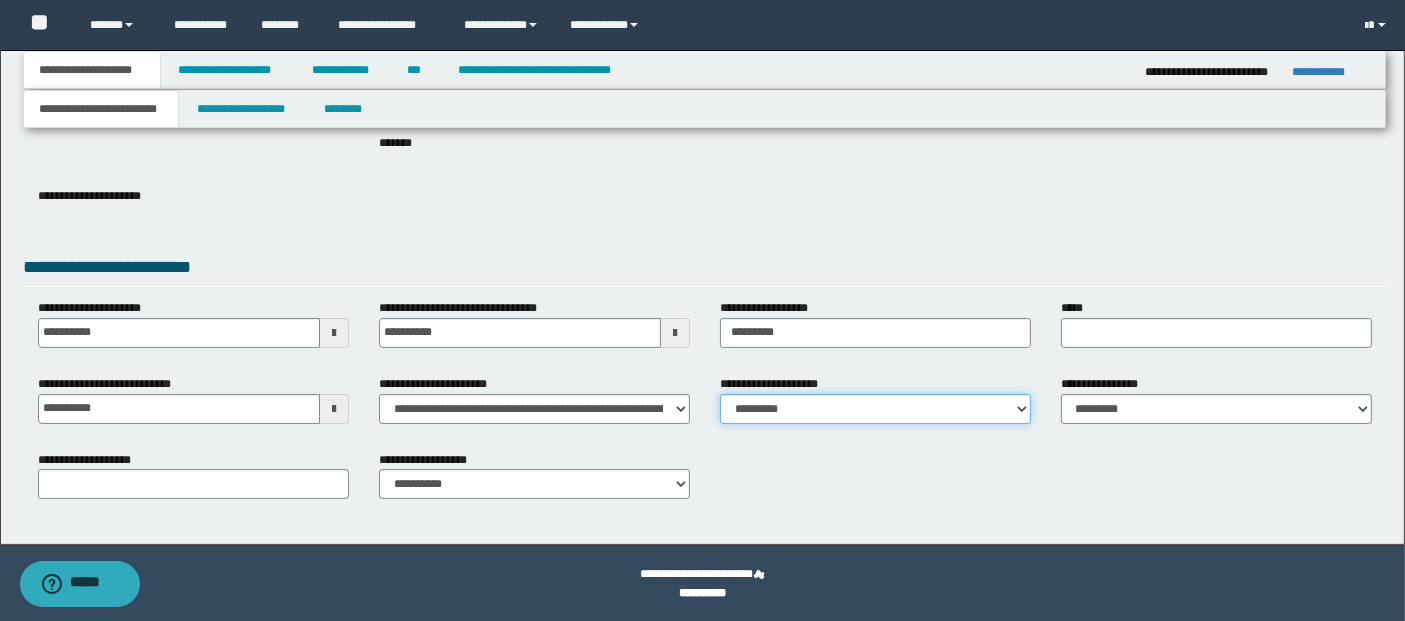 click on "**********" at bounding box center [875, 409] 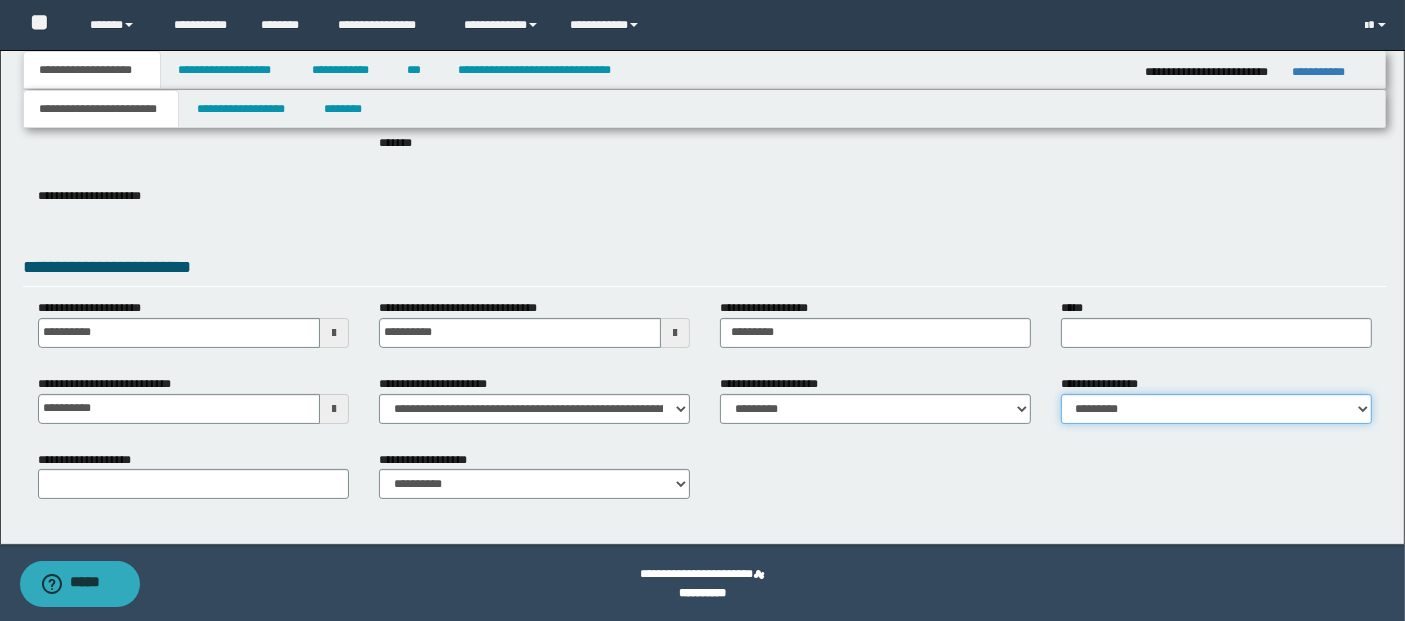 select on "*" 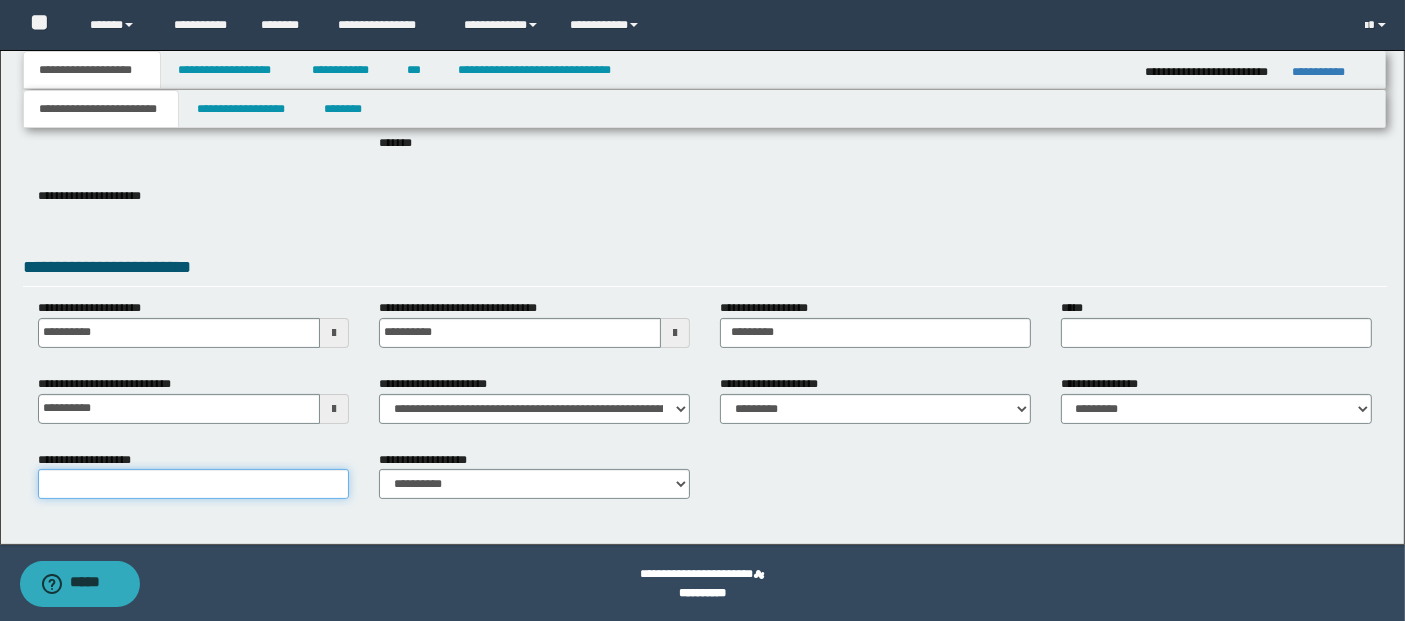 paste on "**********" 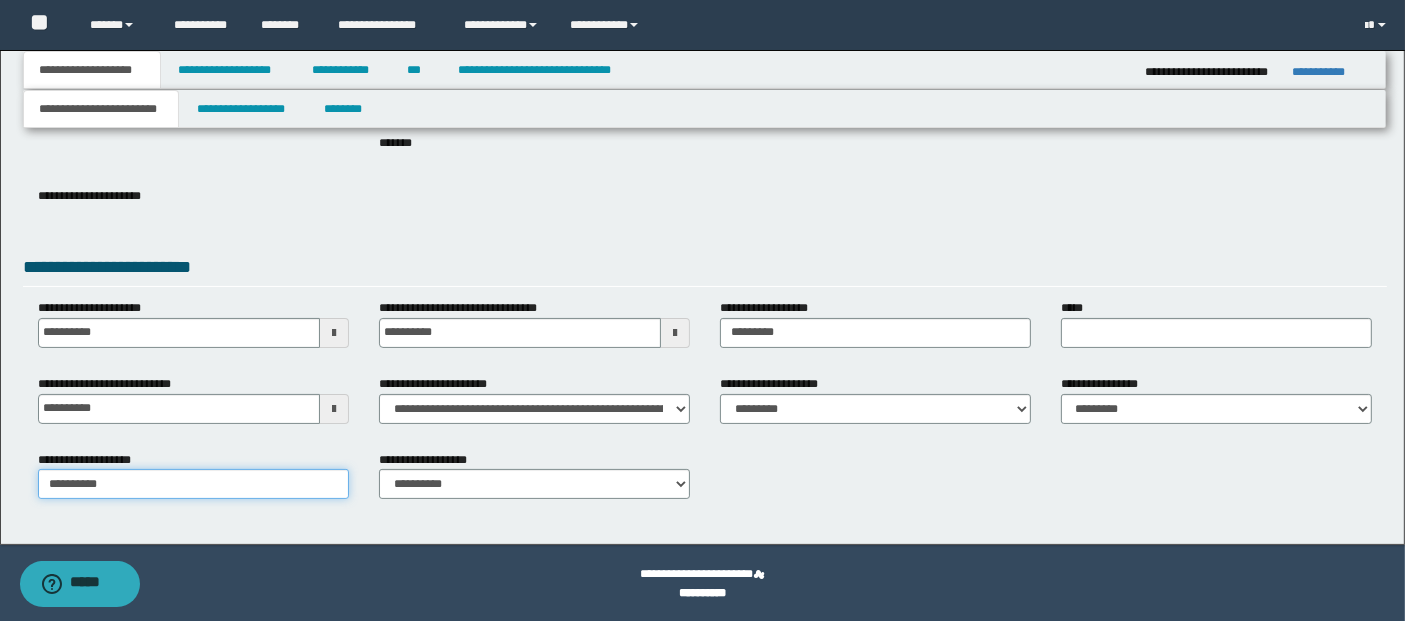 type on "**********" 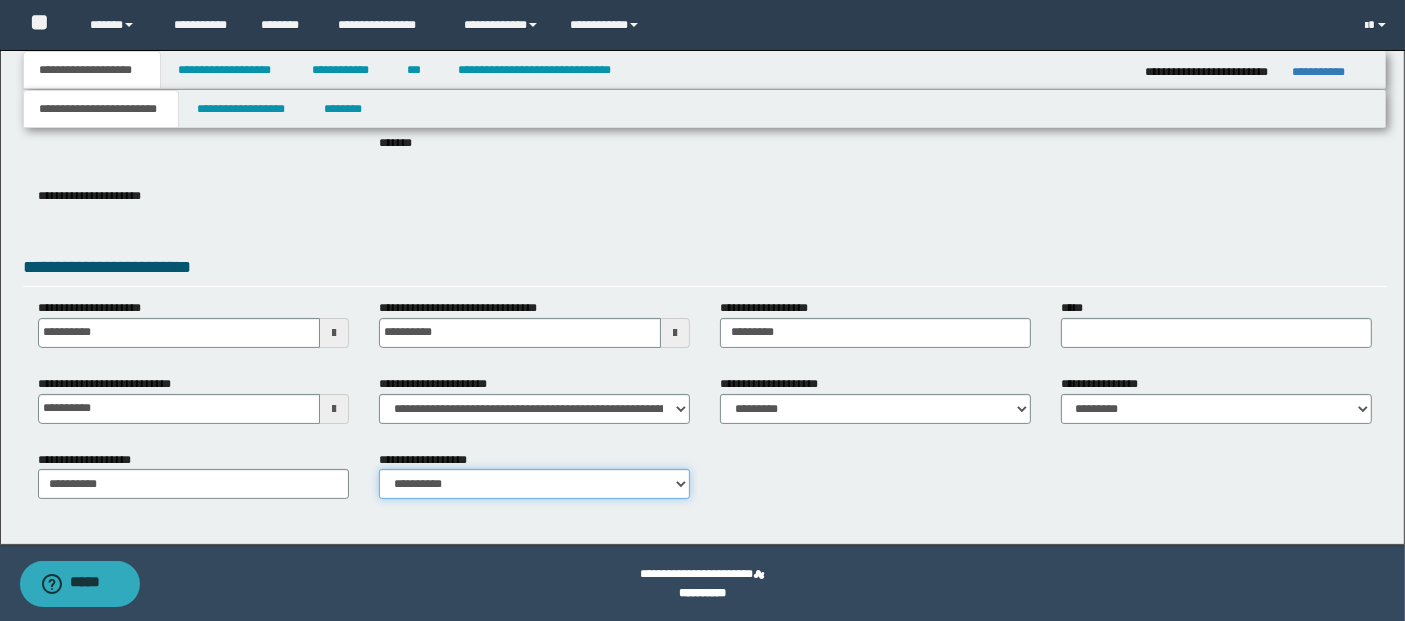 select on "*" 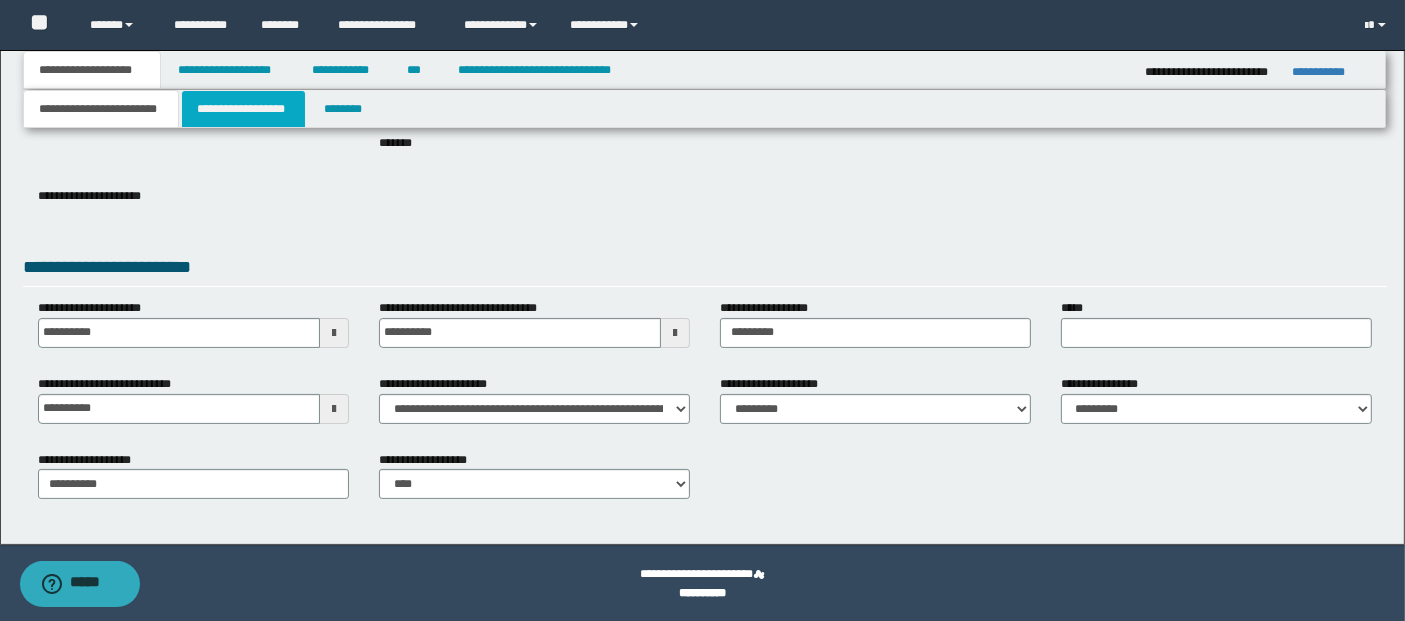 click on "**********" at bounding box center (243, 109) 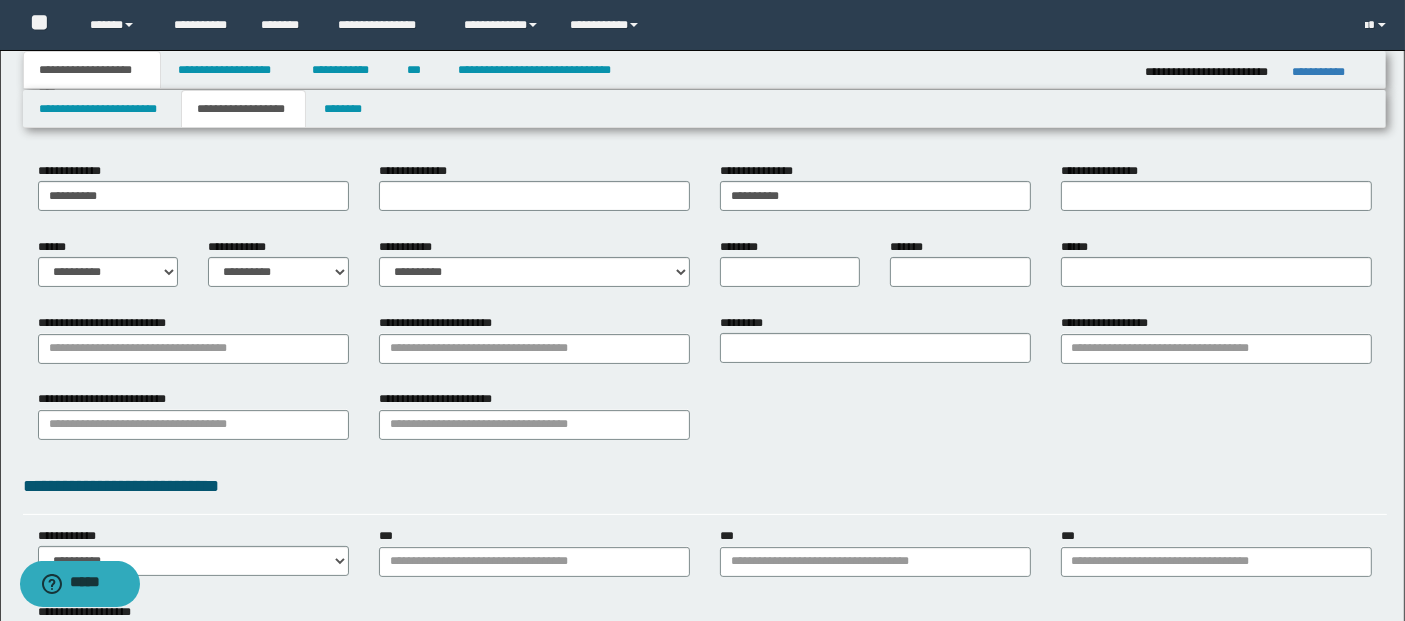 scroll, scrollTop: 149, scrollLeft: 0, axis: vertical 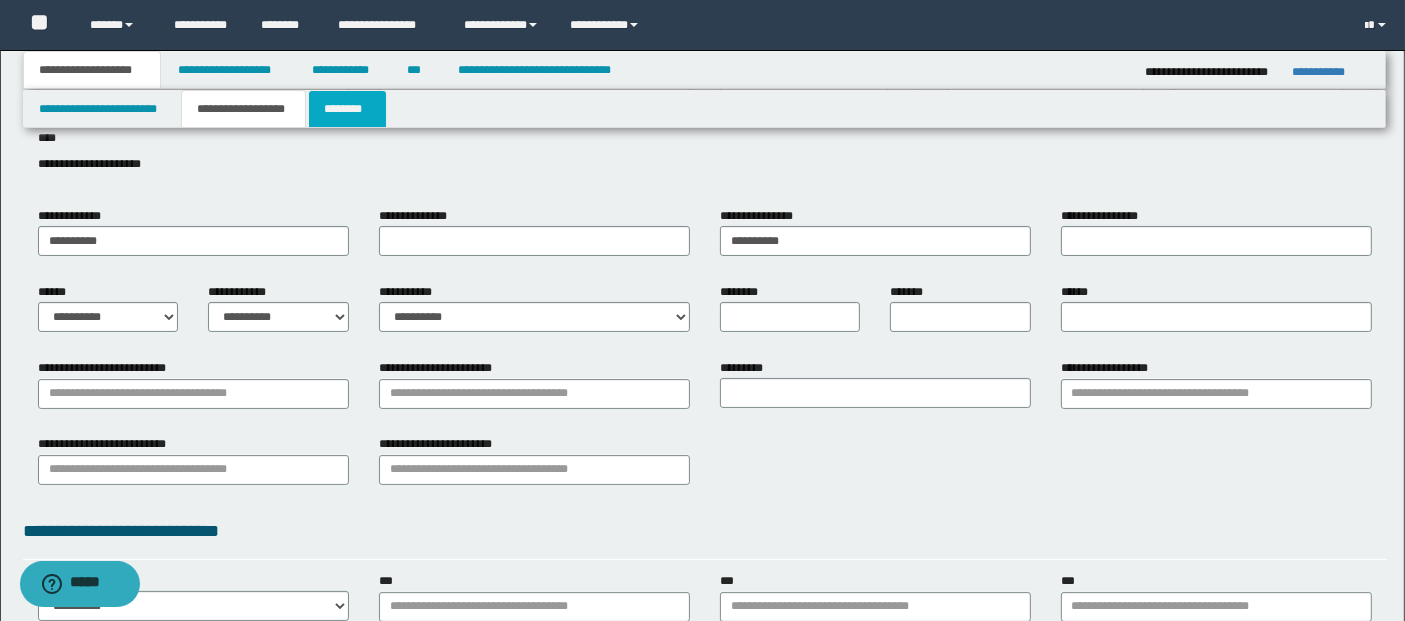 click on "********" at bounding box center [347, 109] 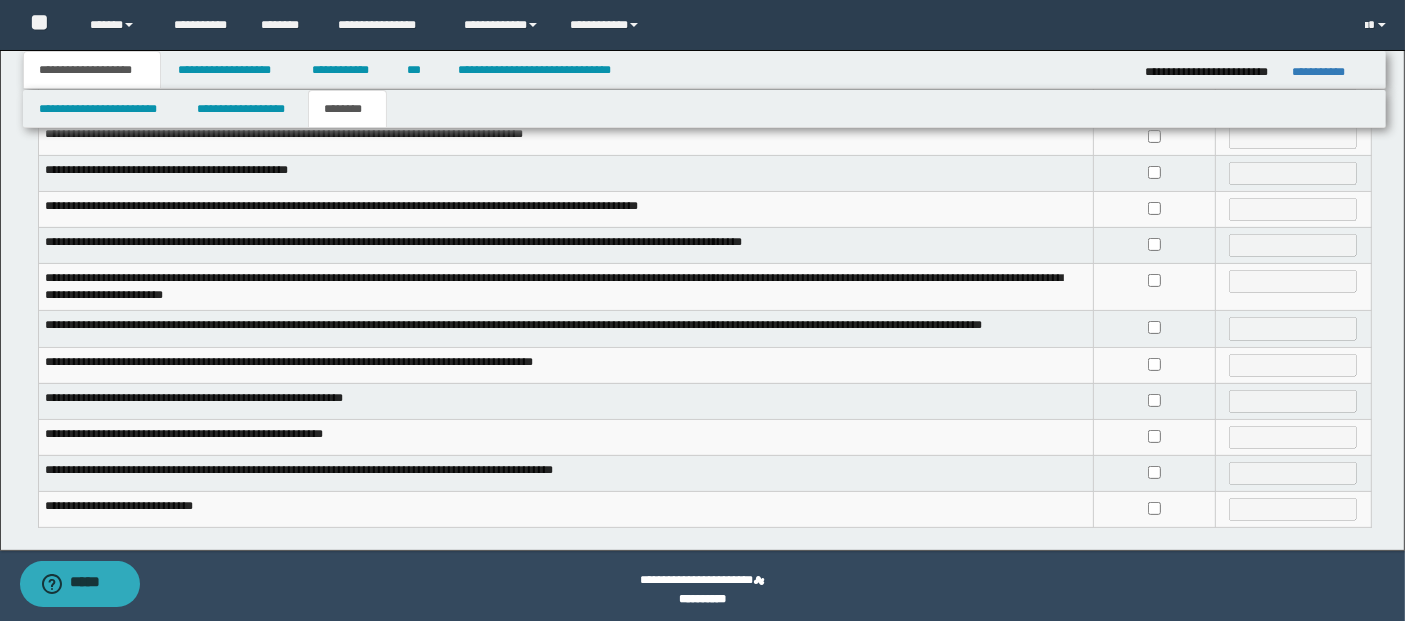 scroll, scrollTop: 481, scrollLeft: 0, axis: vertical 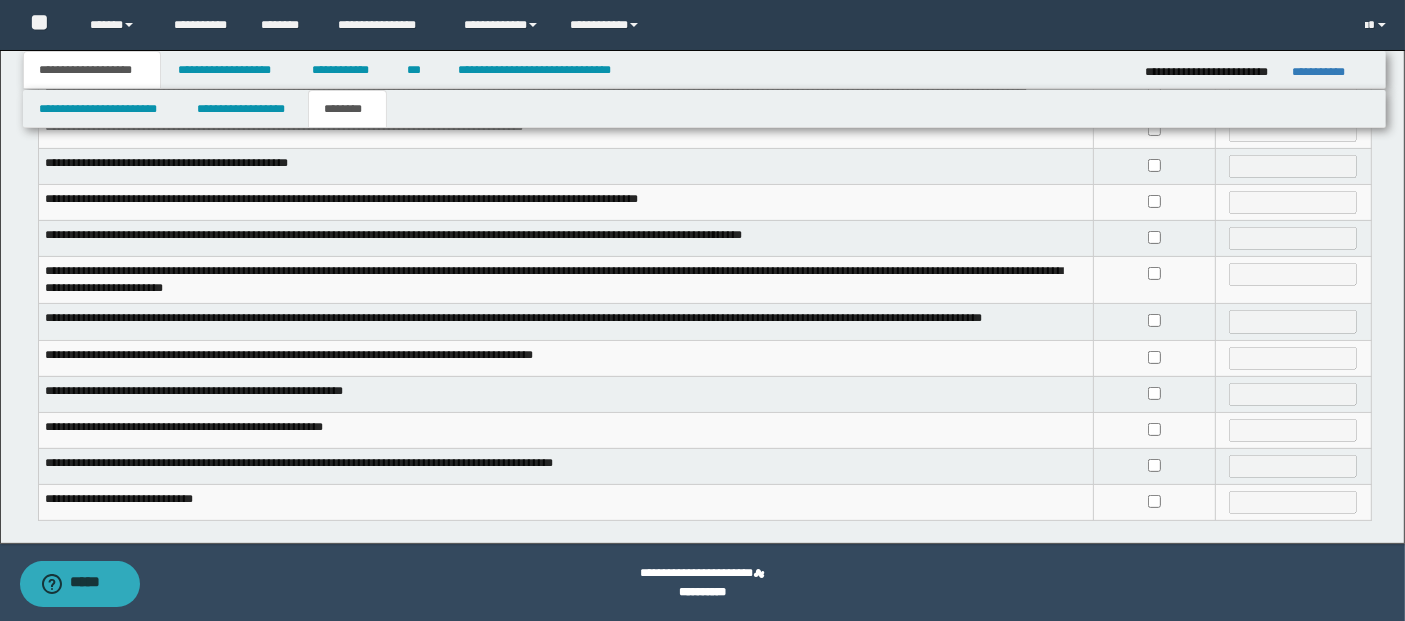click at bounding box center (1155, 166) 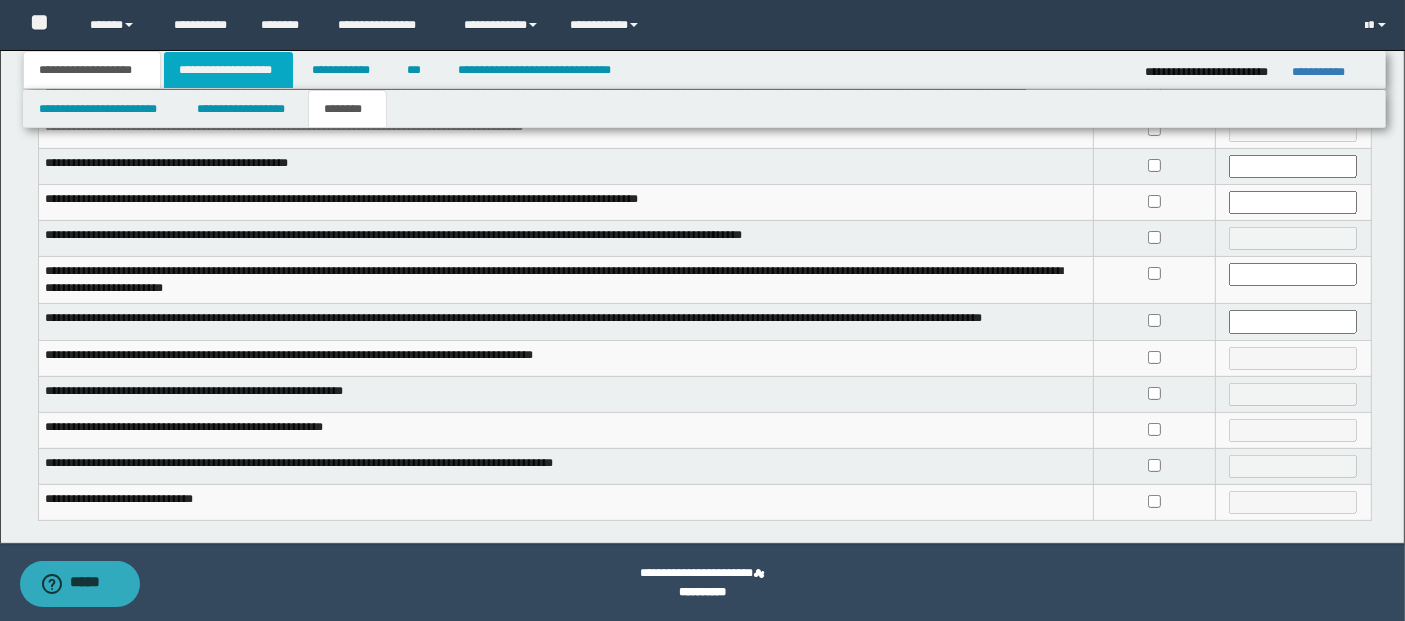 click on "**********" at bounding box center (228, 70) 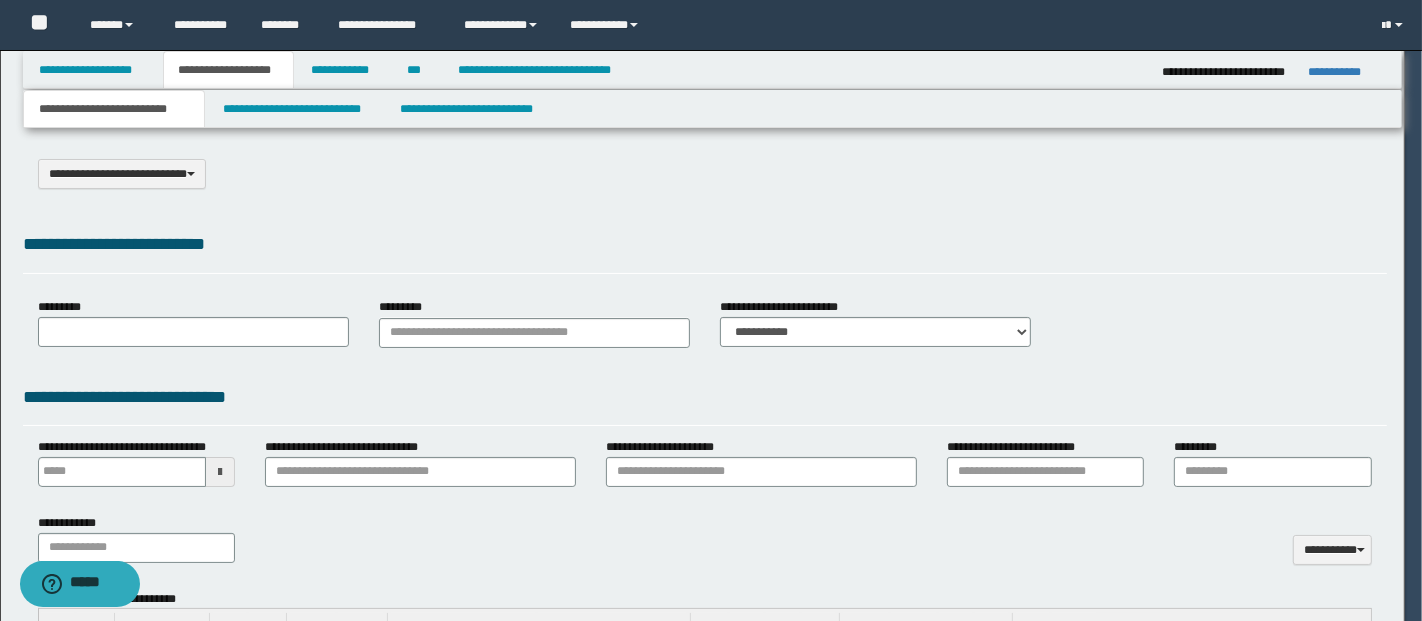 select on "*" 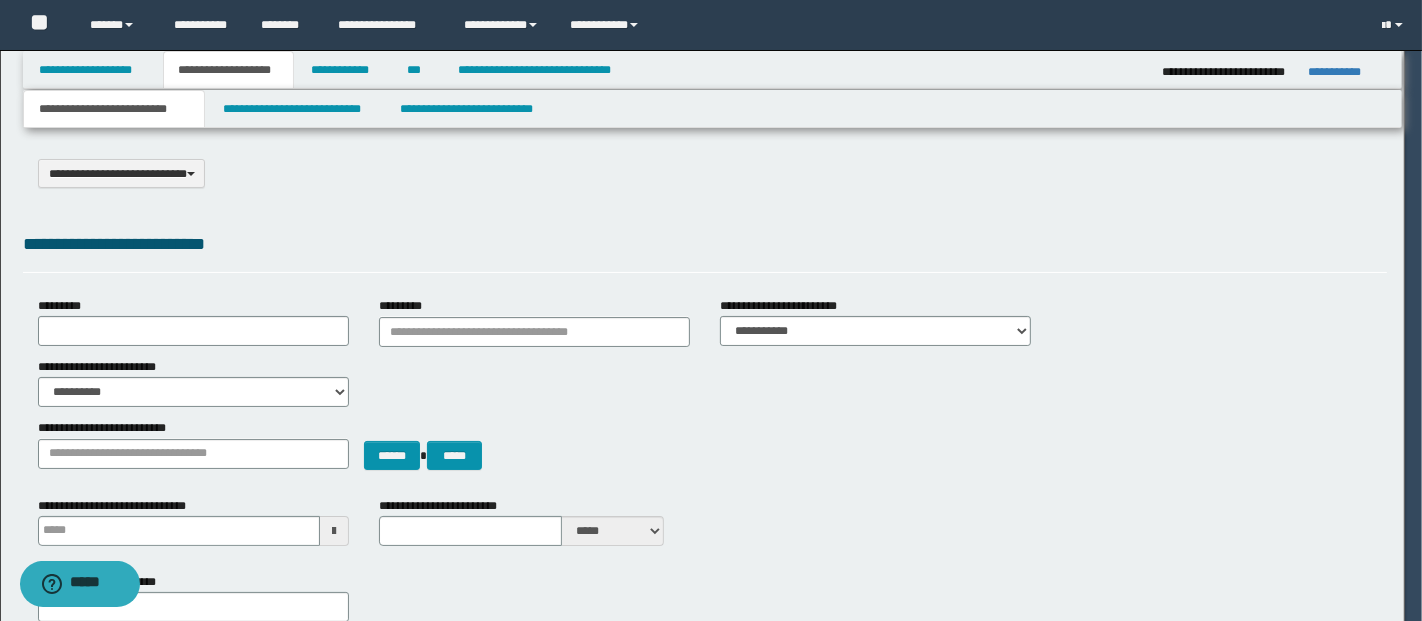 scroll, scrollTop: 0, scrollLeft: 0, axis: both 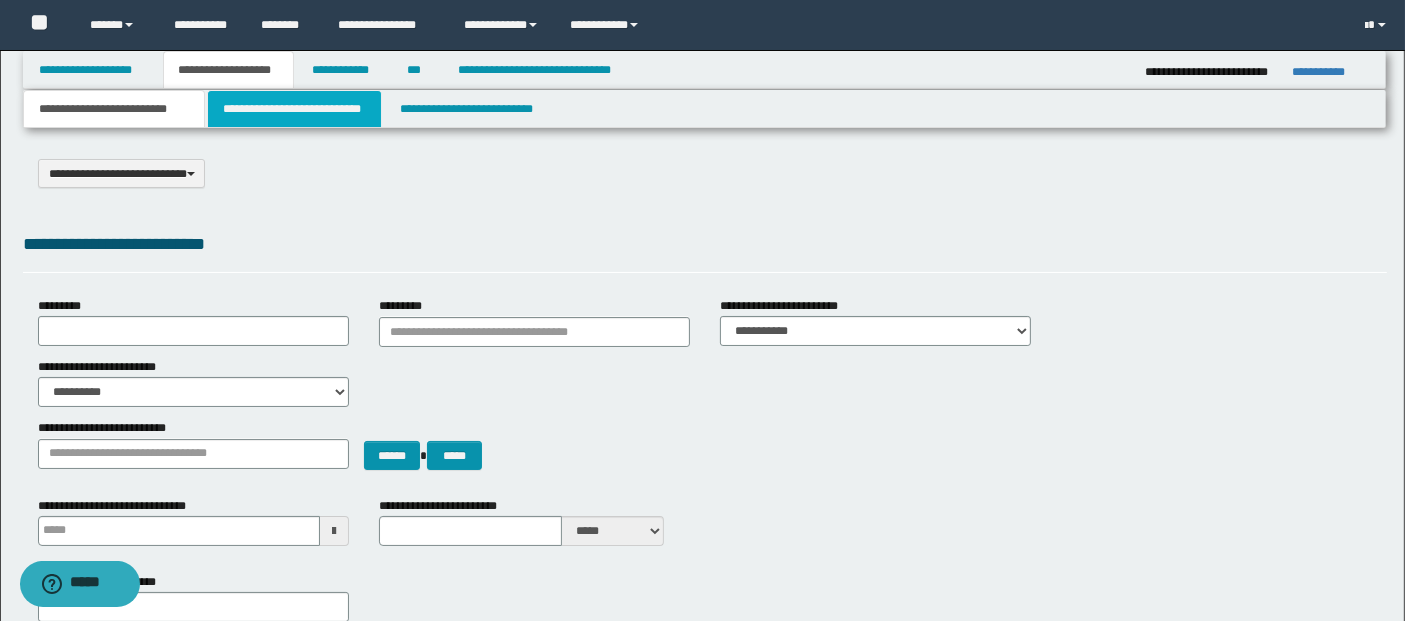 click on "**********" at bounding box center (294, 109) 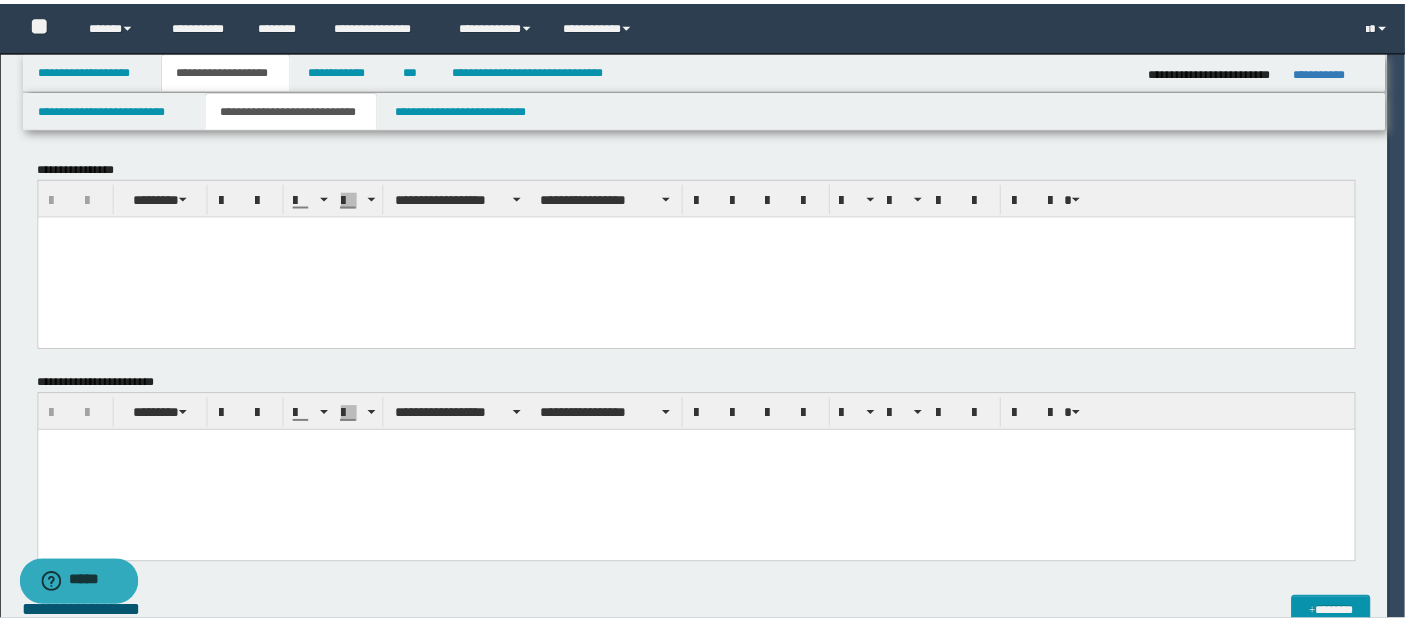 scroll, scrollTop: 0, scrollLeft: 0, axis: both 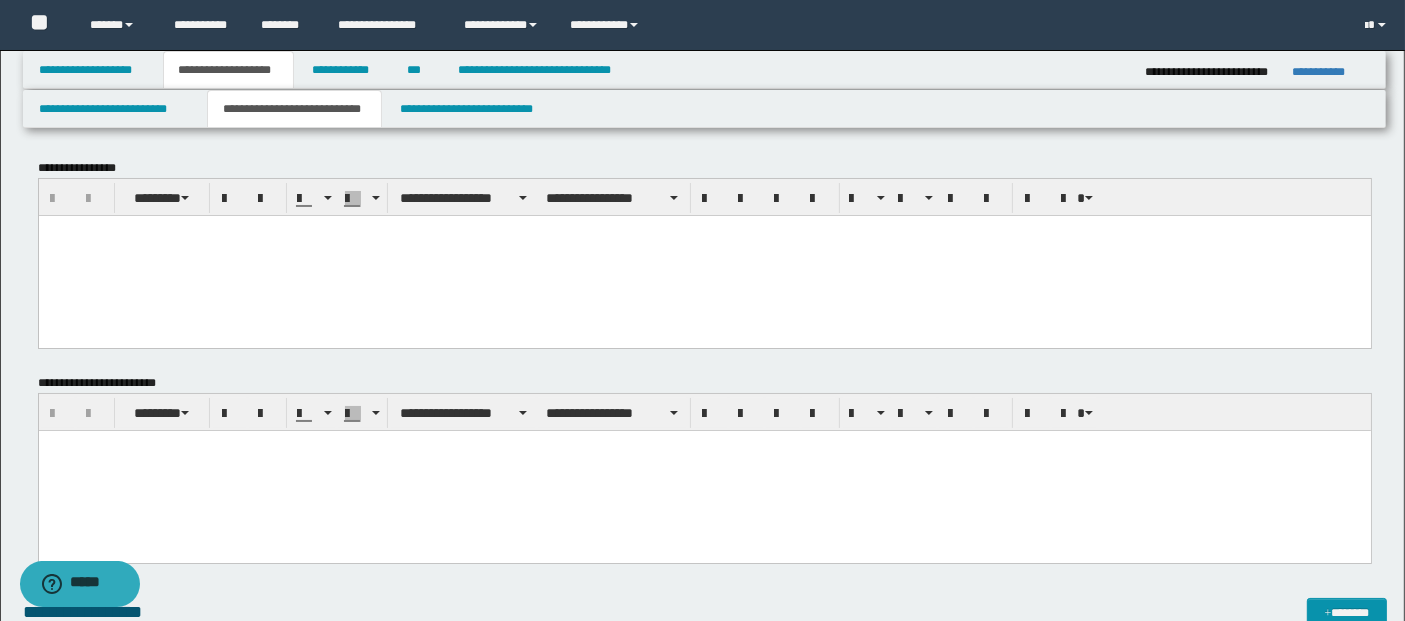 click at bounding box center (704, 255) 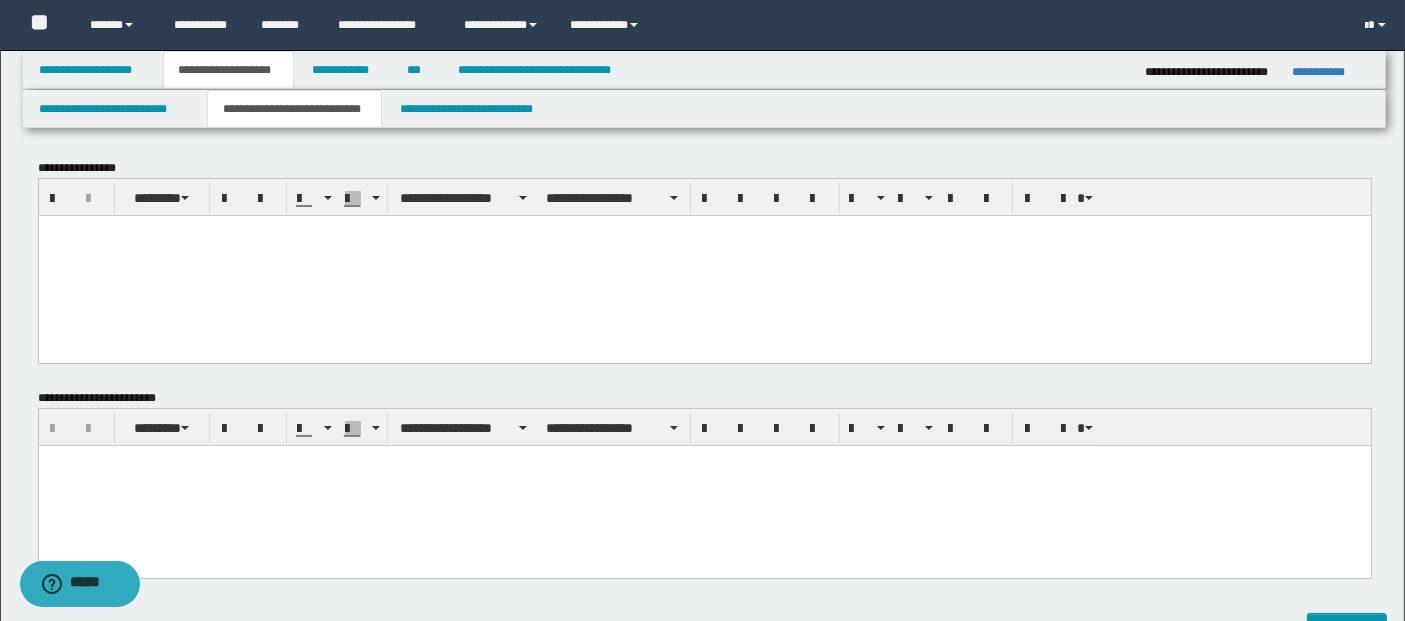 paste 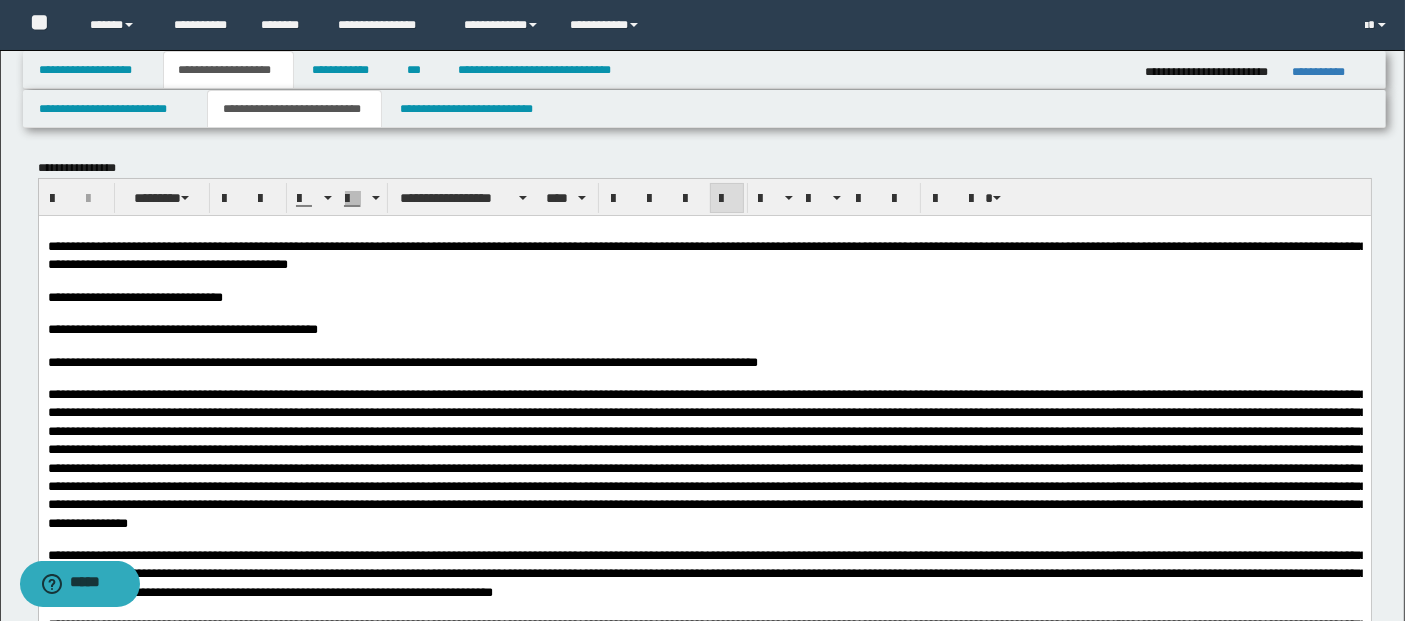 click on "**********" at bounding box center [704, 297] 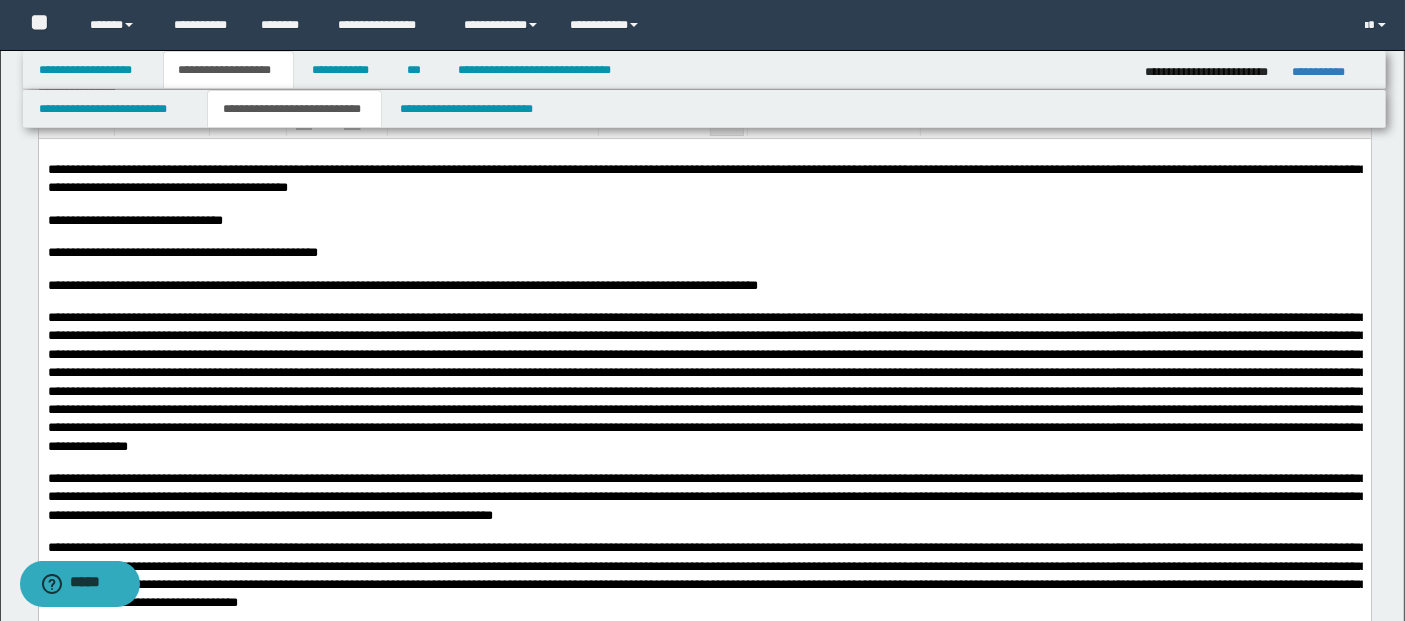 scroll, scrollTop: 111, scrollLeft: 0, axis: vertical 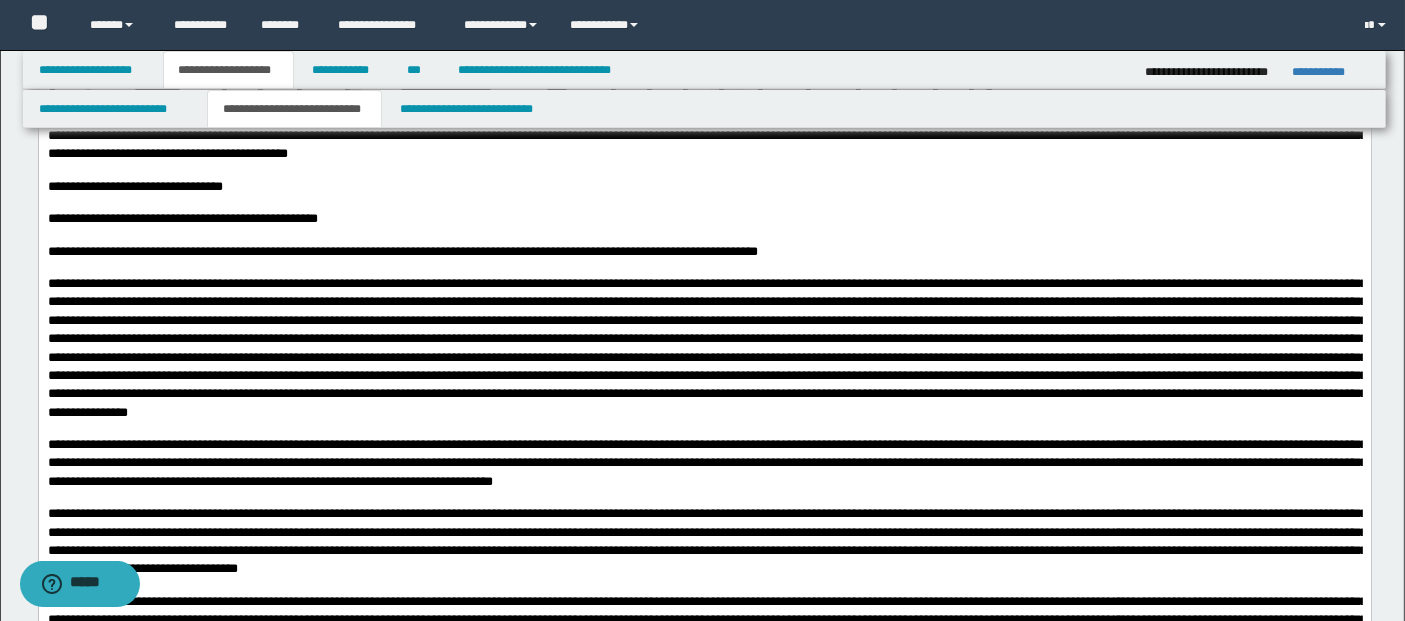 click at bounding box center (706, 347) 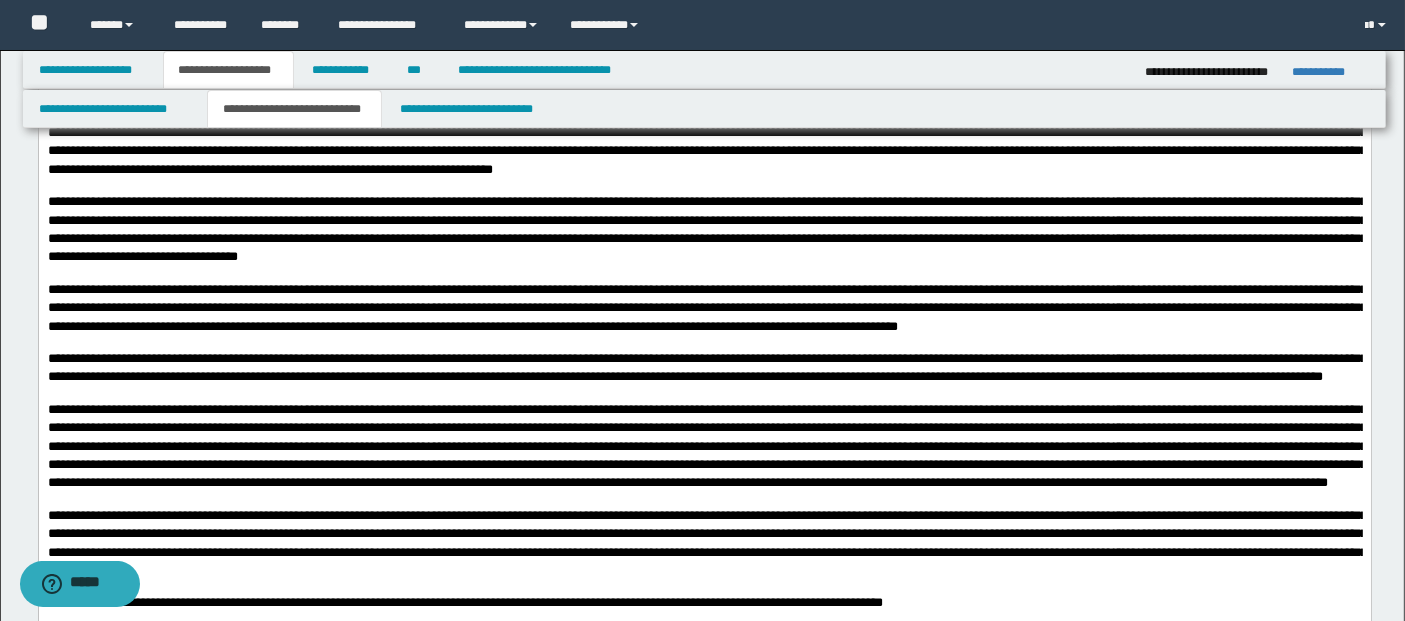 scroll, scrollTop: 444, scrollLeft: 0, axis: vertical 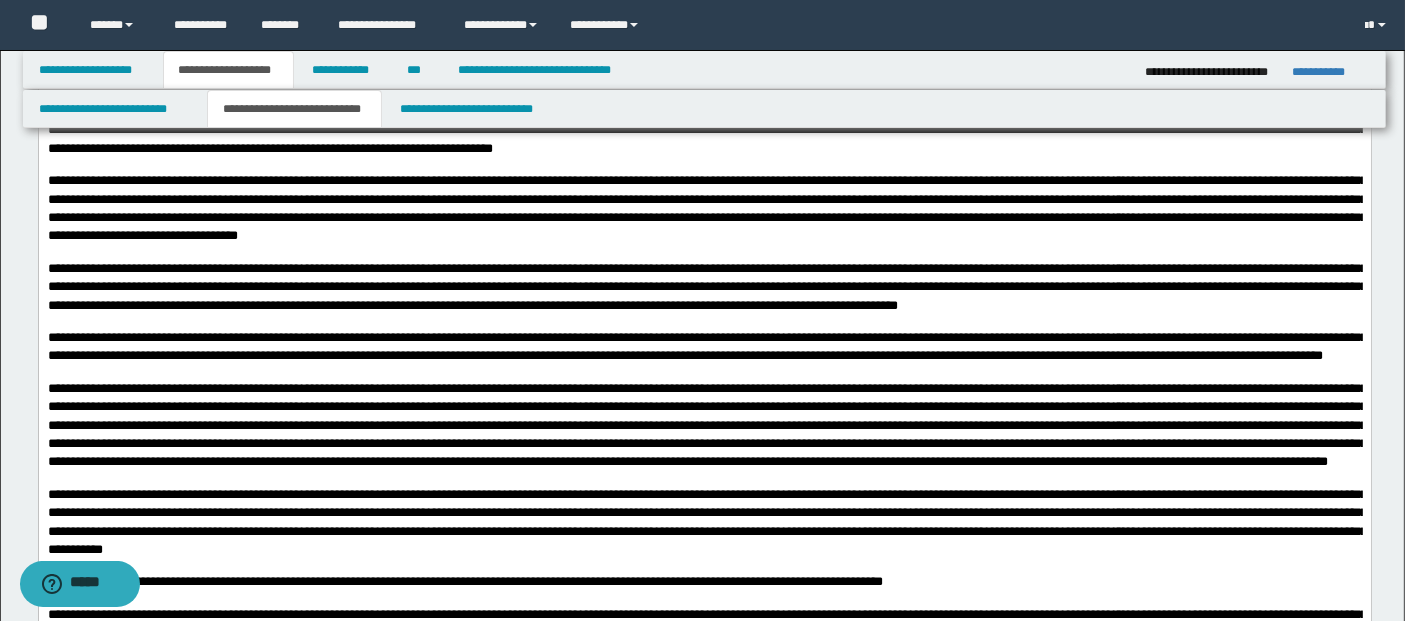 click on "**********" at bounding box center [706, 346] 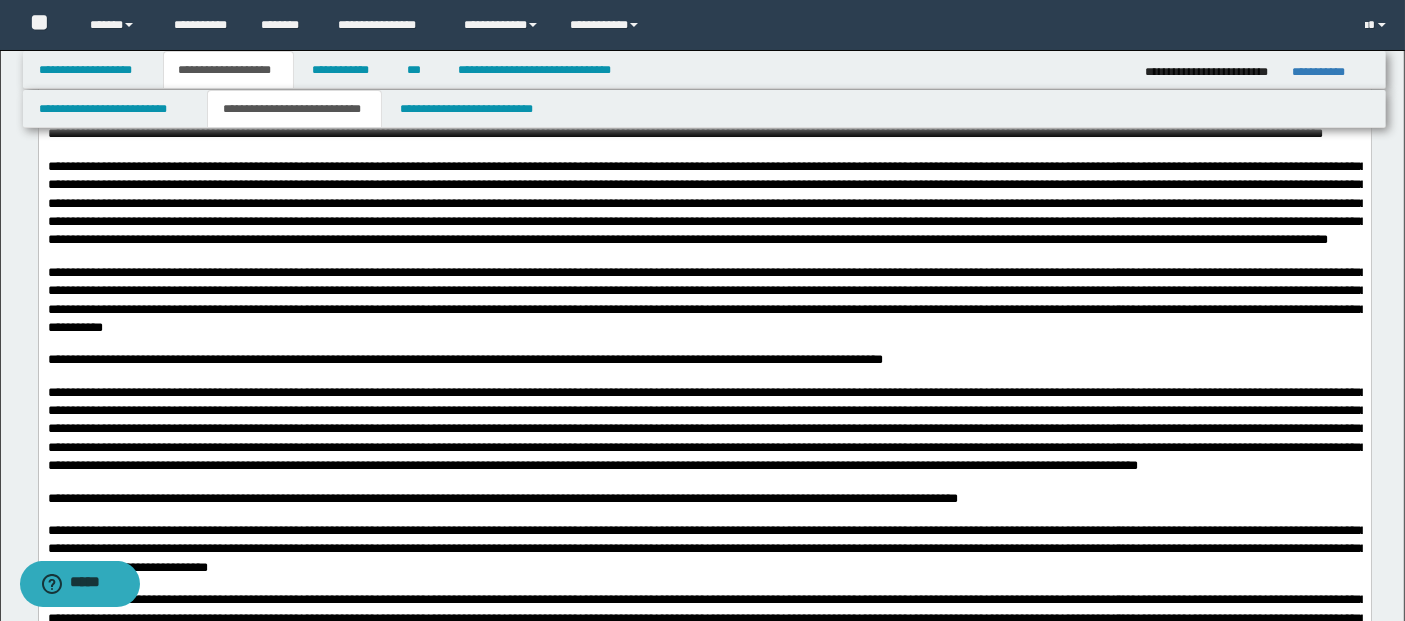 scroll, scrollTop: 777, scrollLeft: 0, axis: vertical 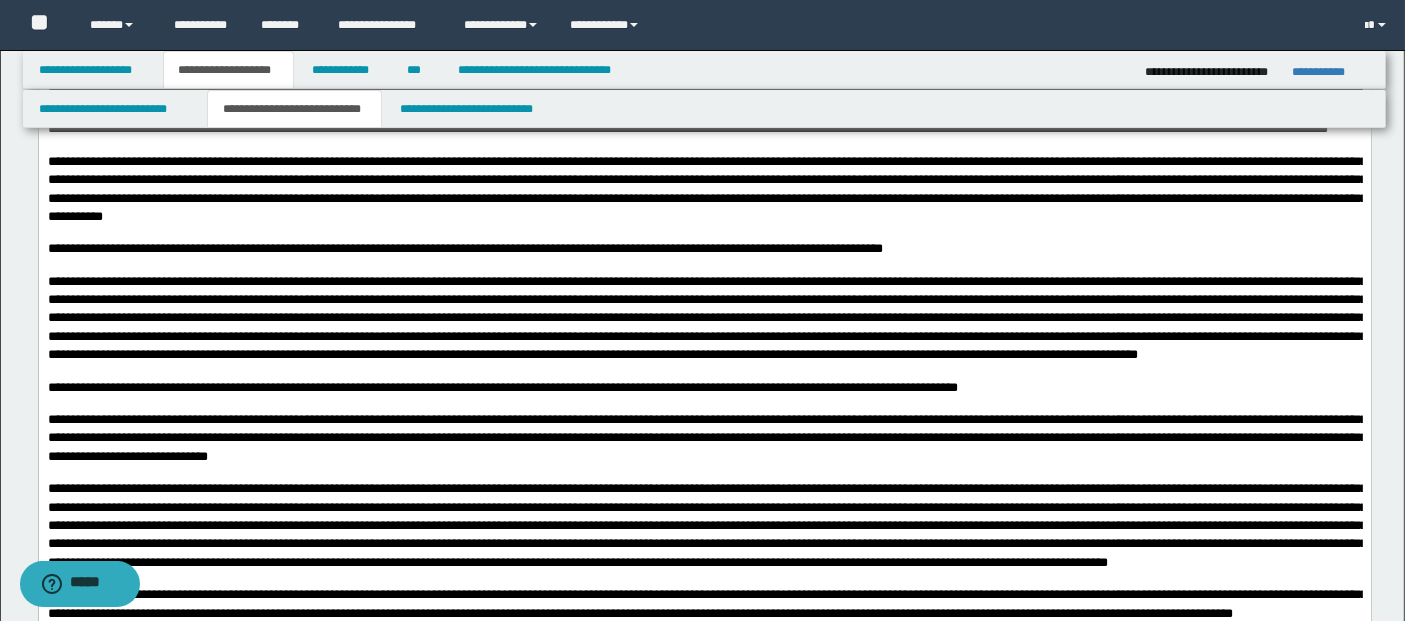 click at bounding box center (706, 318) 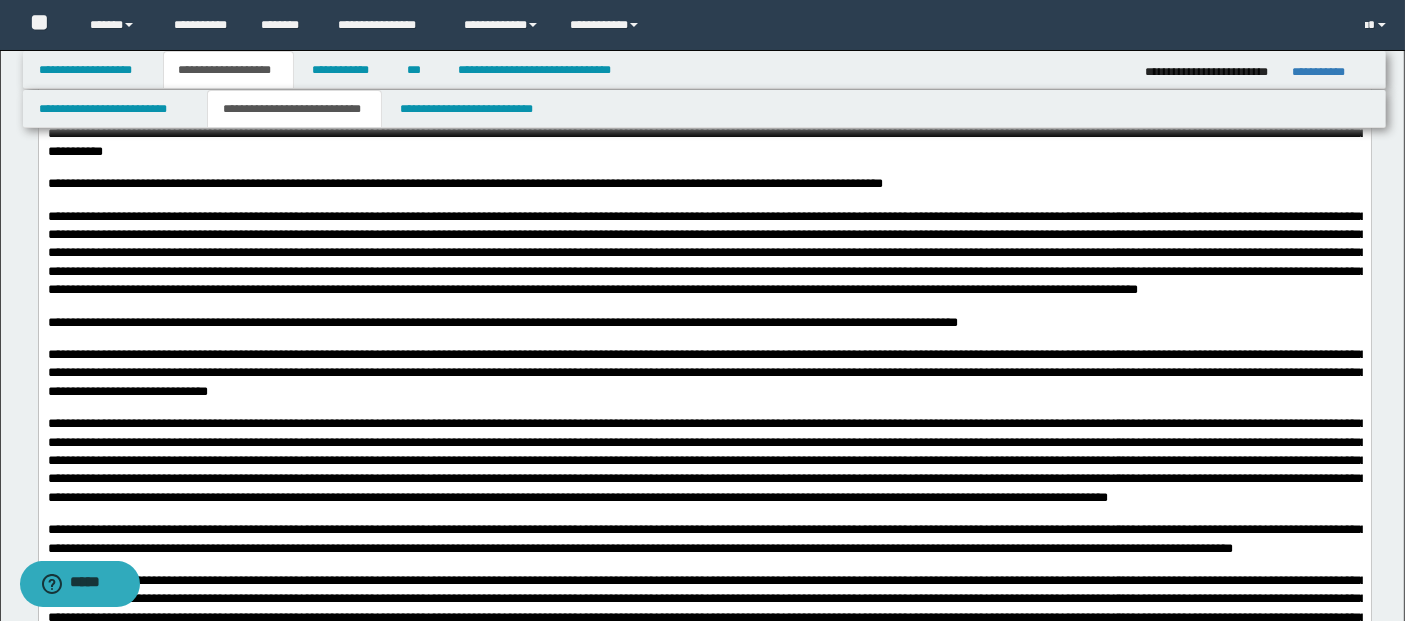 scroll, scrollTop: 888, scrollLeft: 0, axis: vertical 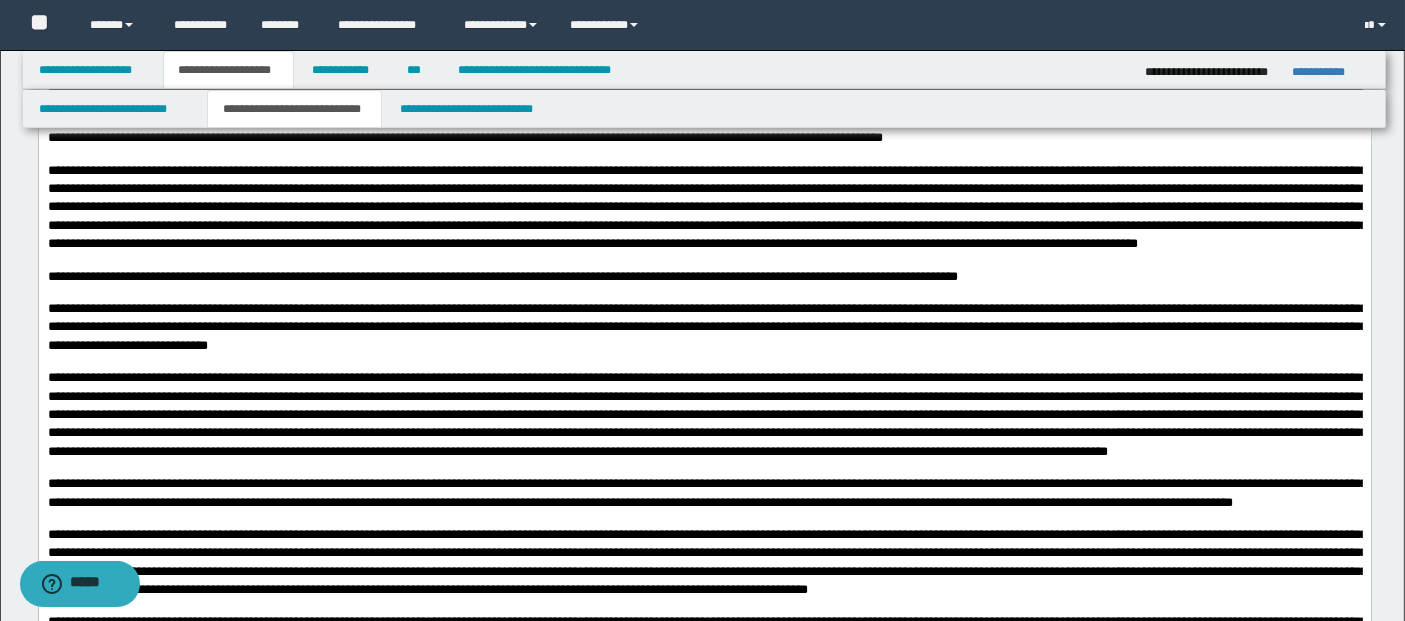 click on "**********" at bounding box center (704, 327) 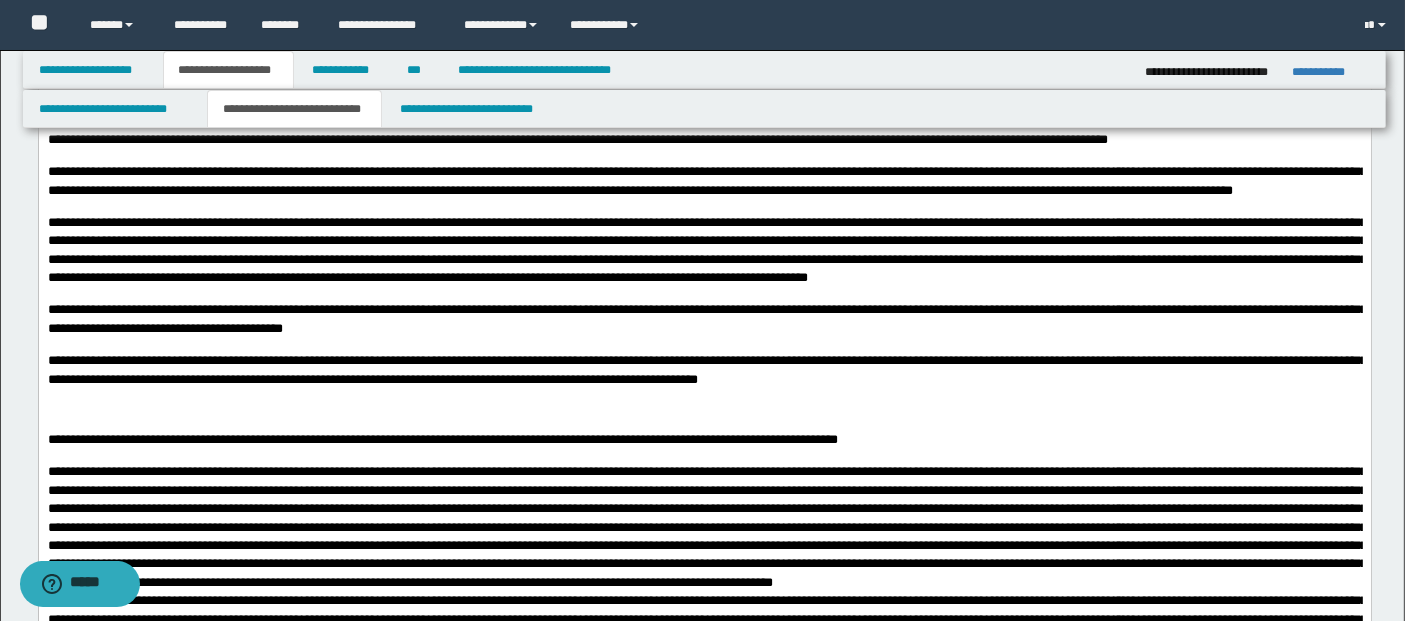 scroll, scrollTop: 1333, scrollLeft: 0, axis: vertical 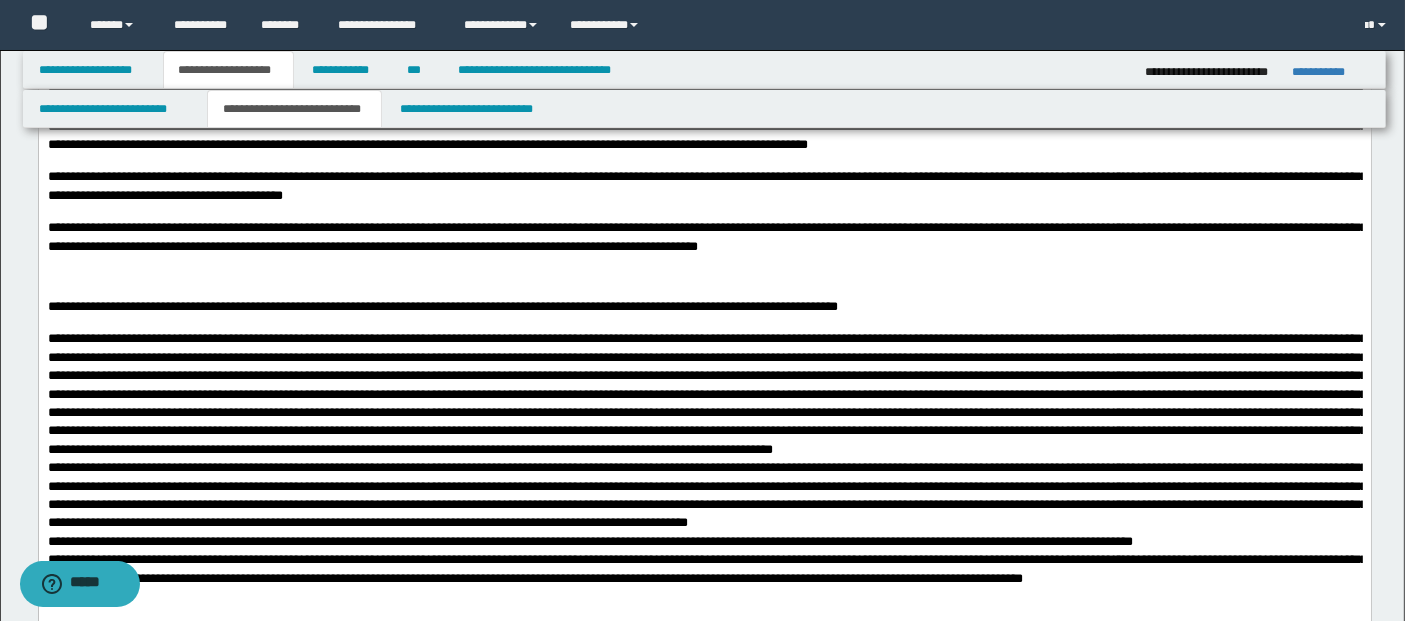 click on "**********" at bounding box center (706, 117) 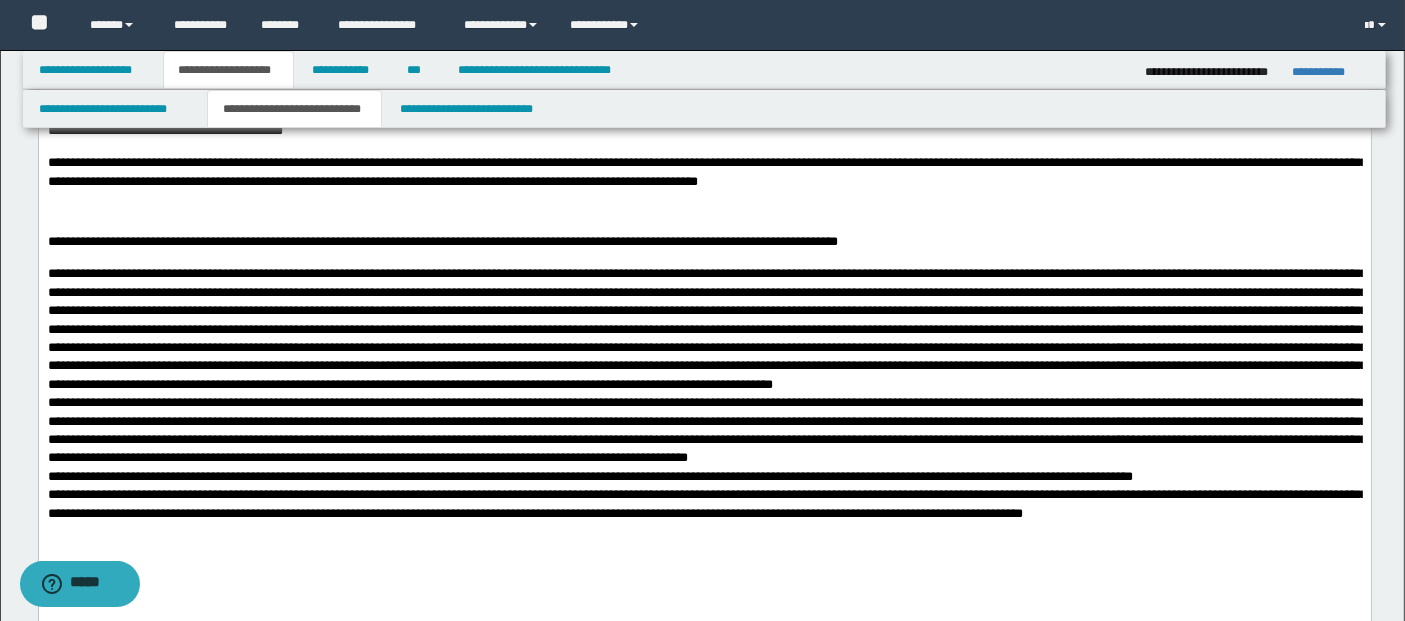 scroll, scrollTop: 1444, scrollLeft: 0, axis: vertical 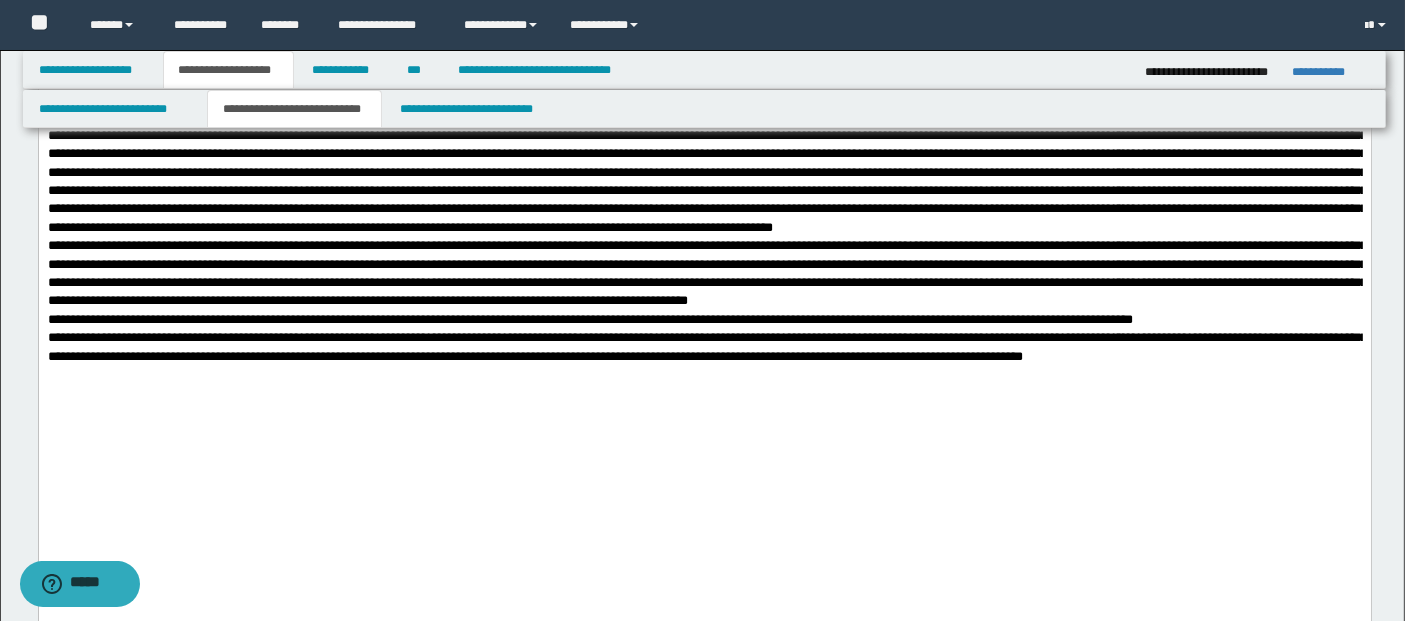 click at bounding box center [704, 102] 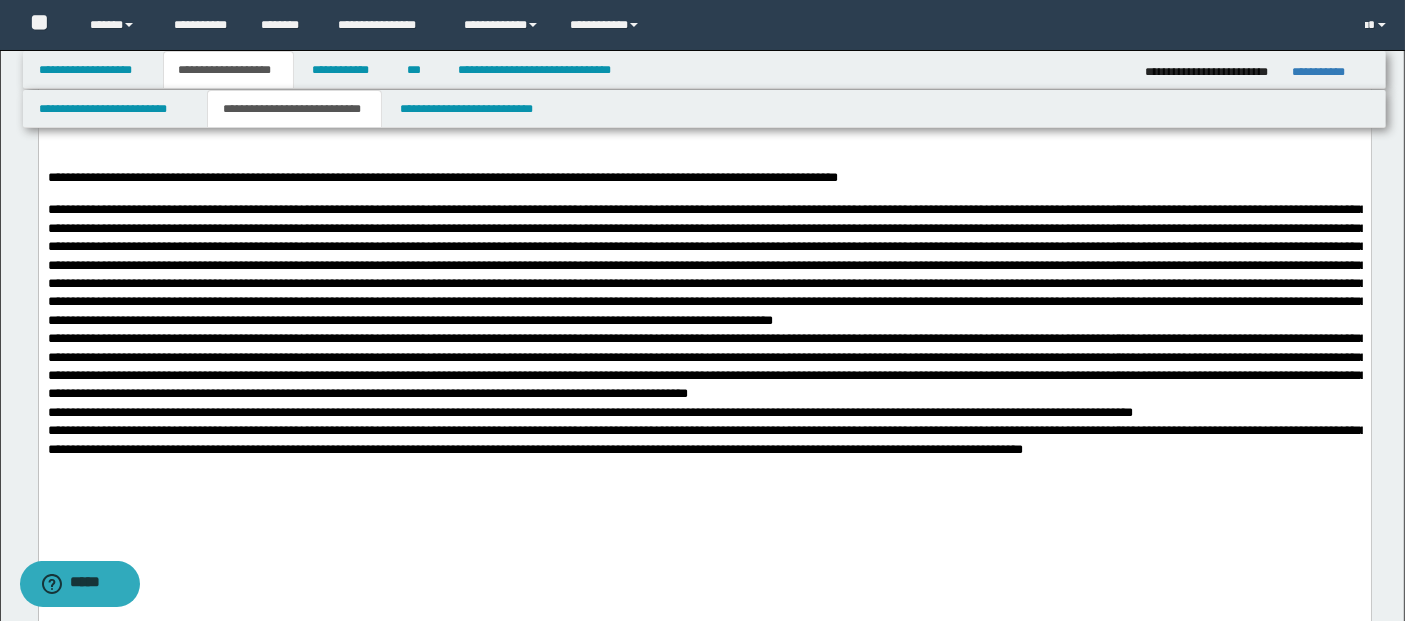scroll, scrollTop: 1333, scrollLeft: 0, axis: vertical 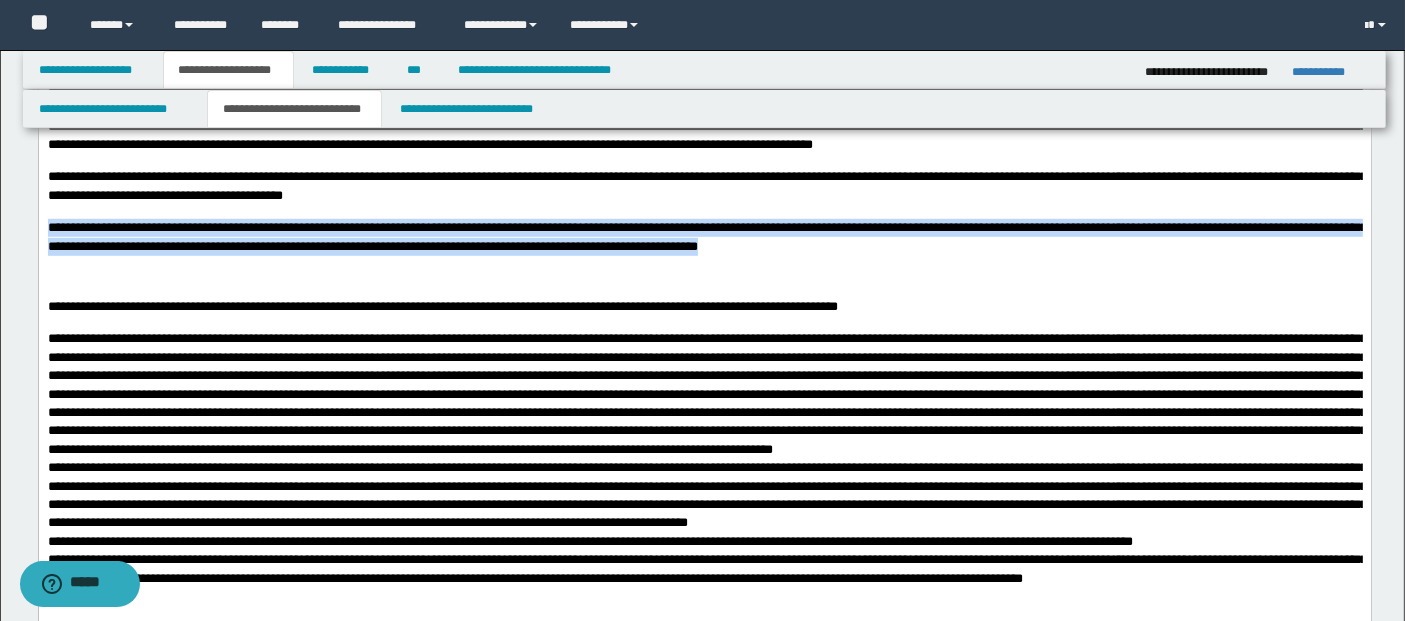drag, startPoint x: 1109, startPoint y: 376, endPoint x: -1, endPoint y: 354, distance: 1110.218 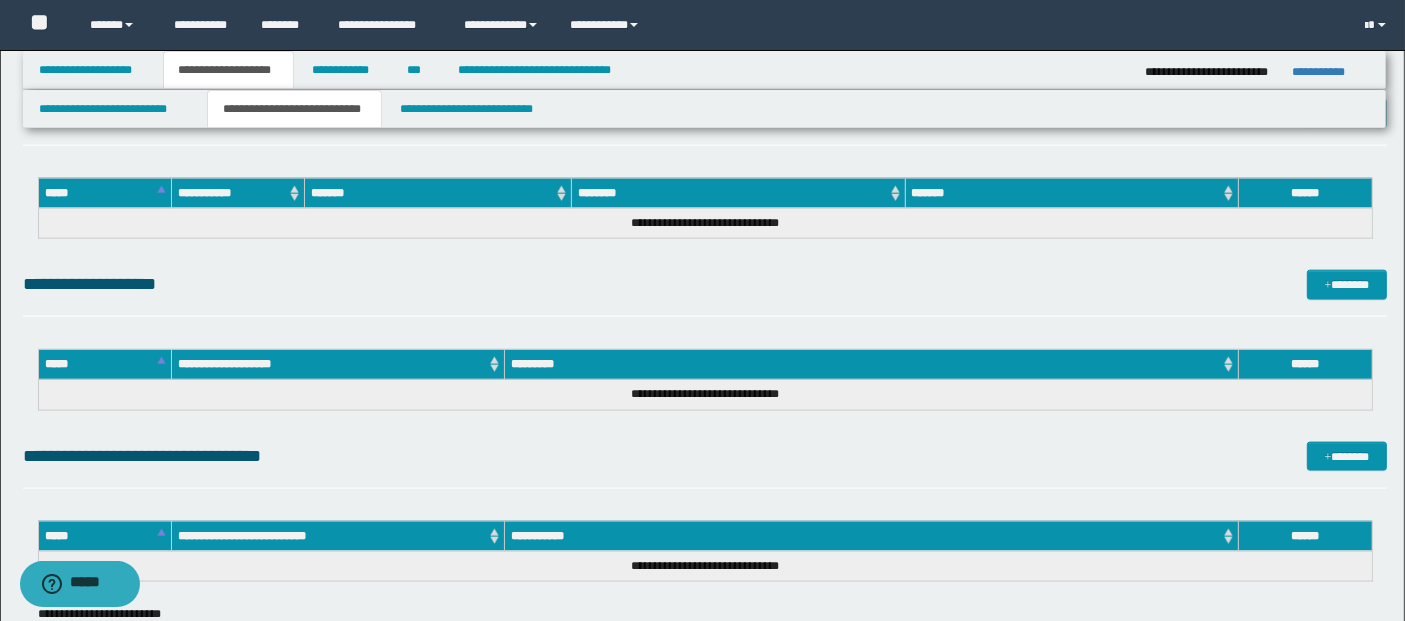 scroll, scrollTop: 2877, scrollLeft: 0, axis: vertical 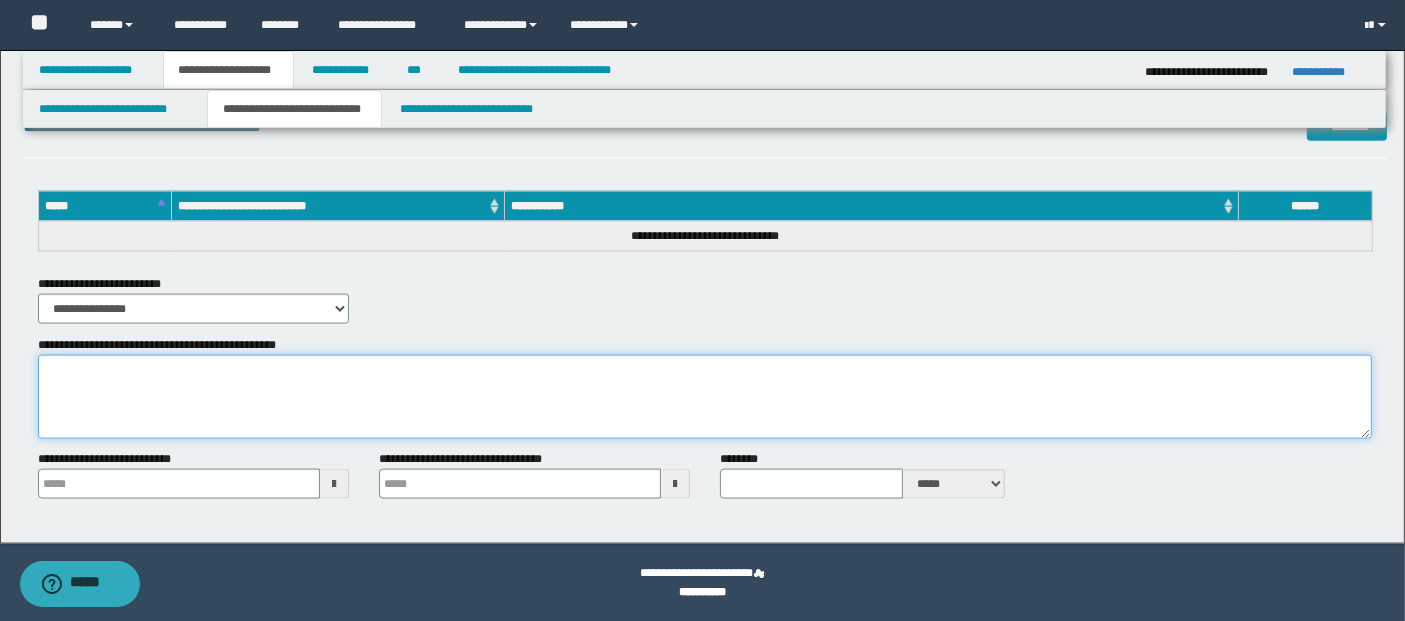 click on "**********" at bounding box center [705, 397] 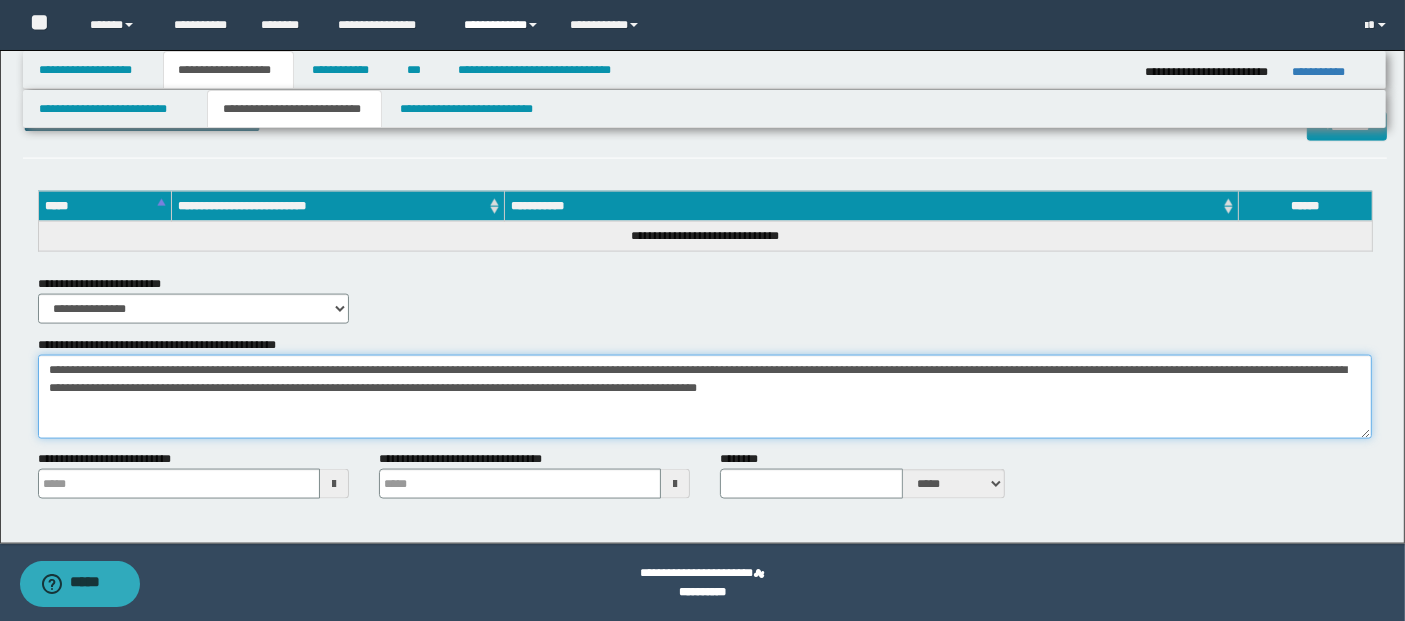 type on "**********" 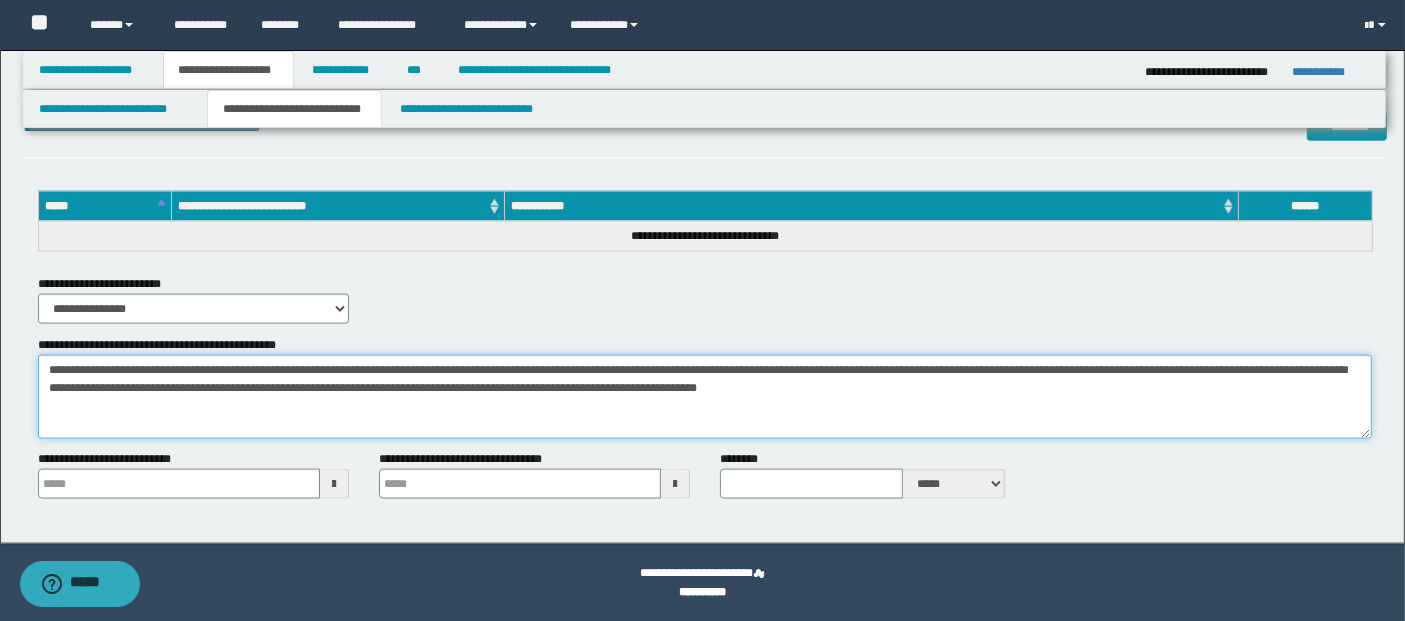 type 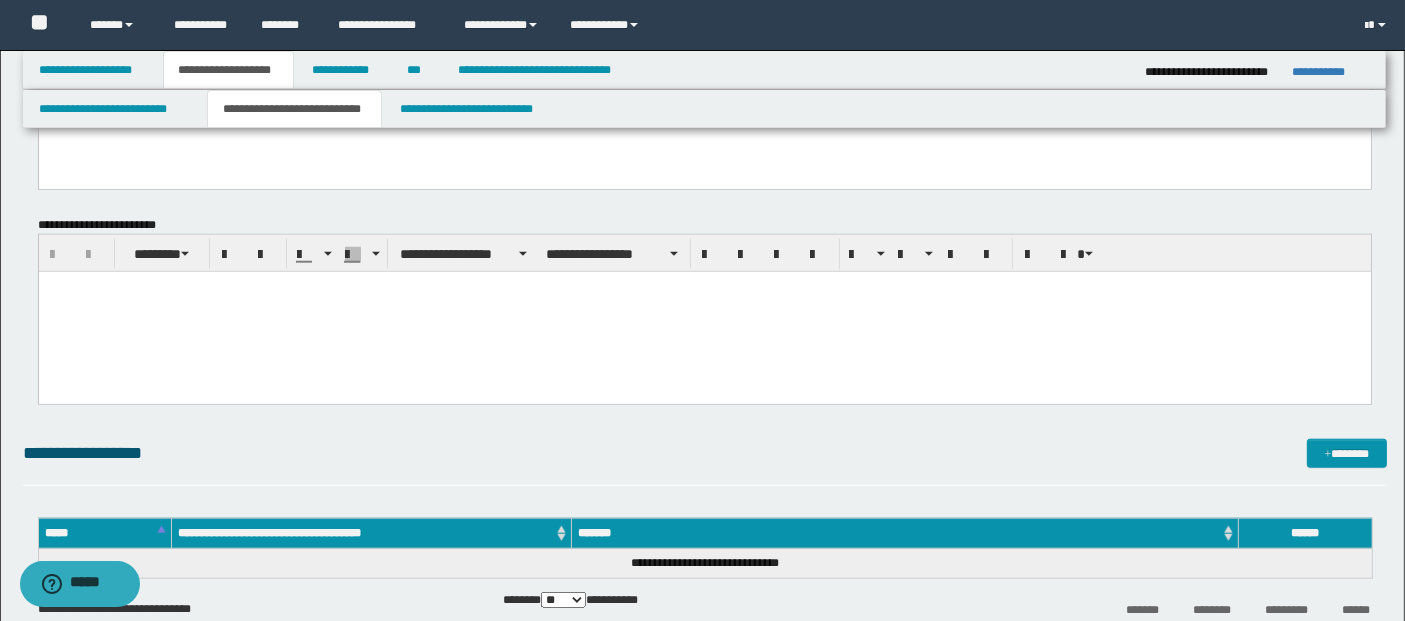 scroll, scrollTop: 1655, scrollLeft: 0, axis: vertical 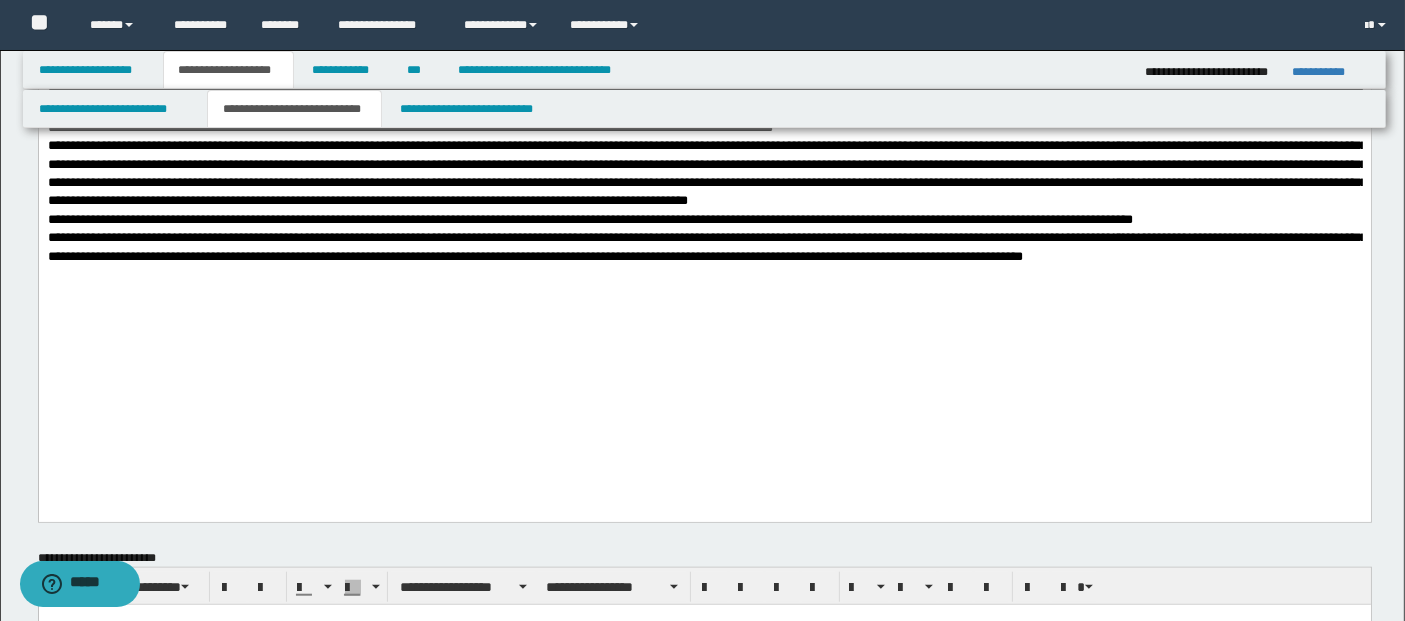 drag, startPoint x: 1225, startPoint y: 404, endPoint x: 335, endPoint y: 198, distance: 913.5294 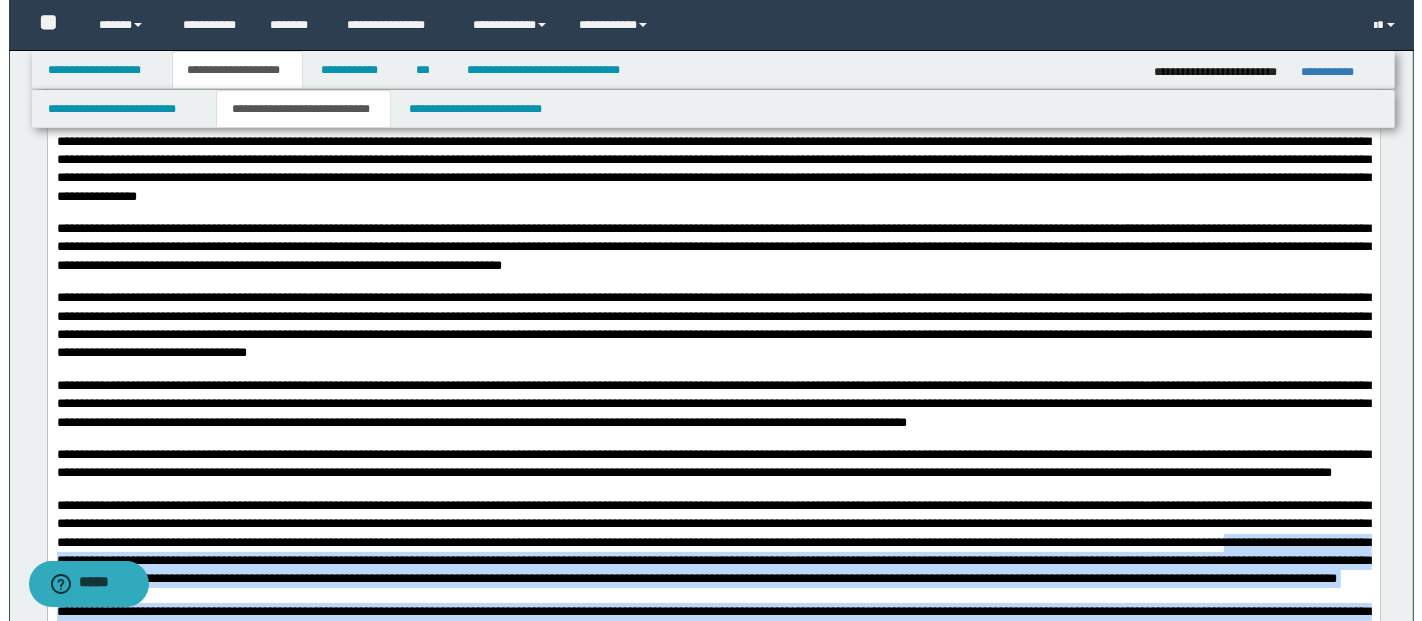 scroll, scrollTop: 0, scrollLeft: 0, axis: both 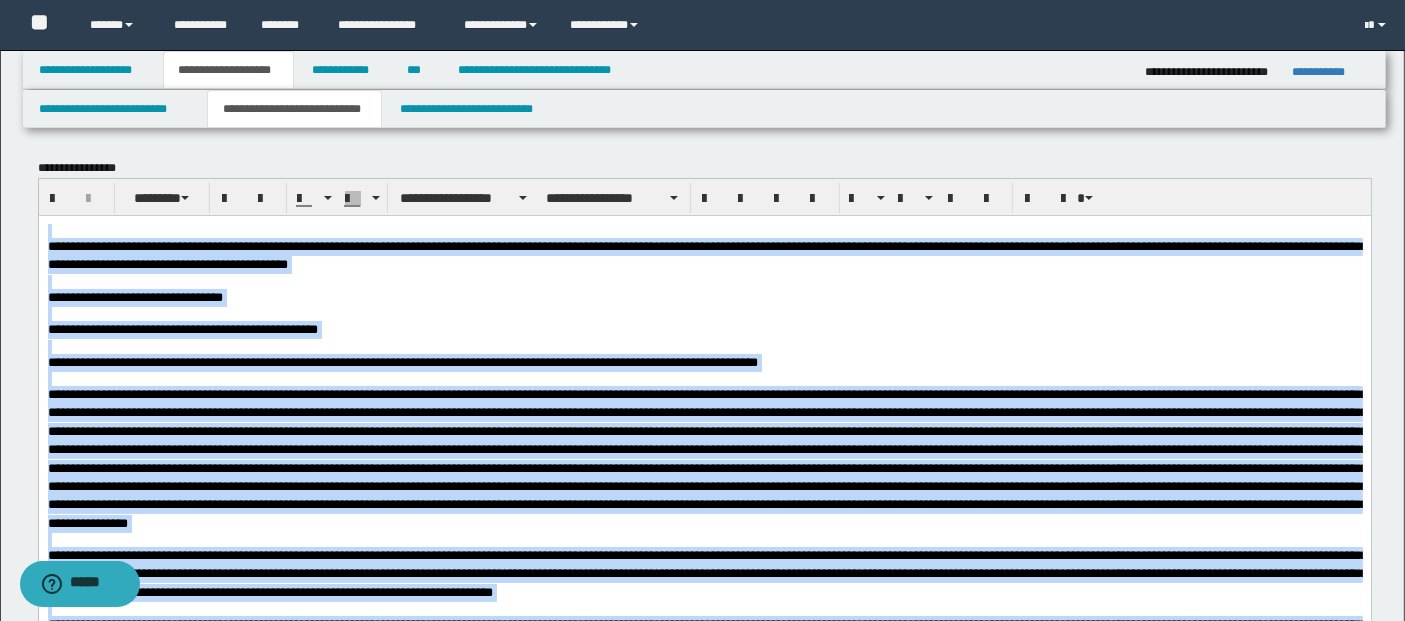 drag, startPoint x: 1252, startPoint y: 2066, endPoint x: 274, endPoint y: -90, distance: 2367.4502 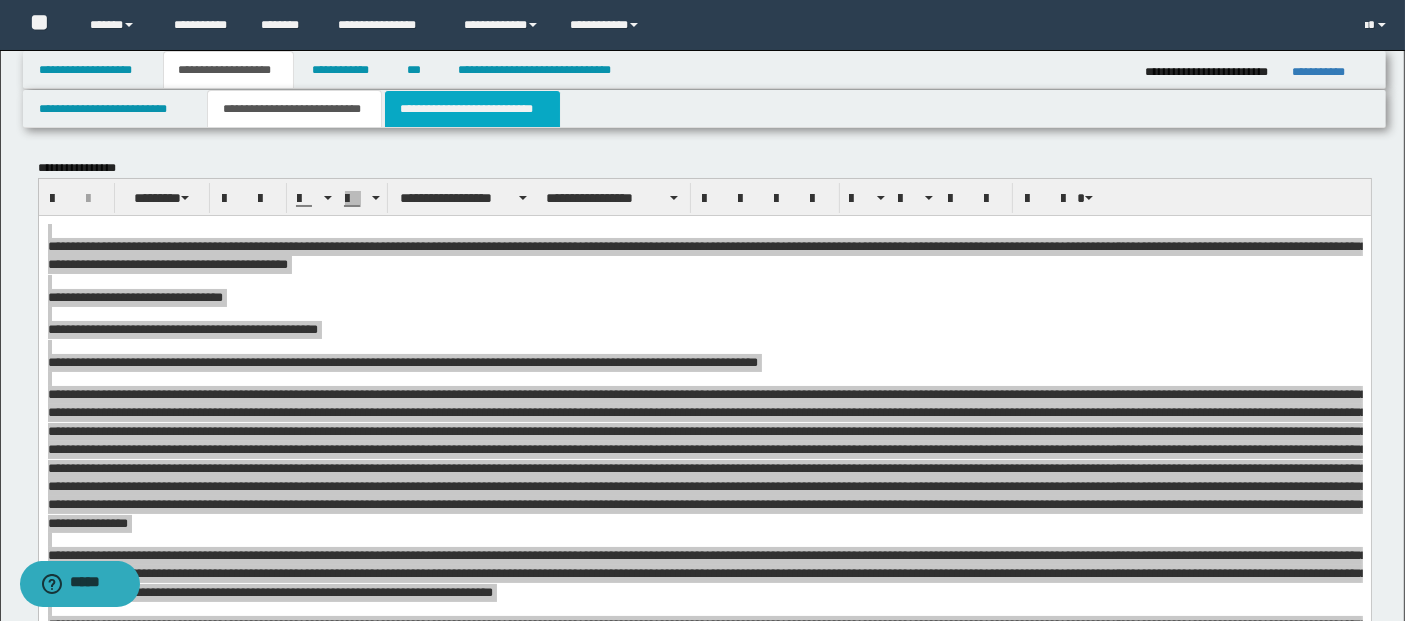 click on "**********" at bounding box center (472, 109) 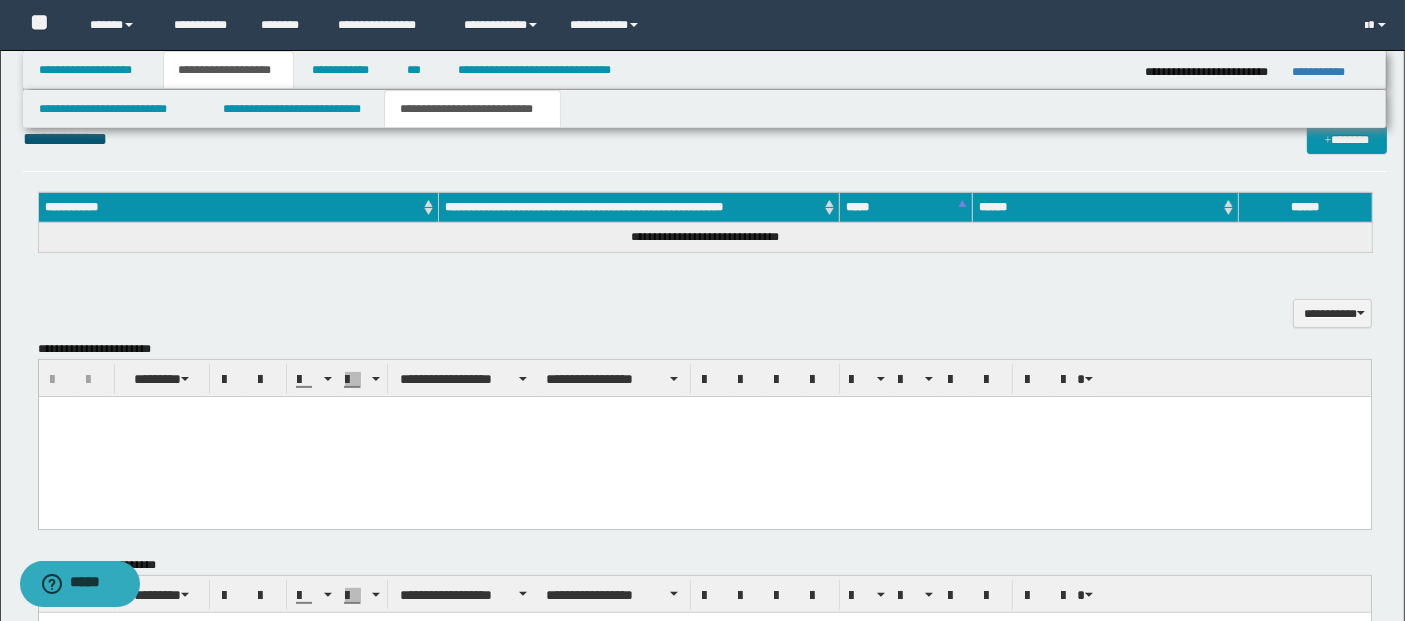 scroll, scrollTop: 666, scrollLeft: 0, axis: vertical 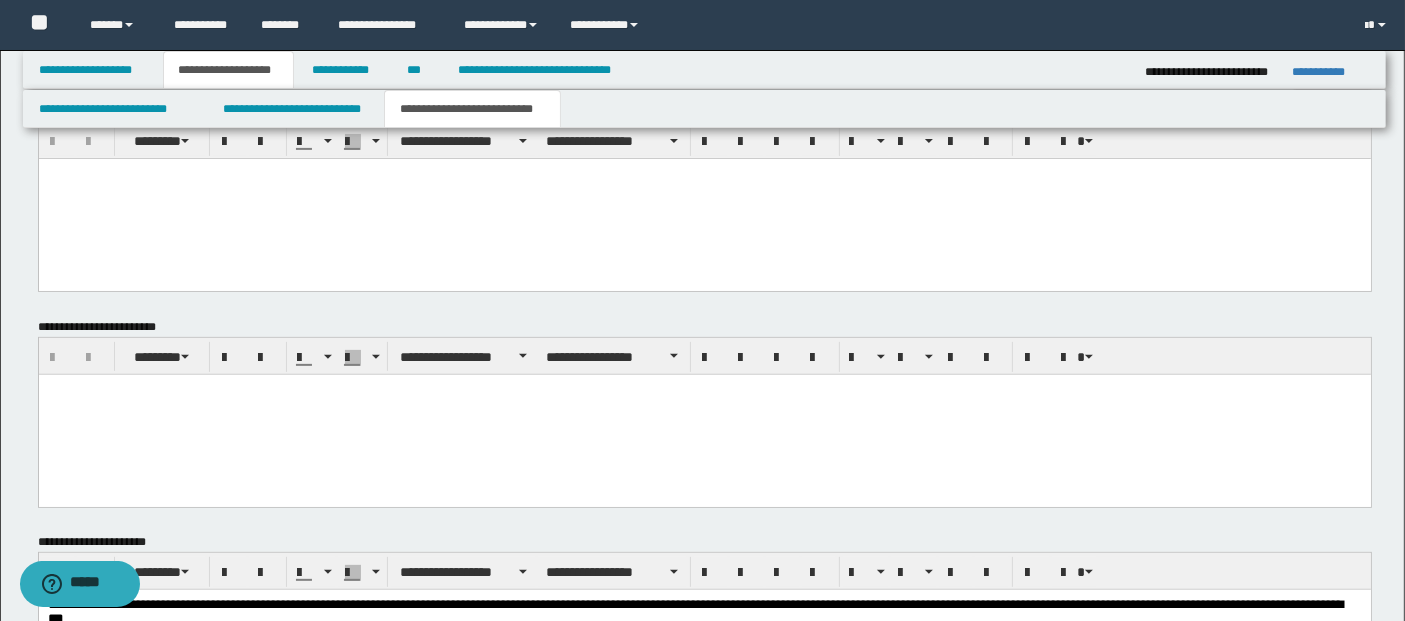 click at bounding box center [704, 199] 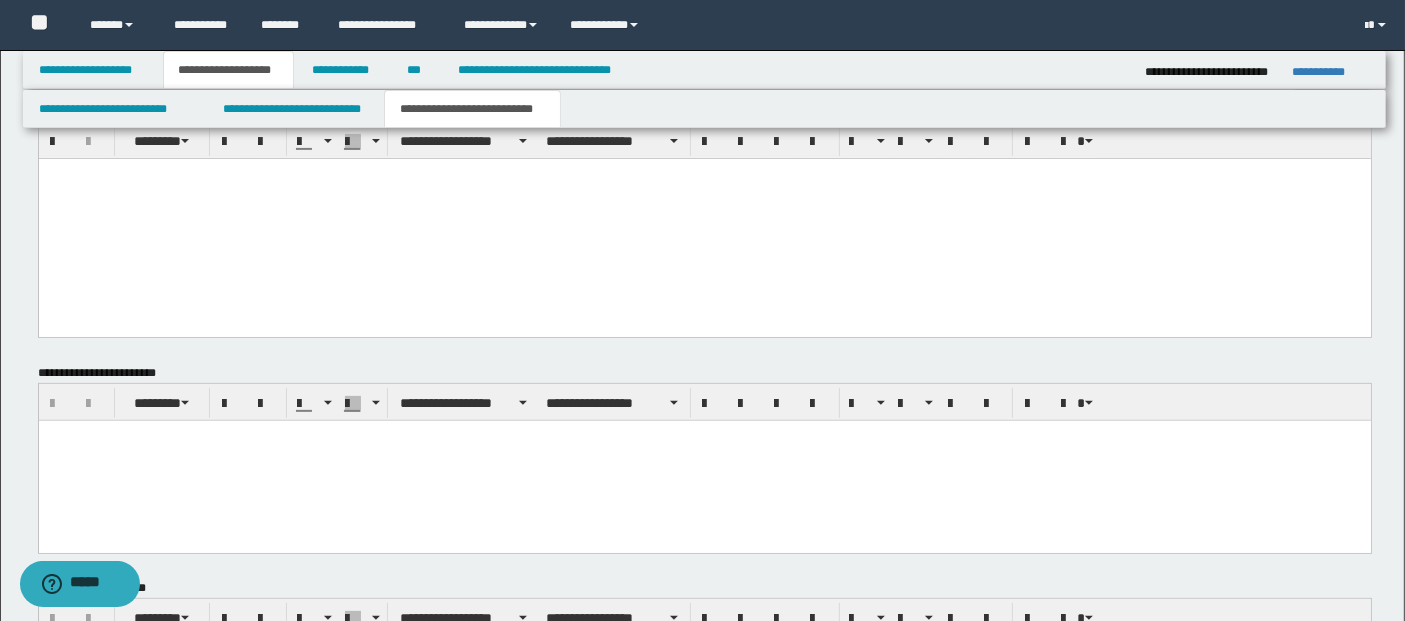 paste 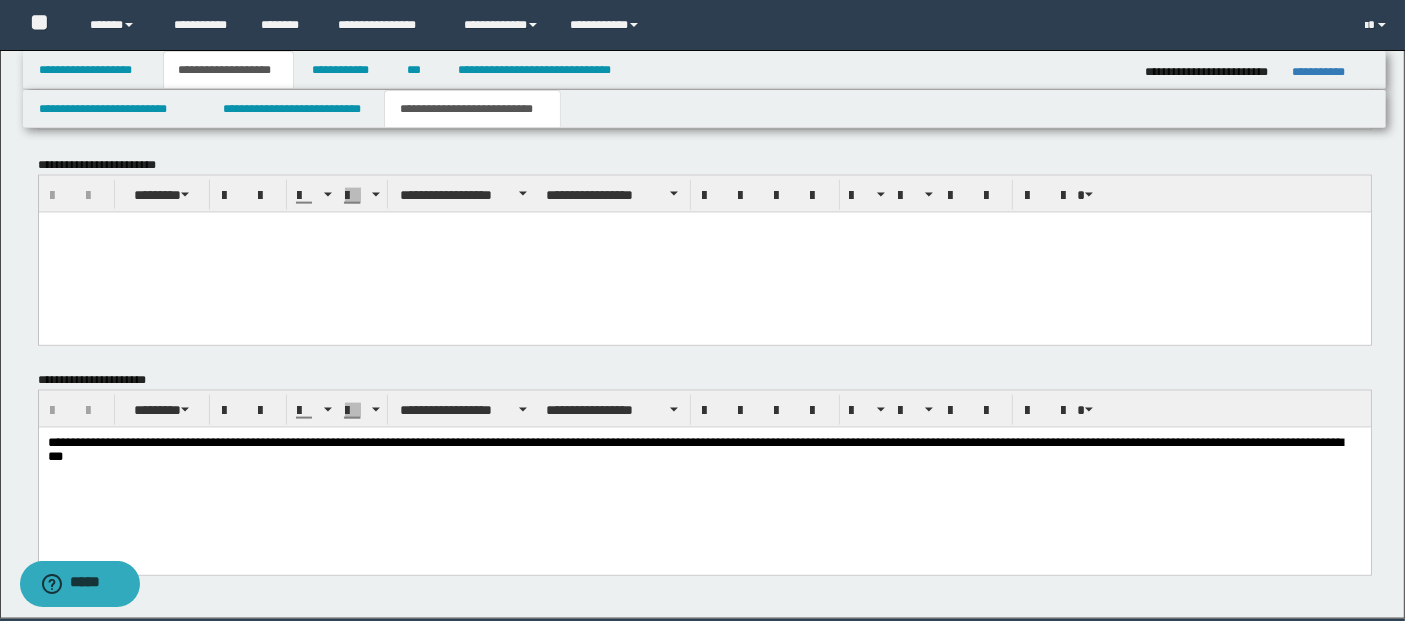 scroll, scrollTop: 2763, scrollLeft: 0, axis: vertical 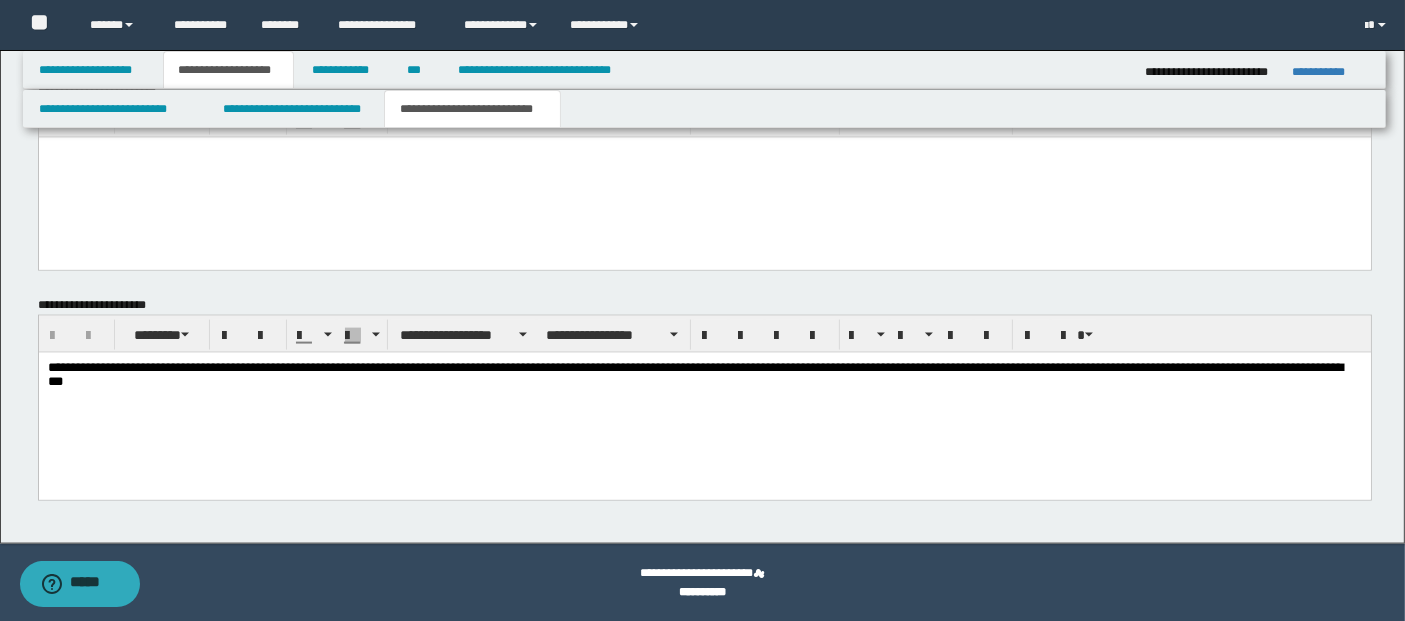 click on "**********" at bounding box center (704, 400) 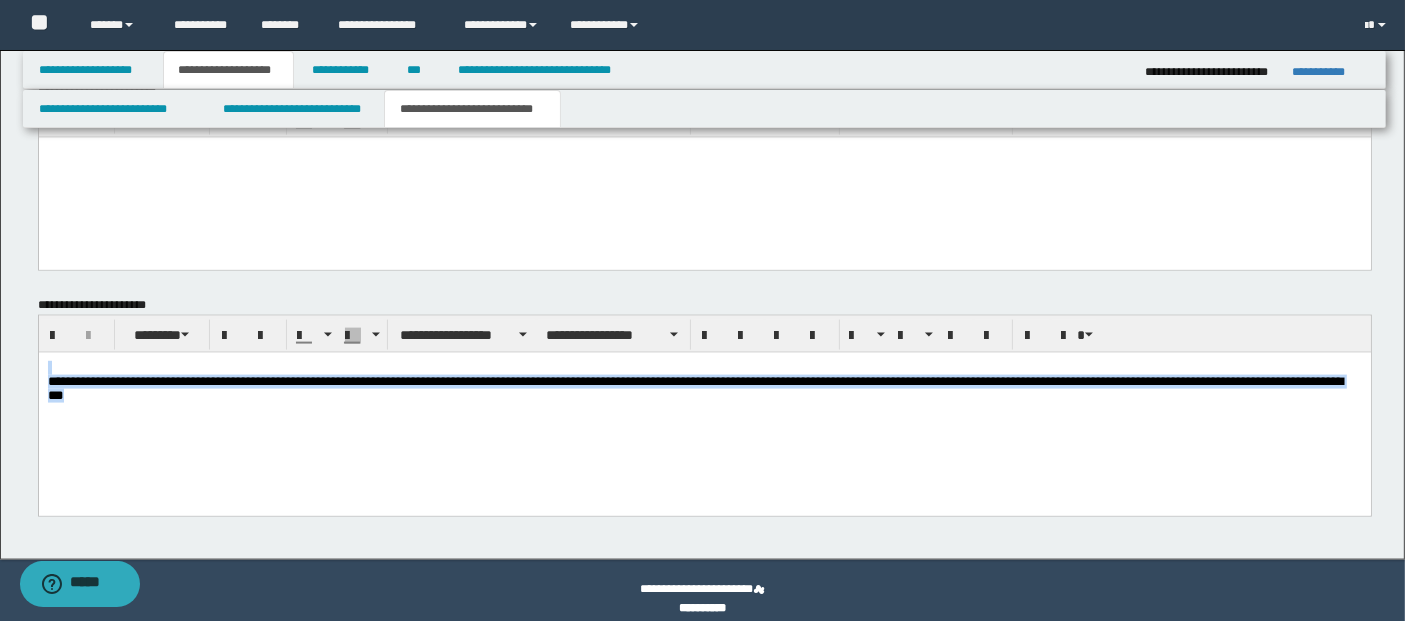 drag, startPoint x: 271, startPoint y: 397, endPoint x: 182, endPoint y: 372, distance: 92.44458 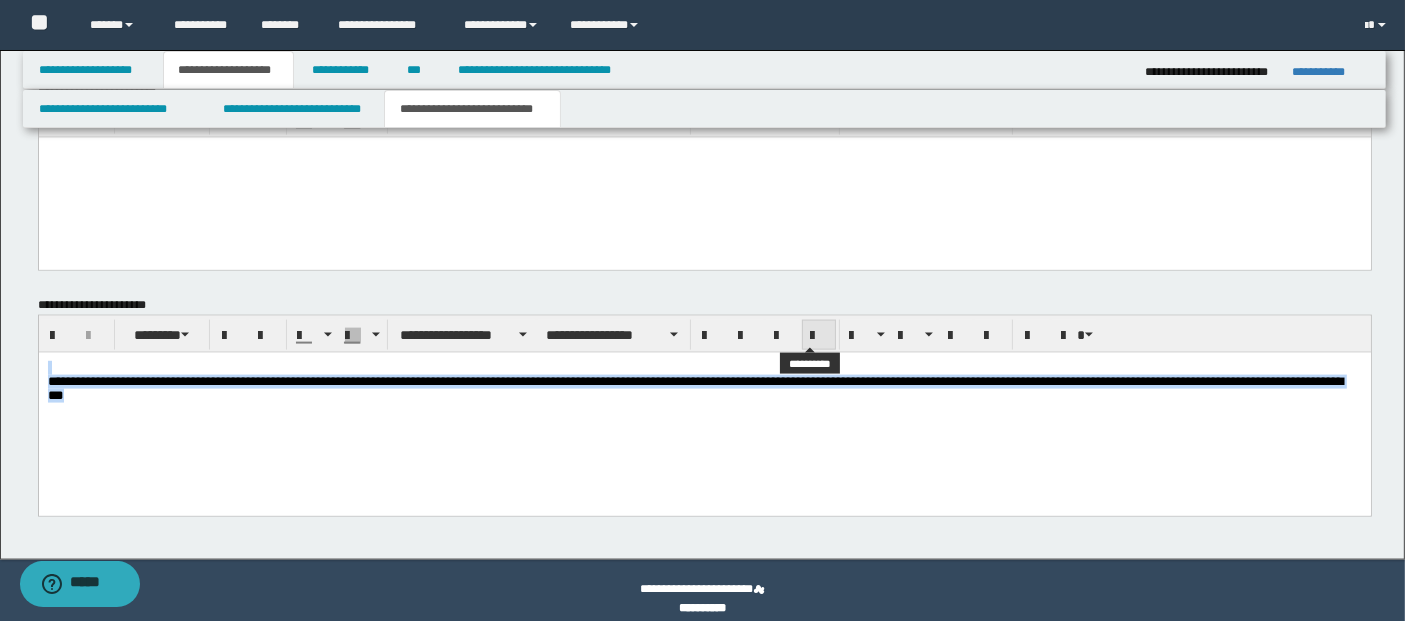 click at bounding box center (819, 336) 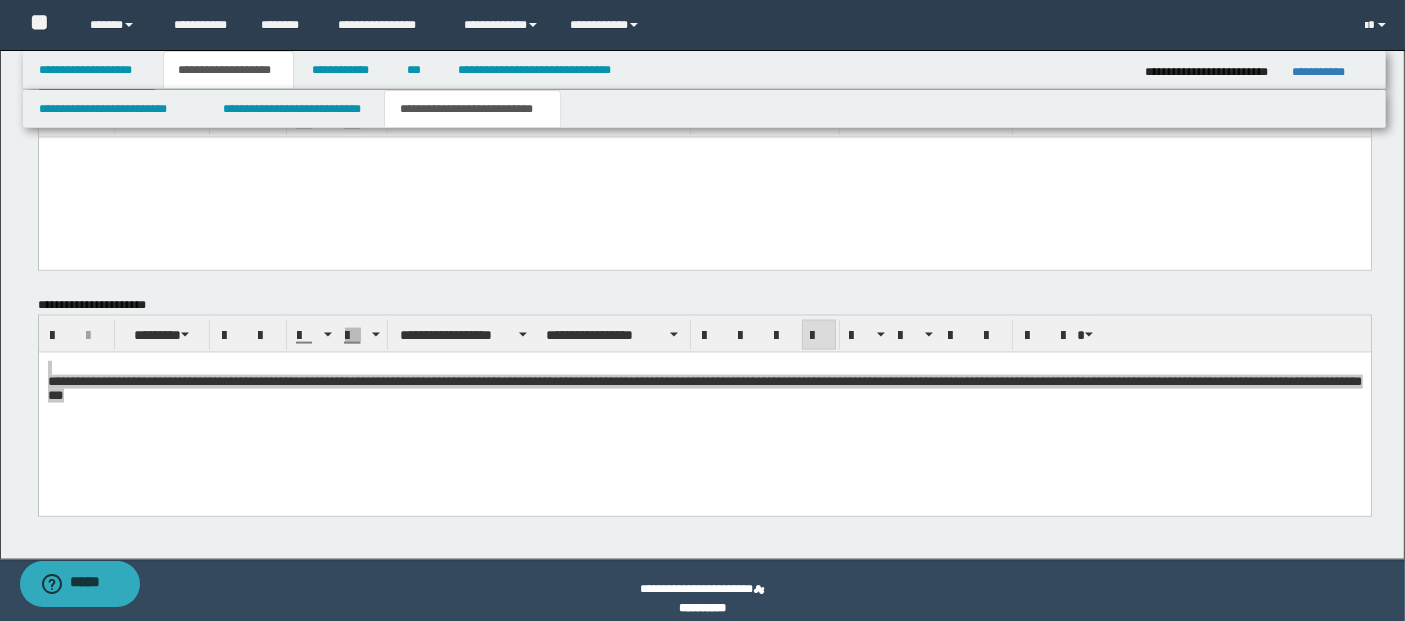 click at bounding box center [704, 177] 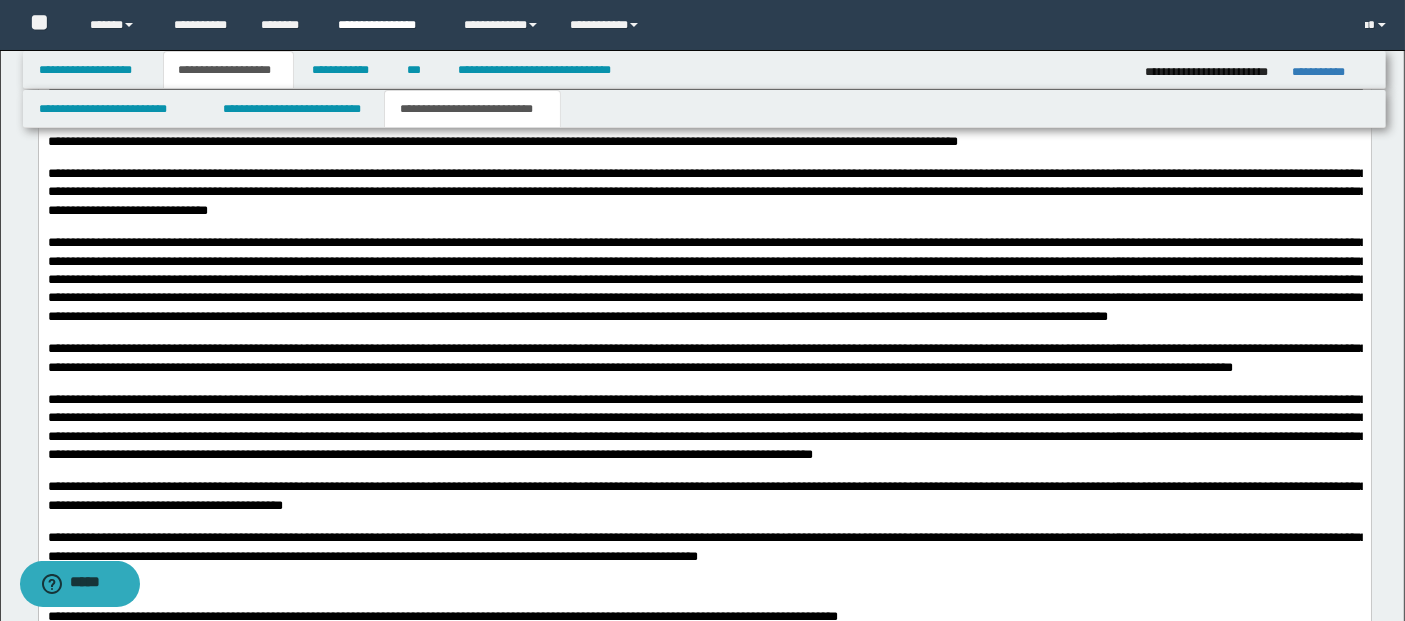 scroll, scrollTop: 1652, scrollLeft: 0, axis: vertical 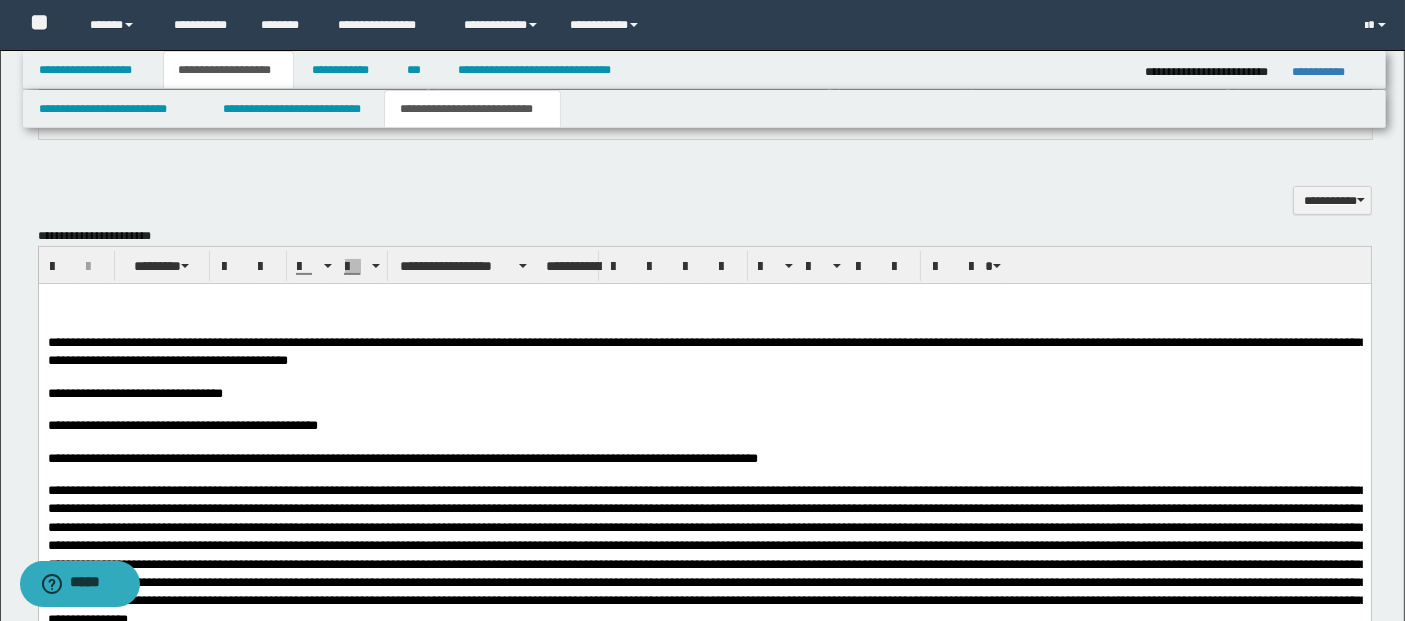 click at bounding box center (704, 298) 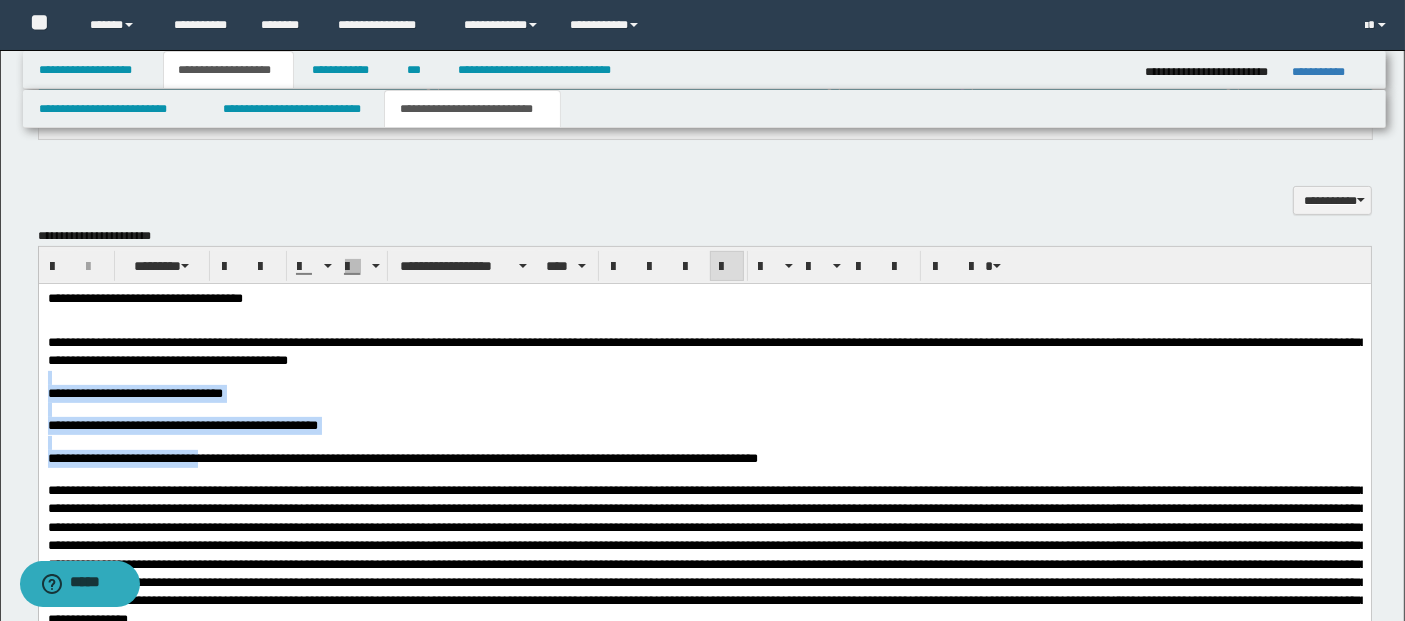 drag, startPoint x: 431, startPoint y: 367, endPoint x: 287, endPoint y: 465, distance: 174.1838 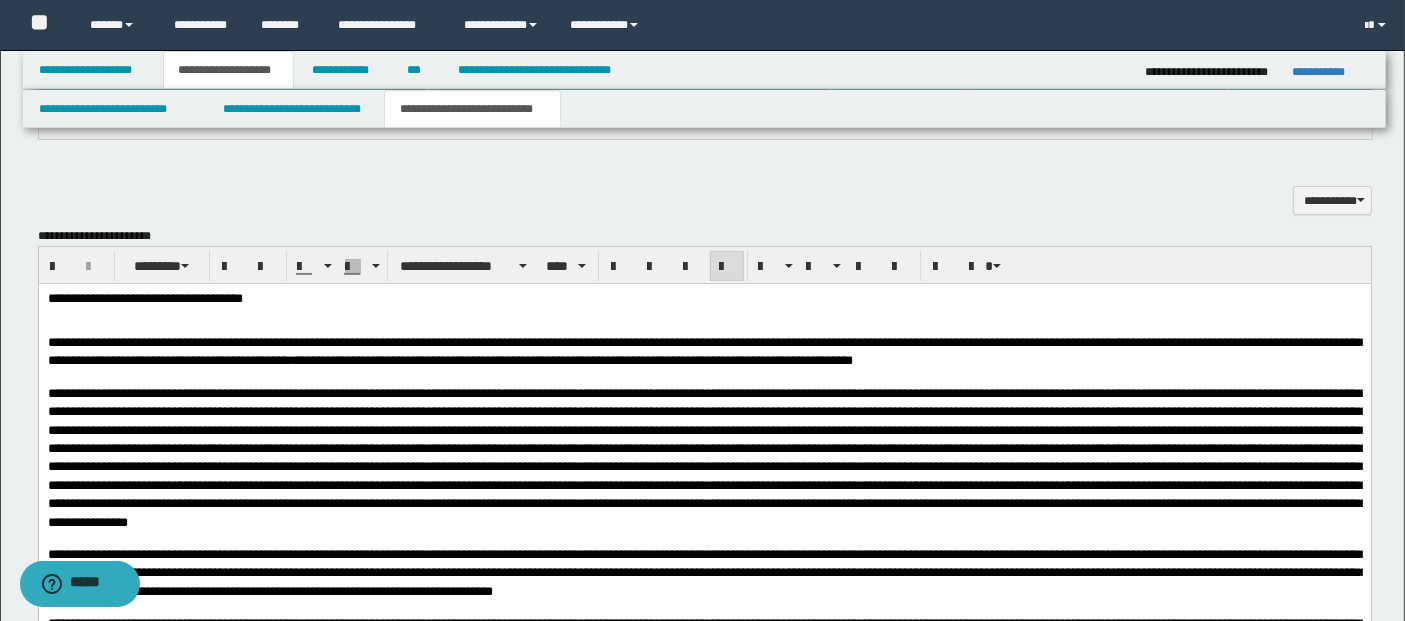 click on "**********" at bounding box center (704, 351) 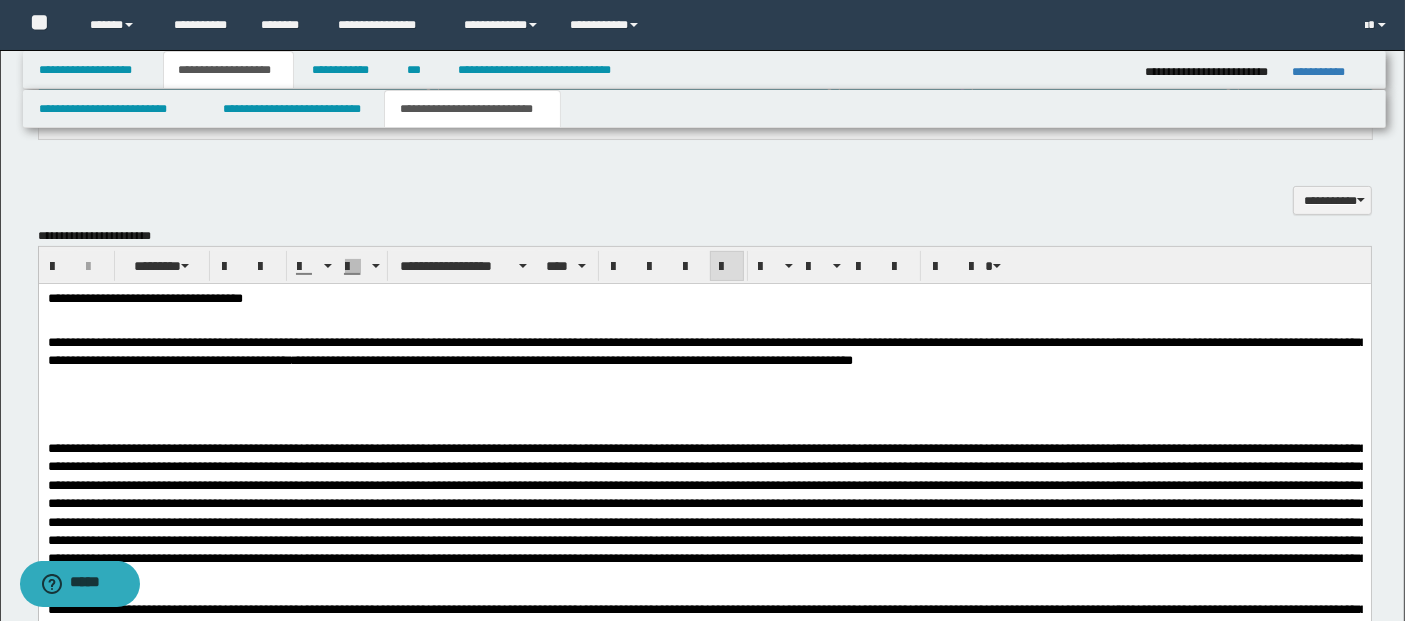 click at bounding box center (704, 416) 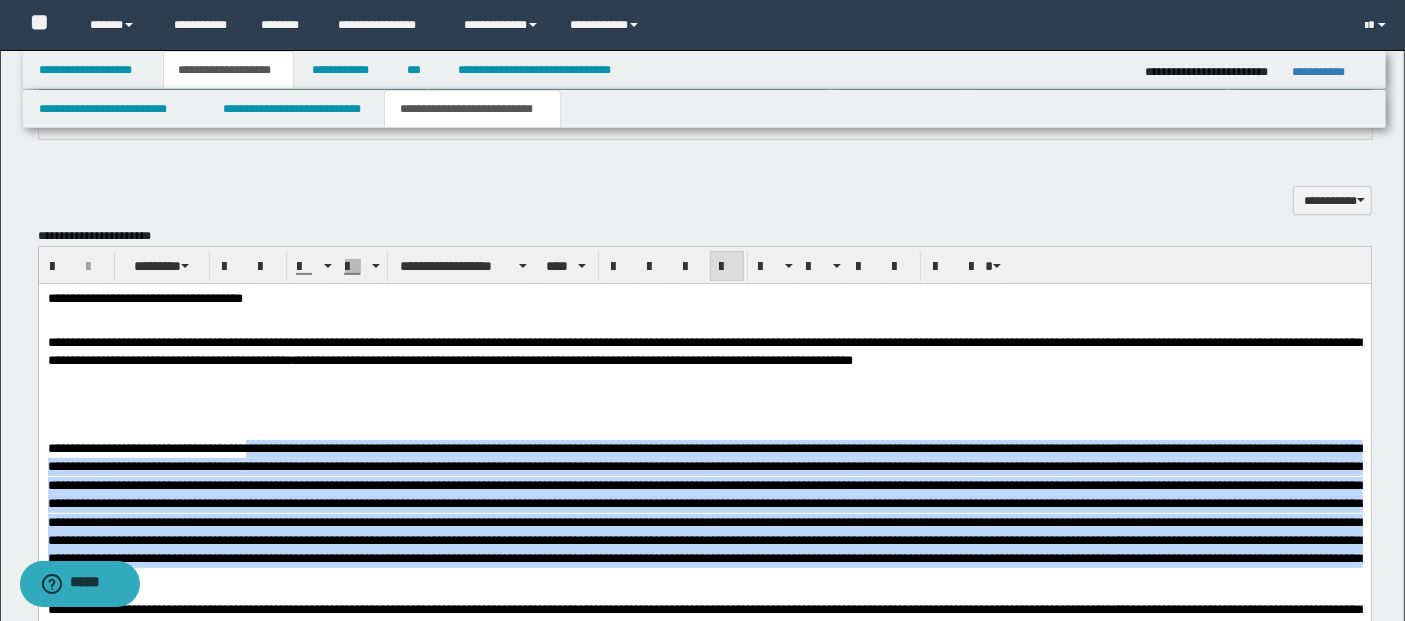 drag, startPoint x: 328, startPoint y: 450, endPoint x: 1170, endPoint y: 601, distance: 855.4326 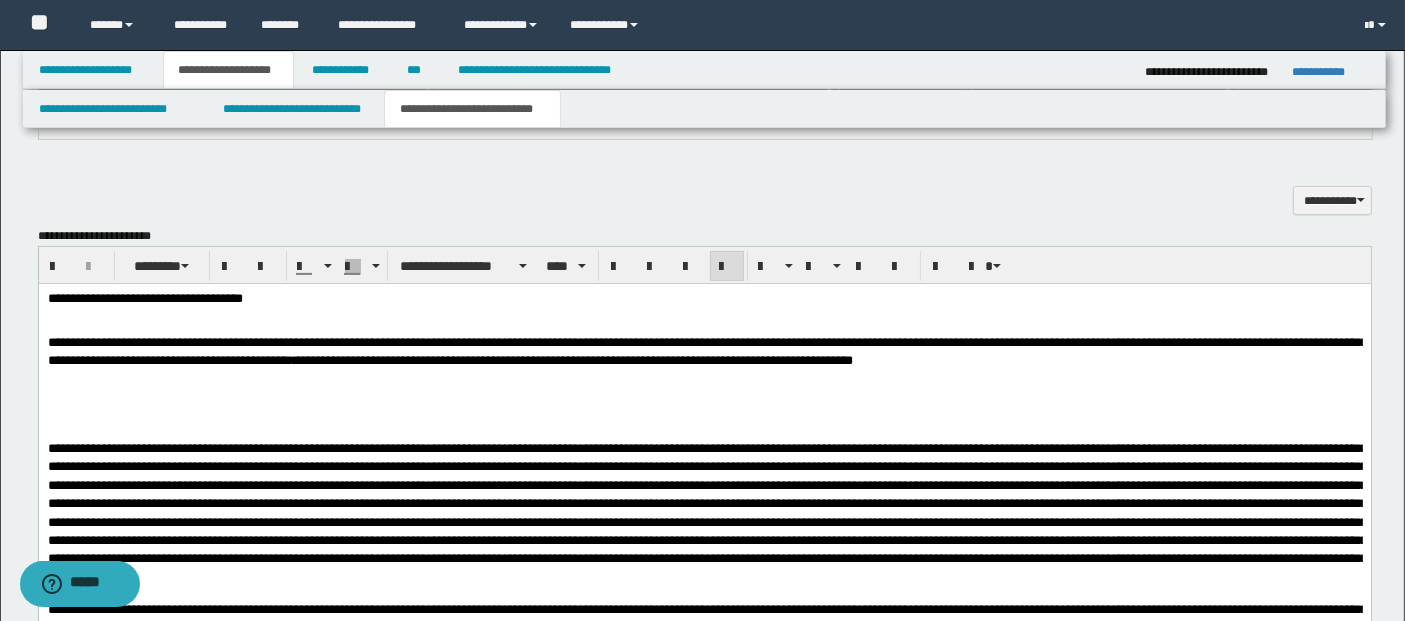 click at bounding box center (704, 416) 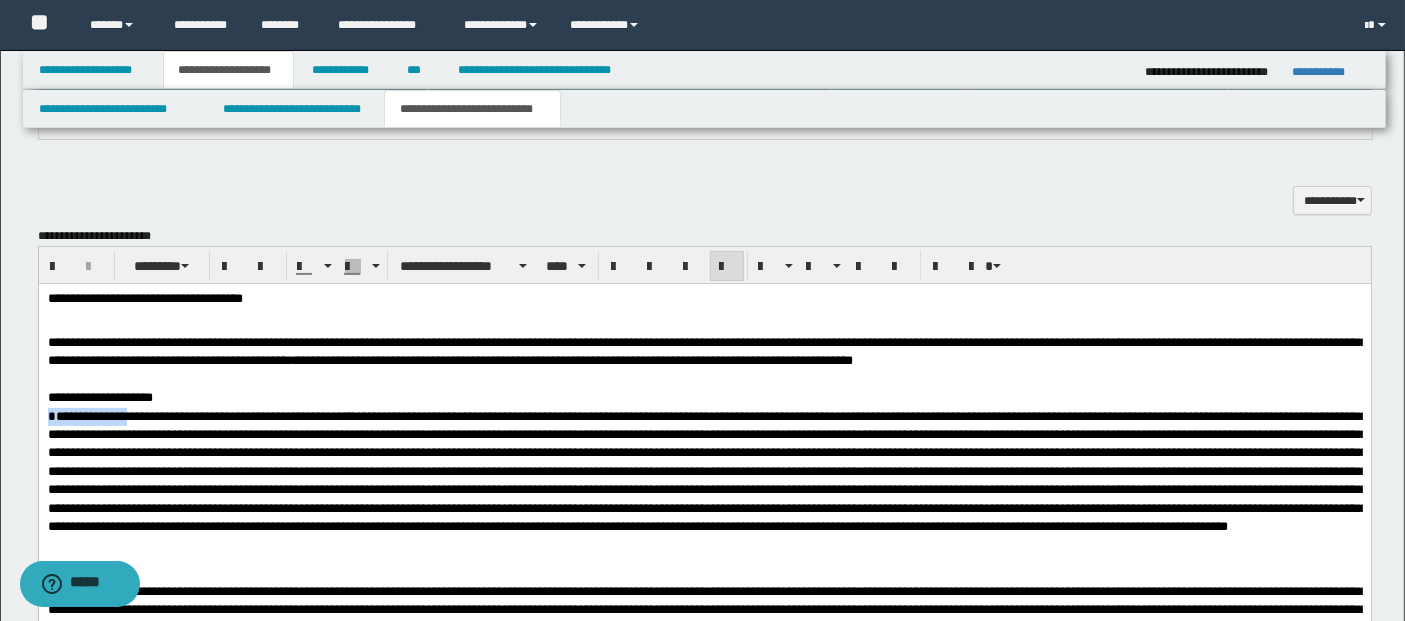 drag, startPoint x: 184, startPoint y: 399, endPoint x: 128, endPoint y: 416, distance: 58.5235 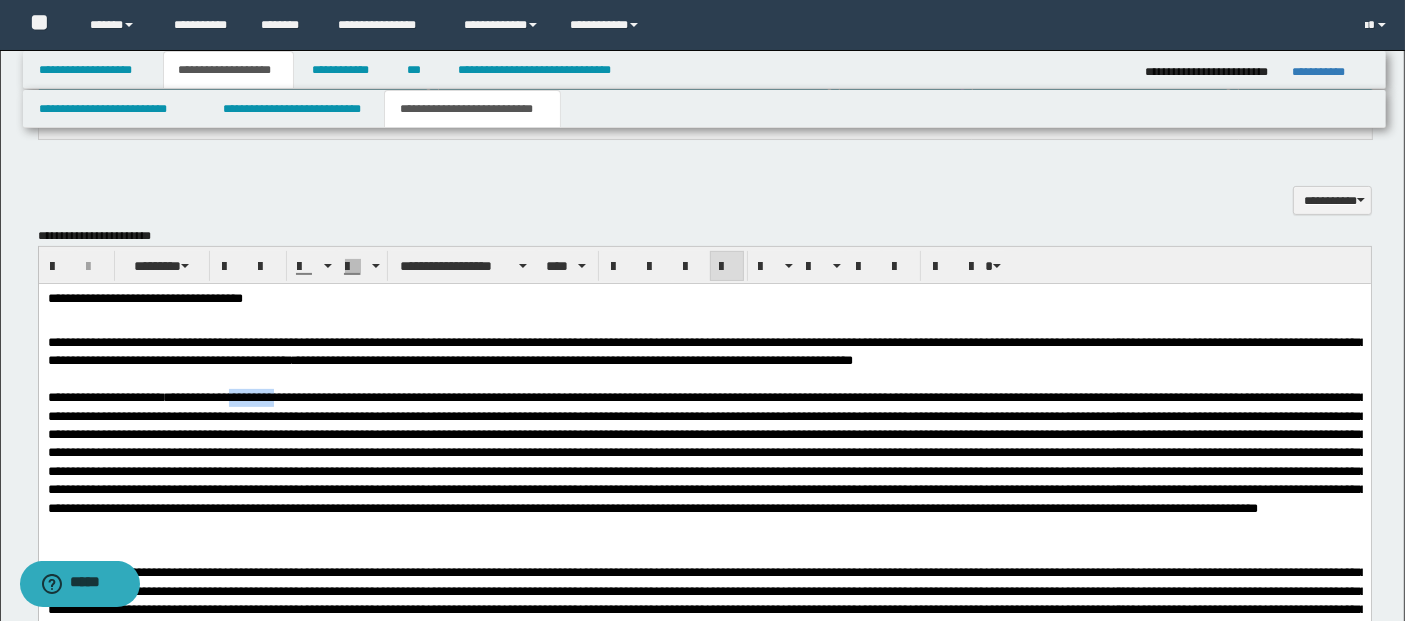 drag, startPoint x: 245, startPoint y: 410, endPoint x: 298, endPoint y: 403, distance: 53.460266 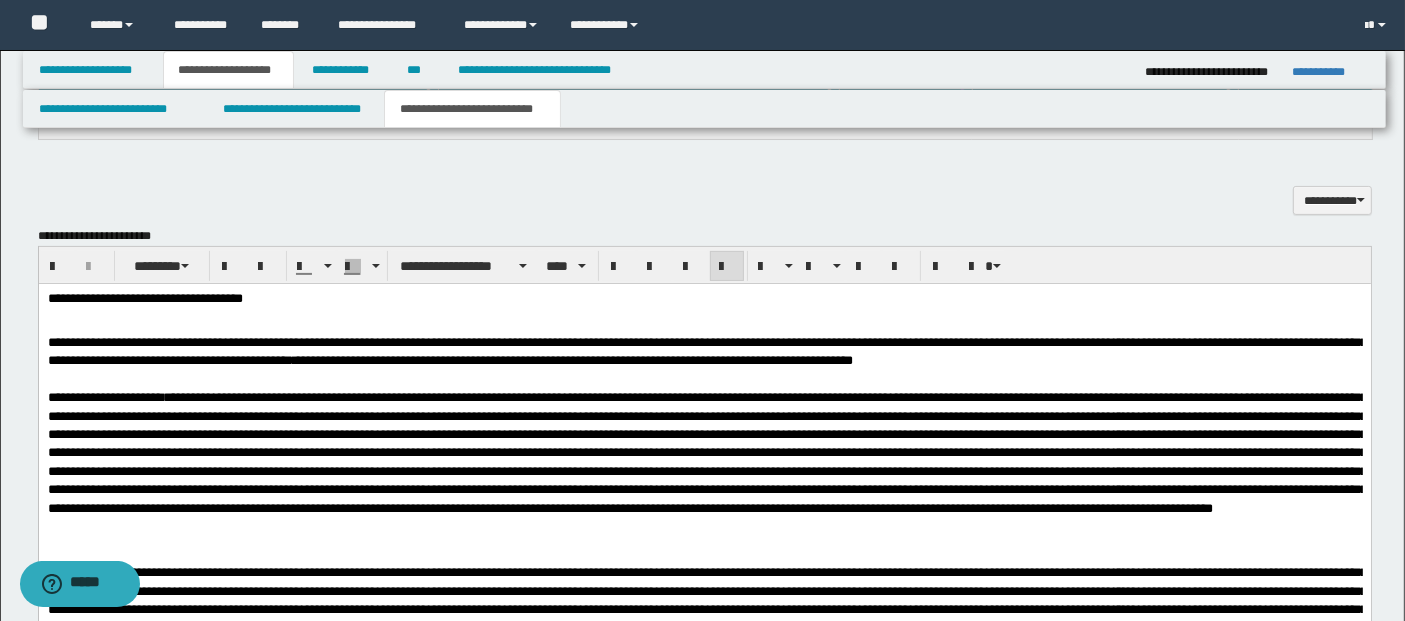 click at bounding box center (706, 451) 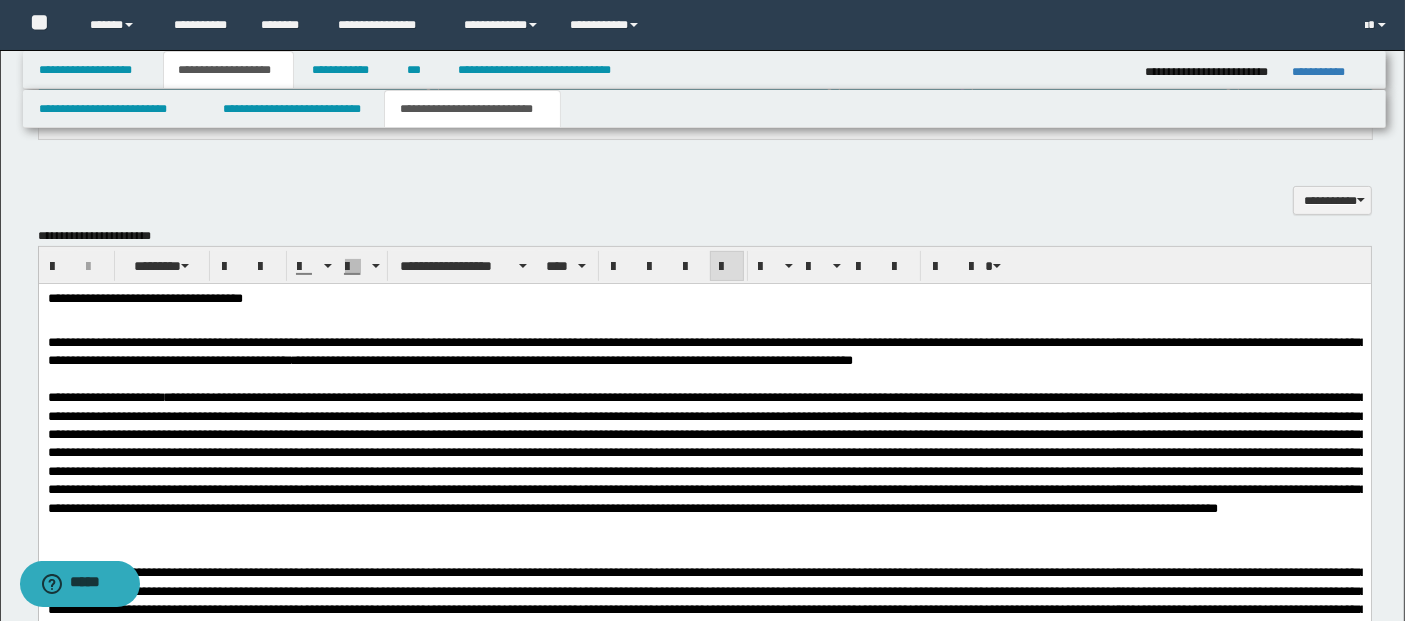 click at bounding box center (706, 451) 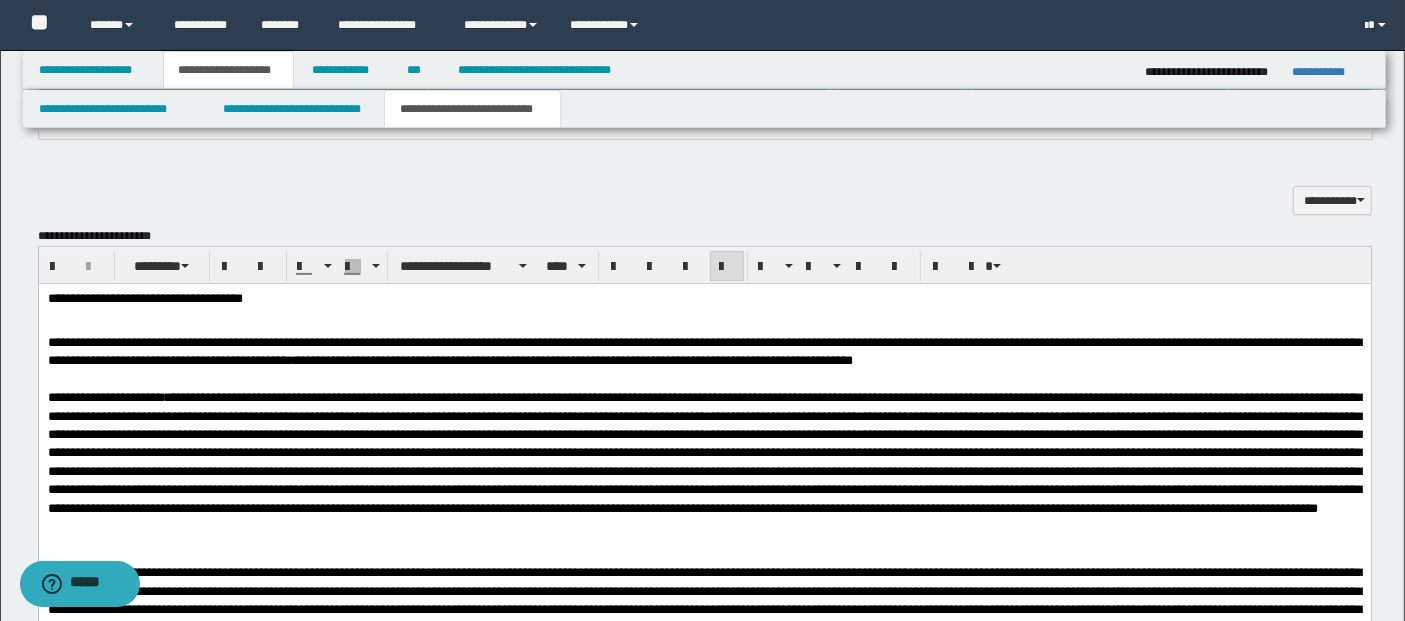 click at bounding box center (706, 451) 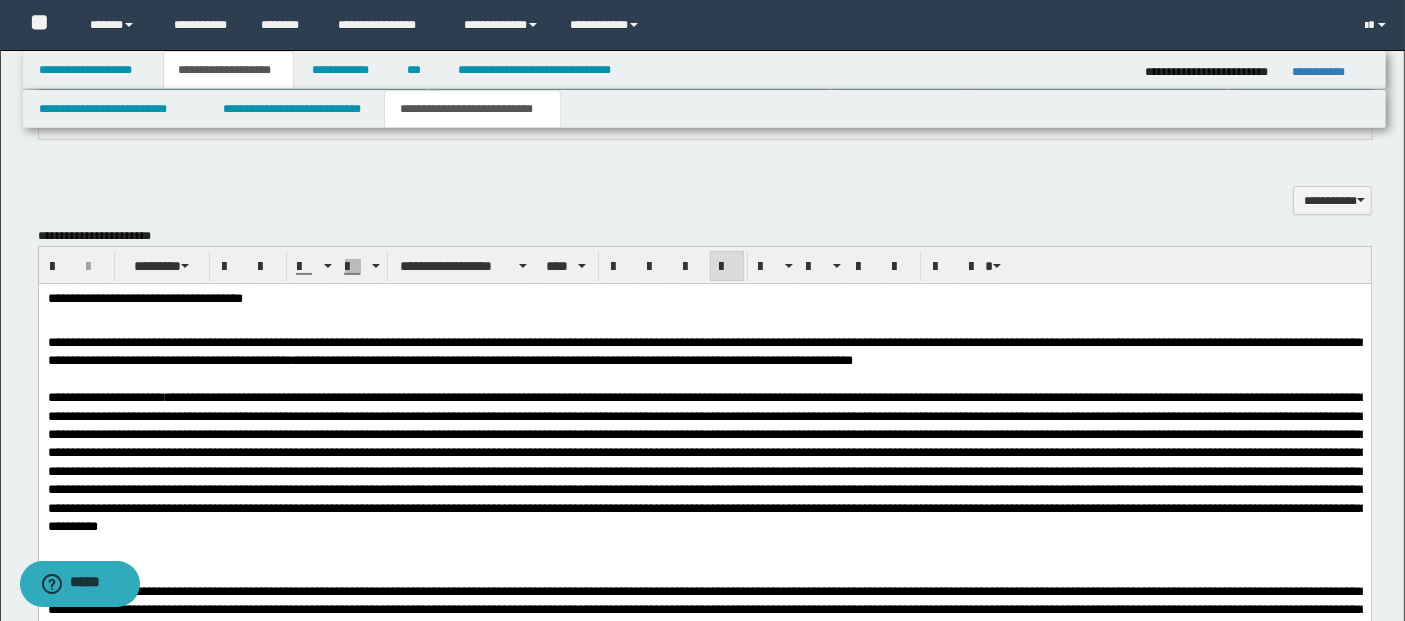 click at bounding box center (706, 461) 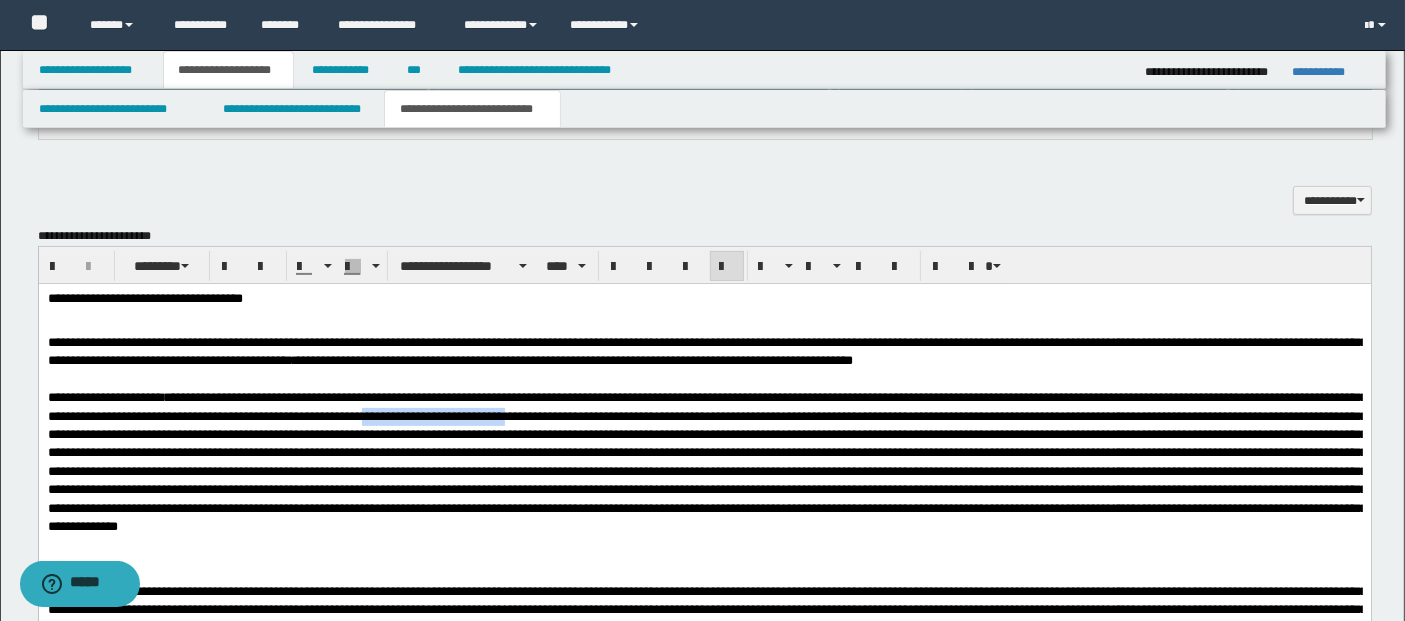 drag, startPoint x: 549, startPoint y: 414, endPoint x: 684, endPoint y: 416, distance: 135.01482 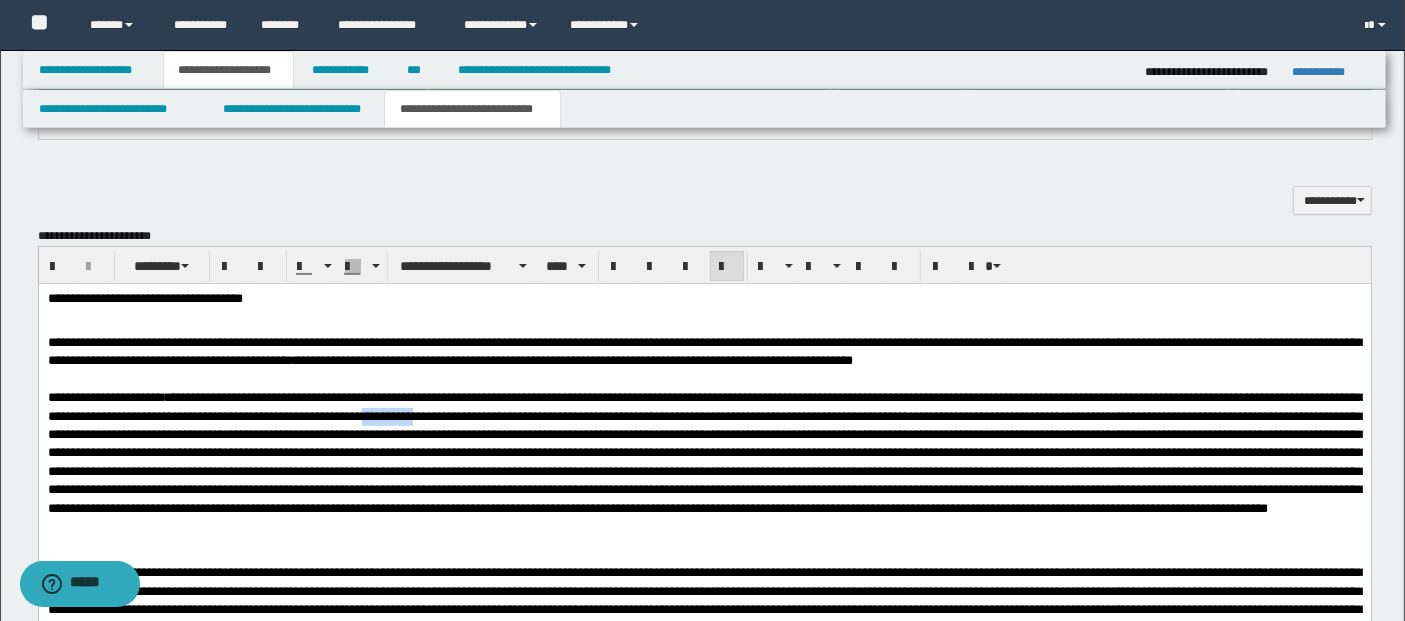 drag, startPoint x: 542, startPoint y: 419, endPoint x: 602, endPoint y: 418, distance: 60.00833 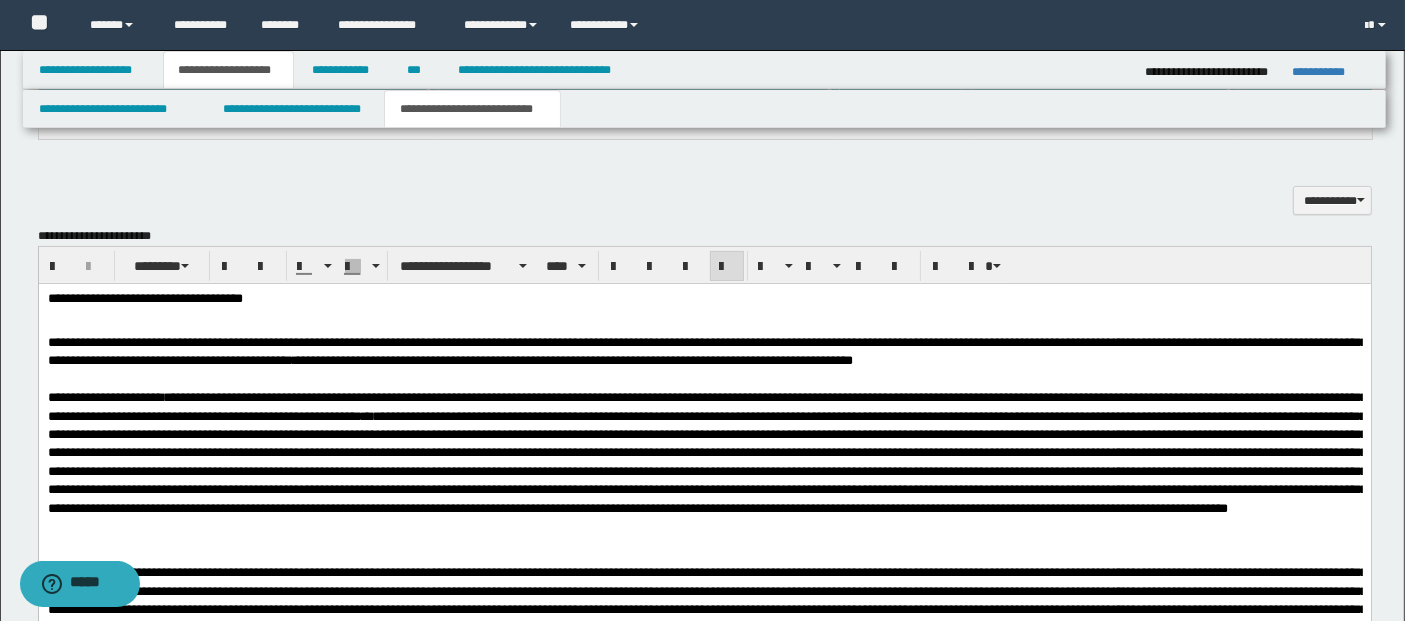 scroll, scrollTop: 652, scrollLeft: 0, axis: vertical 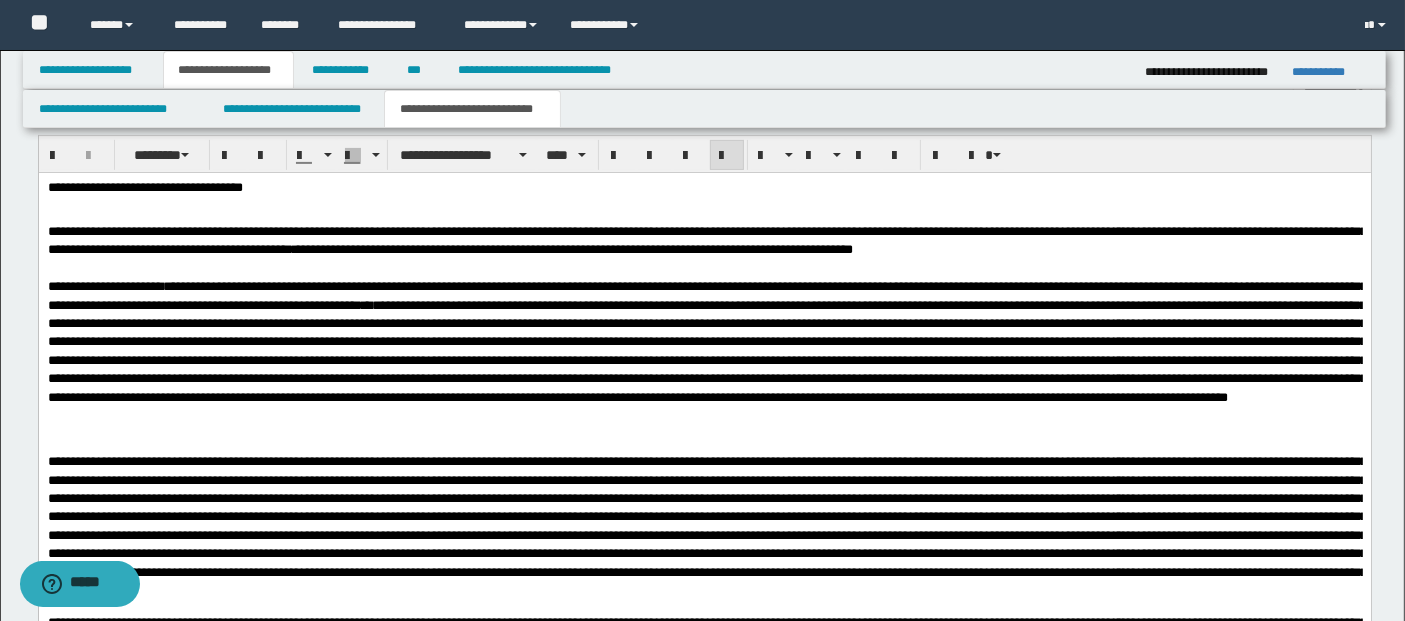 click on "**********" at bounding box center [706, 341] 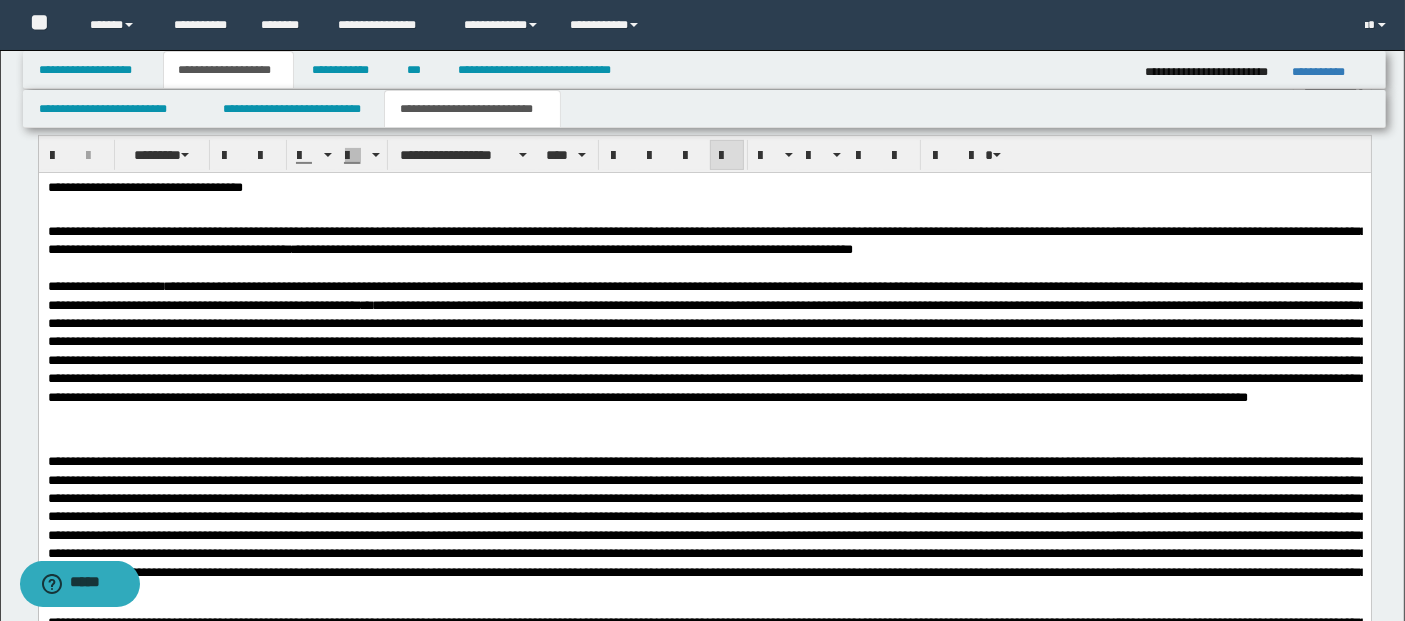 click on "**********" at bounding box center [706, 341] 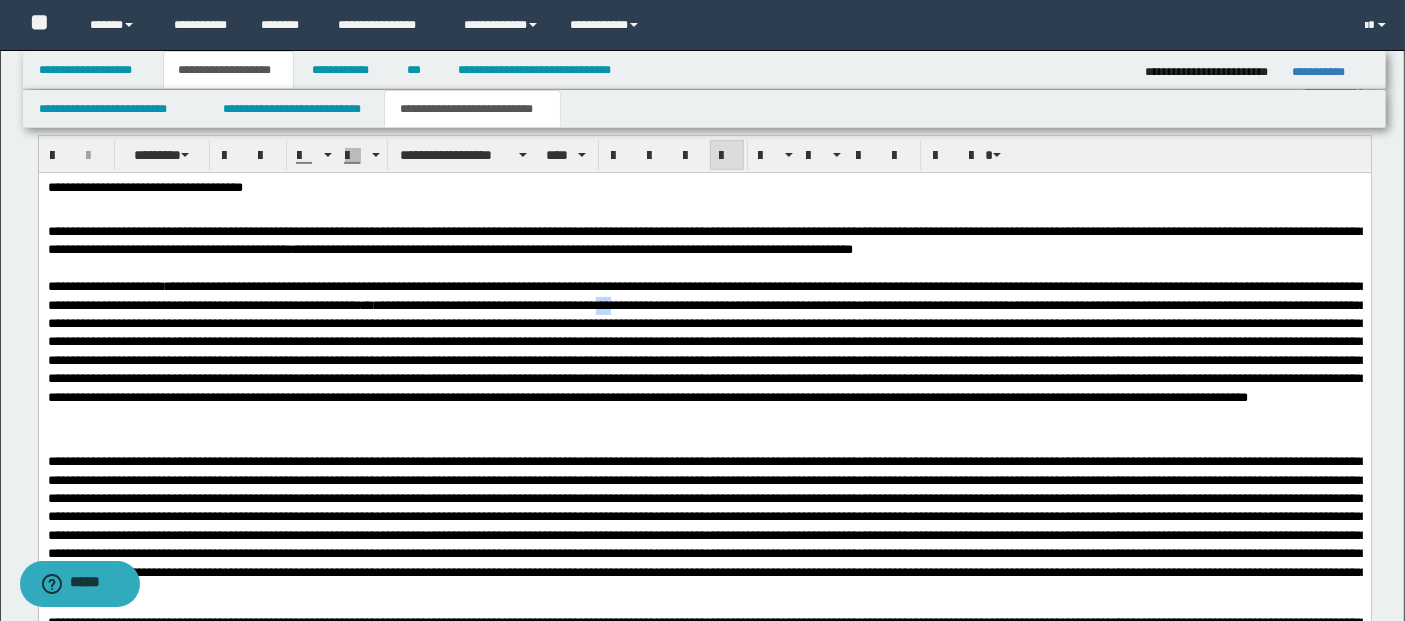 drag, startPoint x: 812, startPoint y: 309, endPoint x: 836, endPoint y: 307, distance: 24.083189 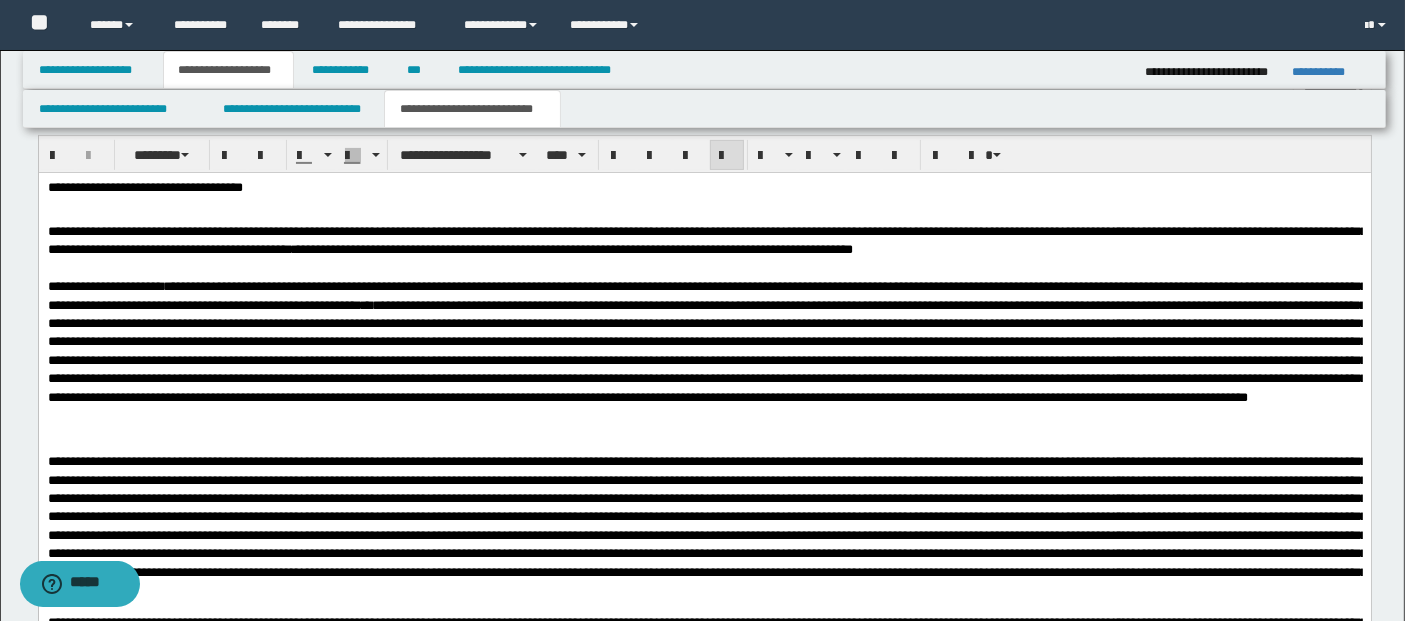 click on "**********" at bounding box center (706, 341) 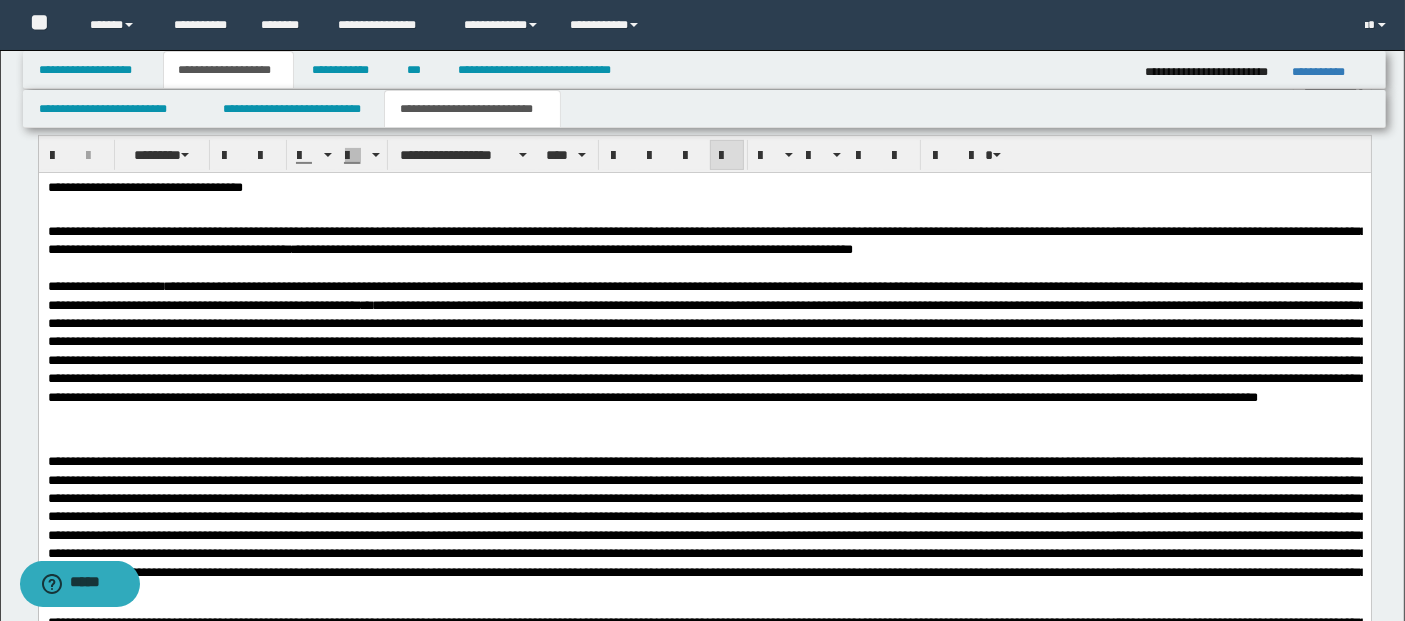 click on "**********" at bounding box center (706, 341) 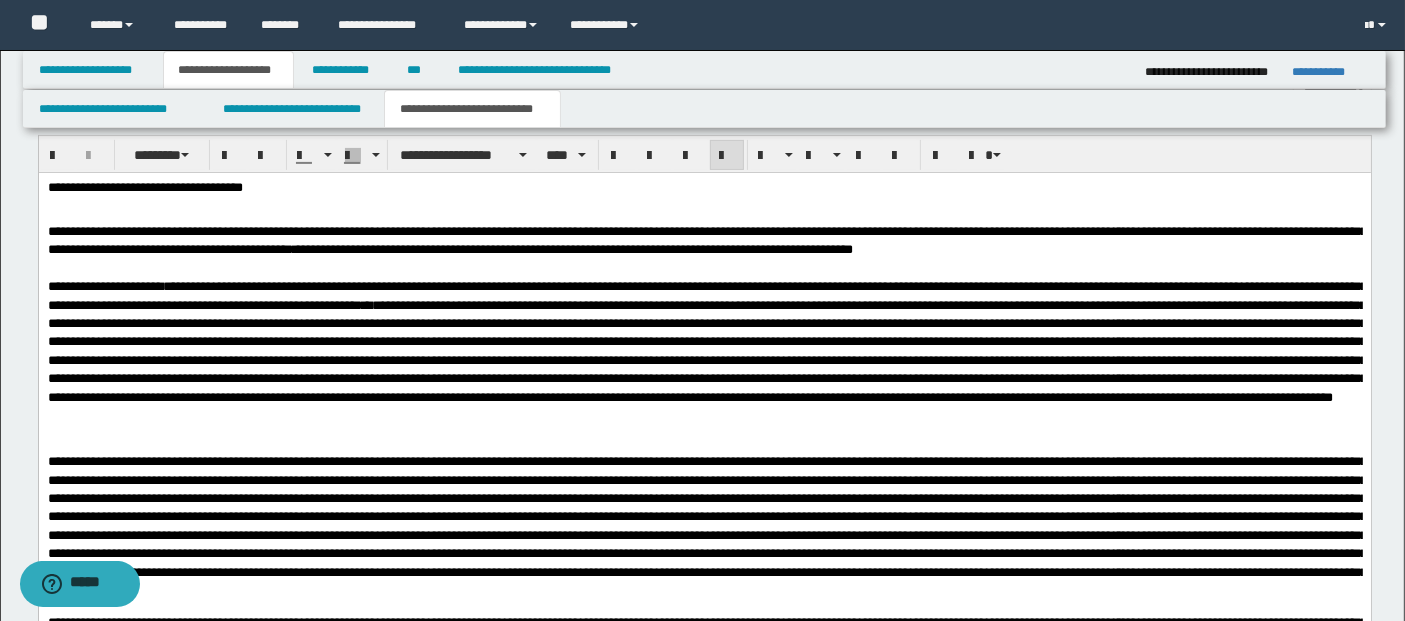 click on "**********" at bounding box center (706, 341) 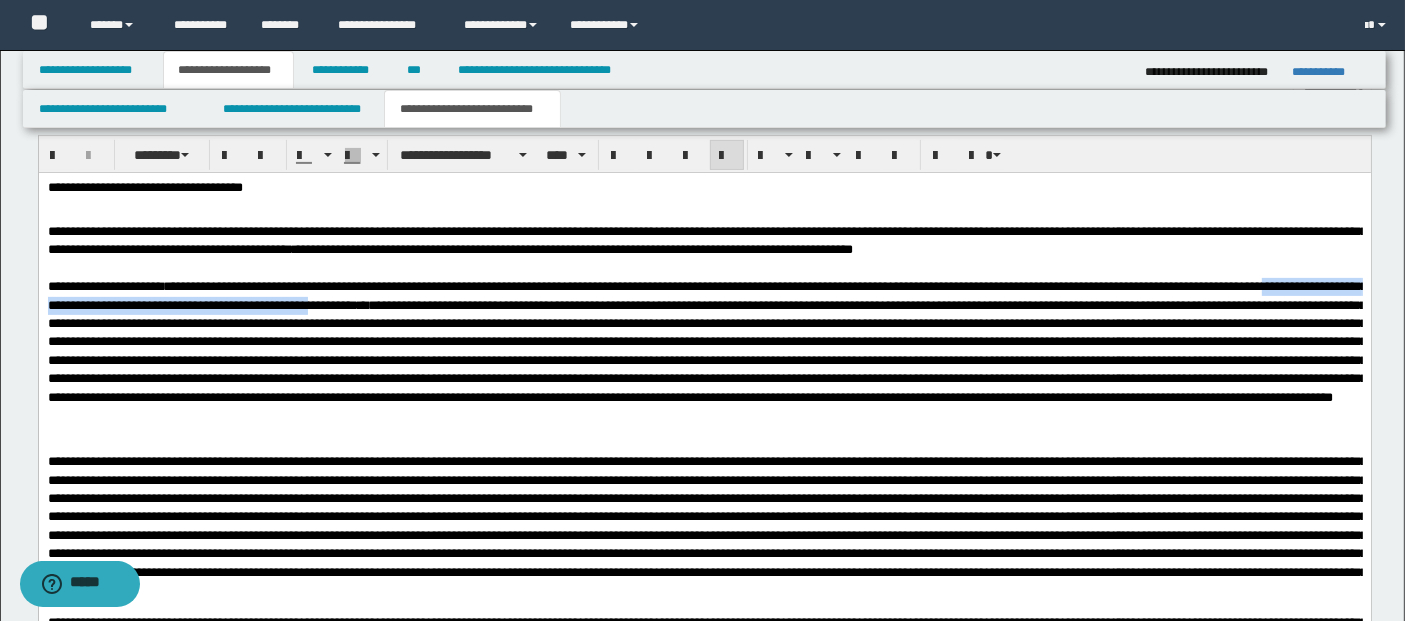 drag, startPoint x: 66, startPoint y: 310, endPoint x: 491, endPoint y: 317, distance: 425.05765 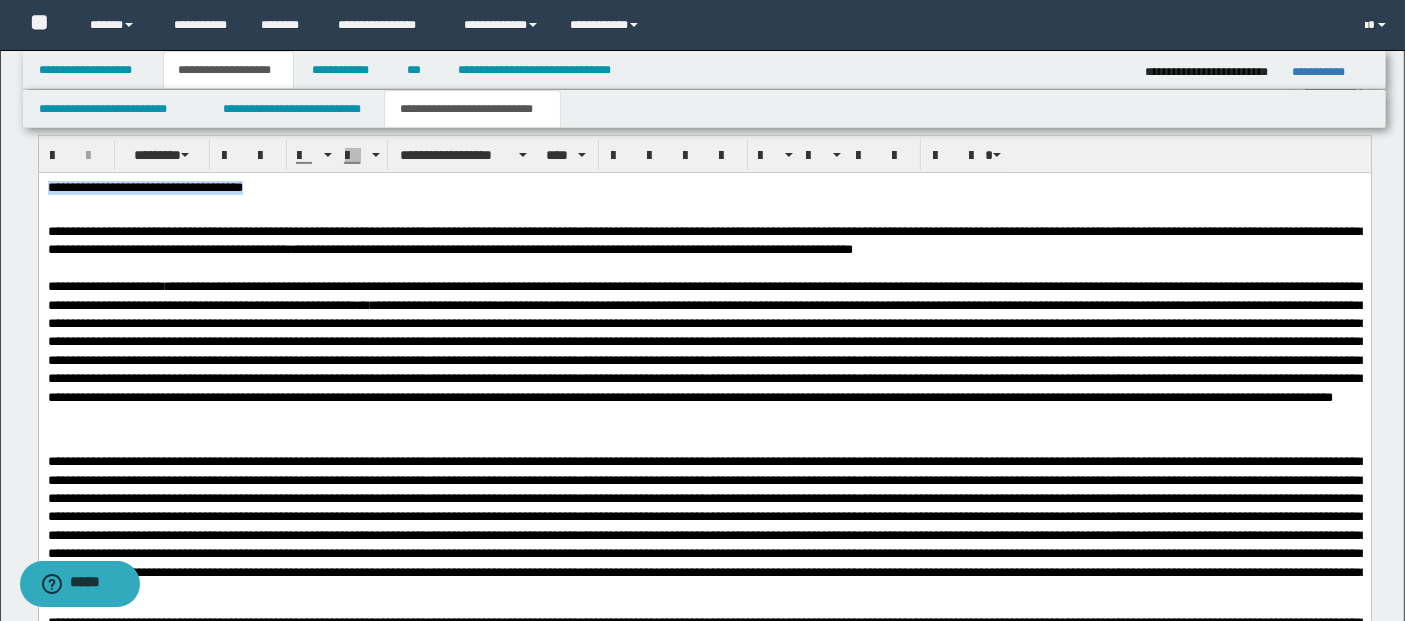 drag, startPoint x: 184, startPoint y: 191, endPoint x: 38, endPoint y: 361, distance: 224.08926 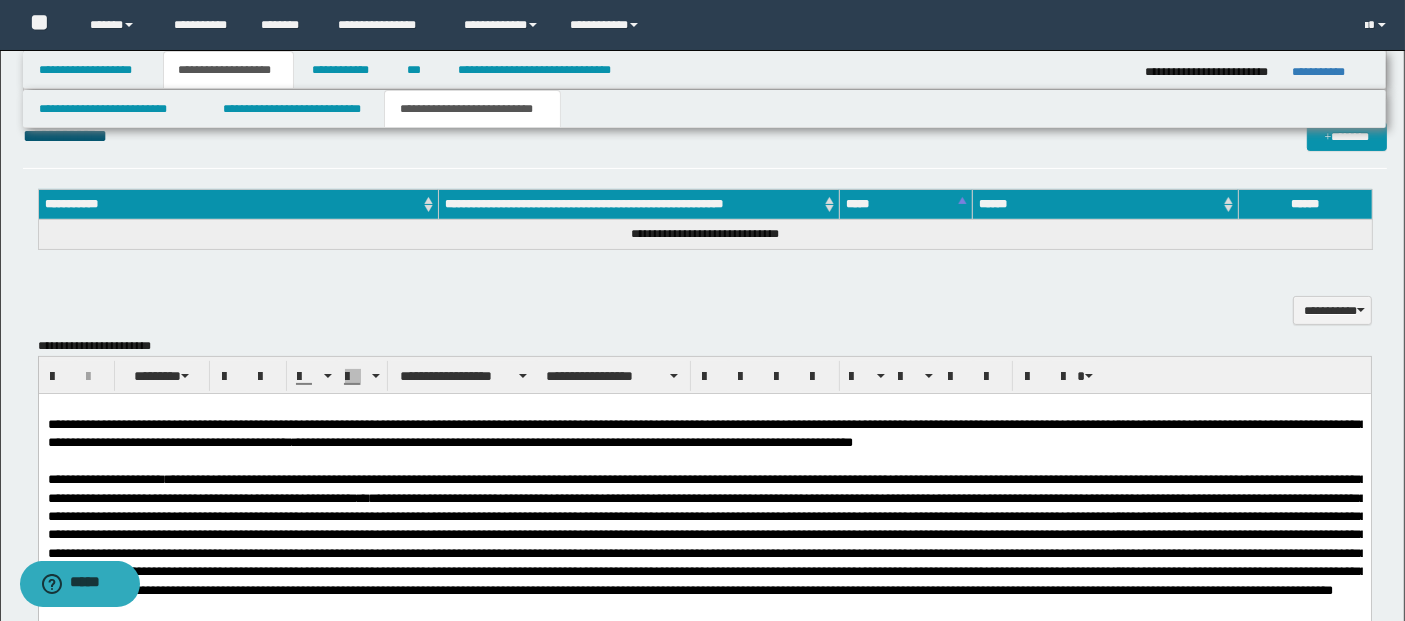 scroll, scrollTop: 430, scrollLeft: 0, axis: vertical 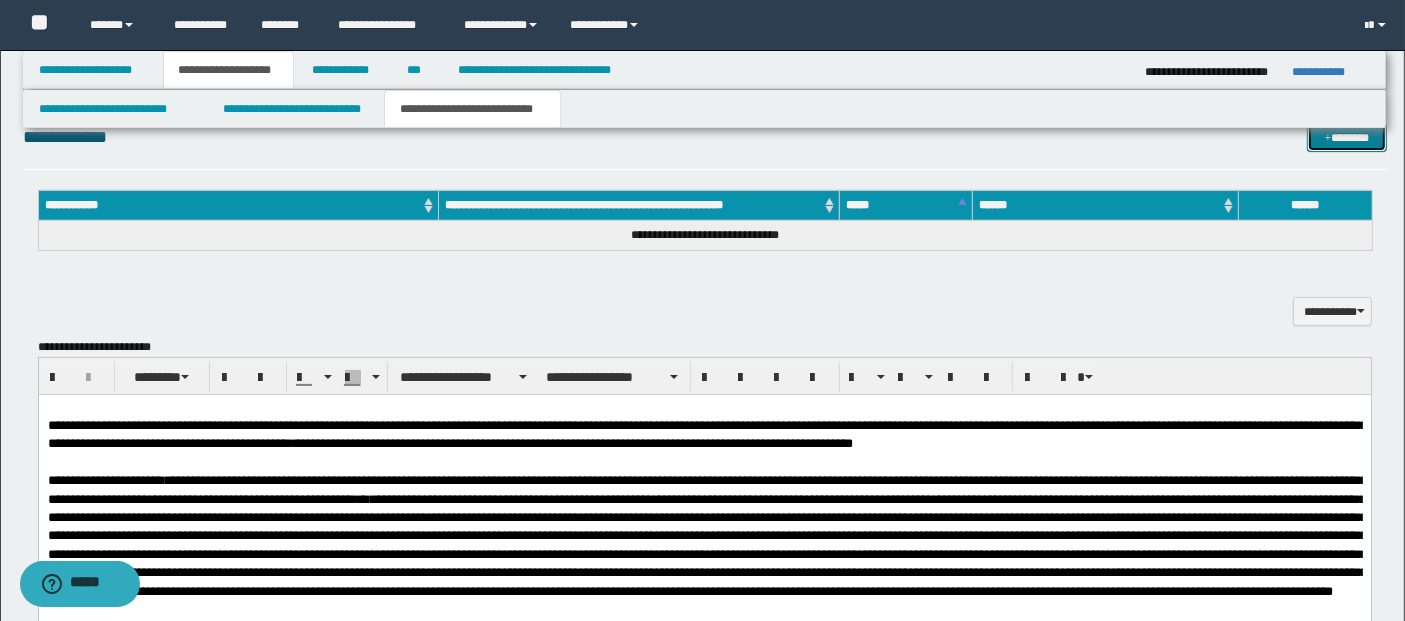 click on "*******" at bounding box center [1346, 137] 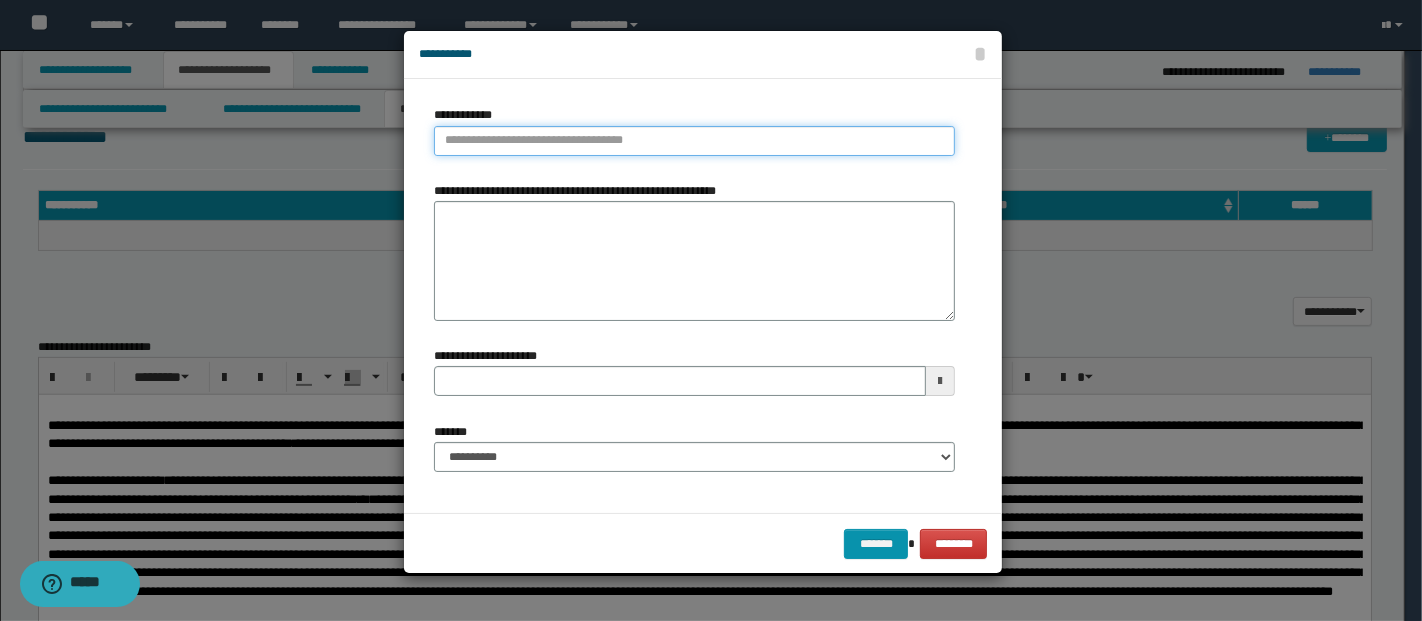 click on "**********" at bounding box center (695, 141) 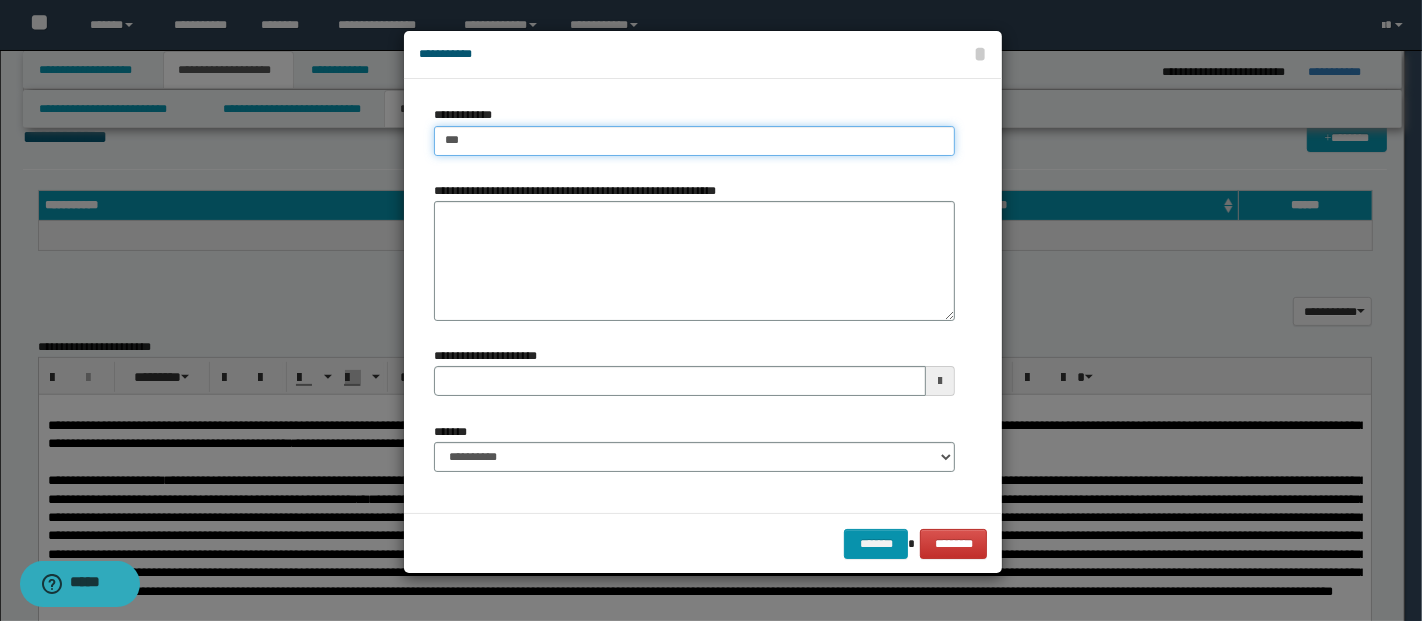 type on "****" 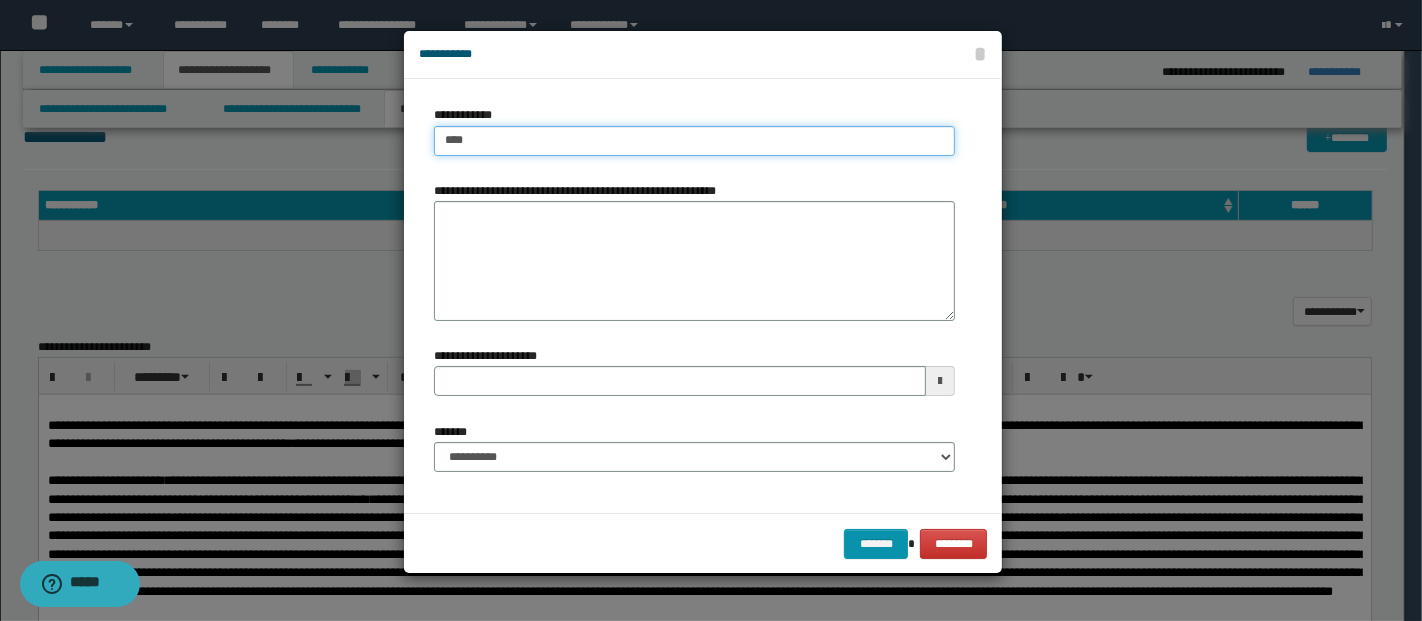 type on "****" 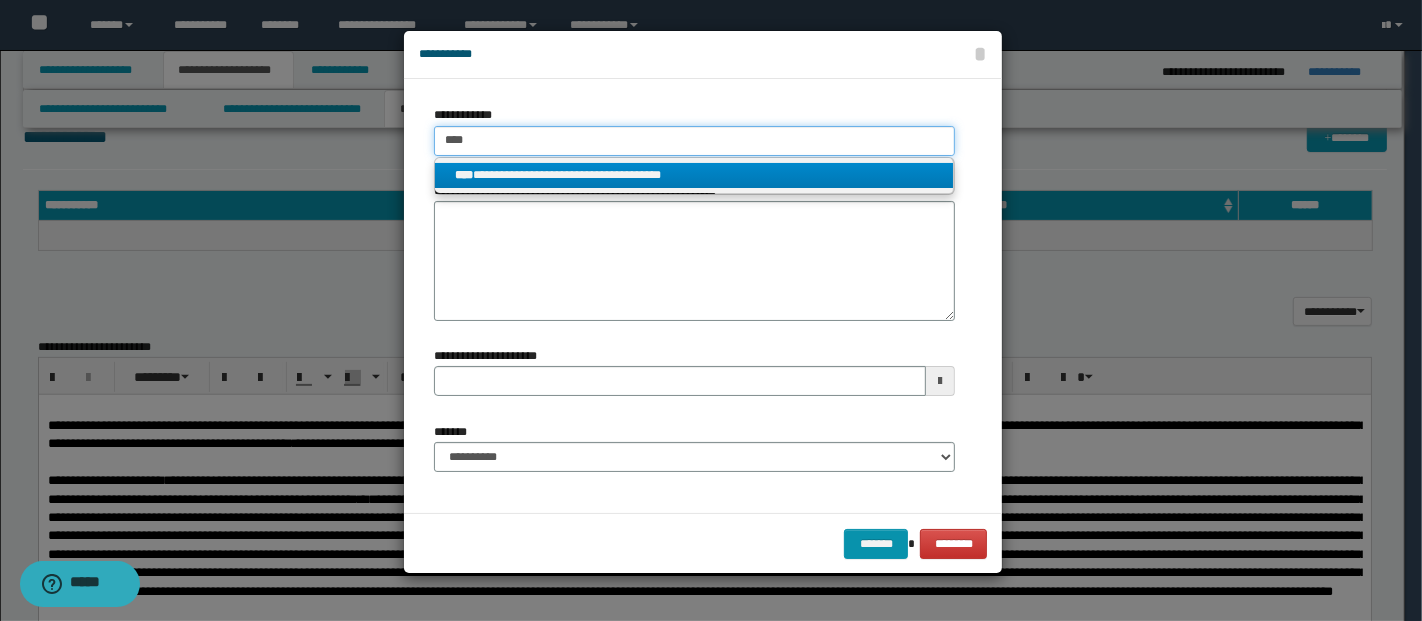 type on "****" 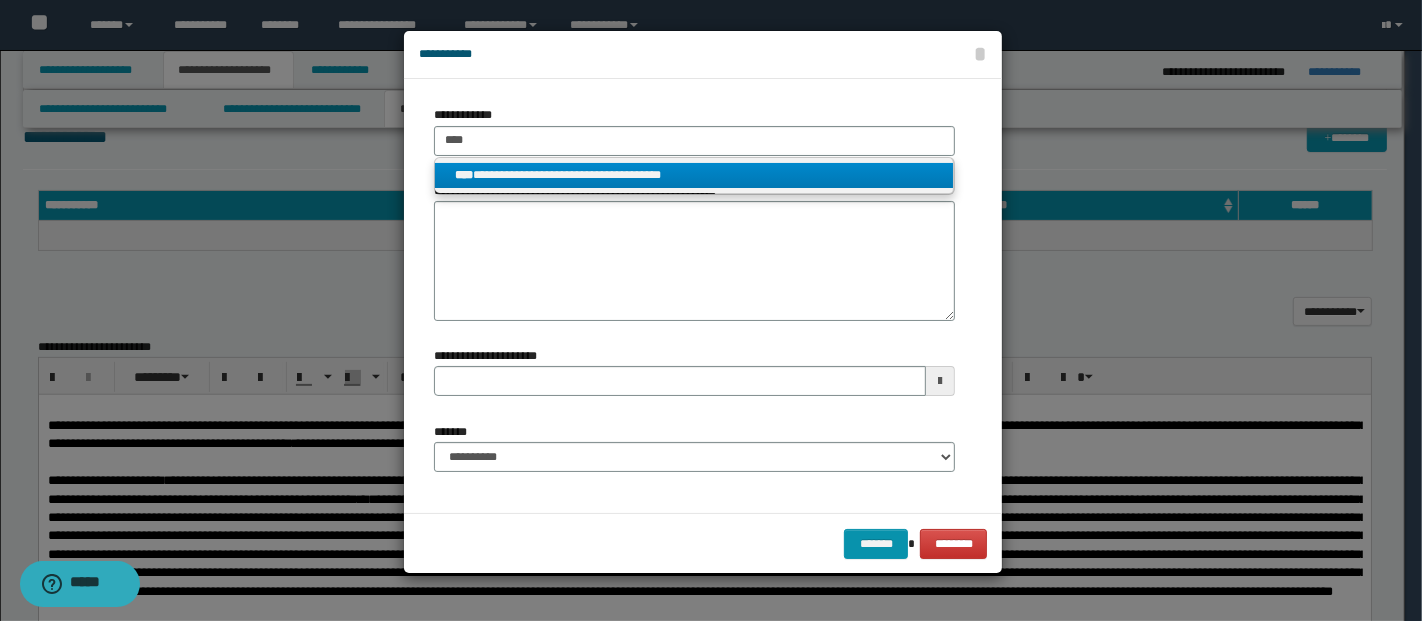 drag, startPoint x: 675, startPoint y: 181, endPoint x: 595, endPoint y: 244, distance: 101.828285 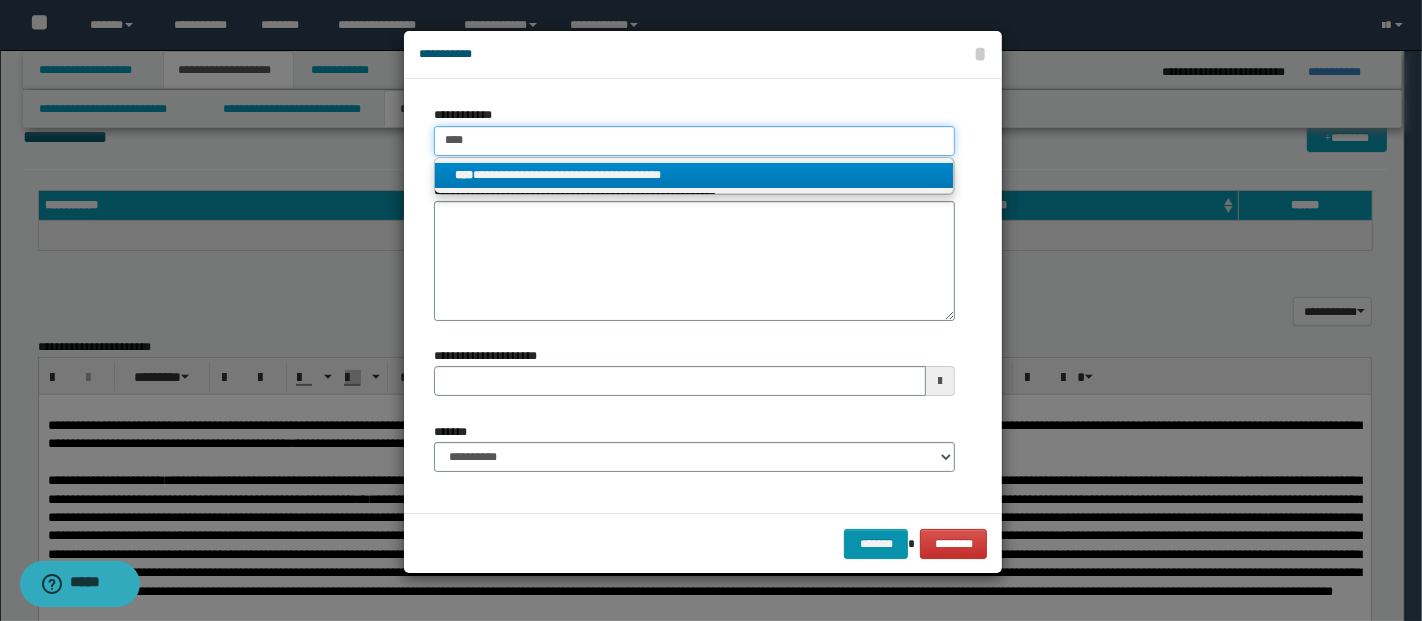 type 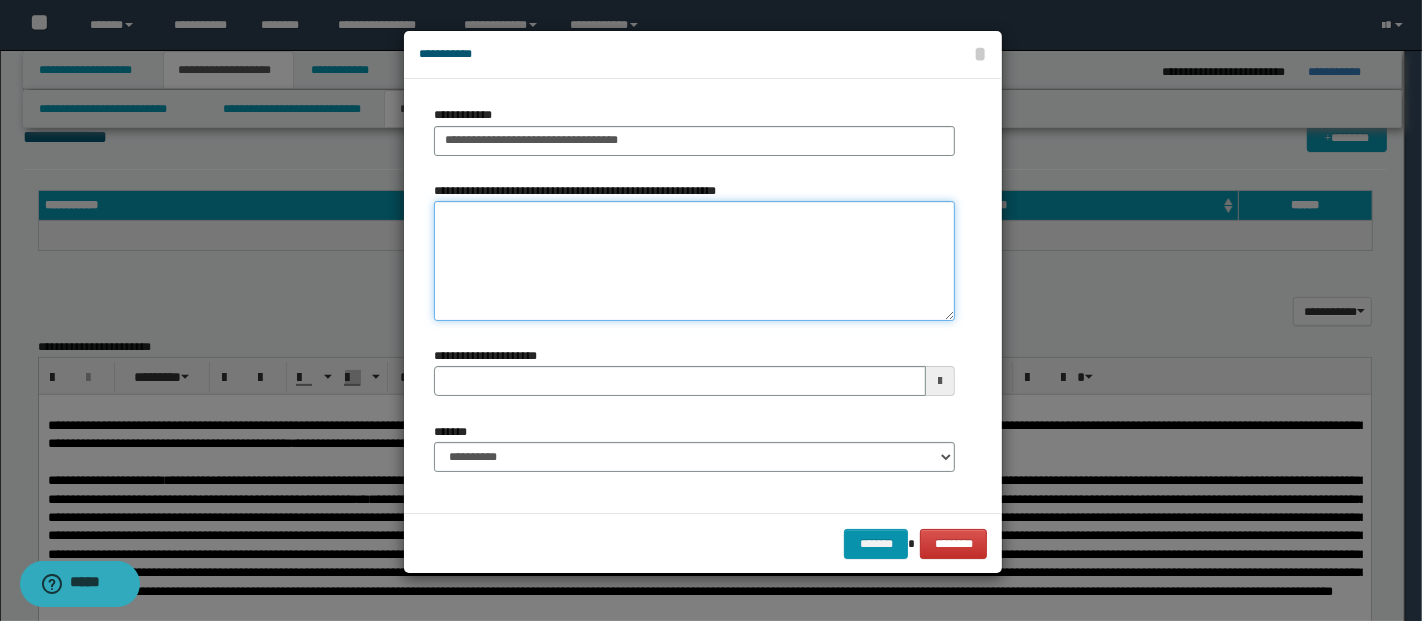 click on "**********" at bounding box center [695, 261] 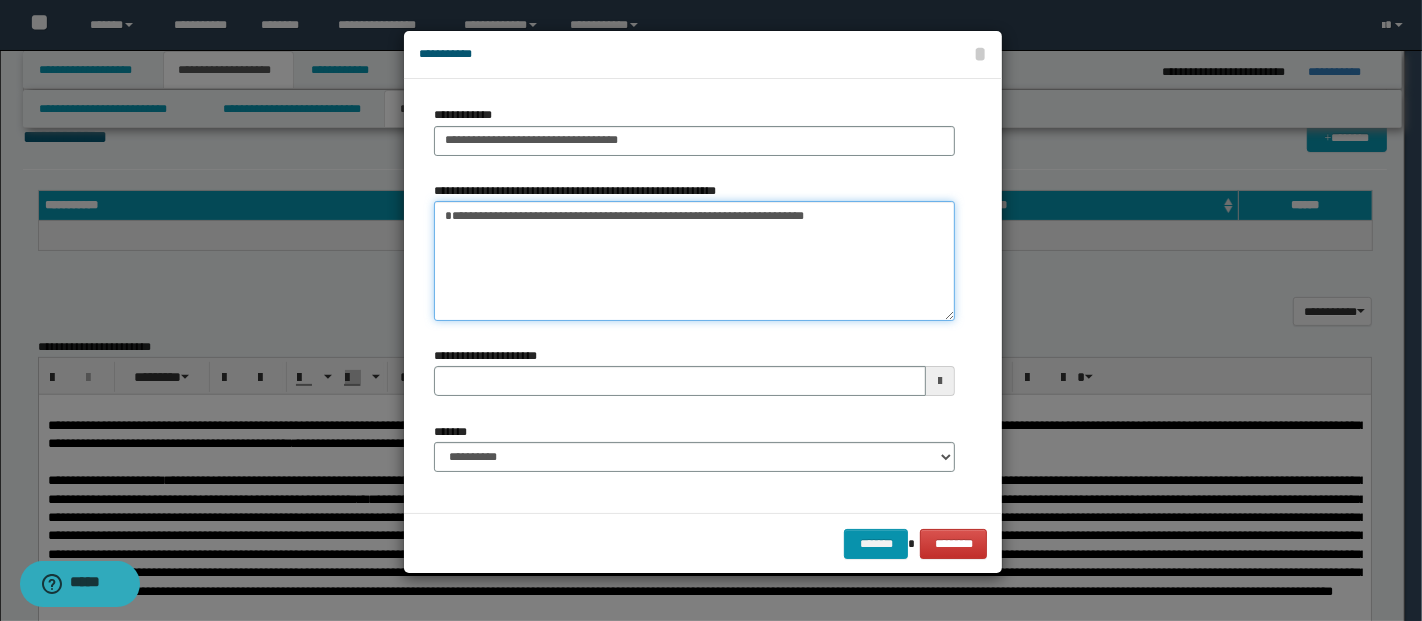 type 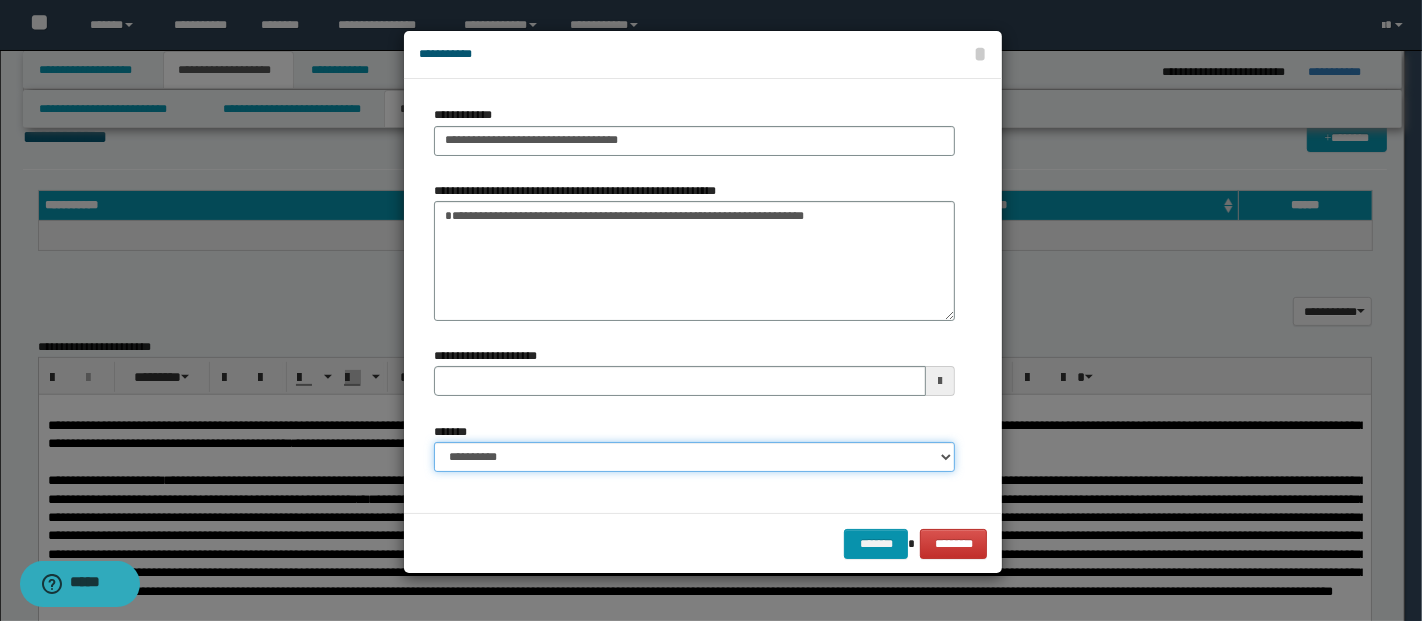 click on "**********" at bounding box center (695, 457) 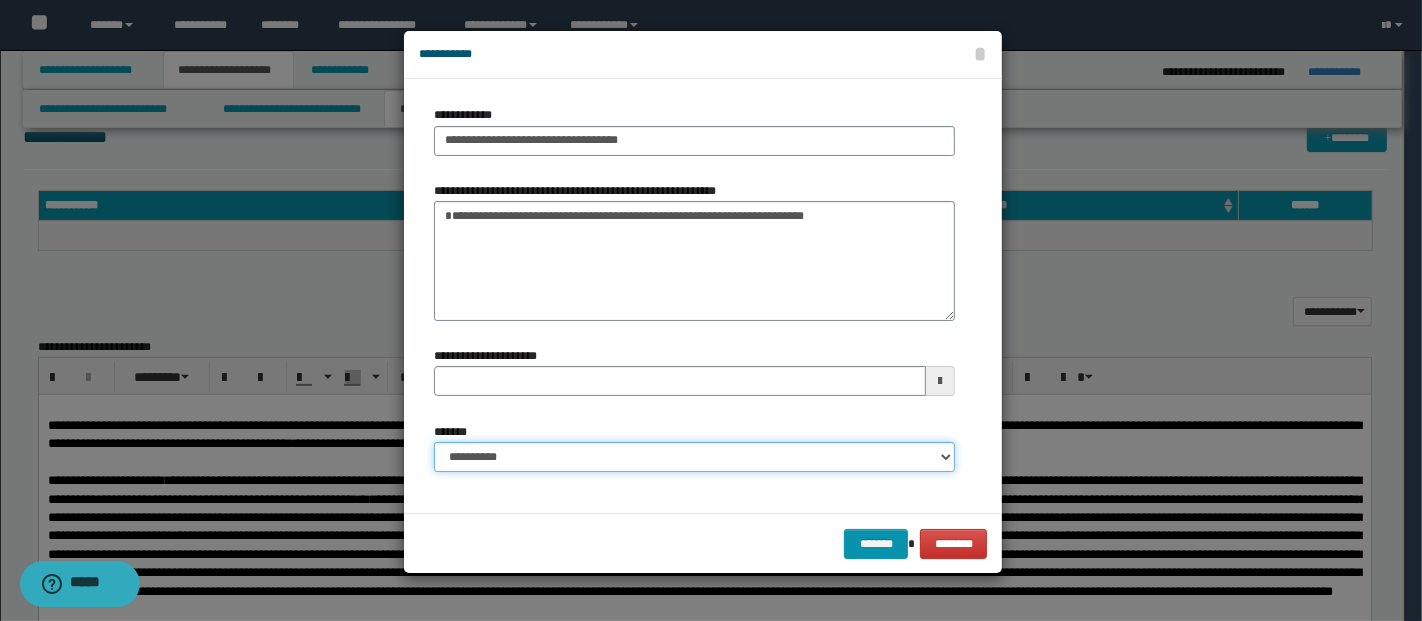 select on "*" 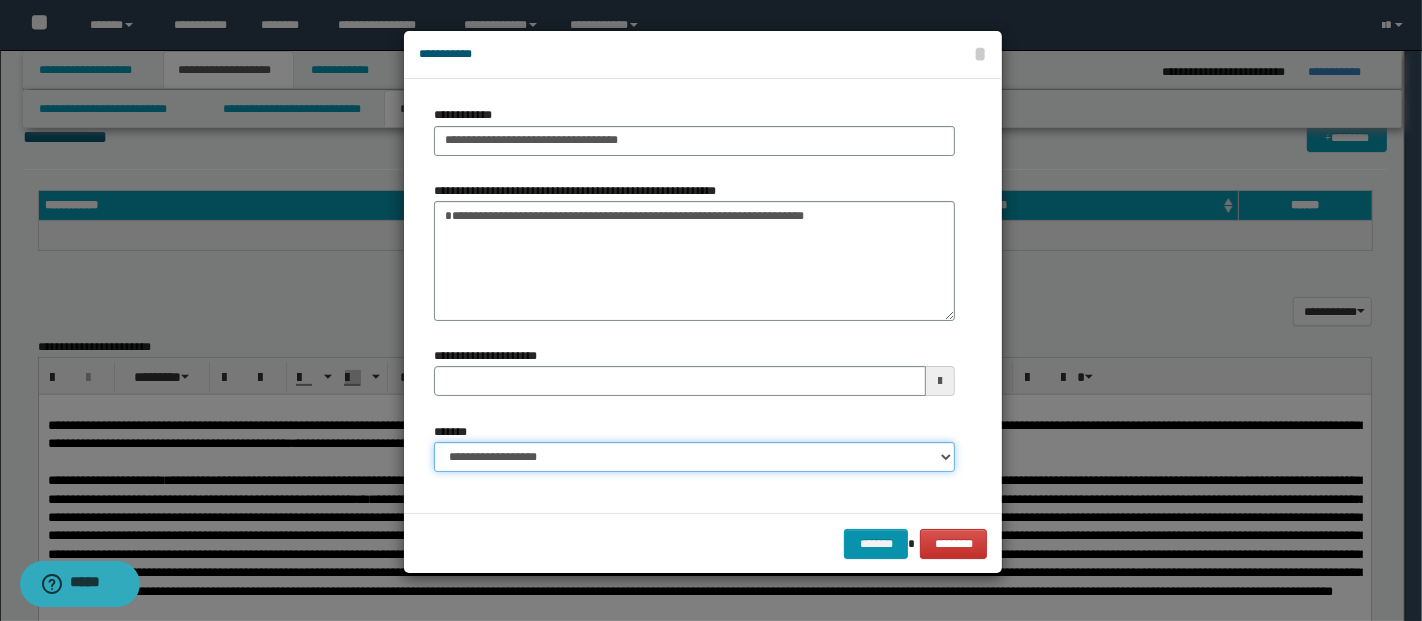 click on "**********" at bounding box center (695, 457) 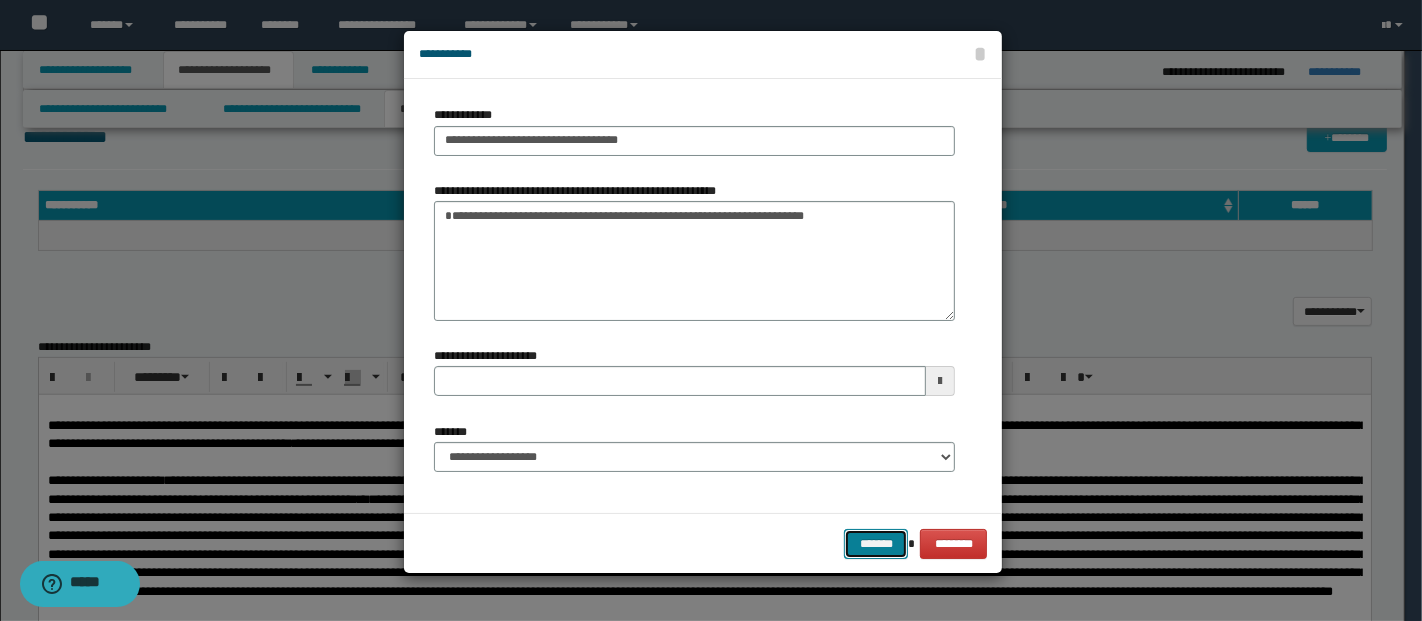 click on "*******" at bounding box center (876, 543) 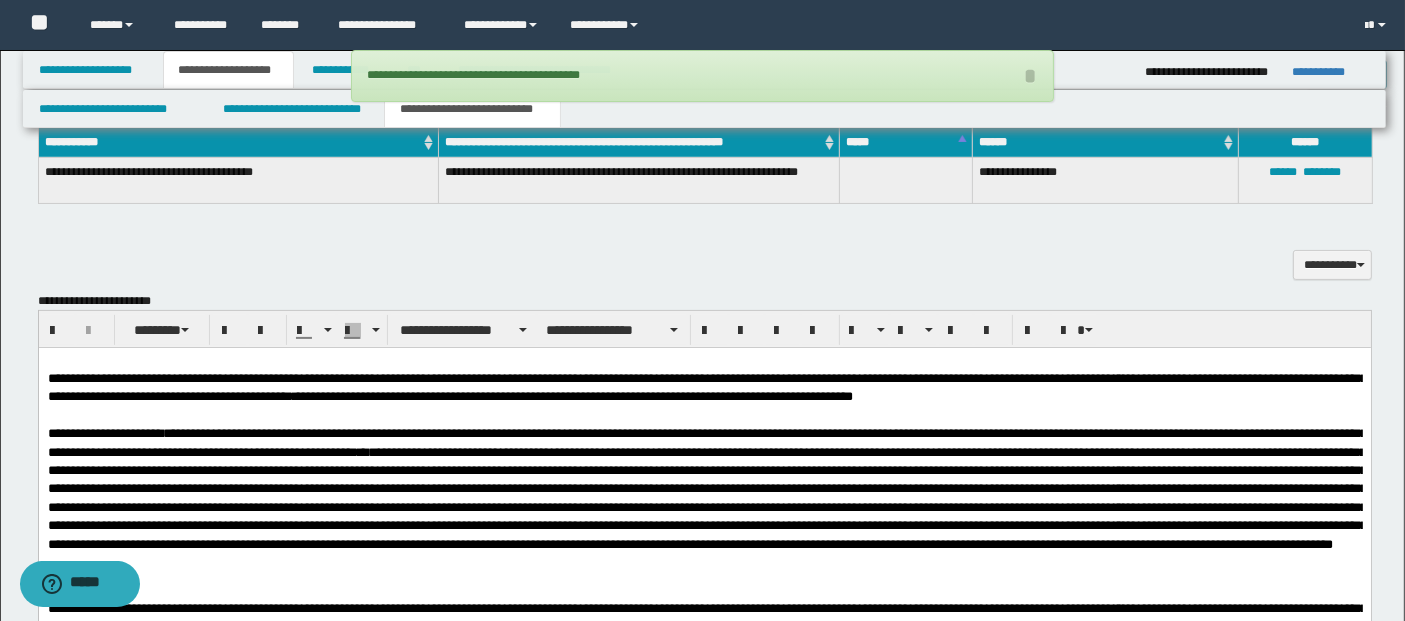 scroll, scrollTop: 541, scrollLeft: 0, axis: vertical 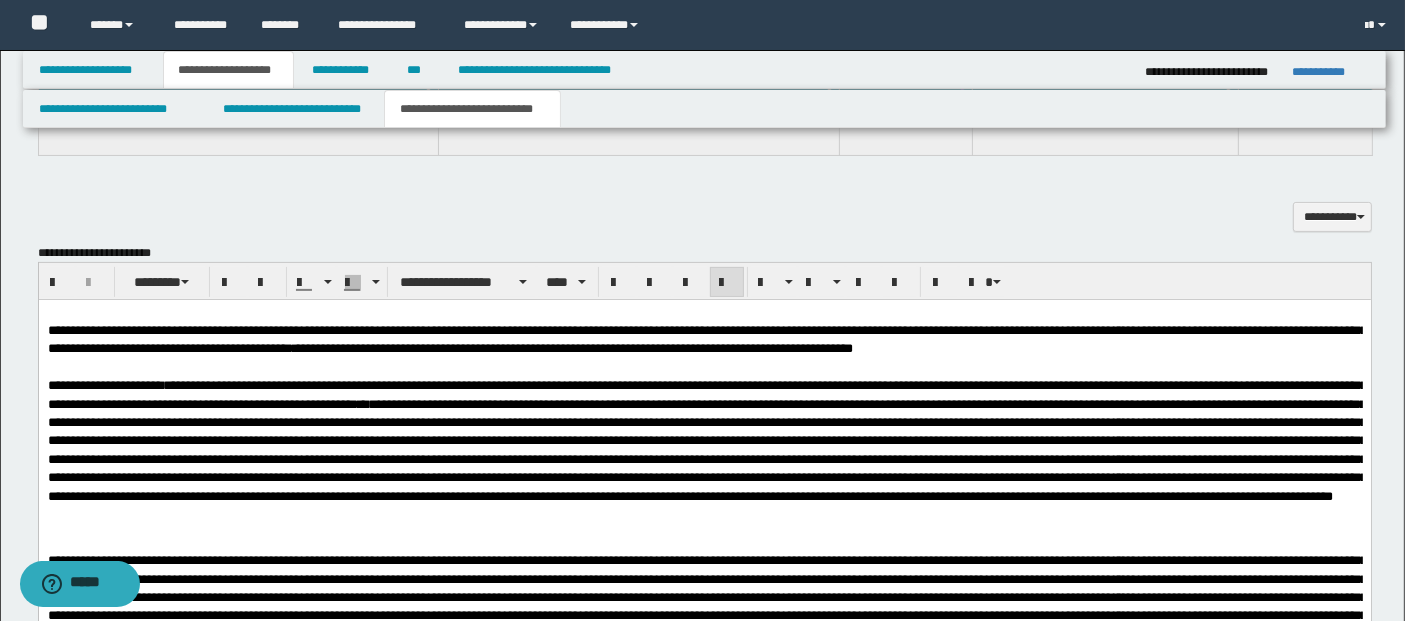click on "**********" at bounding box center [706, 440] 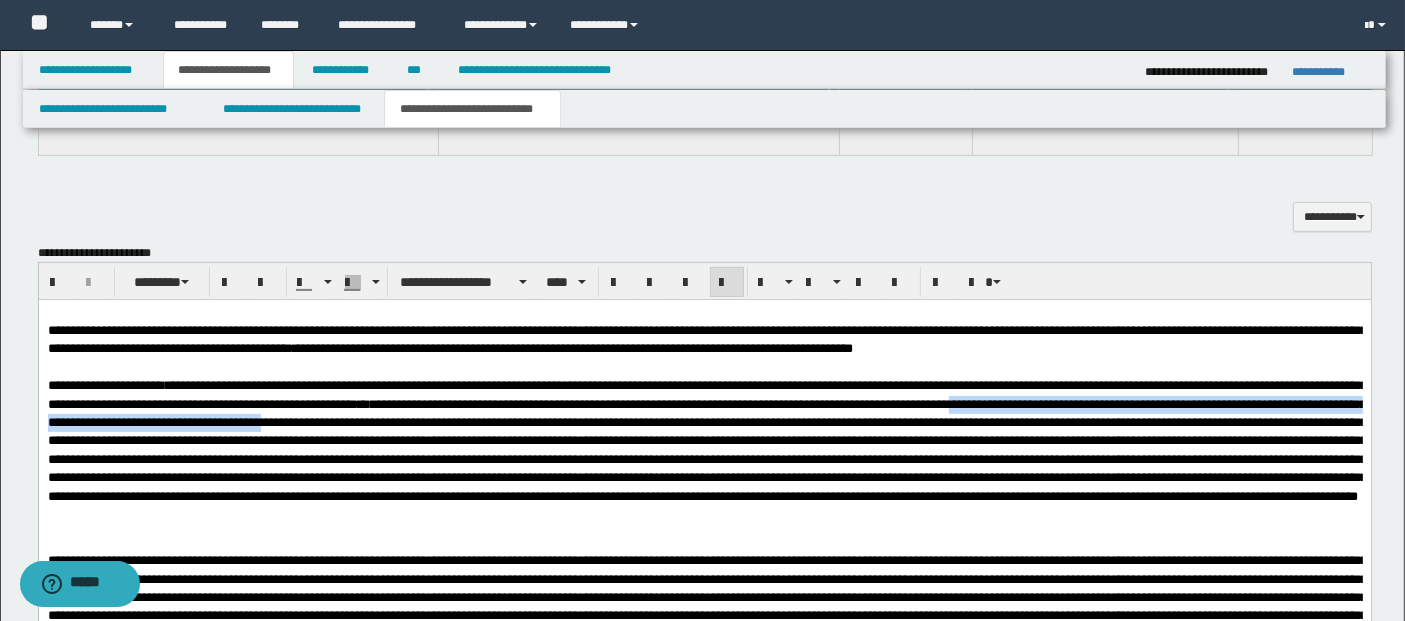 drag, startPoint x: 1211, startPoint y: 404, endPoint x: 554, endPoint y: 427, distance: 657.40247 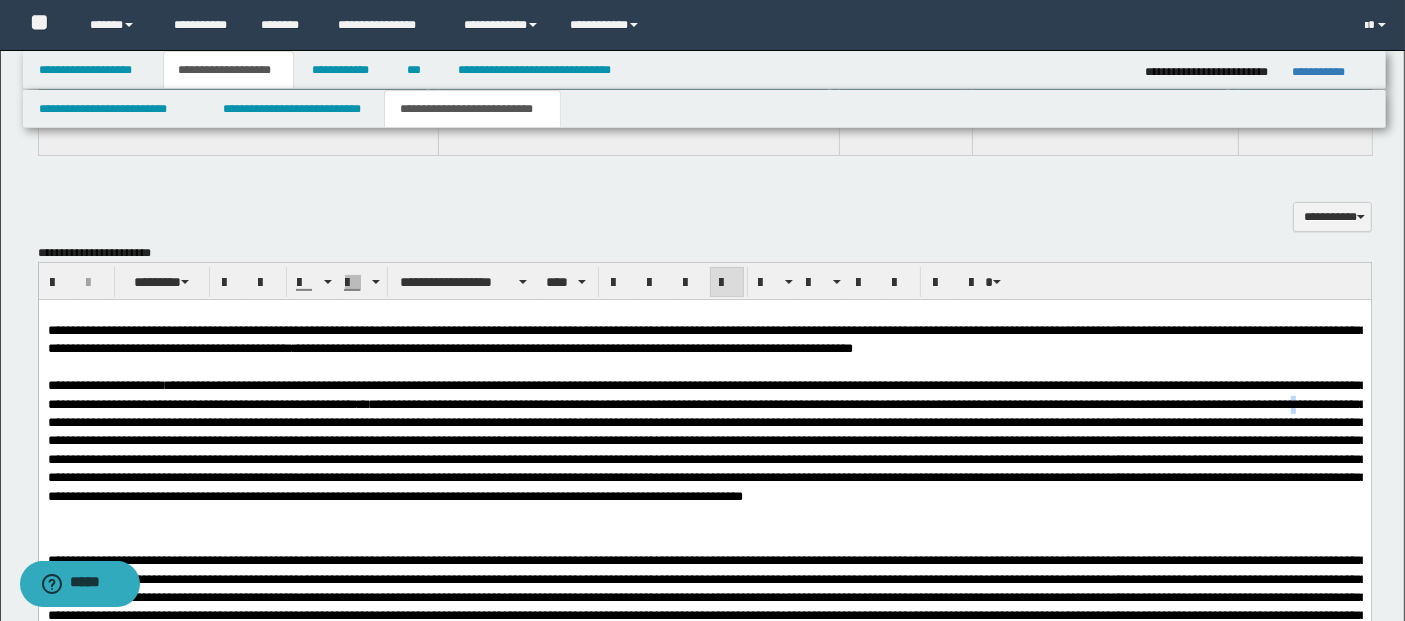 click on "**********" at bounding box center [706, 440] 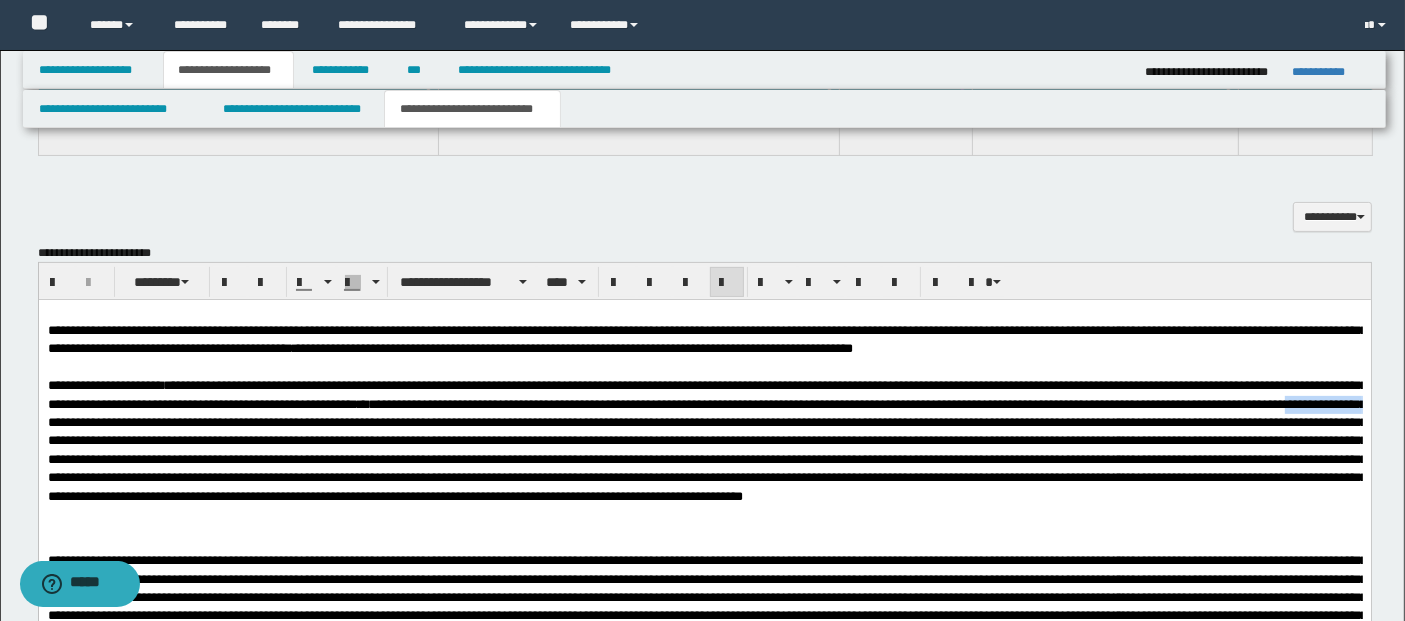 drag, startPoint x: 228, startPoint y: 424, endPoint x: 334, endPoint y: 426, distance: 106.01887 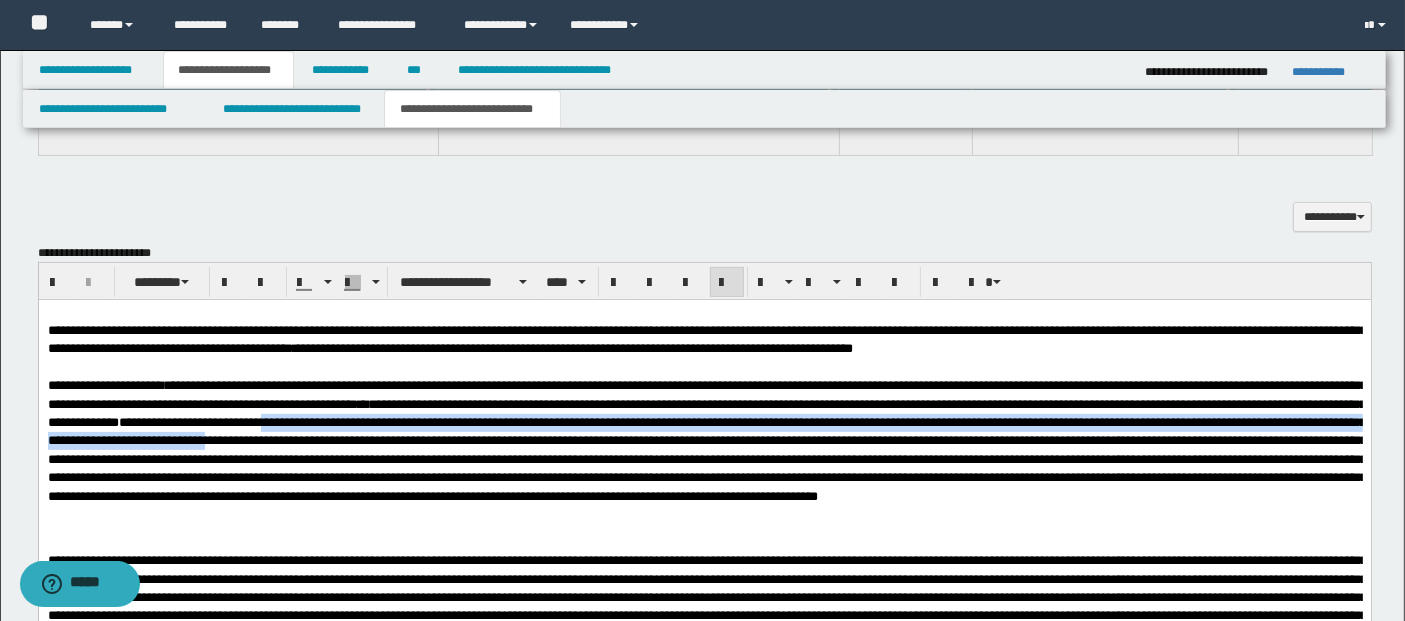 drag, startPoint x: 560, startPoint y: 422, endPoint x: 623, endPoint y: 448, distance: 68.154236 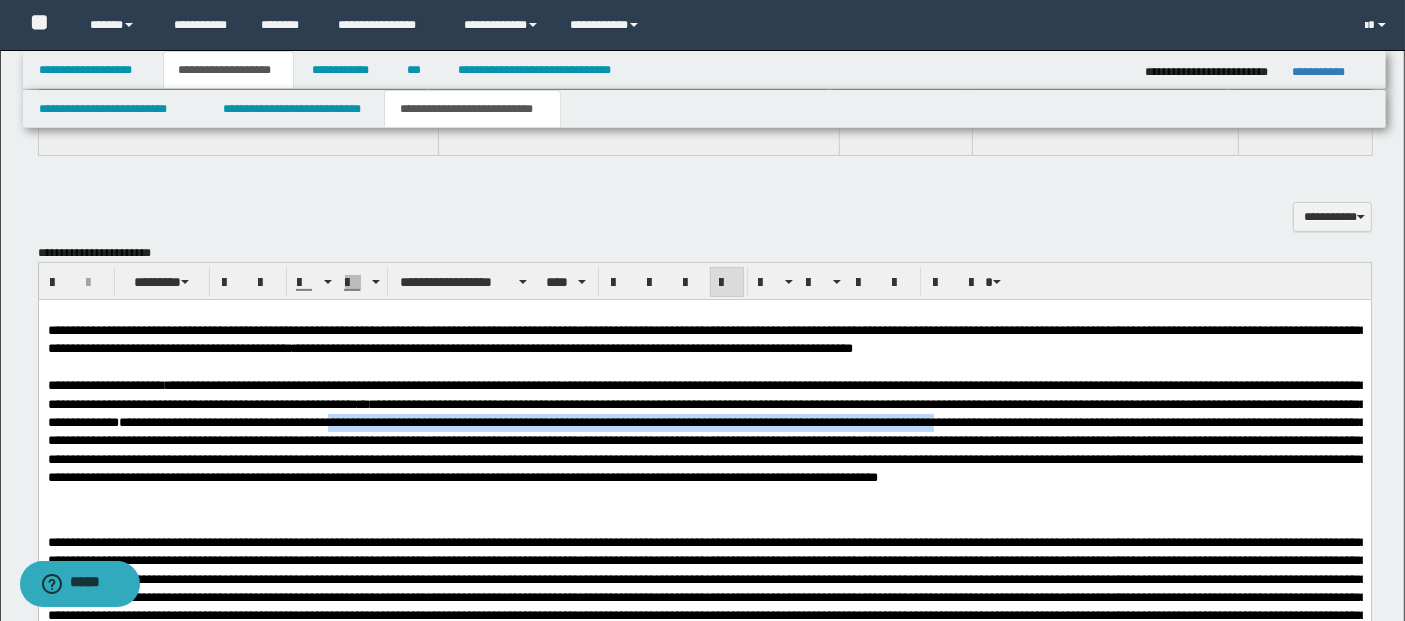 drag, startPoint x: 631, startPoint y: 423, endPoint x: 1291, endPoint y: 416, distance: 660.0371 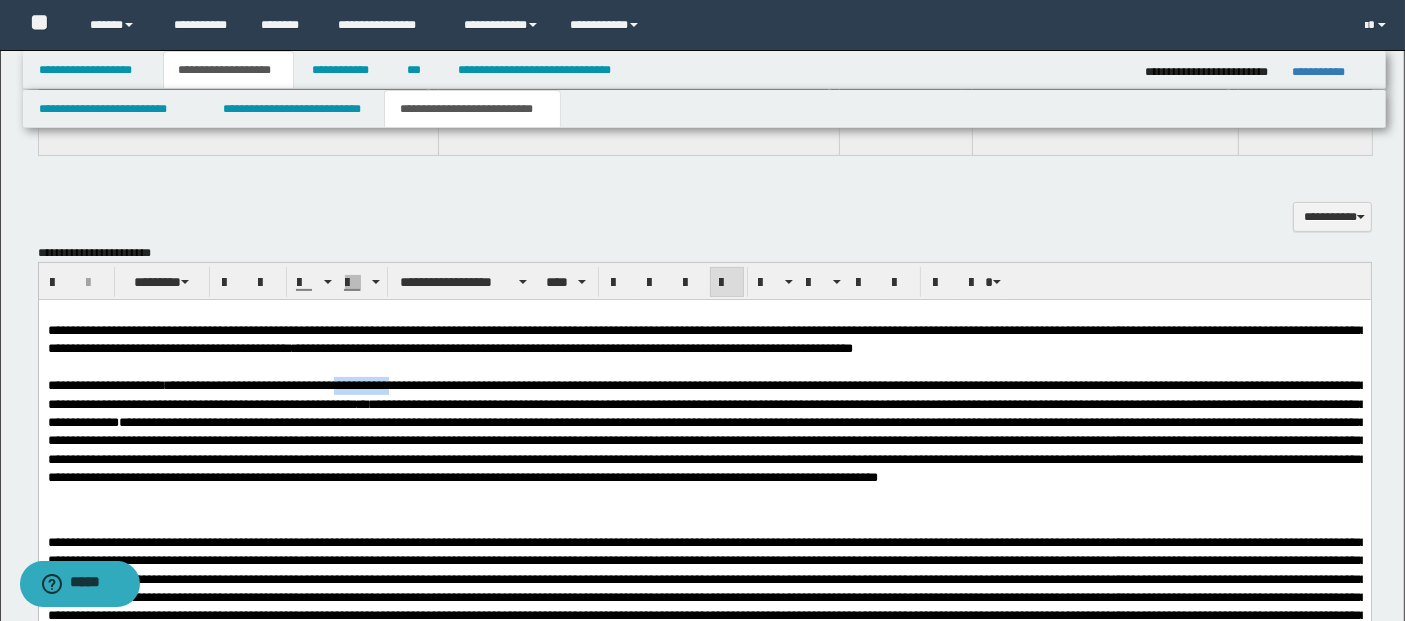 drag, startPoint x: 359, startPoint y: 392, endPoint x: 420, endPoint y: 390, distance: 61.03278 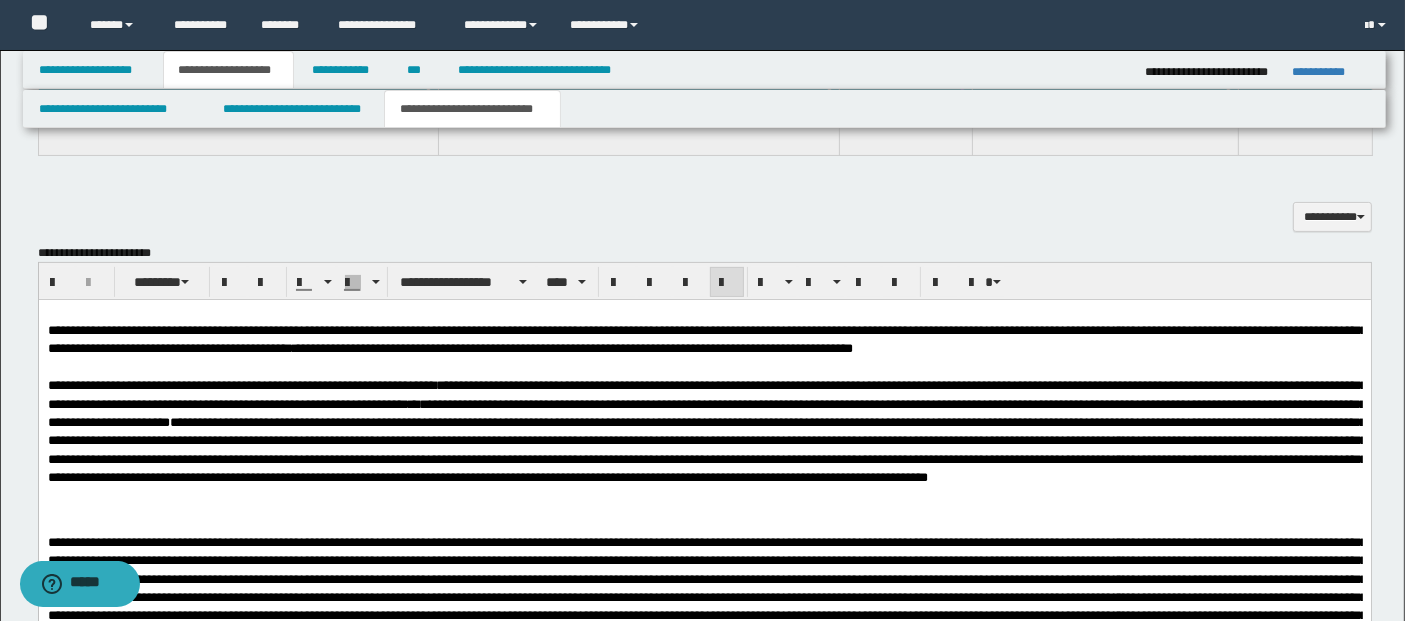 click on "**********" at bounding box center (706, 431) 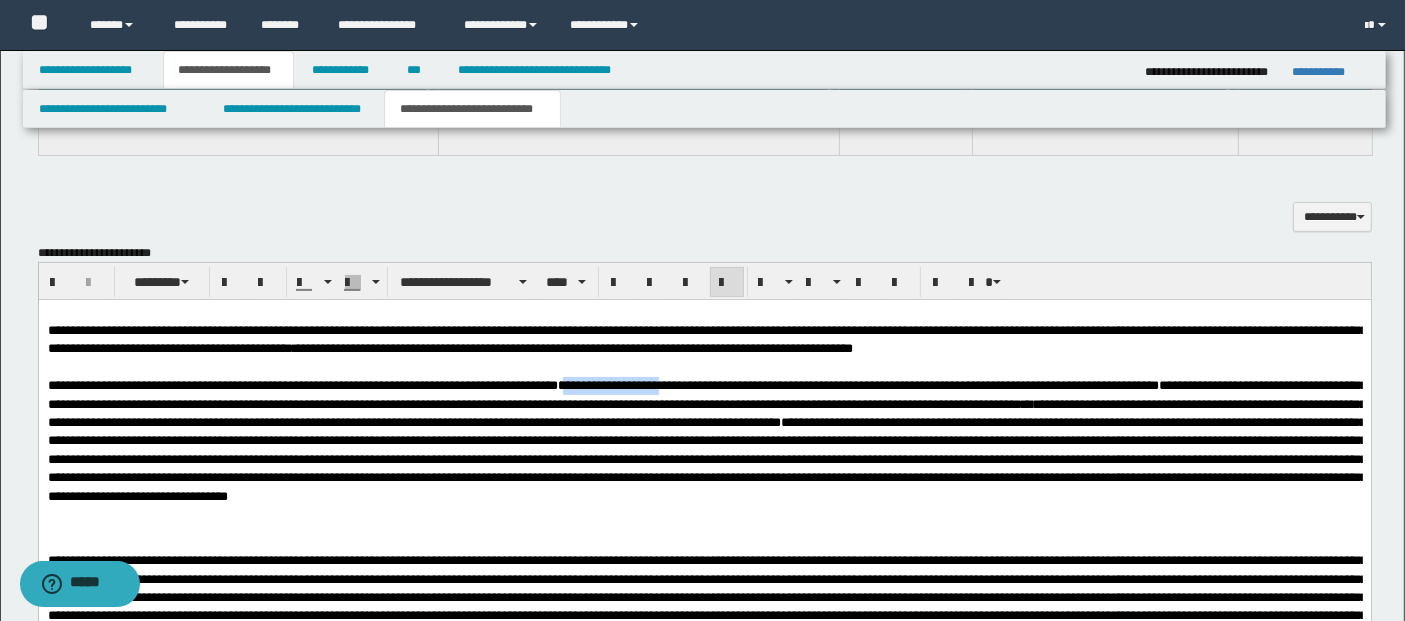drag, startPoint x: 611, startPoint y: 382, endPoint x: 735, endPoint y: 387, distance: 124.10077 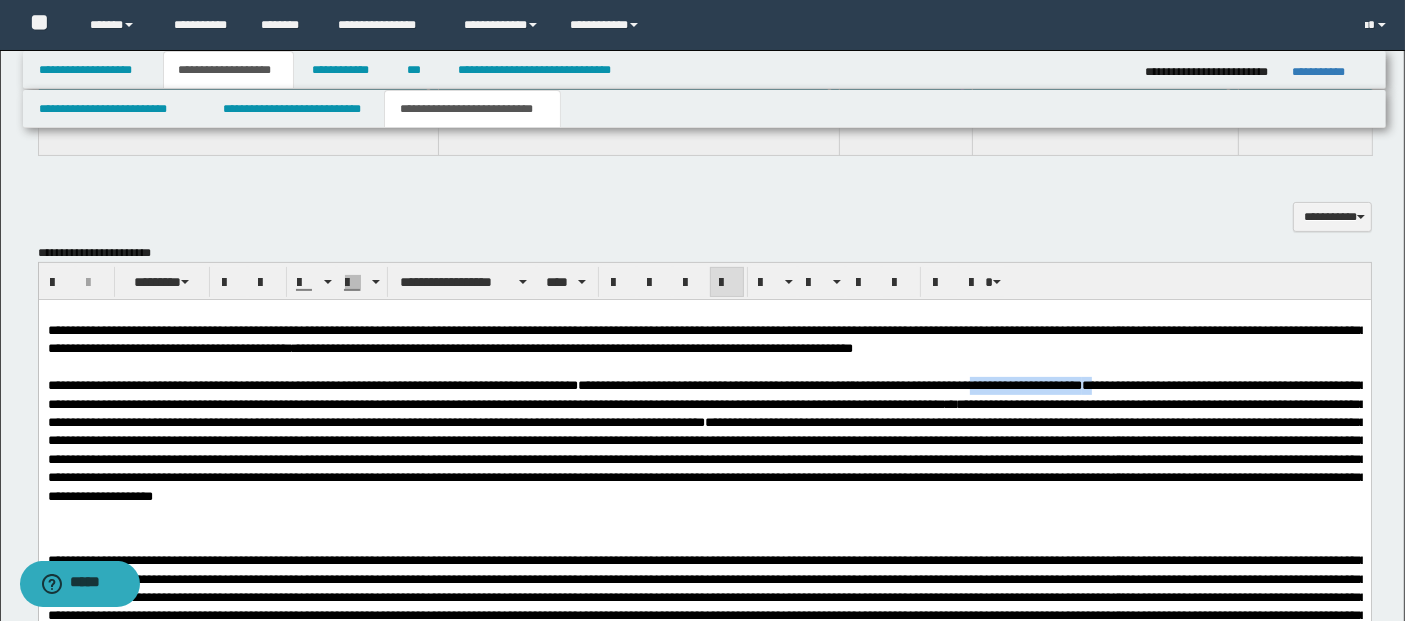 drag, startPoint x: 1063, startPoint y: 387, endPoint x: 1194, endPoint y: 380, distance: 131.18689 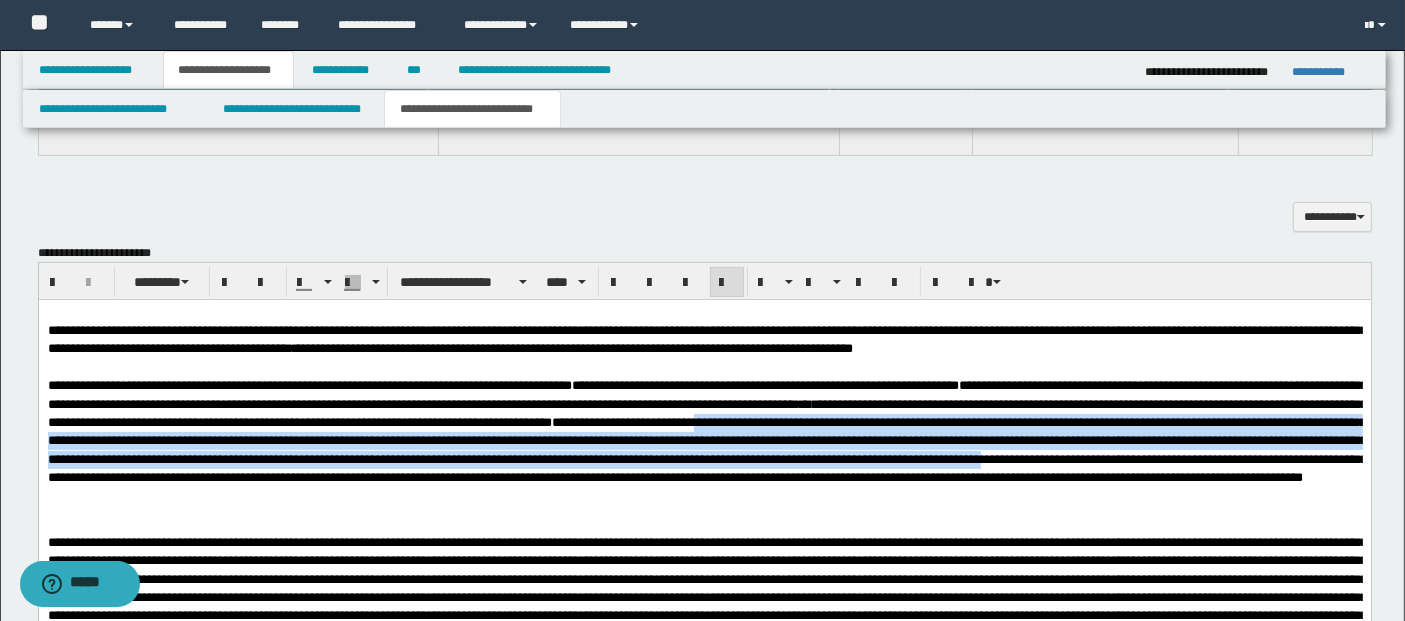 drag, startPoint x: 1087, startPoint y: 424, endPoint x: 326, endPoint y: 484, distance: 763.36163 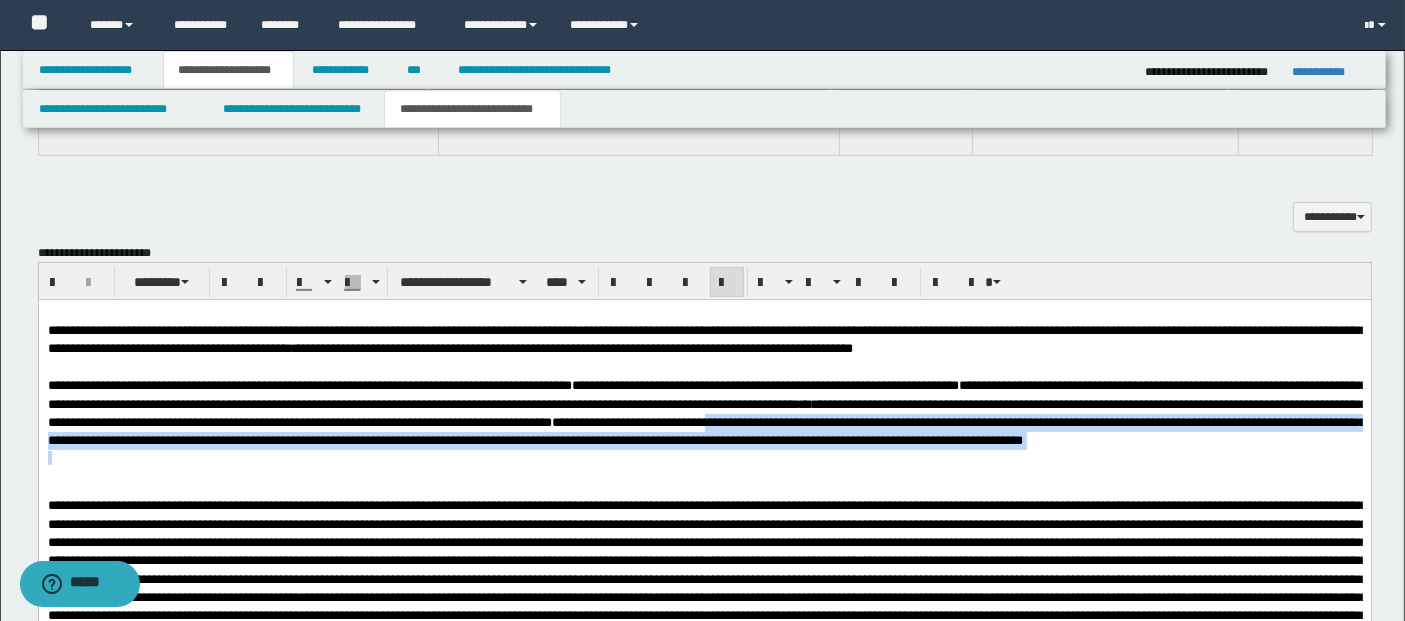 drag, startPoint x: 1101, startPoint y: 424, endPoint x: 981, endPoint y: 444, distance: 121.65525 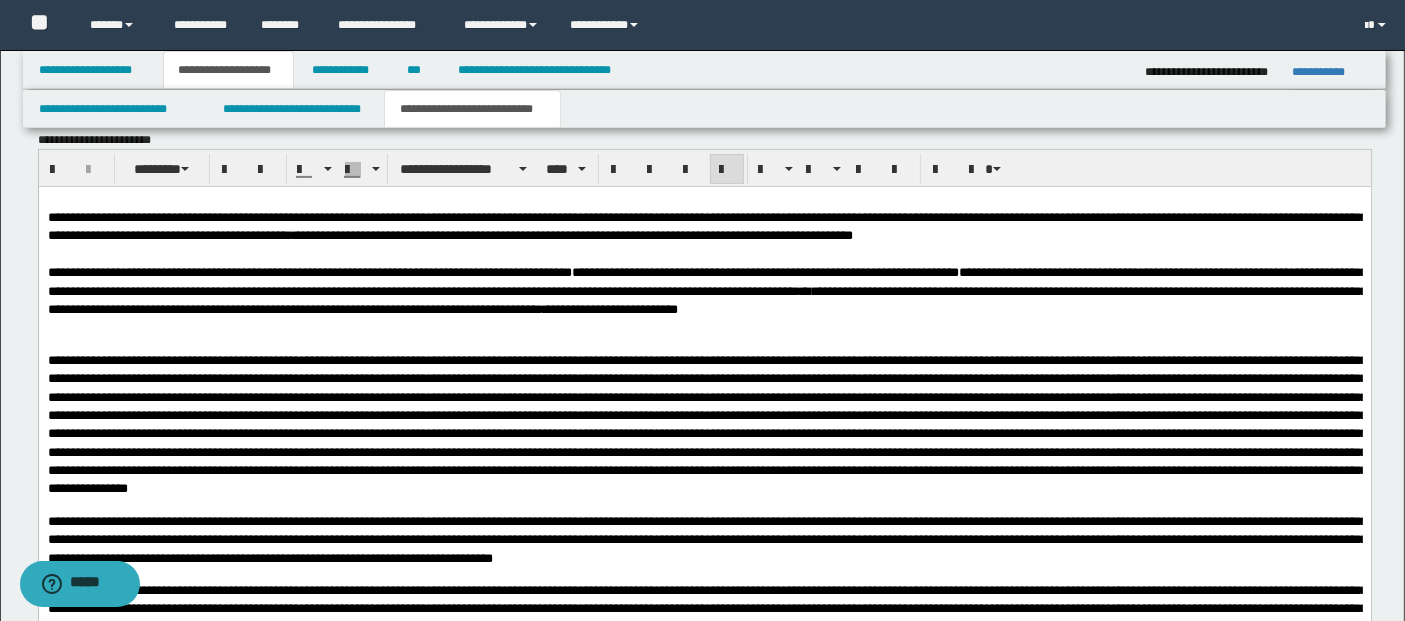 scroll, scrollTop: 763, scrollLeft: 0, axis: vertical 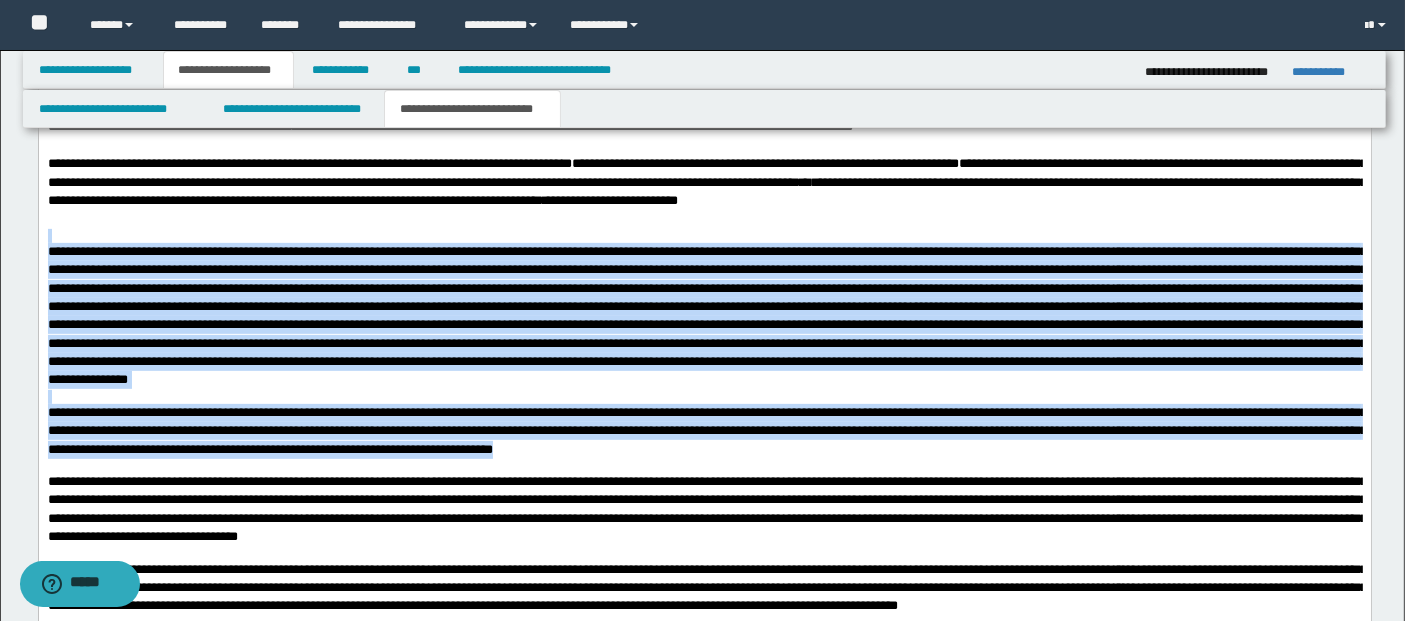 drag, startPoint x: 327, startPoint y: 230, endPoint x: 1014, endPoint y: 456, distance: 723.2185 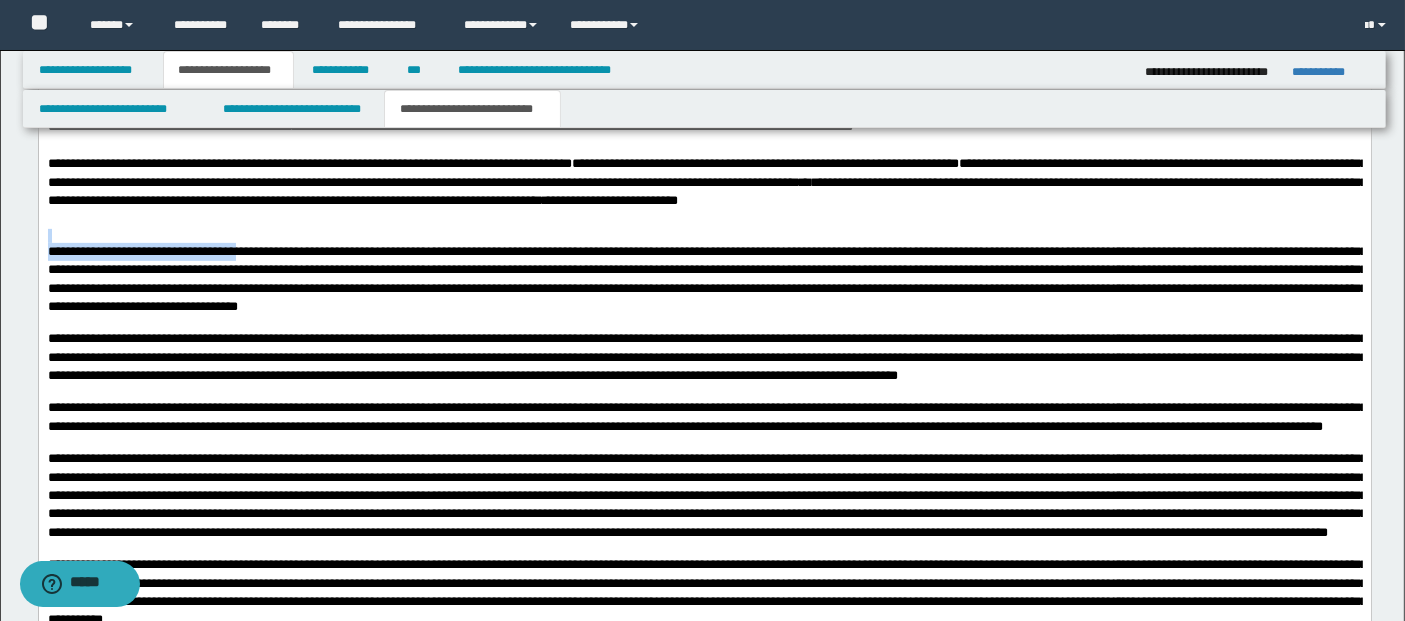 drag, startPoint x: 311, startPoint y: 232, endPoint x: 316, endPoint y: 258, distance: 26.476404 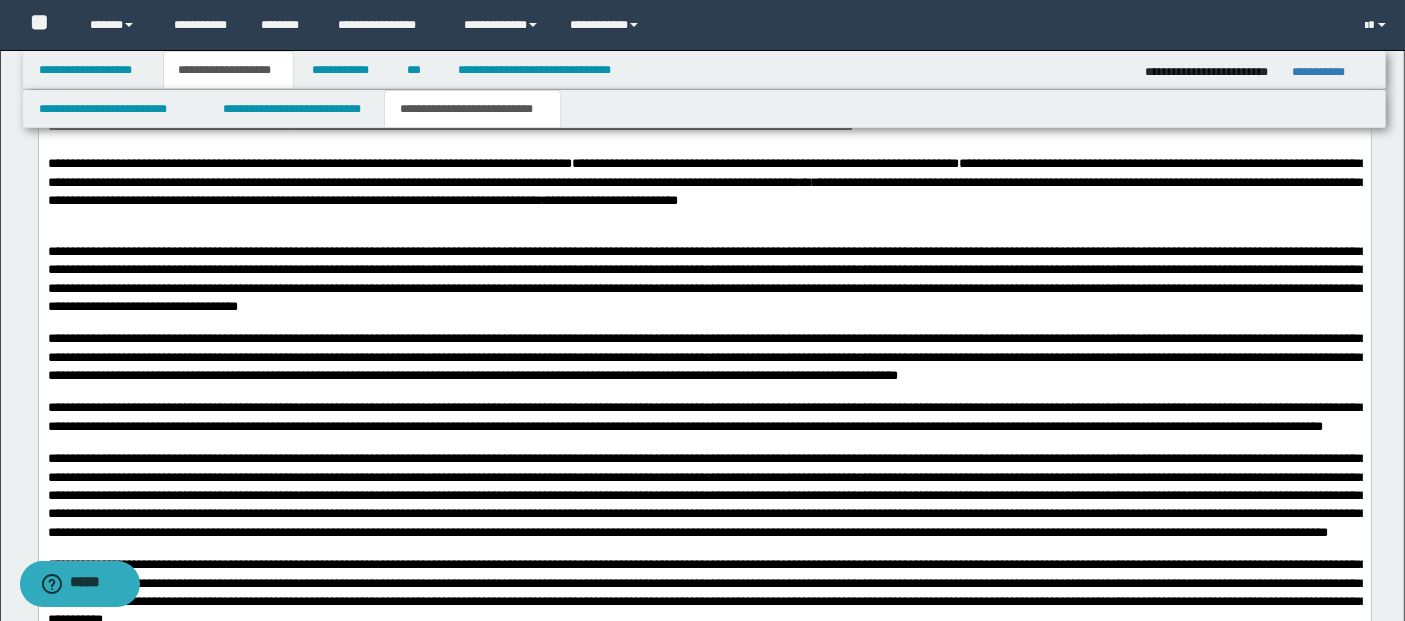 click on "**********" at bounding box center (704, 182) 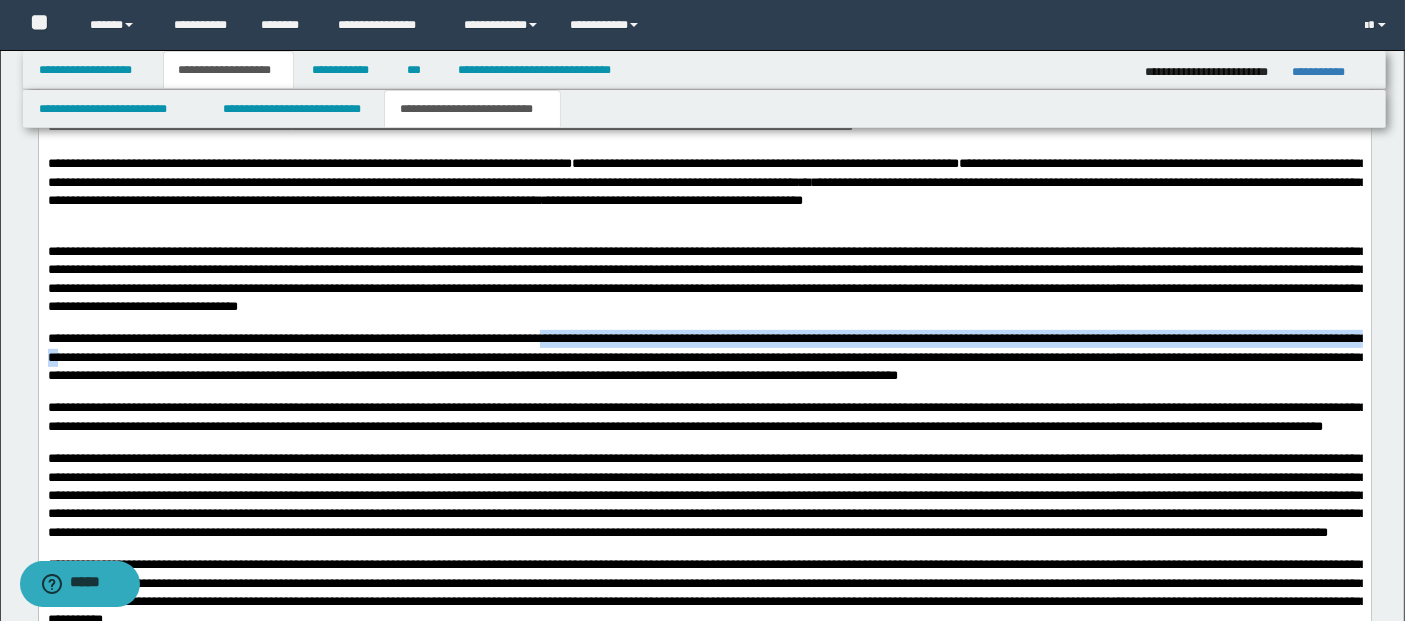drag, startPoint x: 667, startPoint y: 345, endPoint x: 286, endPoint y: 369, distance: 381.75516 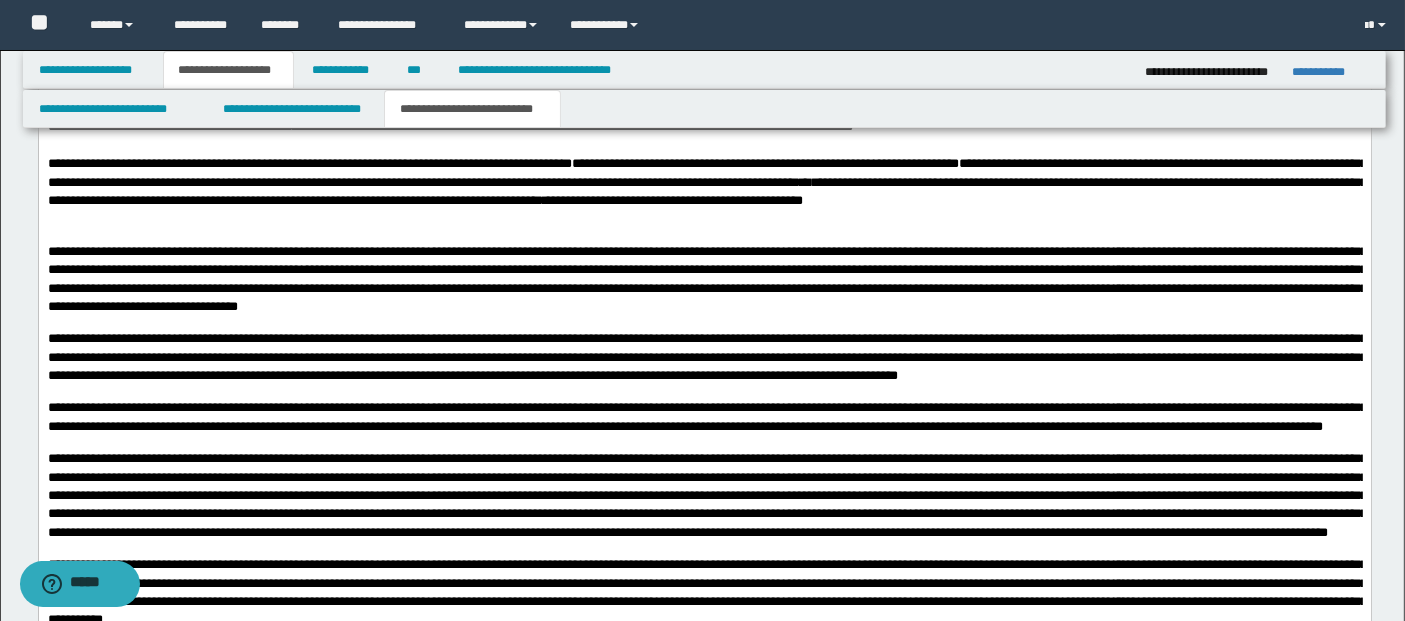click on "**********" at bounding box center [704, 182] 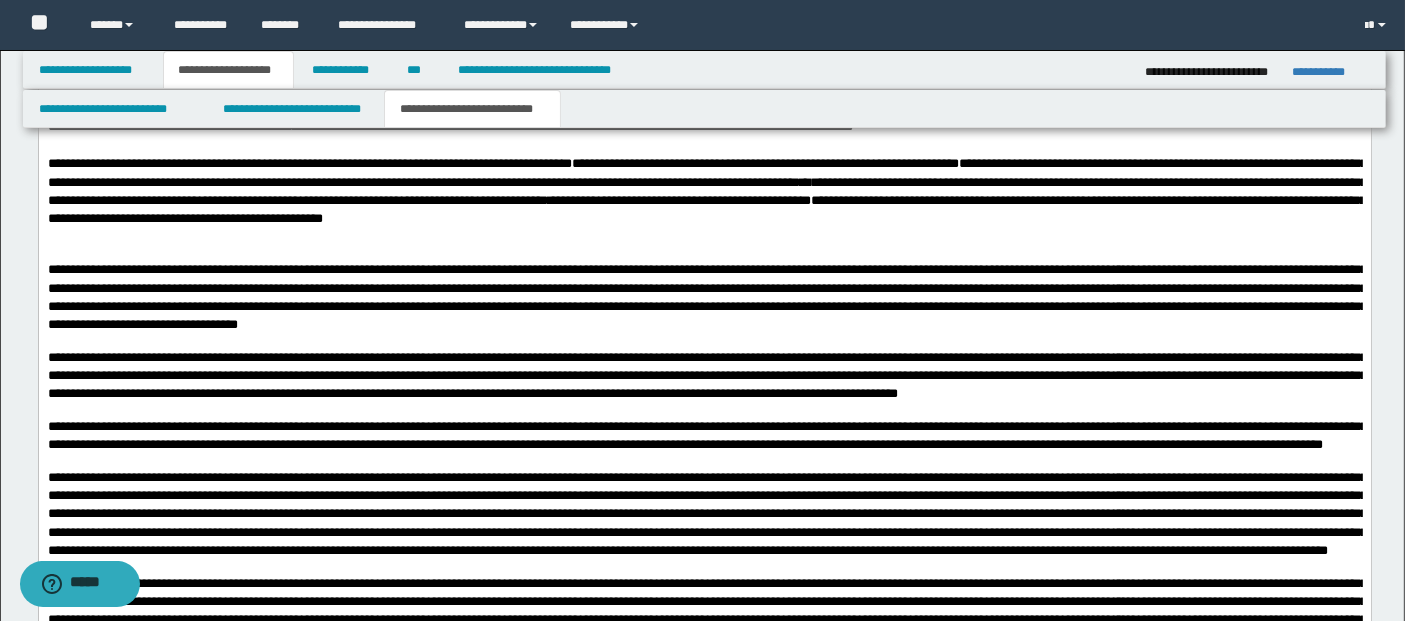 click on "**********" at bounding box center [706, 191] 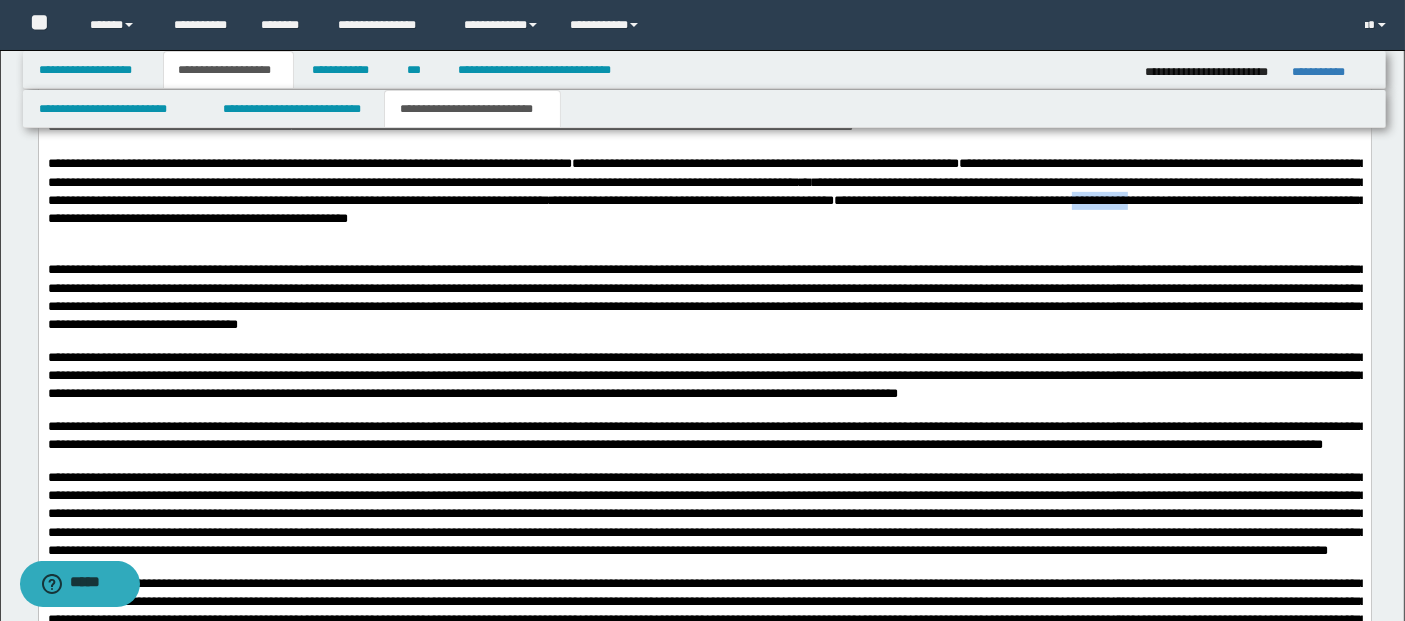 drag, startPoint x: 246, startPoint y: 222, endPoint x: 314, endPoint y: 216, distance: 68.26419 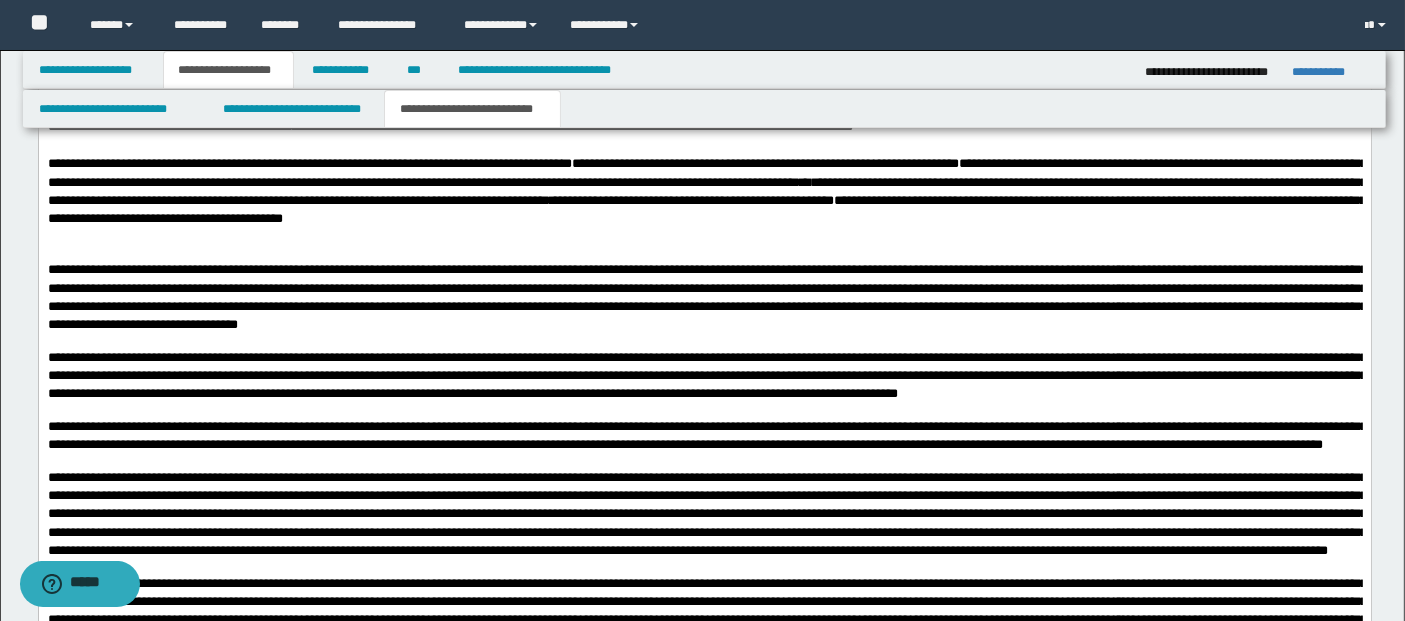 click on "**********" at bounding box center (704, 192) 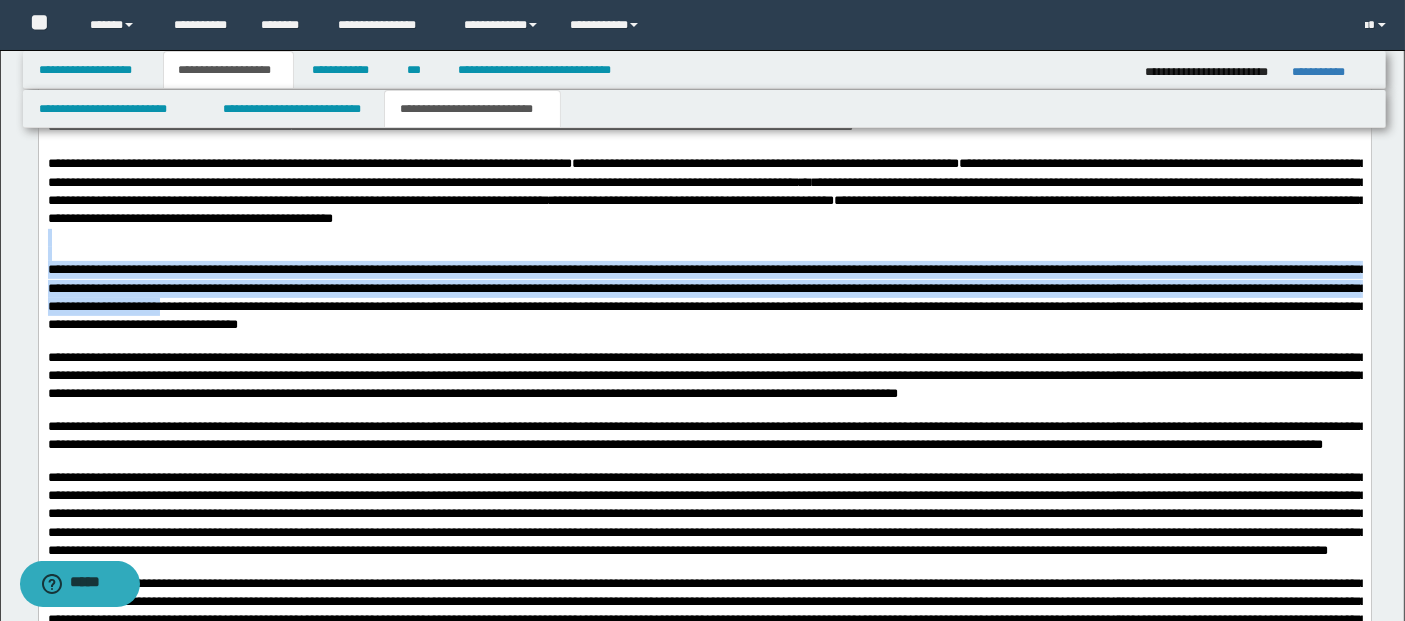 drag, startPoint x: 870, startPoint y: 222, endPoint x: 524, endPoint y: 311, distance: 357.2632 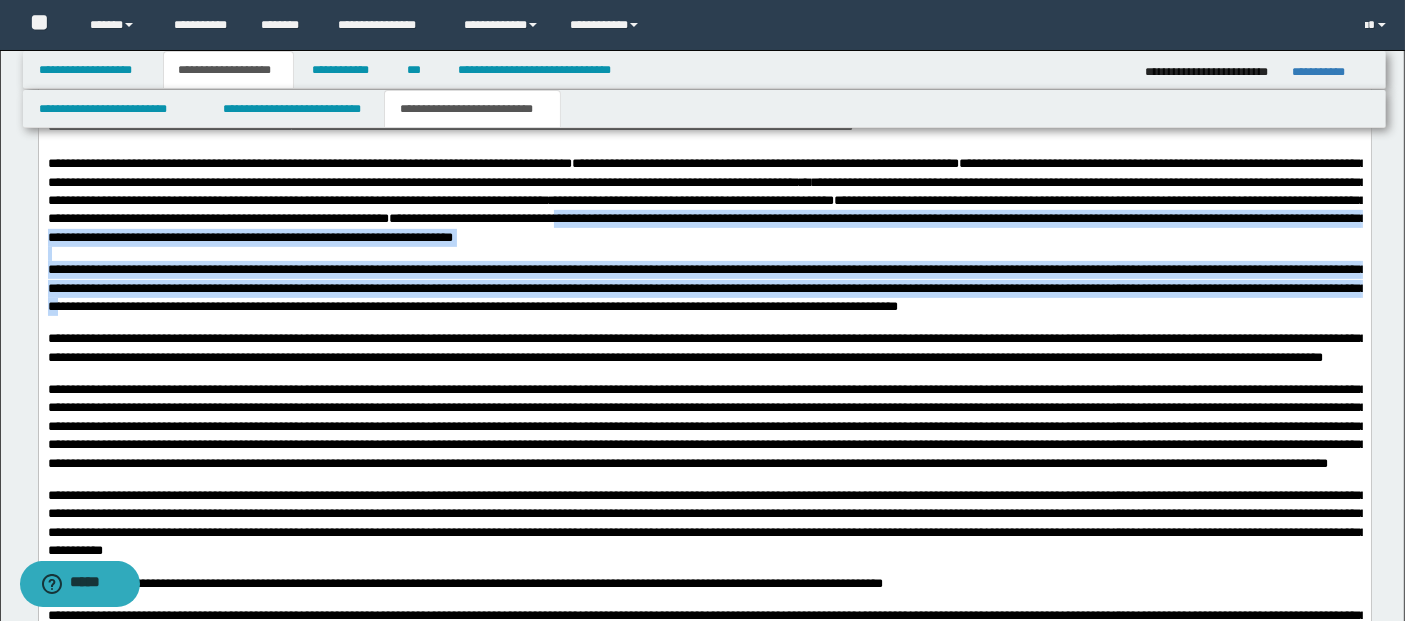 drag, startPoint x: 1179, startPoint y: 219, endPoint x: 388, endPoint y: 311, distance: 796.3322 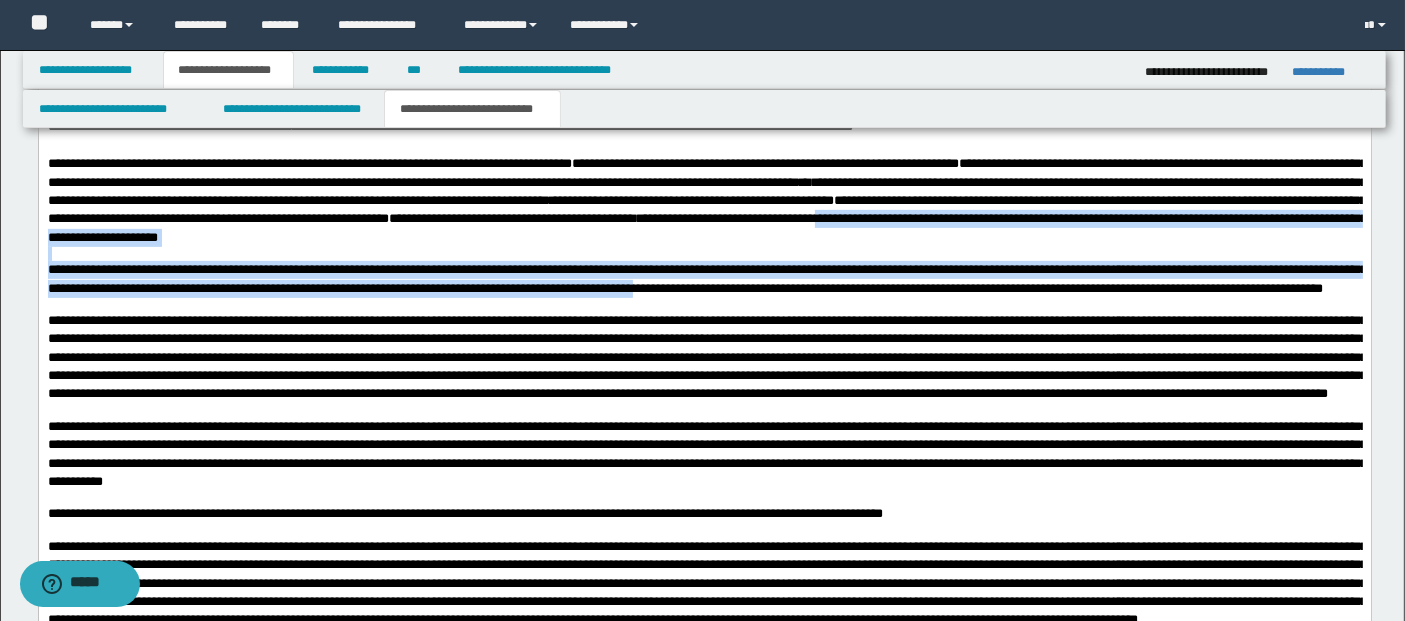 drag, startPoint x: 102, startPoint y: 243, endPoint x: 939, endPoint y: 291, distance: 838.37524 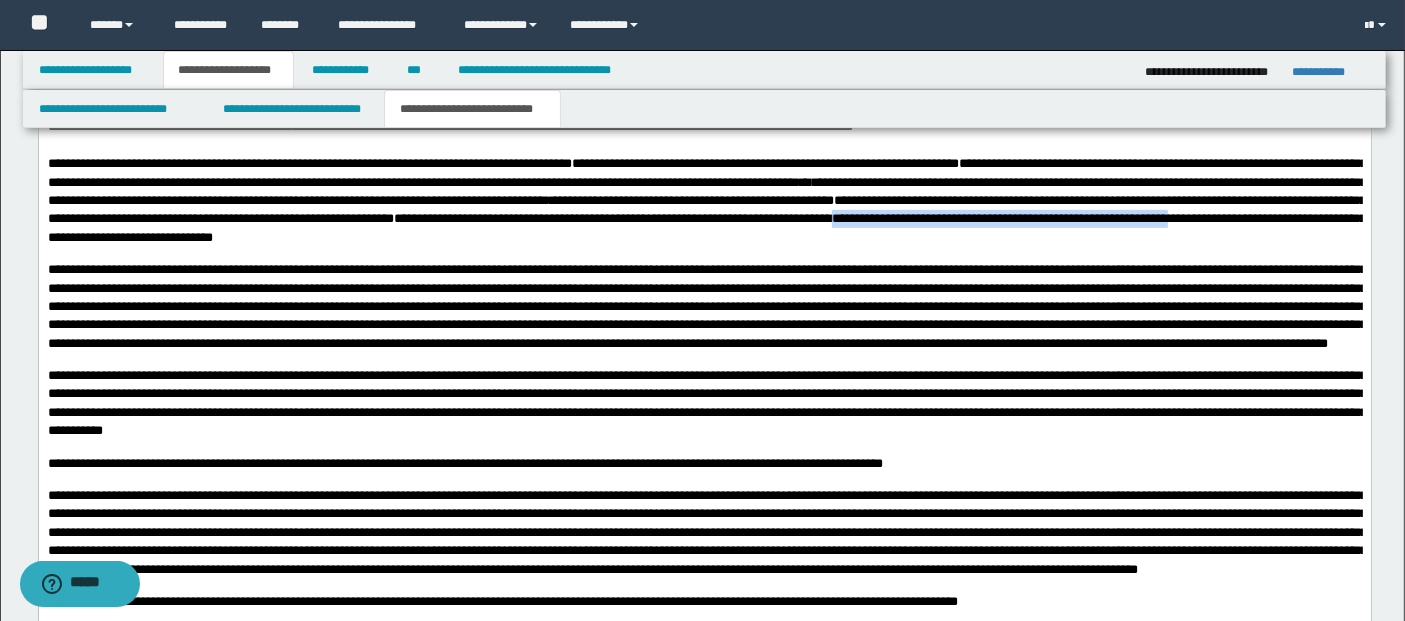 drag, startPoint x: 106, startPoint y: 235, endPoint x: 450, endPoint y: 240, distance: 344.03635 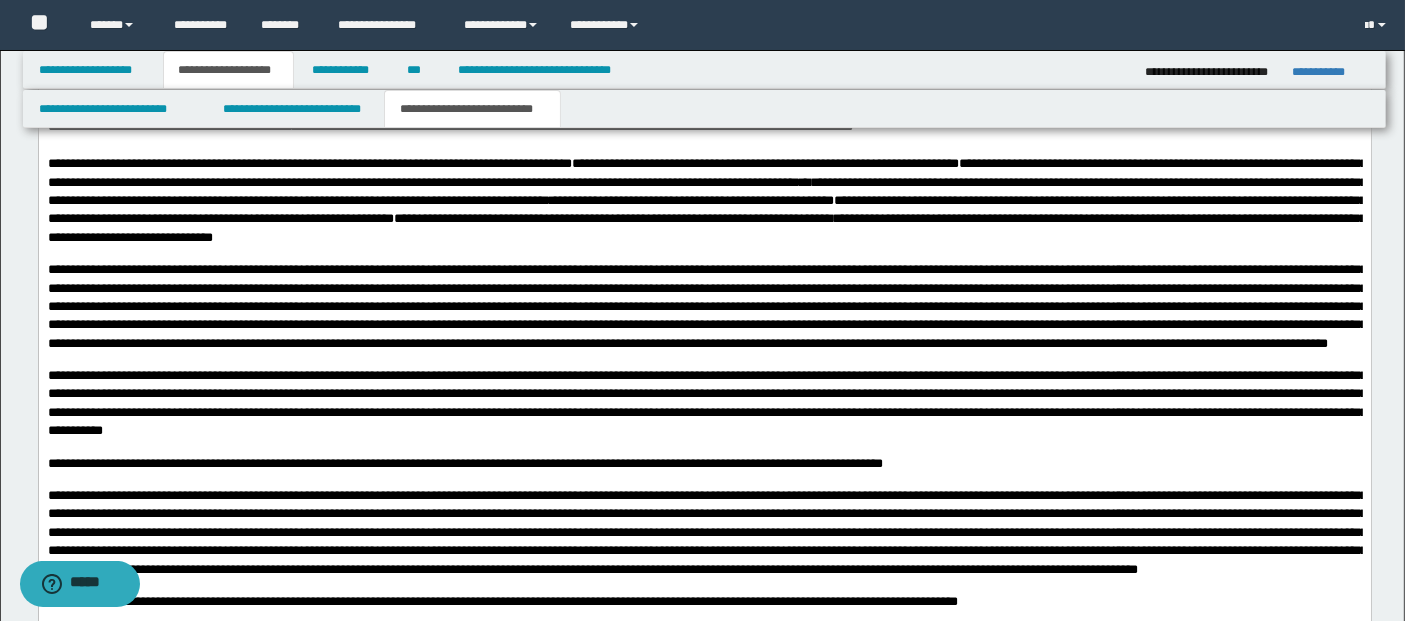 click on "**********" at bounding box center (517, 218) 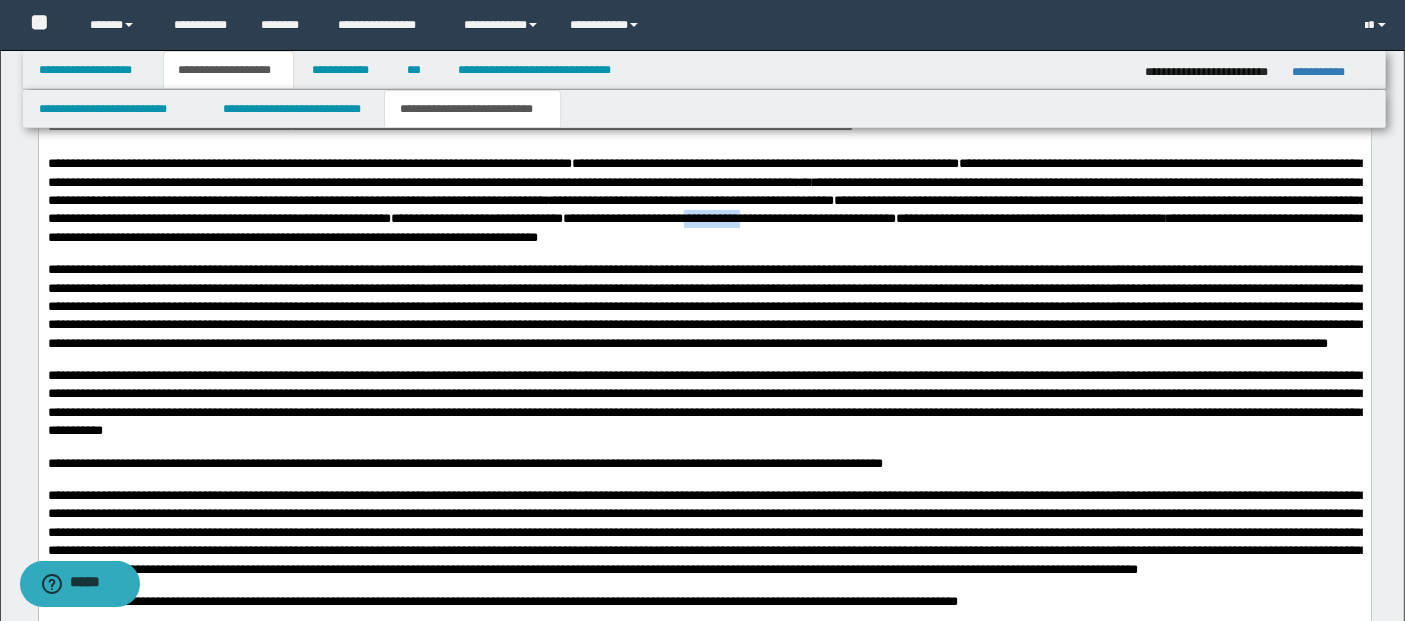 drag, startPoint x: 1273, startPoint y: 219, endPoint x: 1331, endPoint y: 224, distance: 58.21512 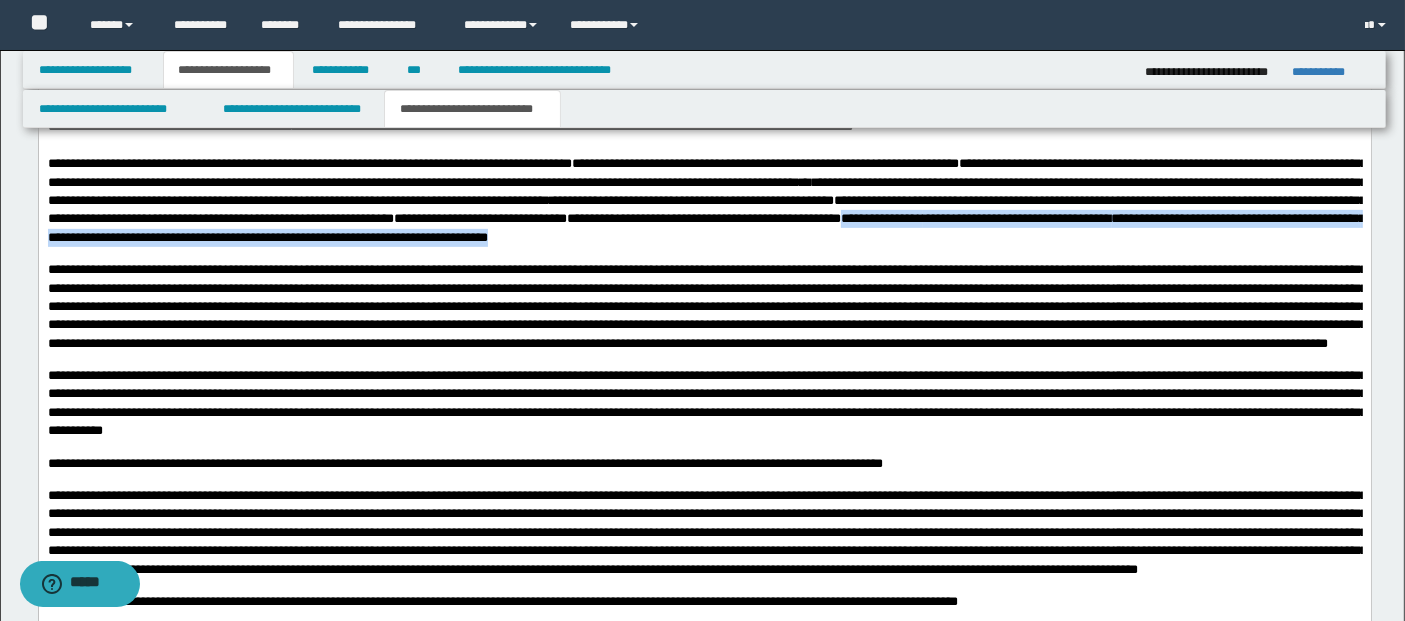 drag, startPoint x: 103, startPoint y: 242, endPoint x: 1139, endPoint y: 247, distance: 1036.0121 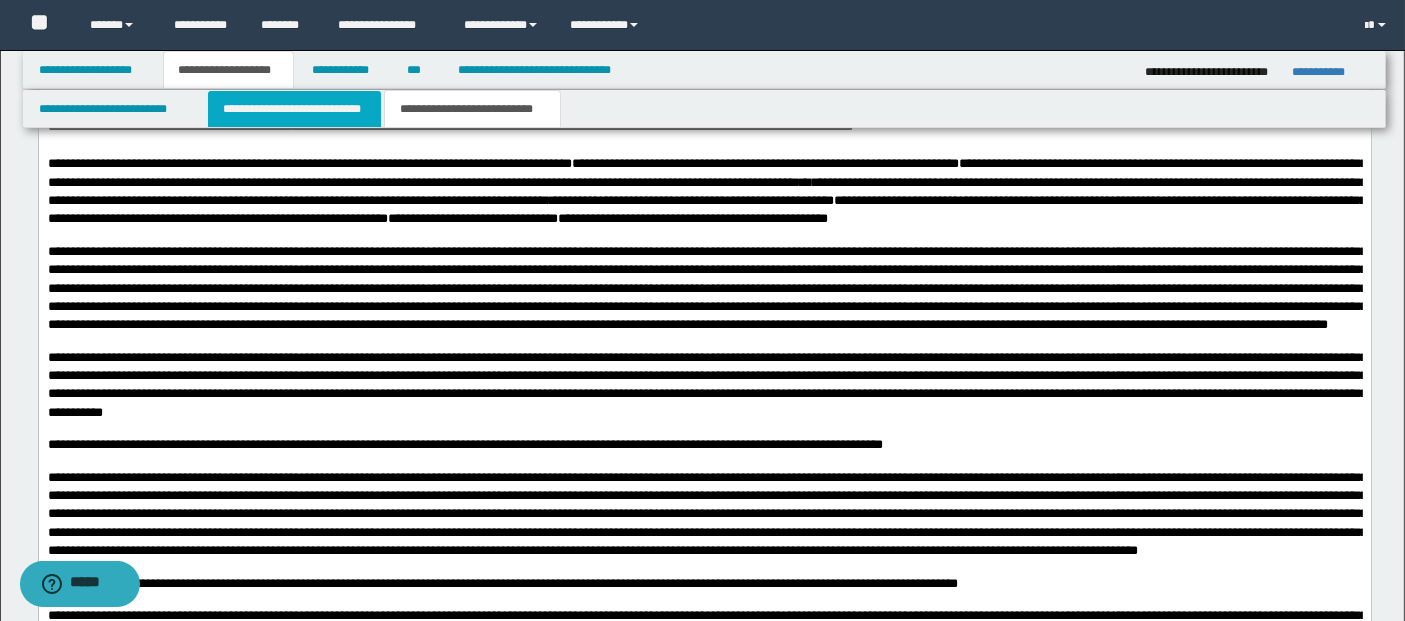 click on "**********" at bounding box center (294, 109) 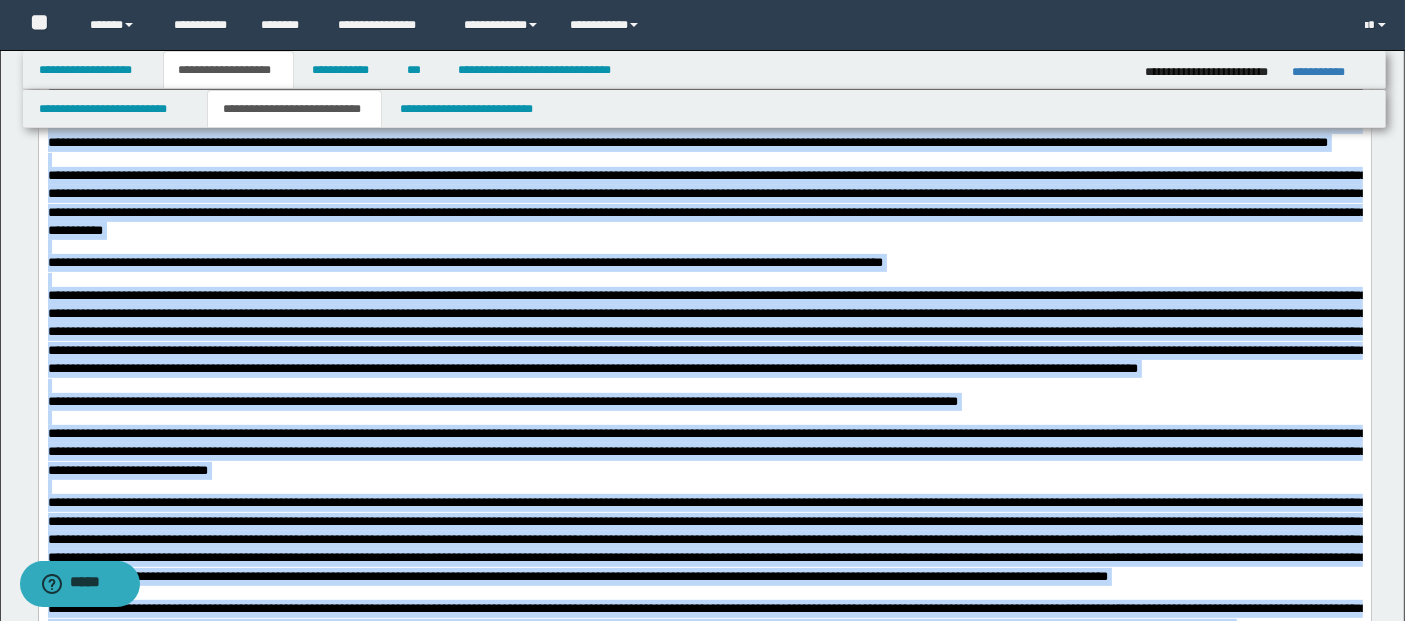 click on "**********" at bounding box center (706, 203) 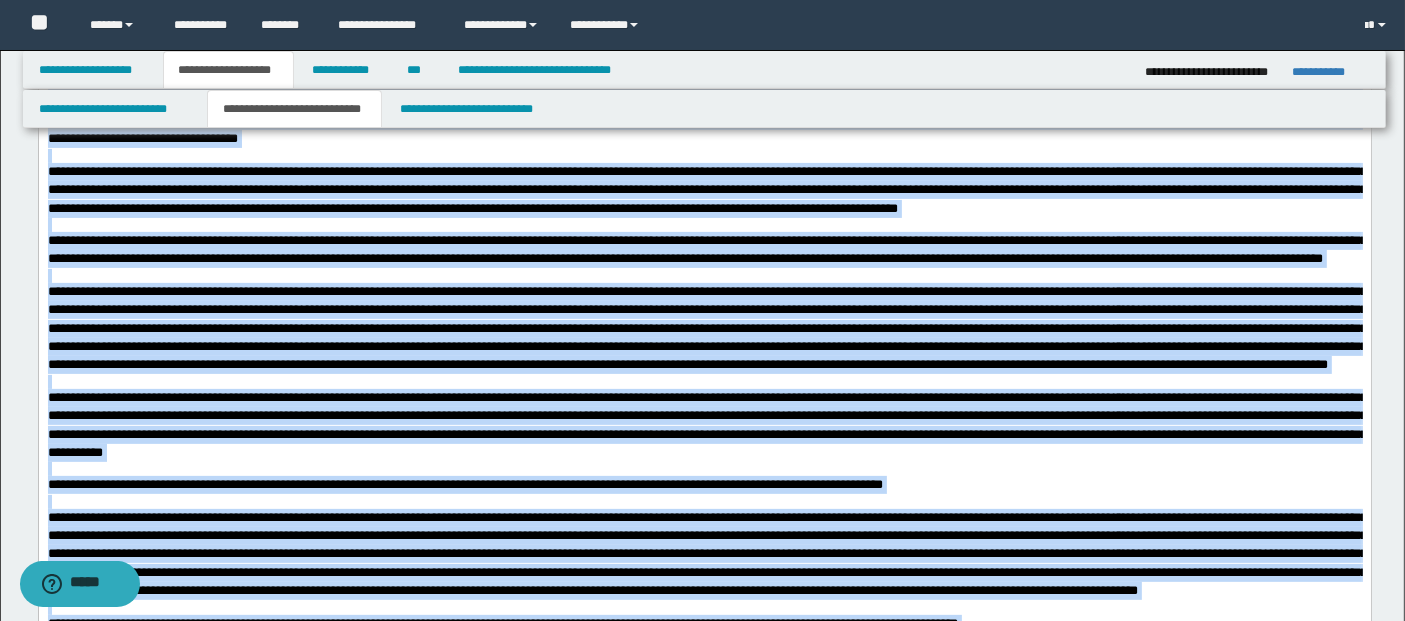 click at bounding box center [706, 328] 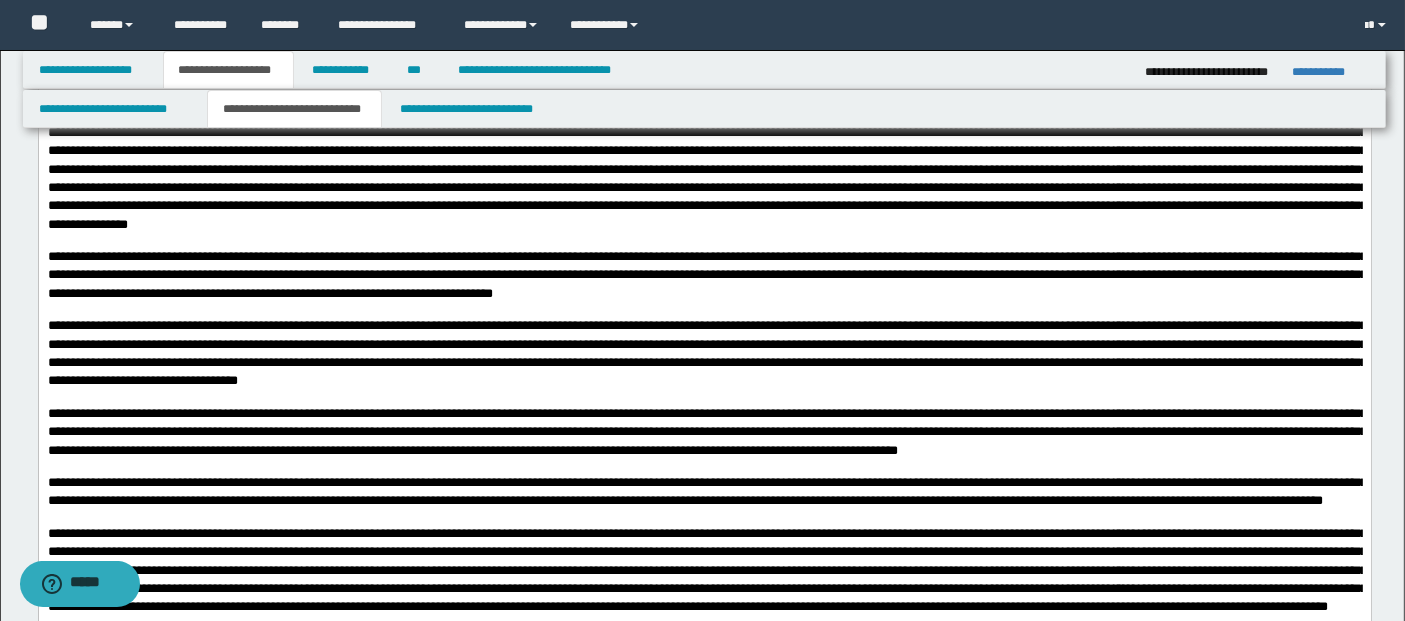 scroll, scrollTop: 208, scrollLeft: 0, axis: vertical 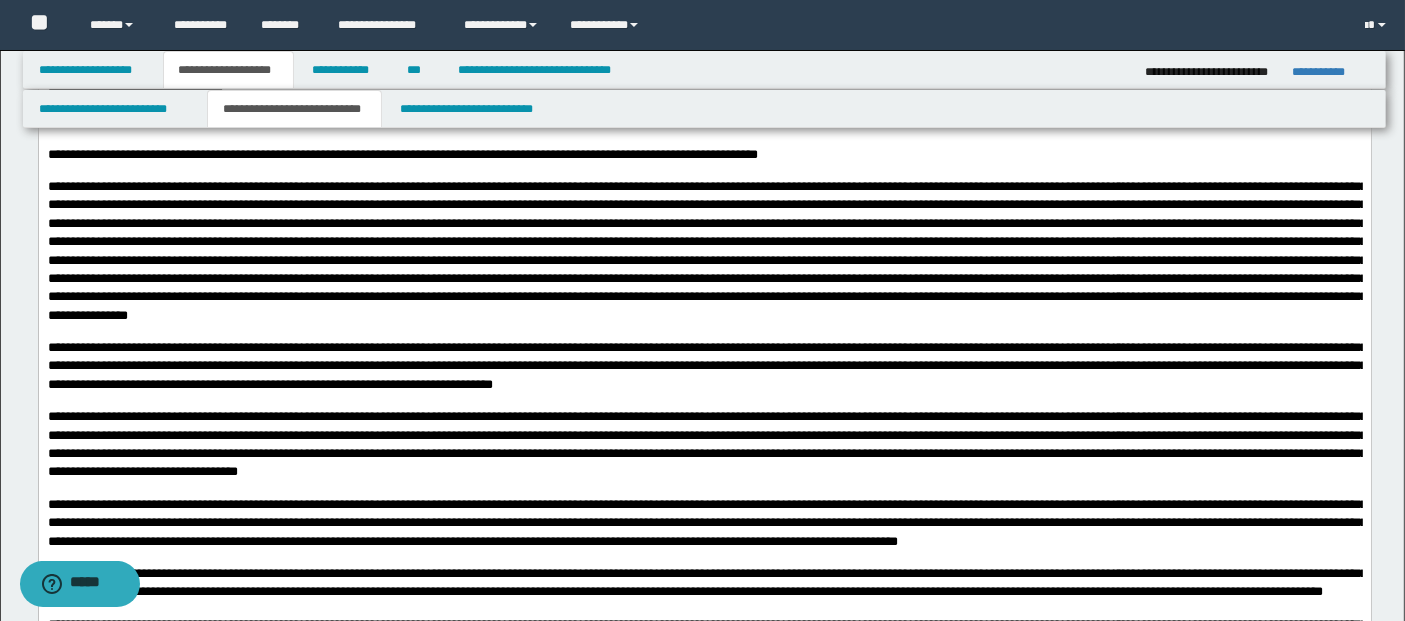 drag, startPoint x: 769, startPoint y: 489, endPoint x: 778, endPoint y: 479, distance: 13.453624 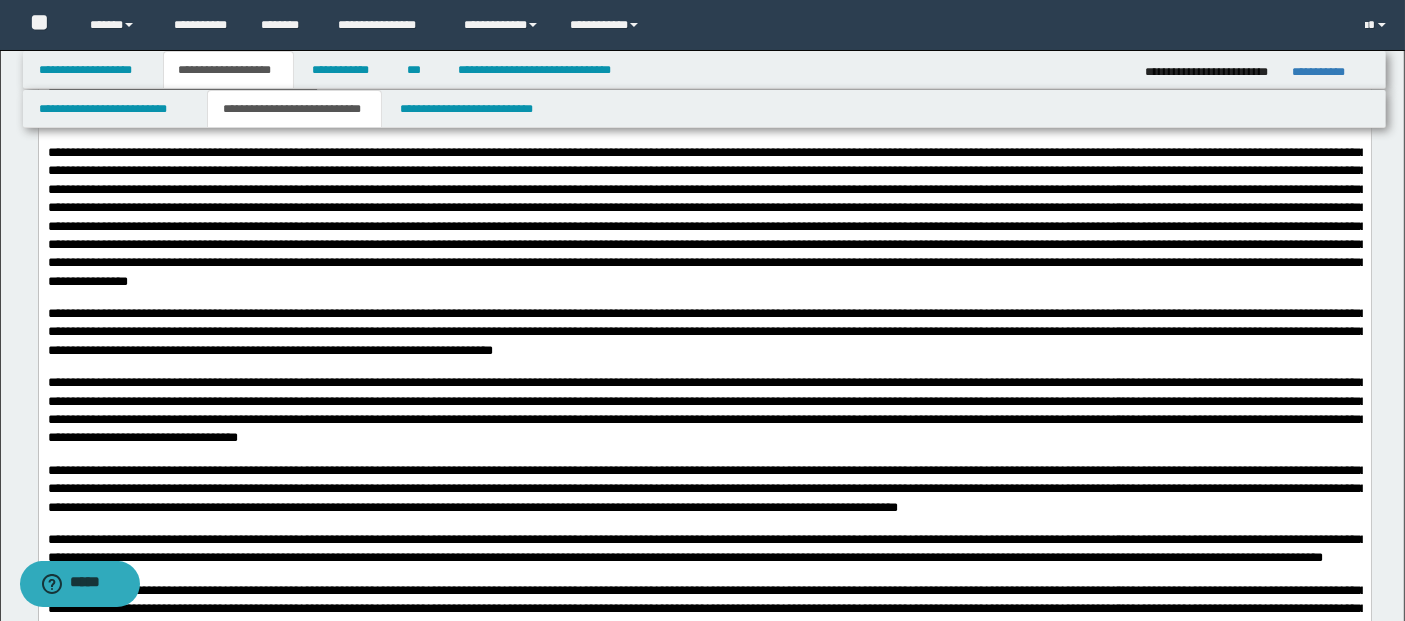scroll, scrollTop: 208, scrollLeft: 0, axis: vertical 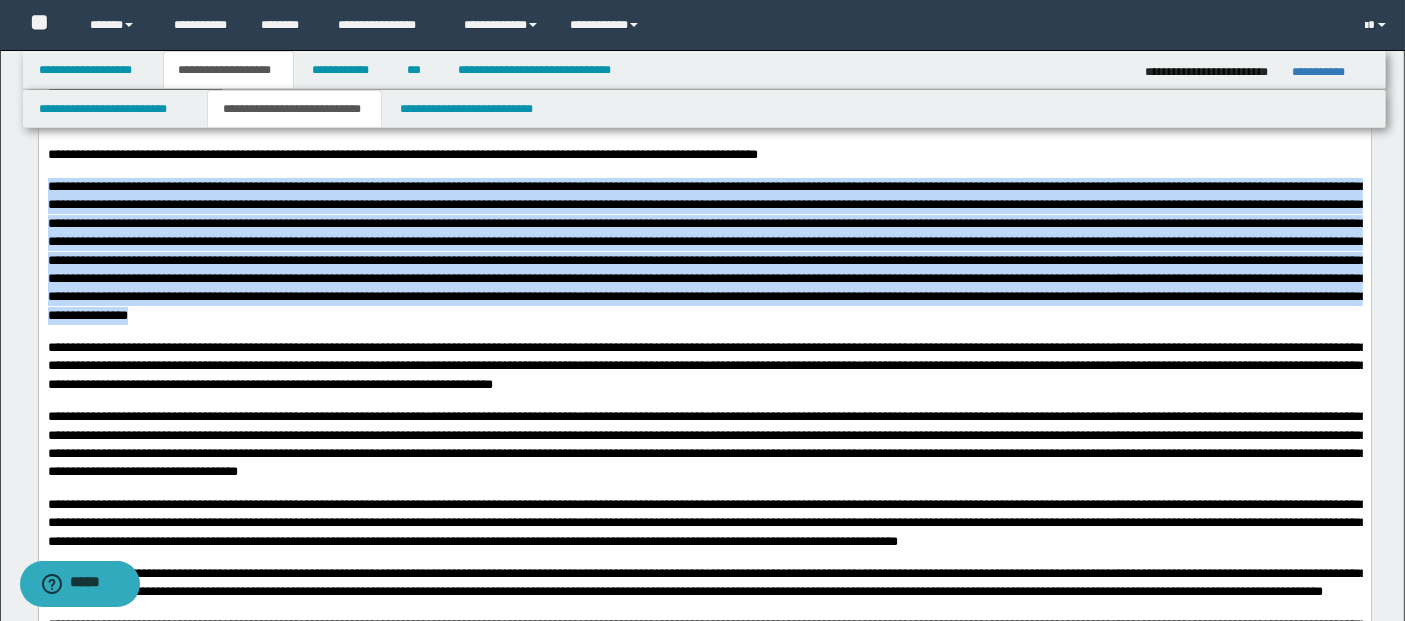 drag, startPoint x: 1196, startPoint y: 326, endPoint x: 44, endPoint y: 195, distance: 1159.4244 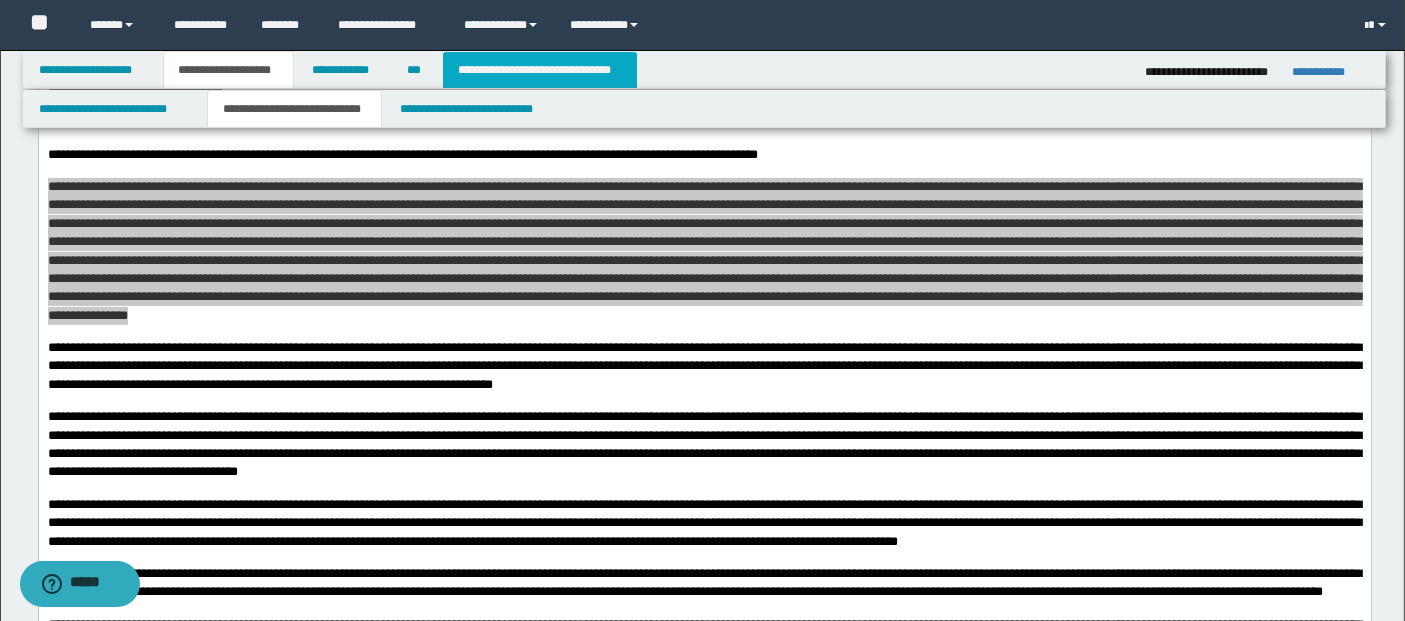 click on "**********" at bounding box center (540, 70) 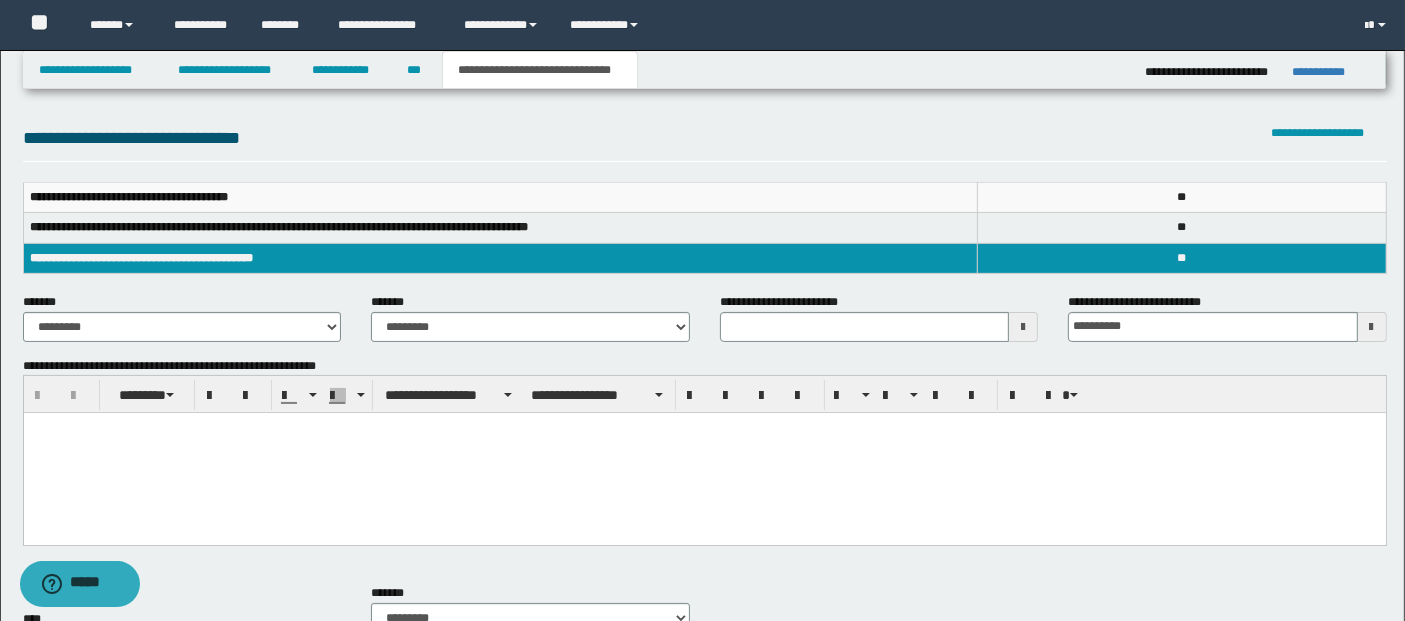 scroll, scrollTop: 333, scrollLeft: 0, axis: vertical 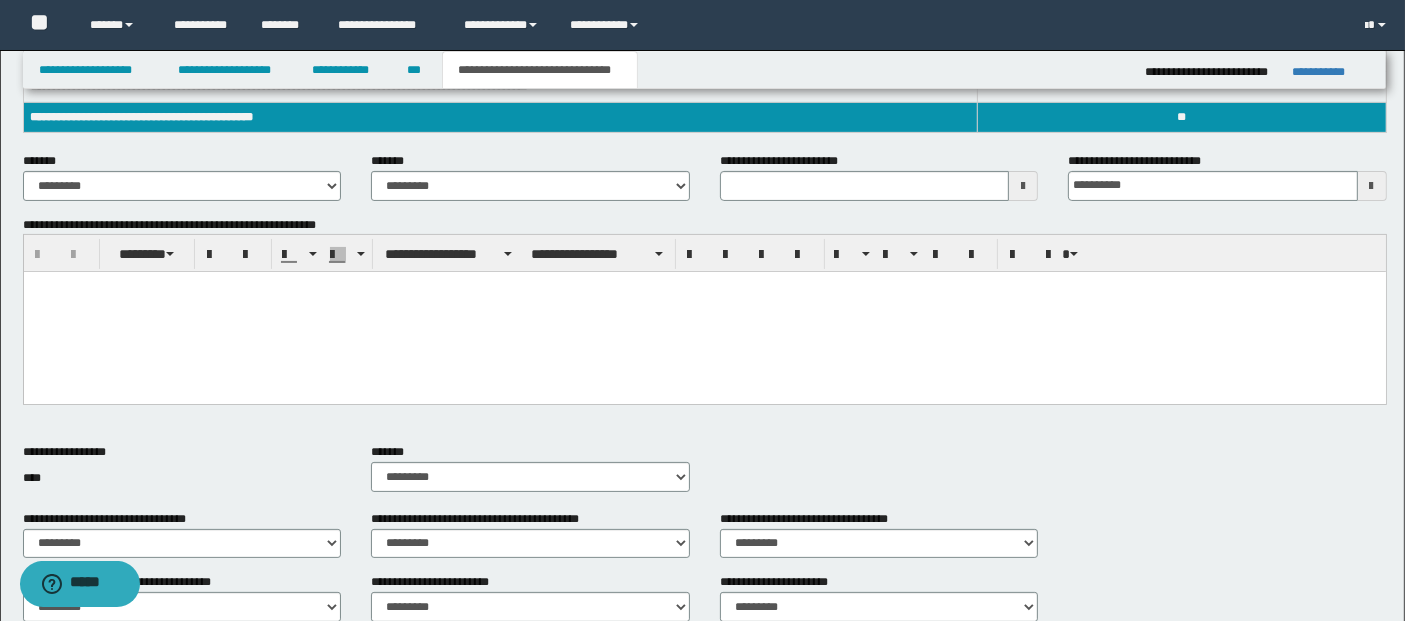 click at bounding box center [704, 312] 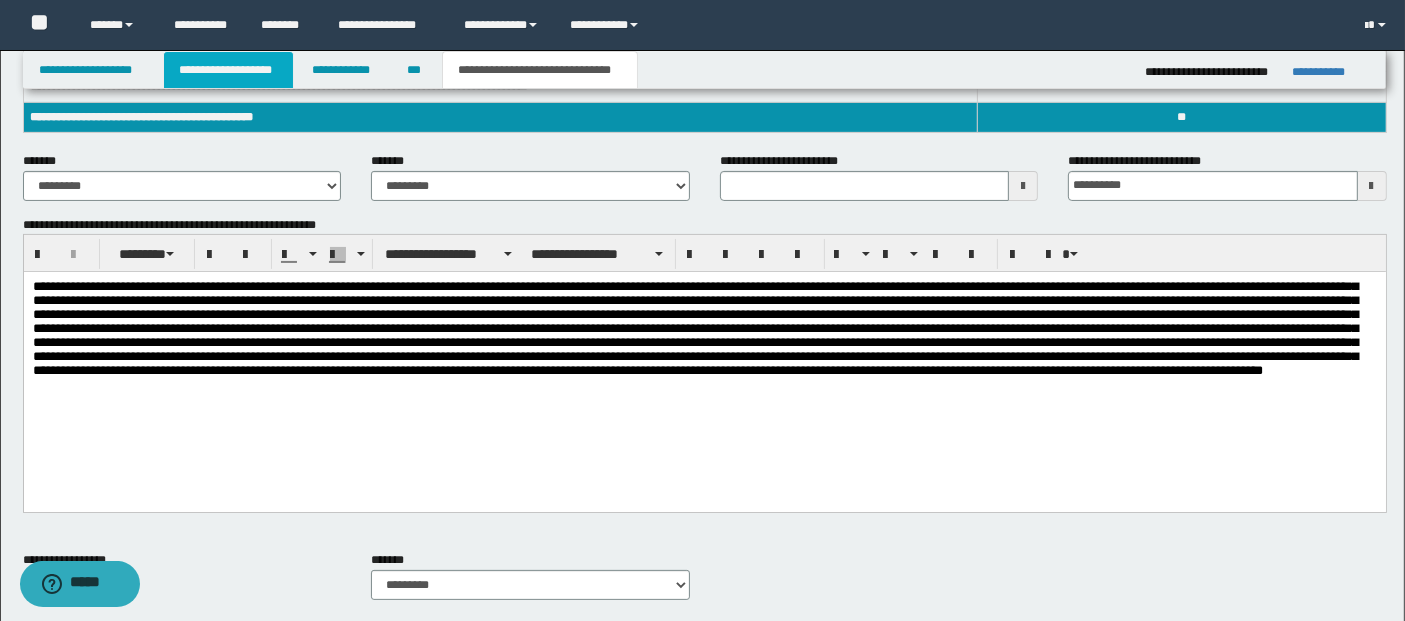 click on "**********" at bounding box center [228, 70] 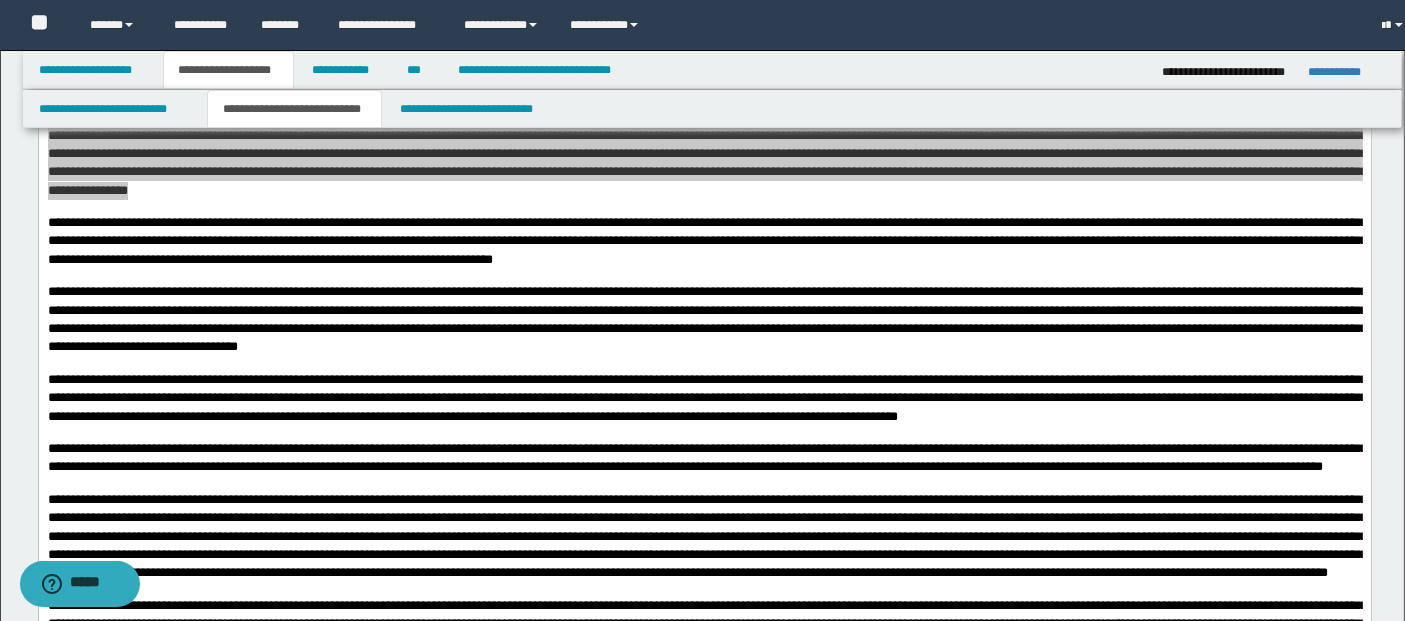 scroll, scrollTop: 364, scrollLeft: 0, axis: vertical 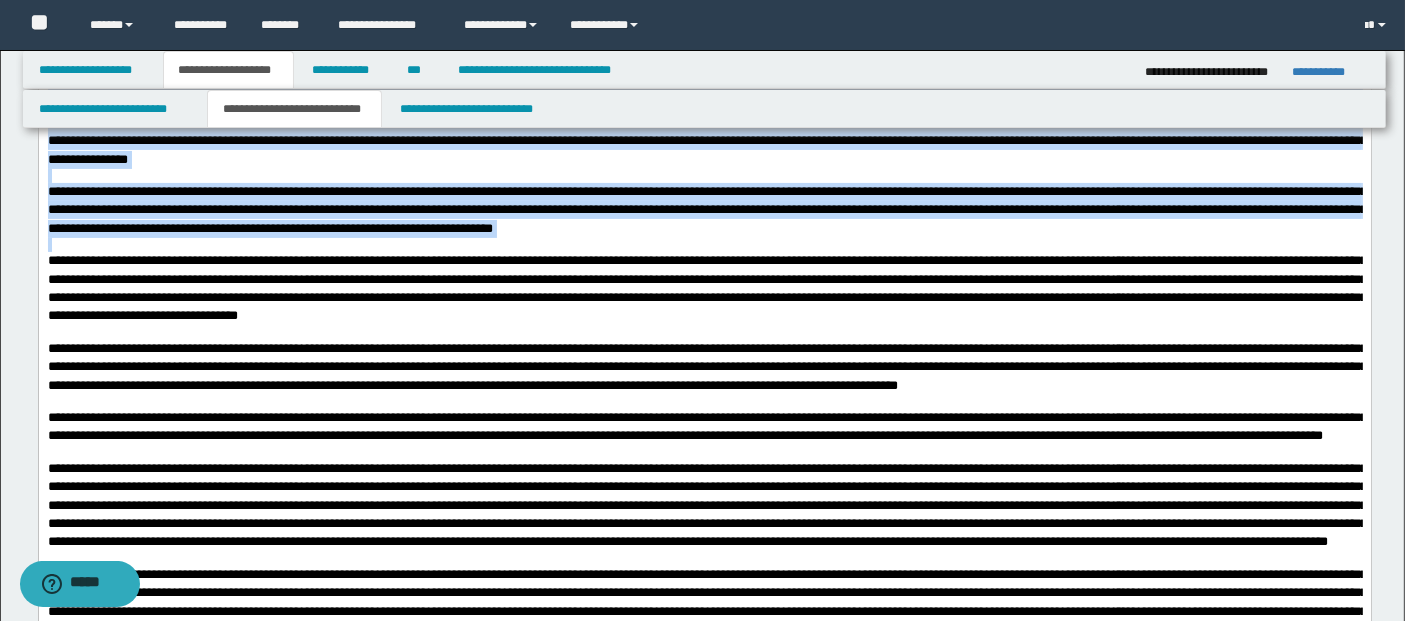 click at bounding box center [704, 245] 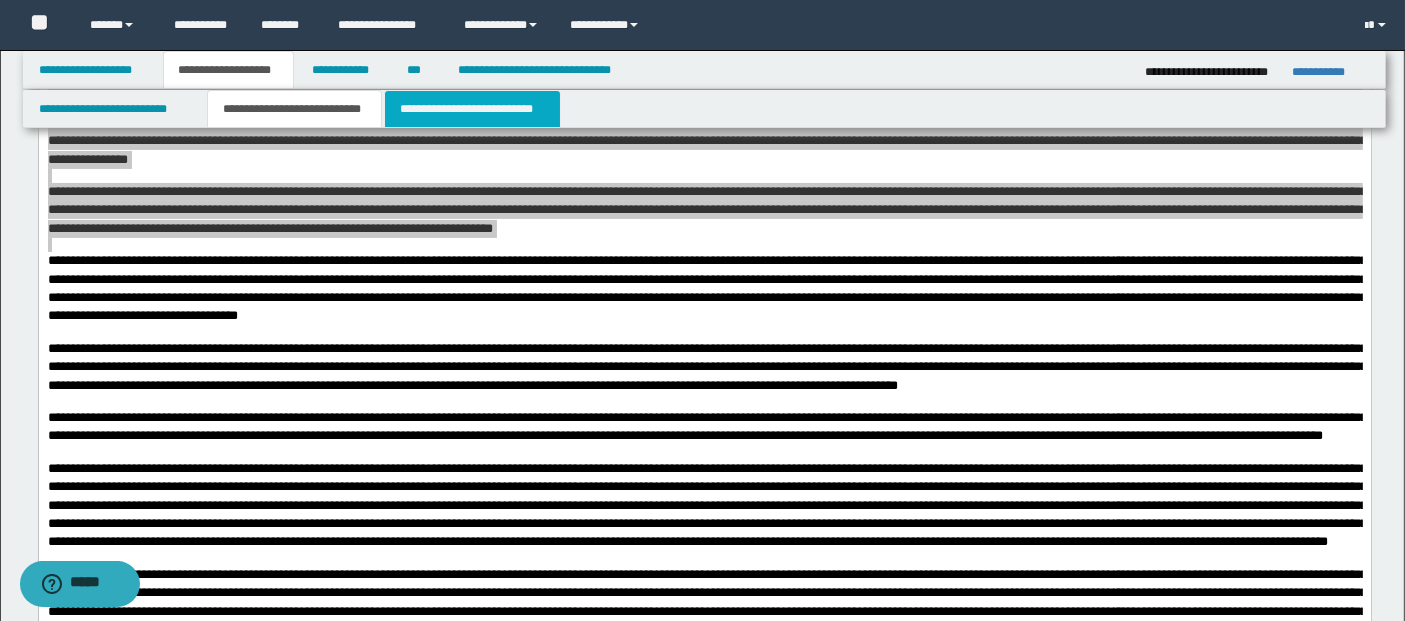click on "**********" at bounding box center (472, 109) 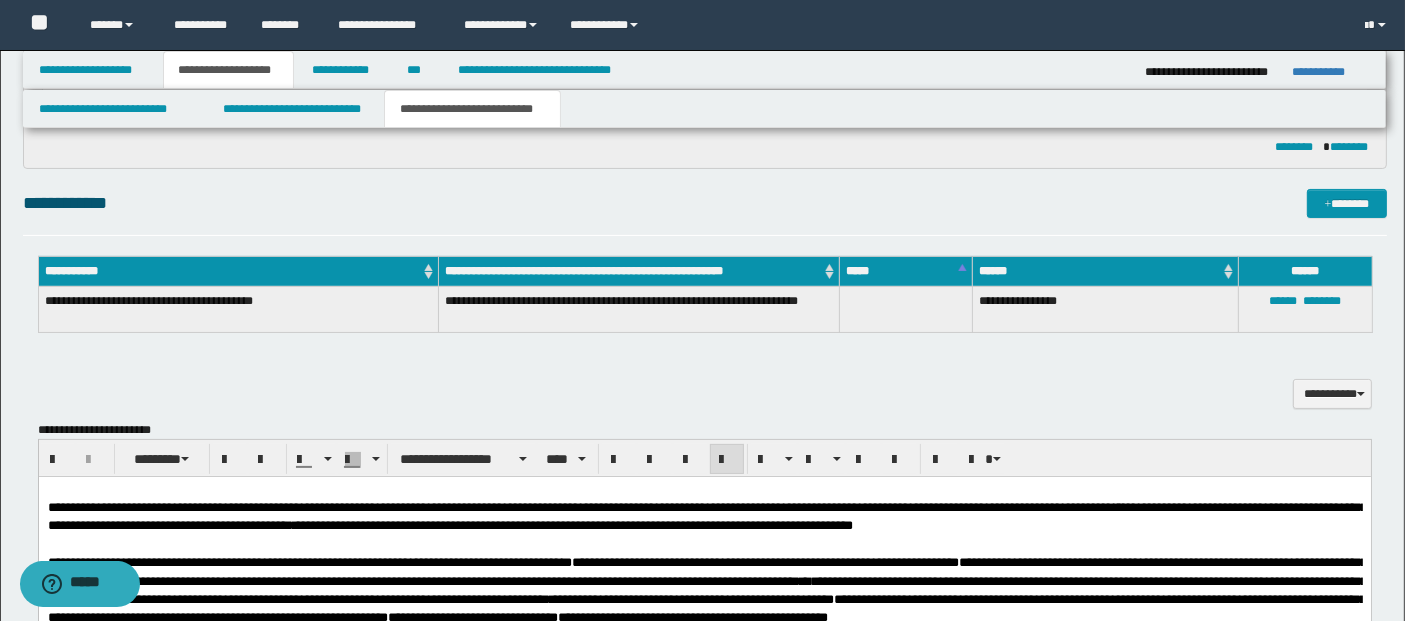 click on "**********" at bounding box center (639, 309) 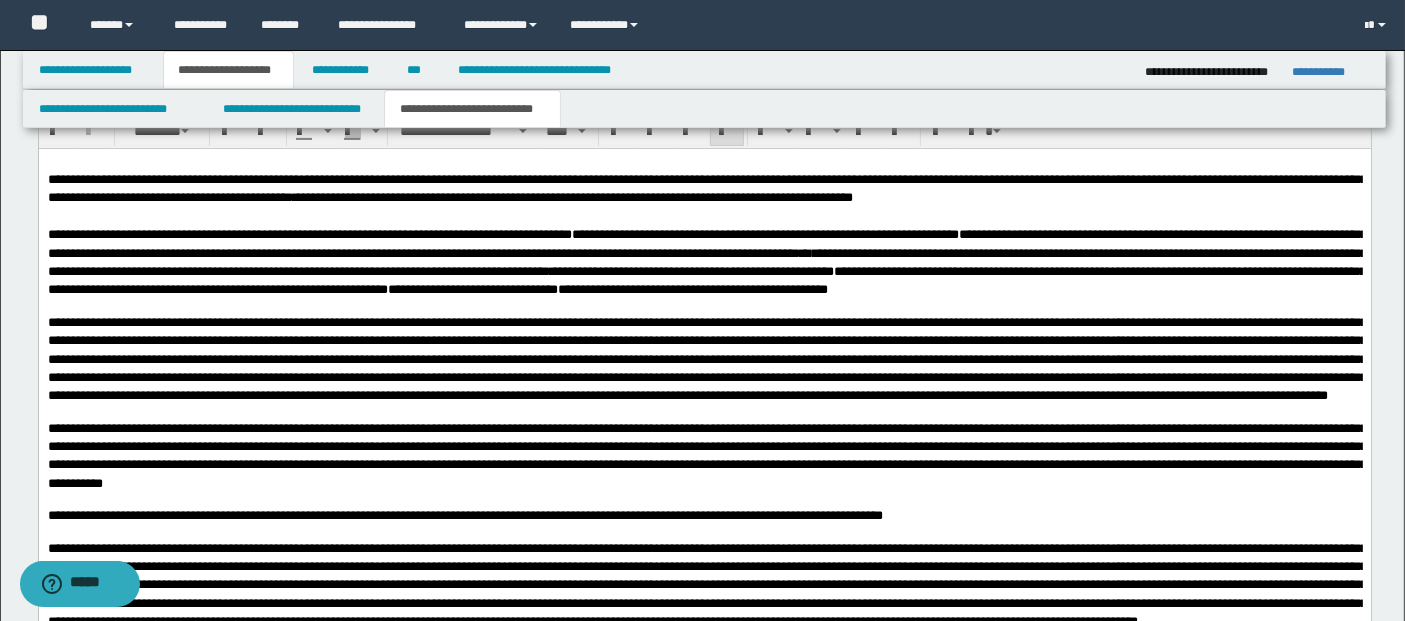 scroll, scrollTop: 697, scrollLeft: 0, axis: vertical 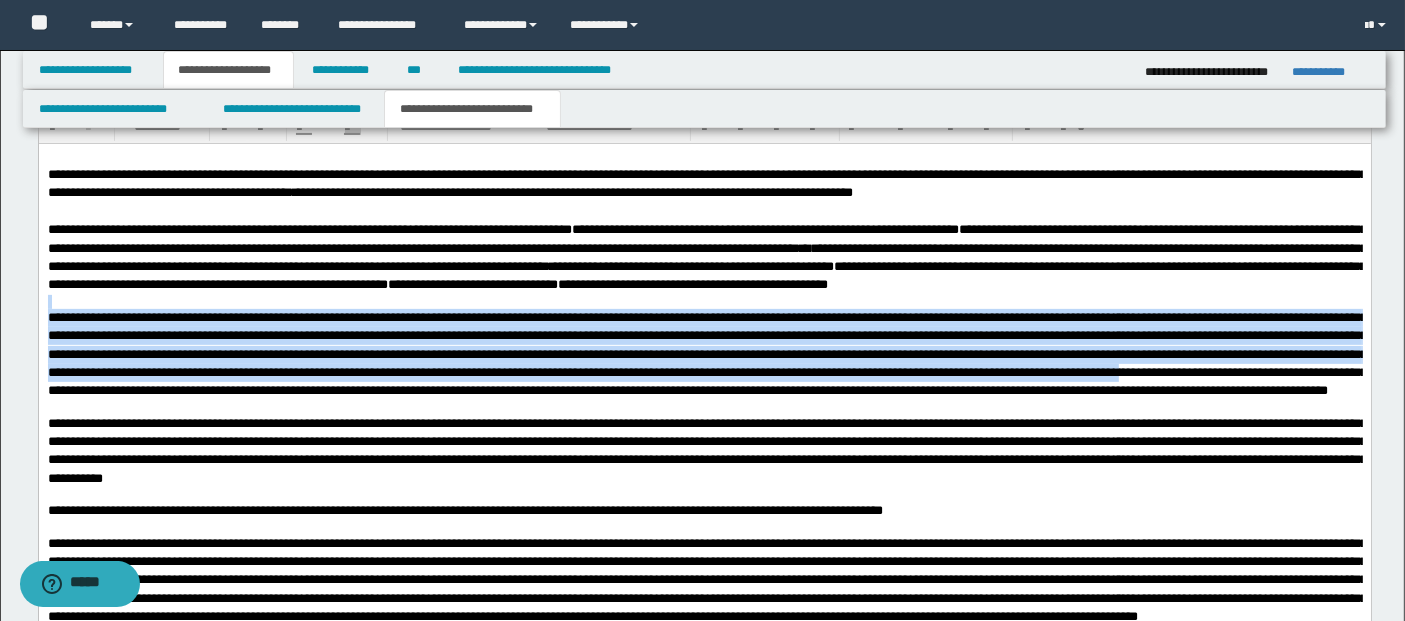 drag, startPoint x: 169, startPoint y: 328, endPoint x: 347, endPoint y: 417, distance: 199.01006 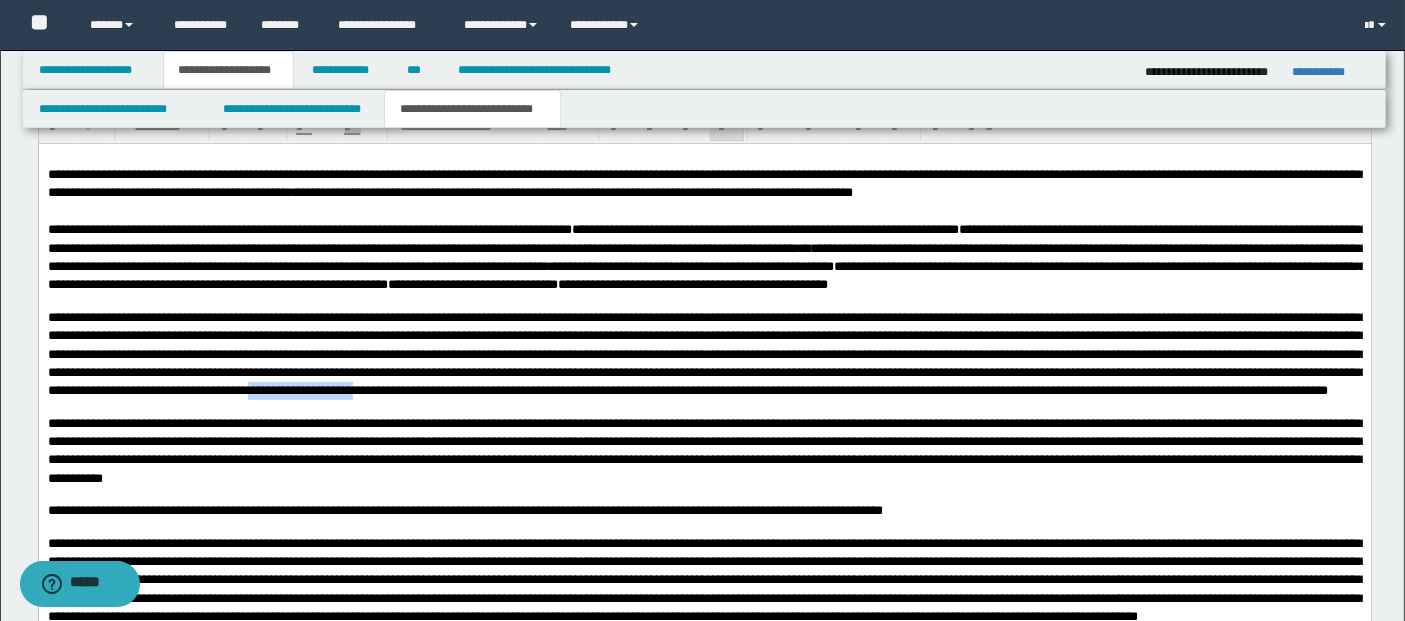 drag, startPoint x: 888, startPoint y: 412, endPoint x: 1034, endPoint y: 408, distance: 146.05478 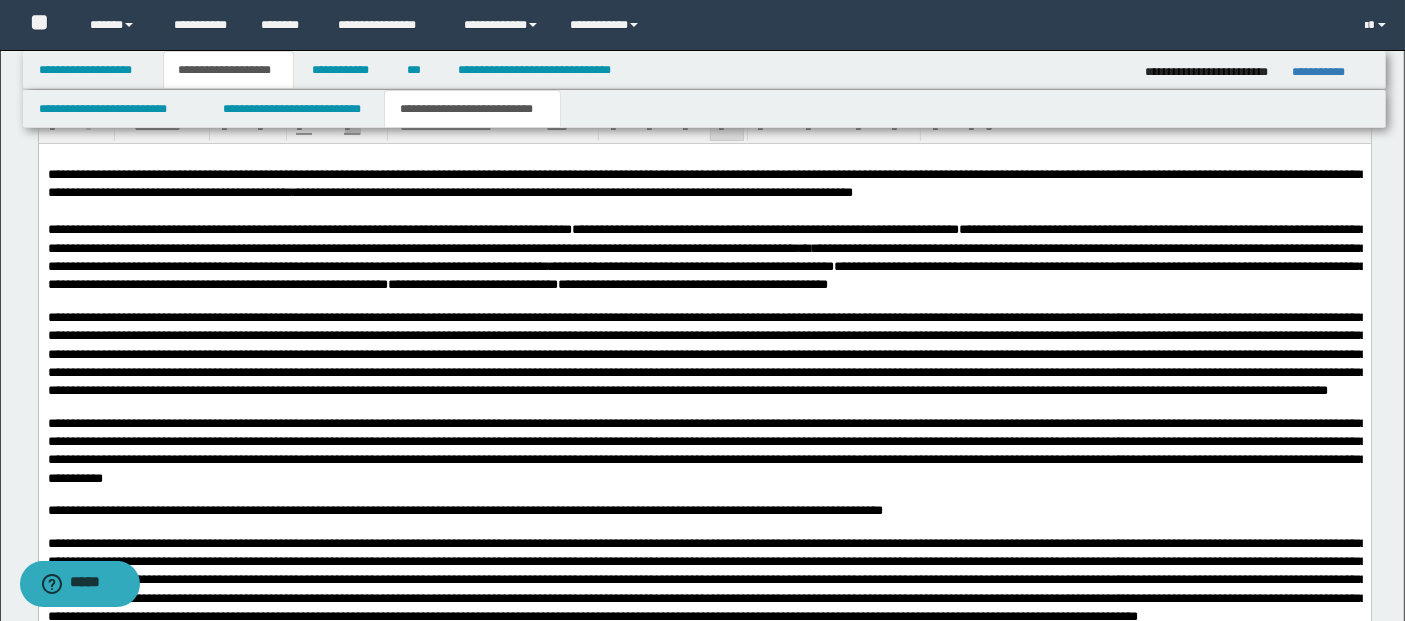 click on "**********" at bounding box center (706, 275) 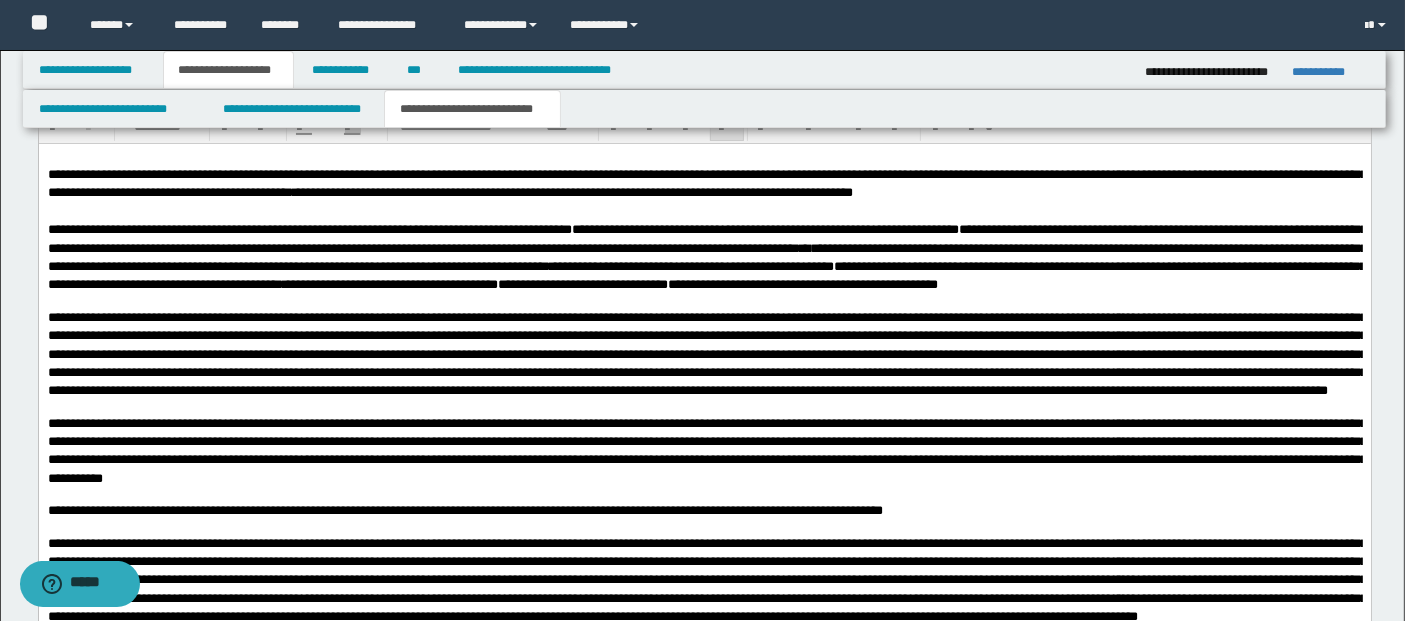 click on "**********" at bounding box center [706, 275] 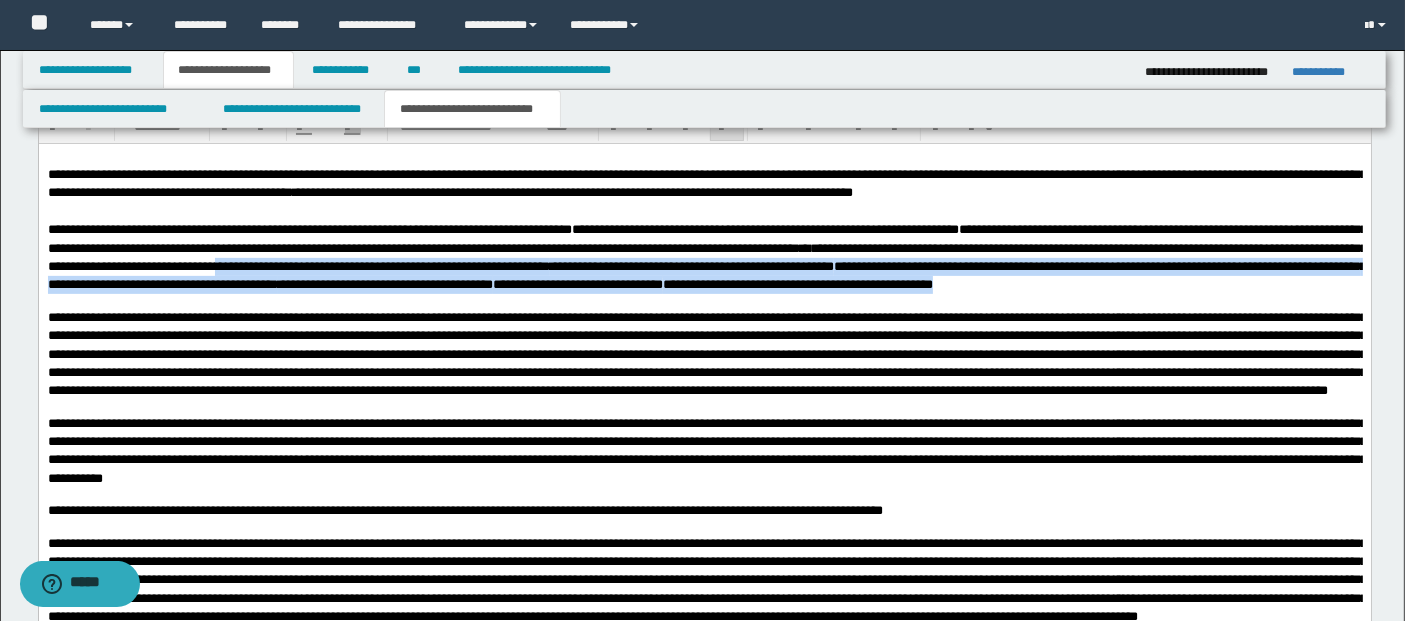 drag, startPoint x: 588, startPoint y: 261, endPoint x: 506, endPoint y: 300, distance: 90.80198 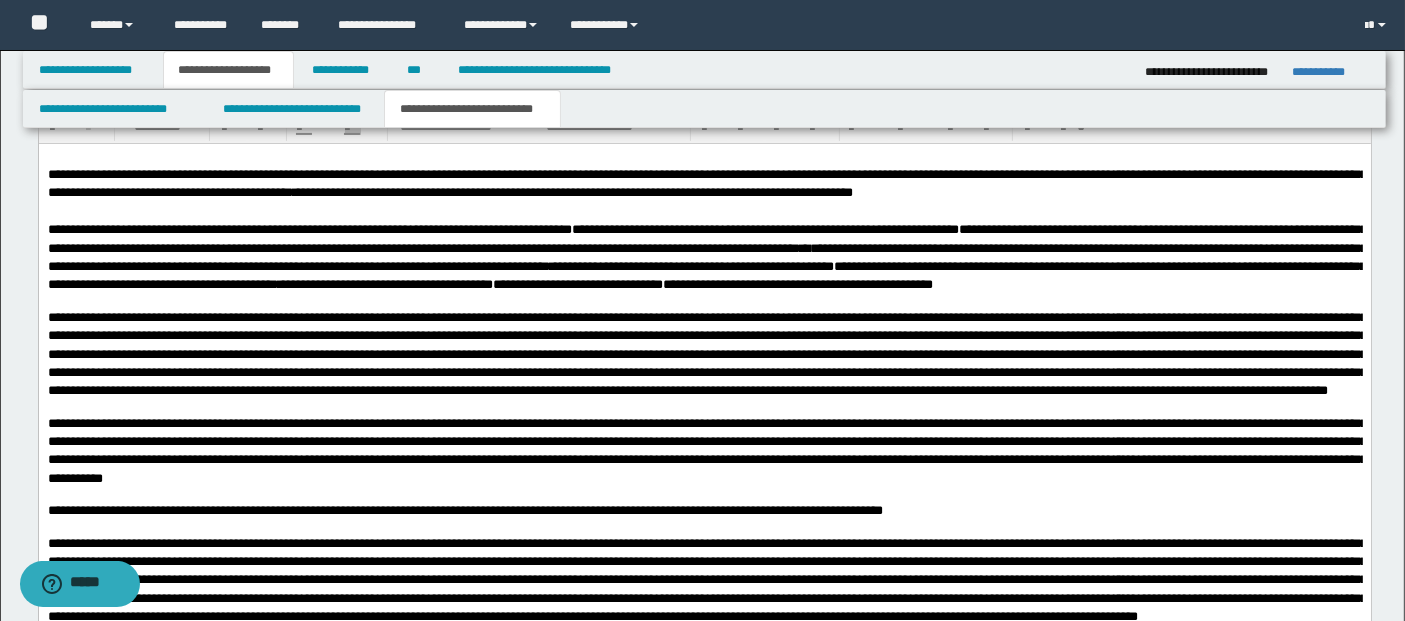 click at bounding box center (704, 302) 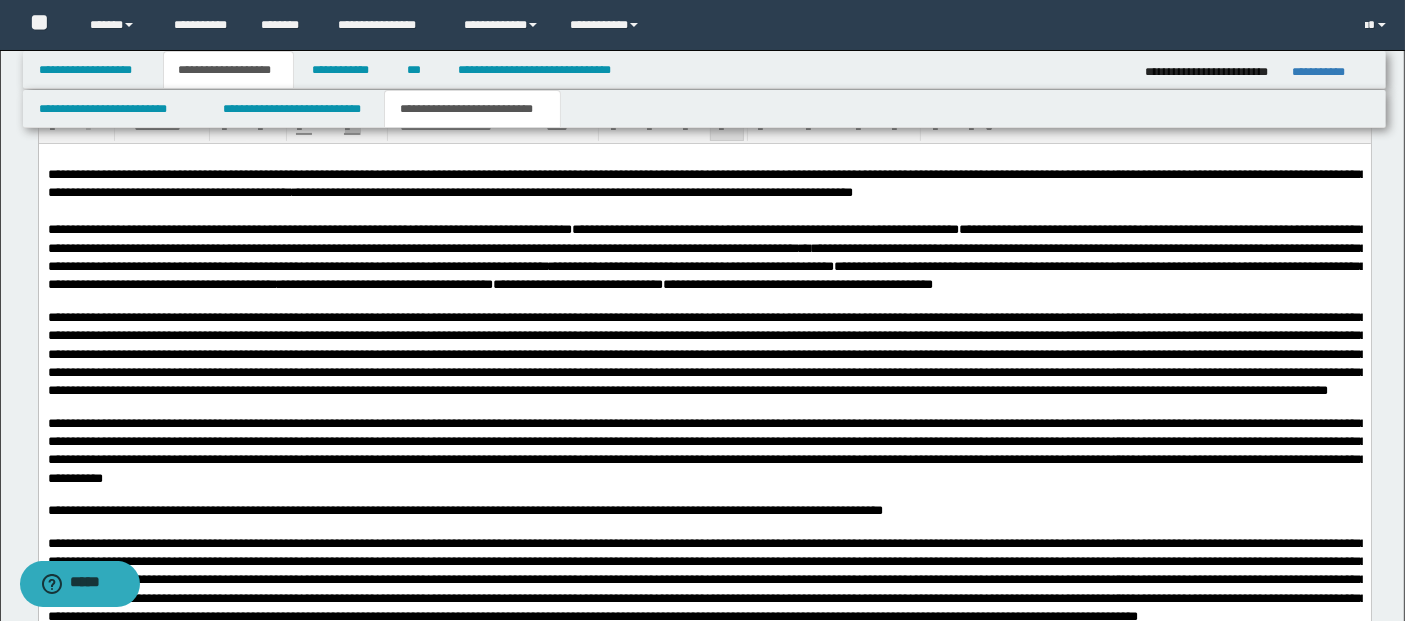 drag, startPoint x: 302, startPoint y: 314, endPoint x: 742, endPoint y: 414, distance: 451.22058 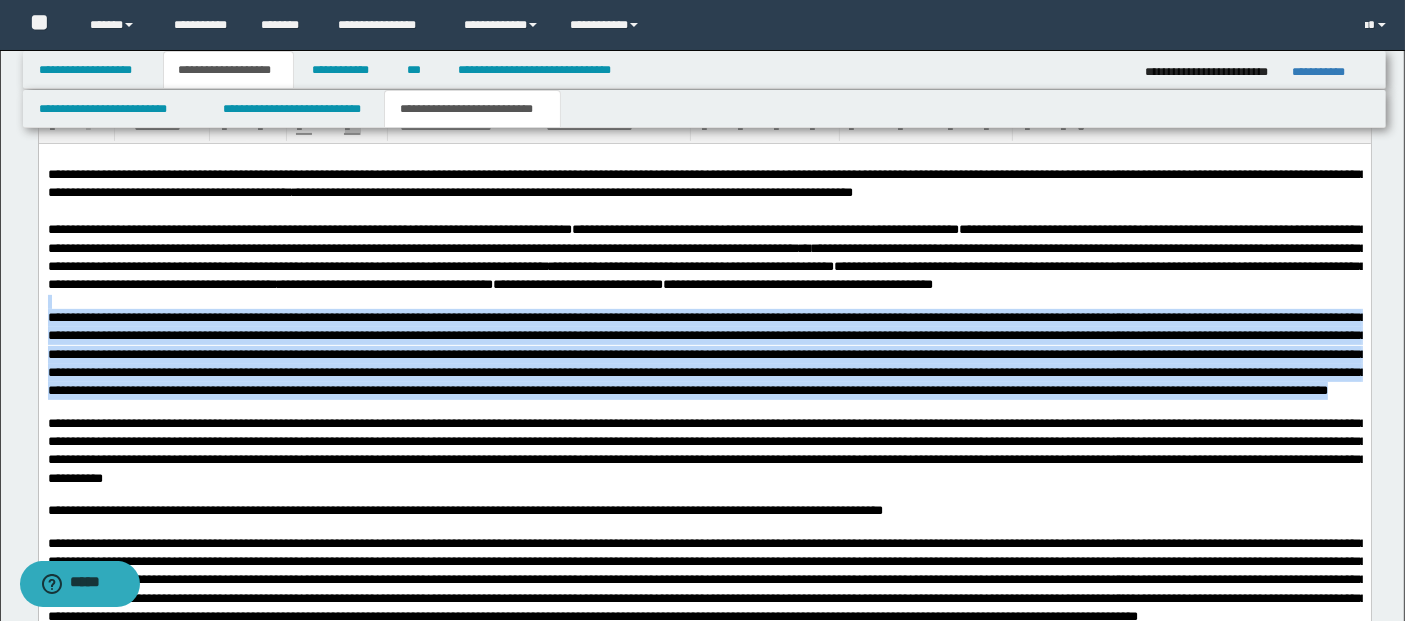 drag, startPoint x: 642, startPoint y: 325, endPoint x: 967, endPoint y: 431, distance: 341.8494 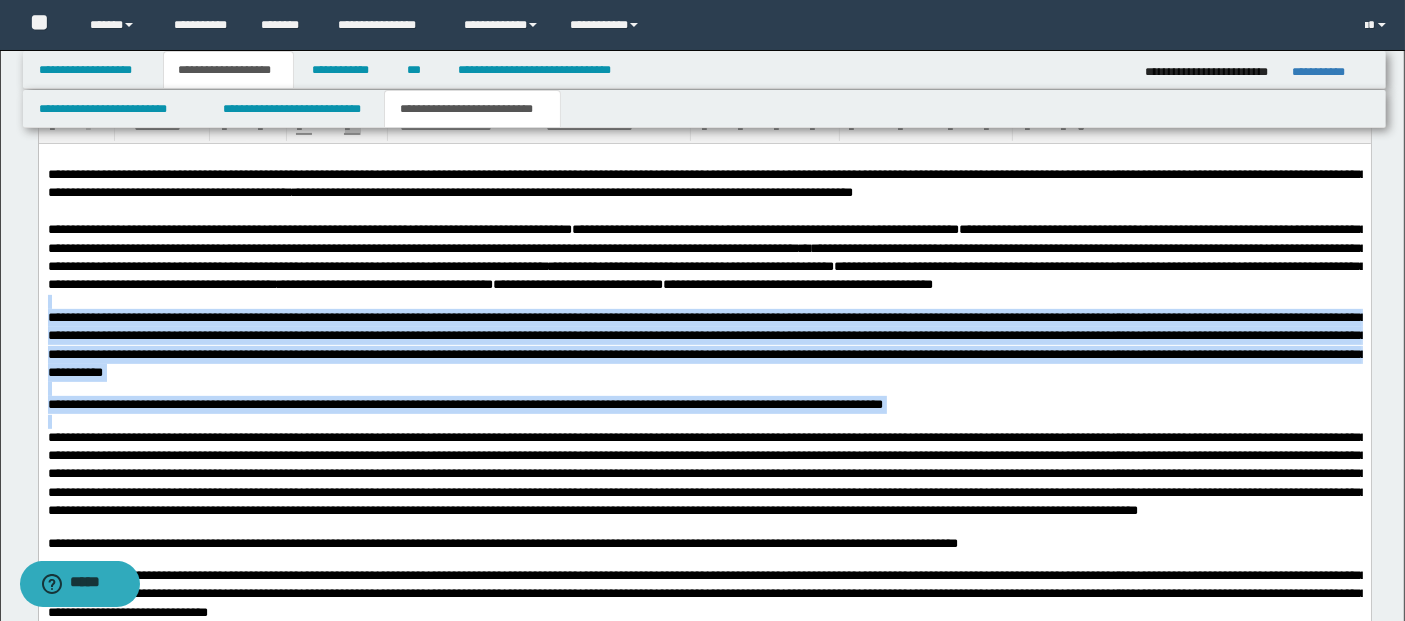 drag, startPoint x: 270, startPoint y: 317, endPoint x: 1194, endPoint y: 439, distance: 932.0193 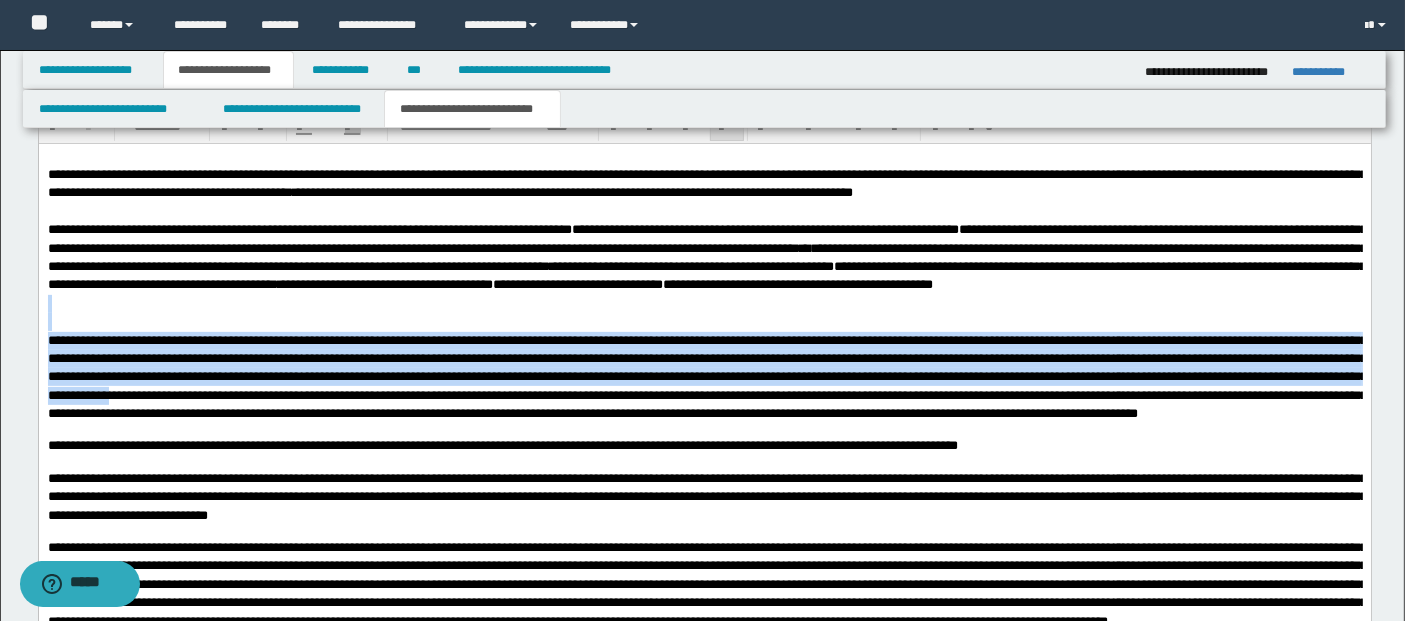 drag, startPoint x: 407, startPoint y: 323, endPoint x: 625, endPoint y: 411, distance: 235.09148 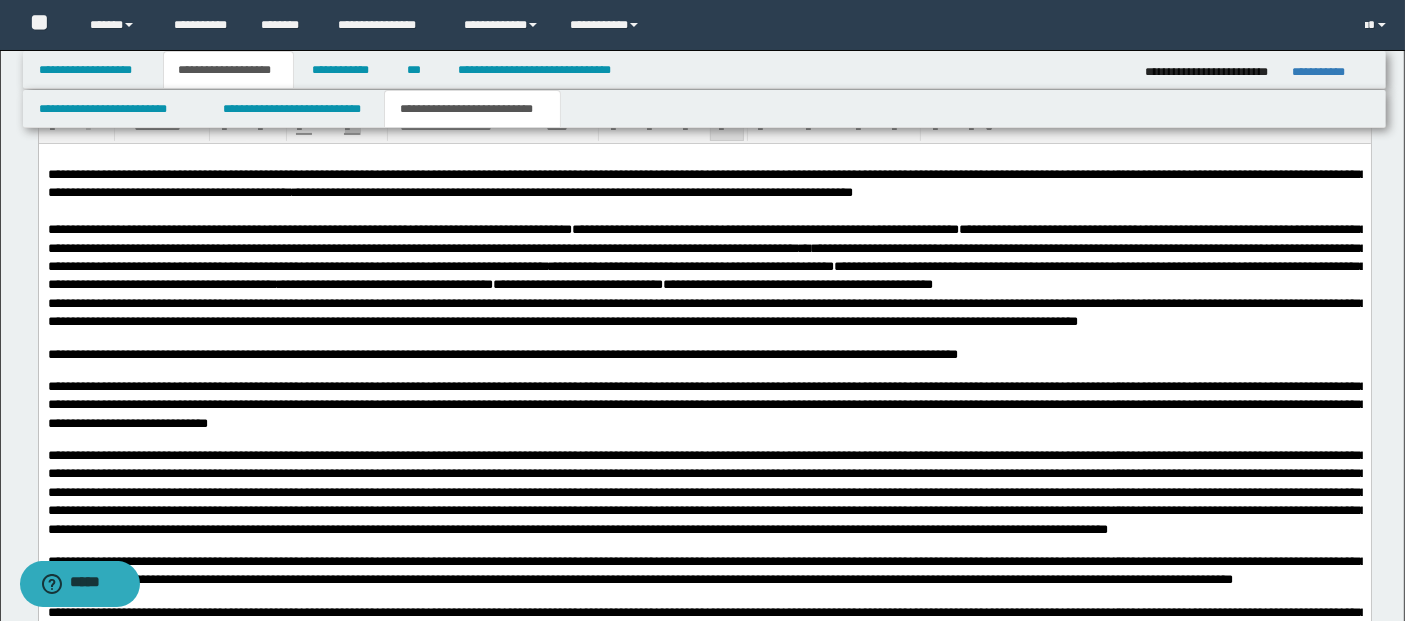 click on "**********" at bounding box center (704, 258) 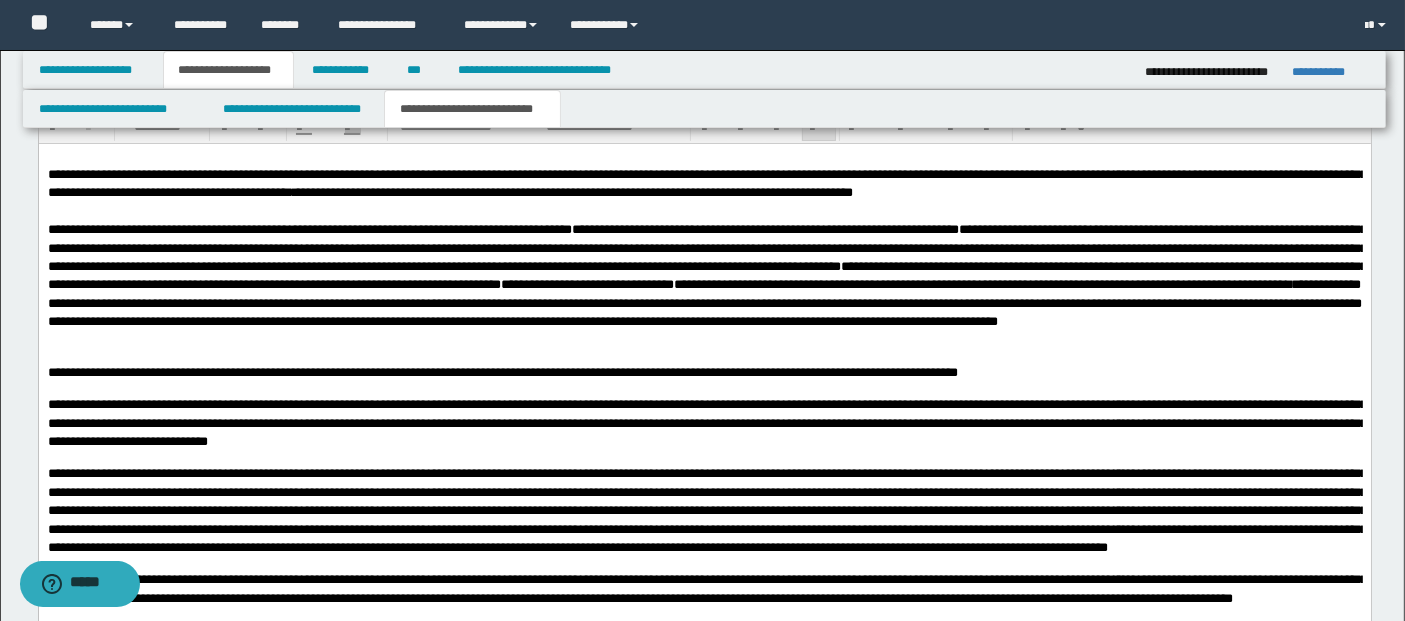 click on "**********" at bounding box center [704, 285] 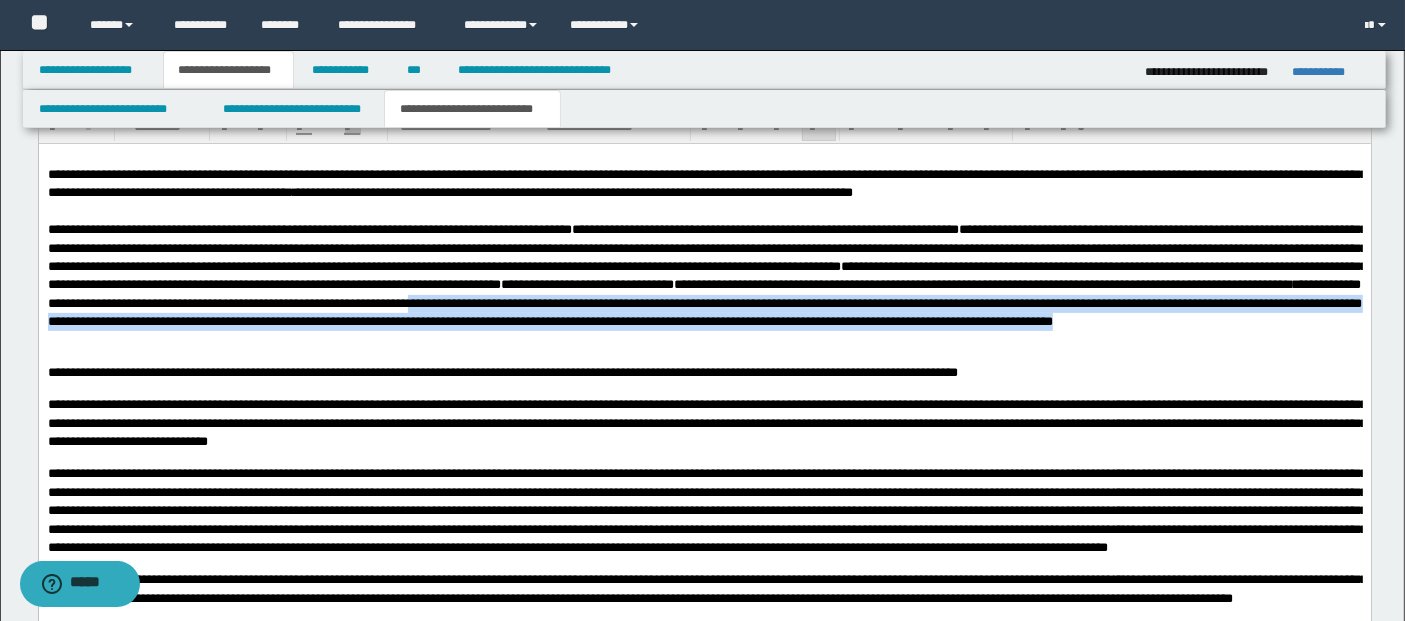 drag, startPoint x: 1095, startPoint y: 306, endPoint x: 593, endPoint y: 343, distance: 503.3617 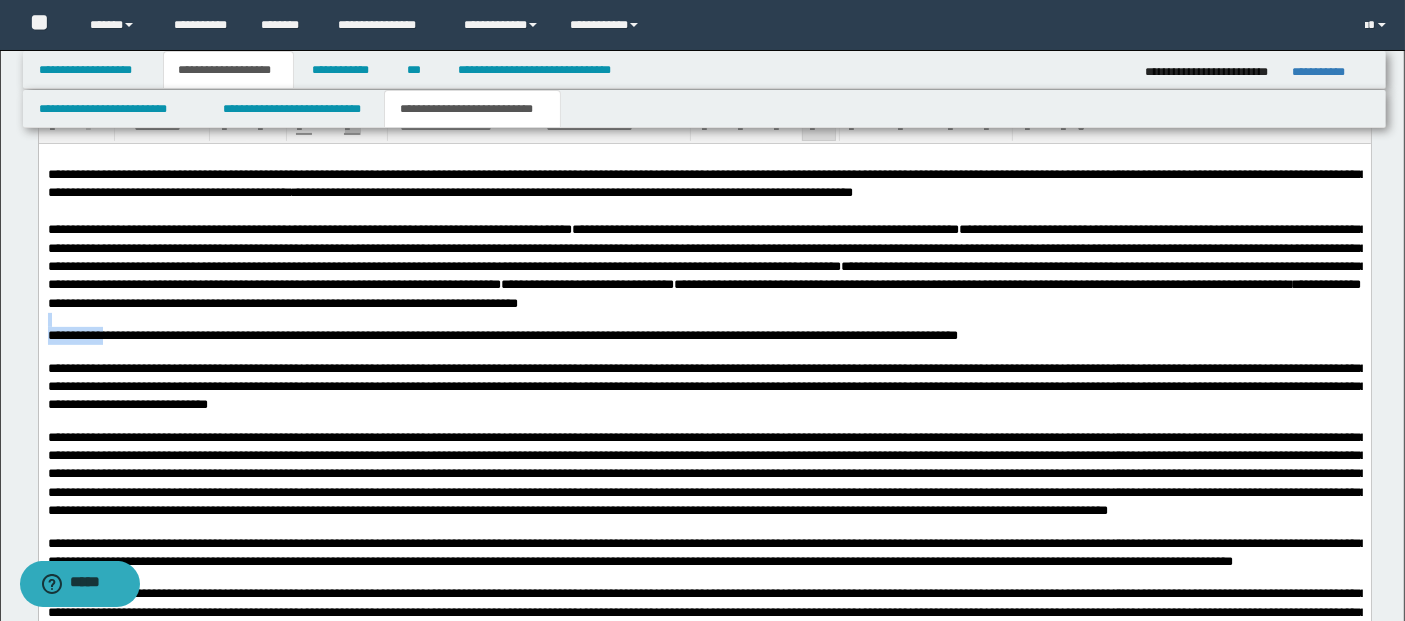 drag, startPoint x: 1244, startPoint y: 306, endPoint x: 111, endPoint y: 340, distance: 1133.51 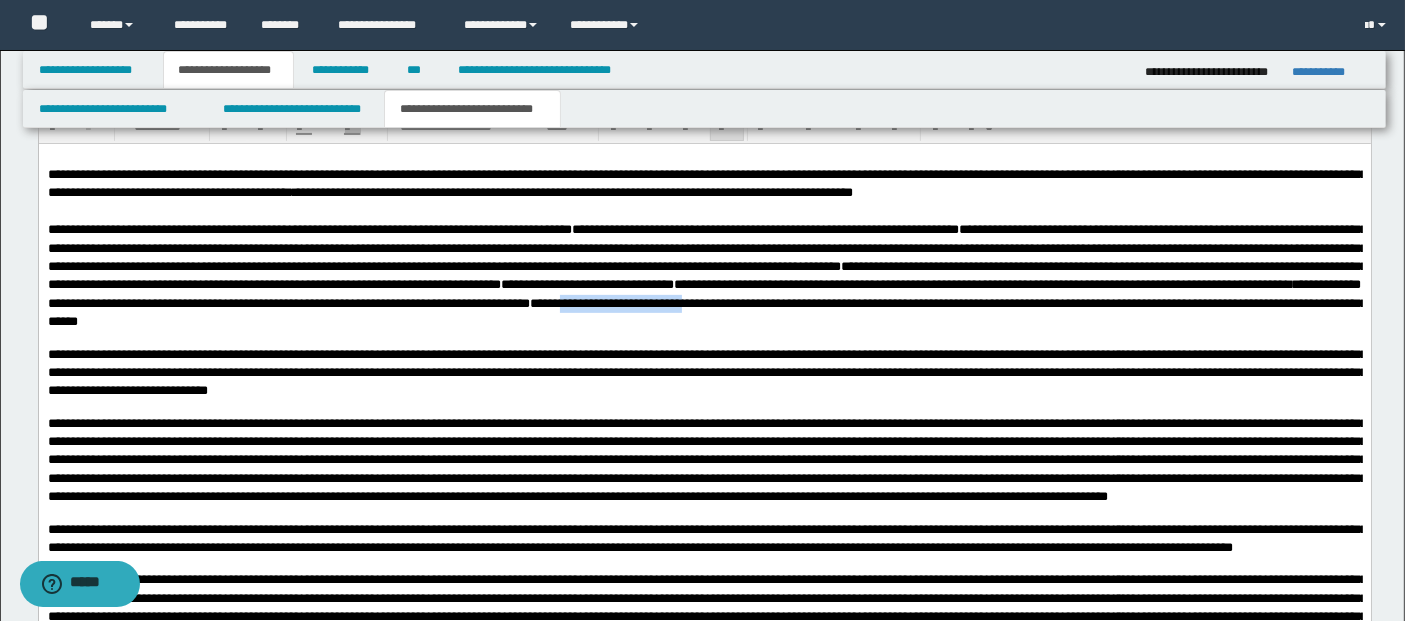 drag, startPoint x: 1283, startPoint y: 305, endPoint x: 124, endPoint y: 315, distance: 1159.0431 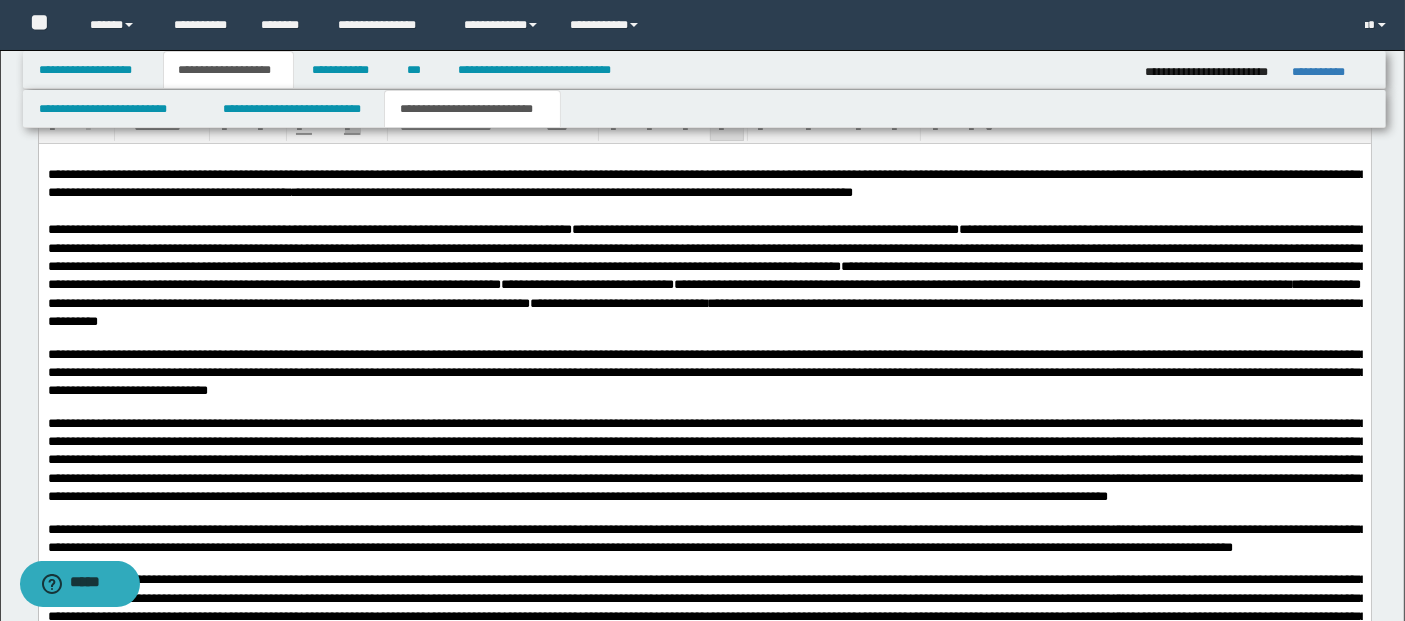 click on "**********" at bounding box center [704, 276] 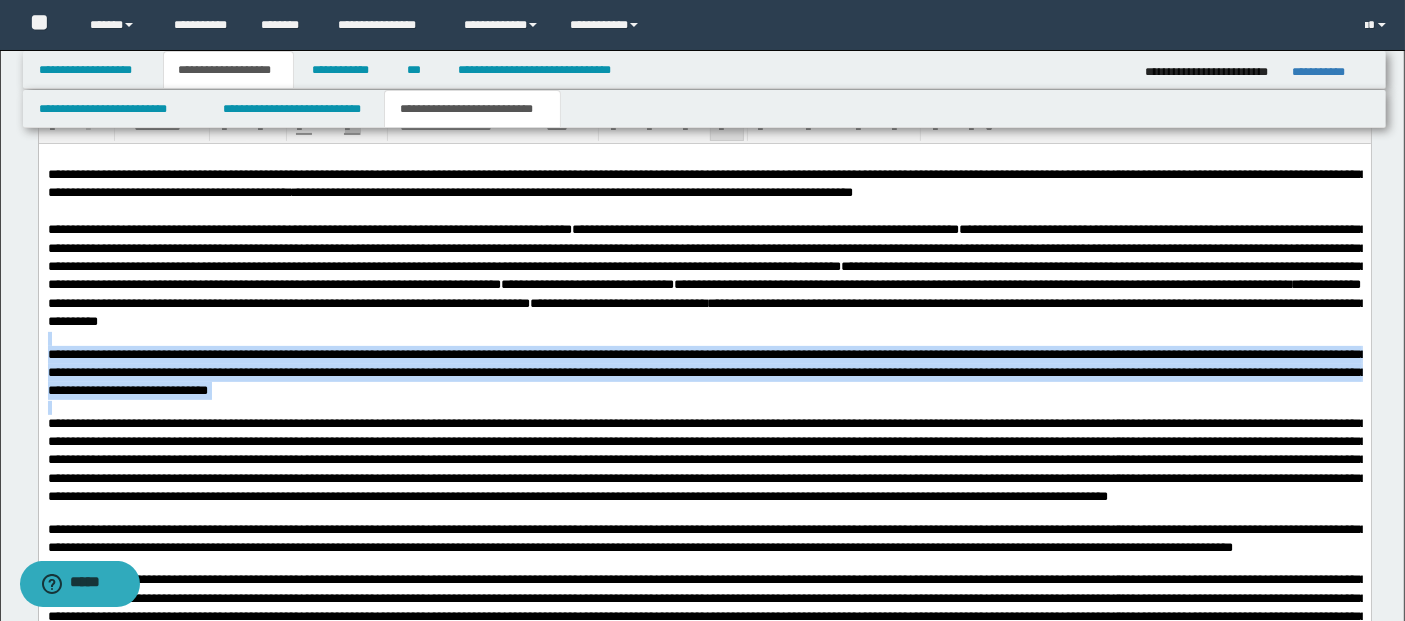 drag, startPoint x: 942, startPoint y: 322, endPoint x: 661, endPoint y: 414, distance: 295.6772 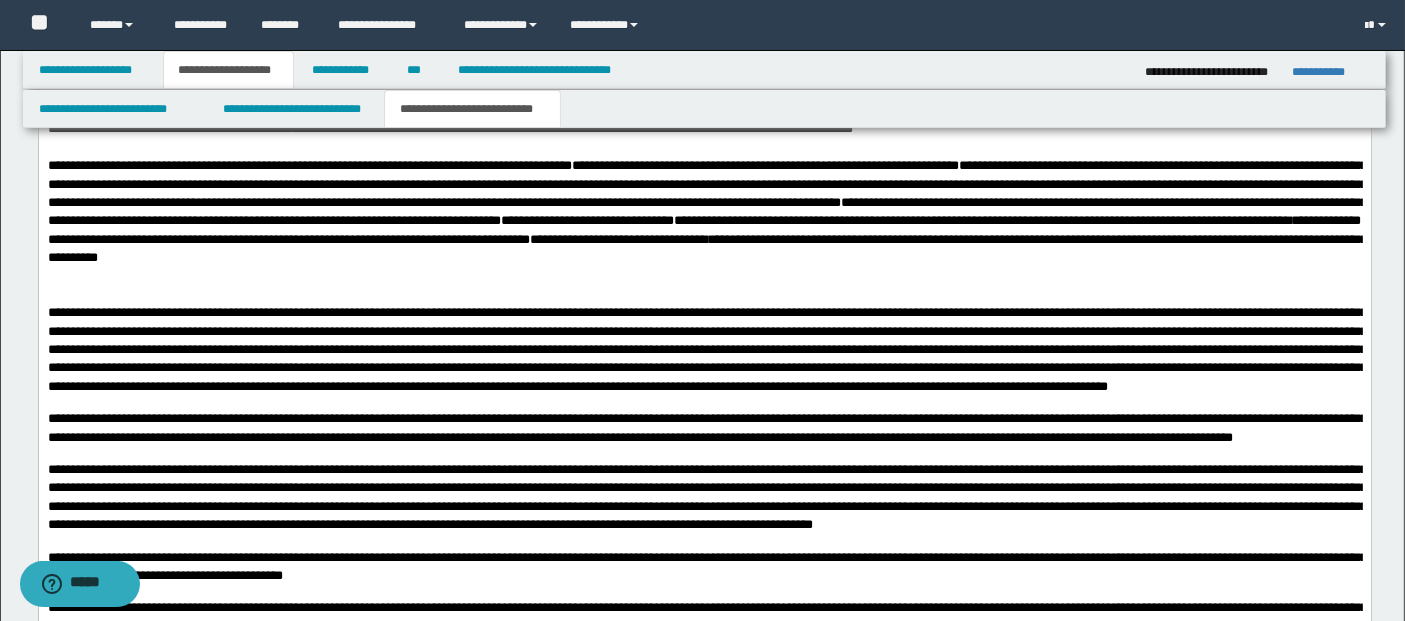 scroll, scrollTop: 808, scrollLeft: 0, axis: vertical 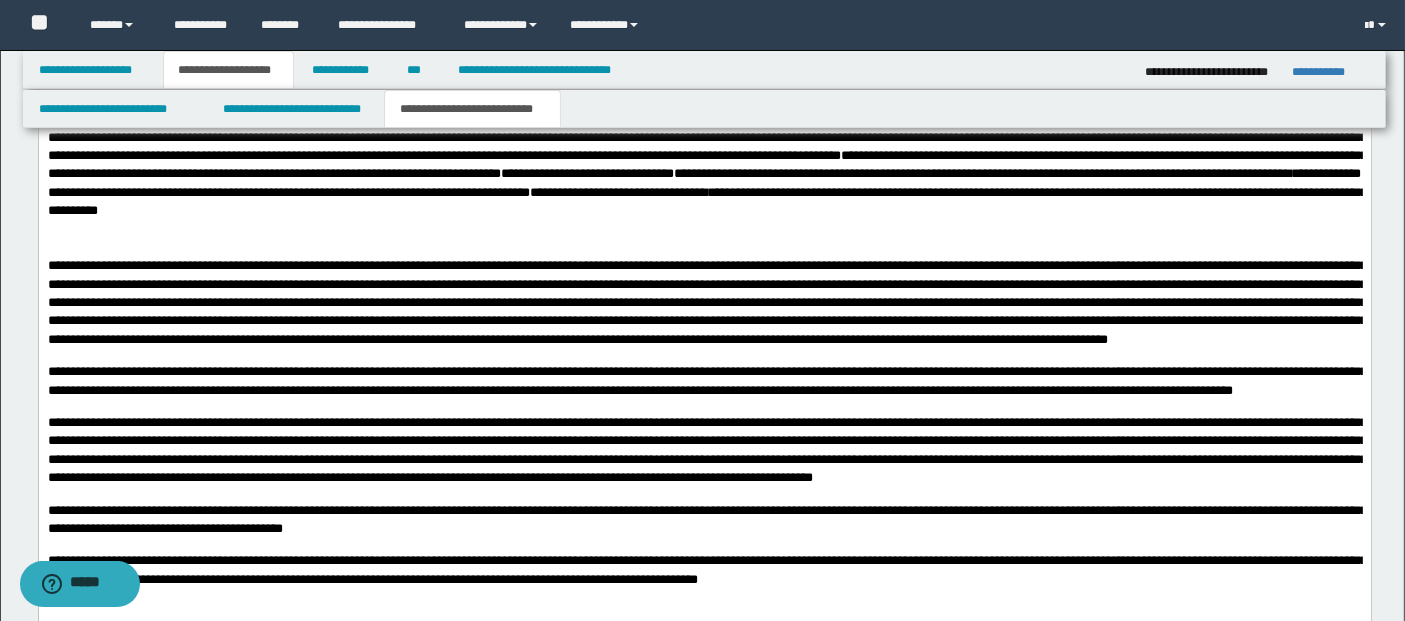 drag, startPoint x: 303, startPoint y: 240, endPoint x: 420, endPoint y: 286, distance: 125.71794 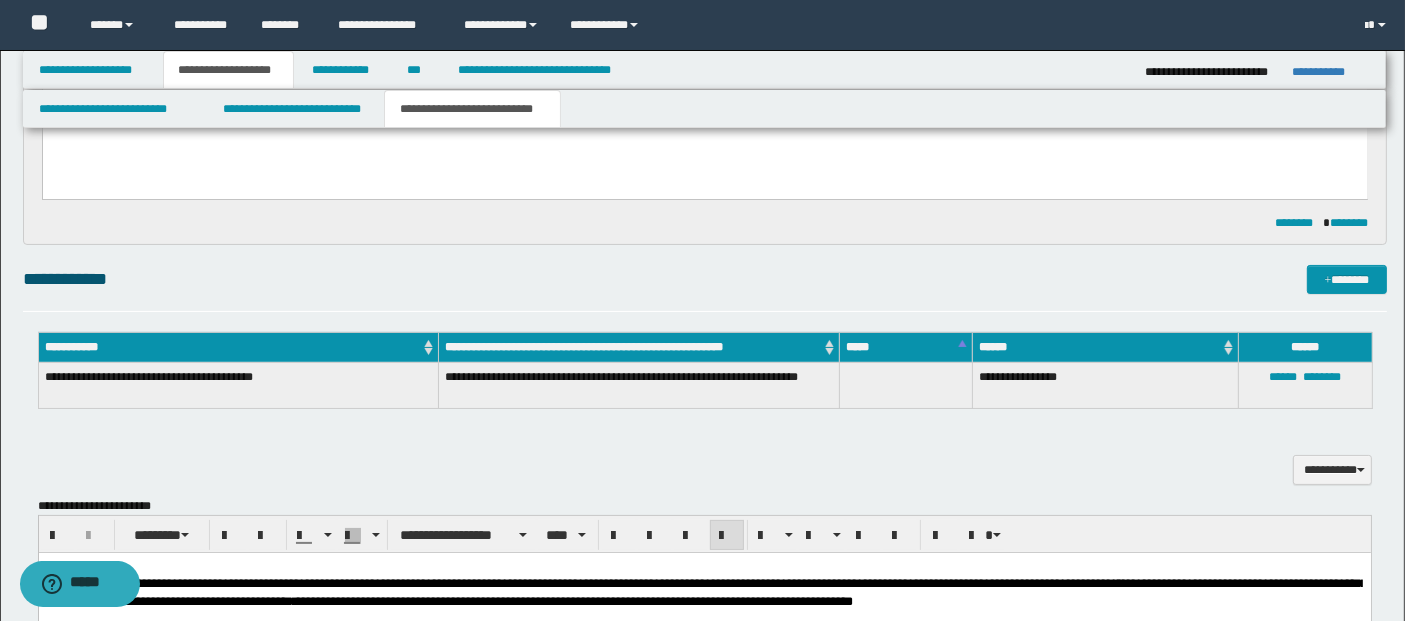 scroll, scrollTop: 253, scrollLeft: 0, axis: vertical 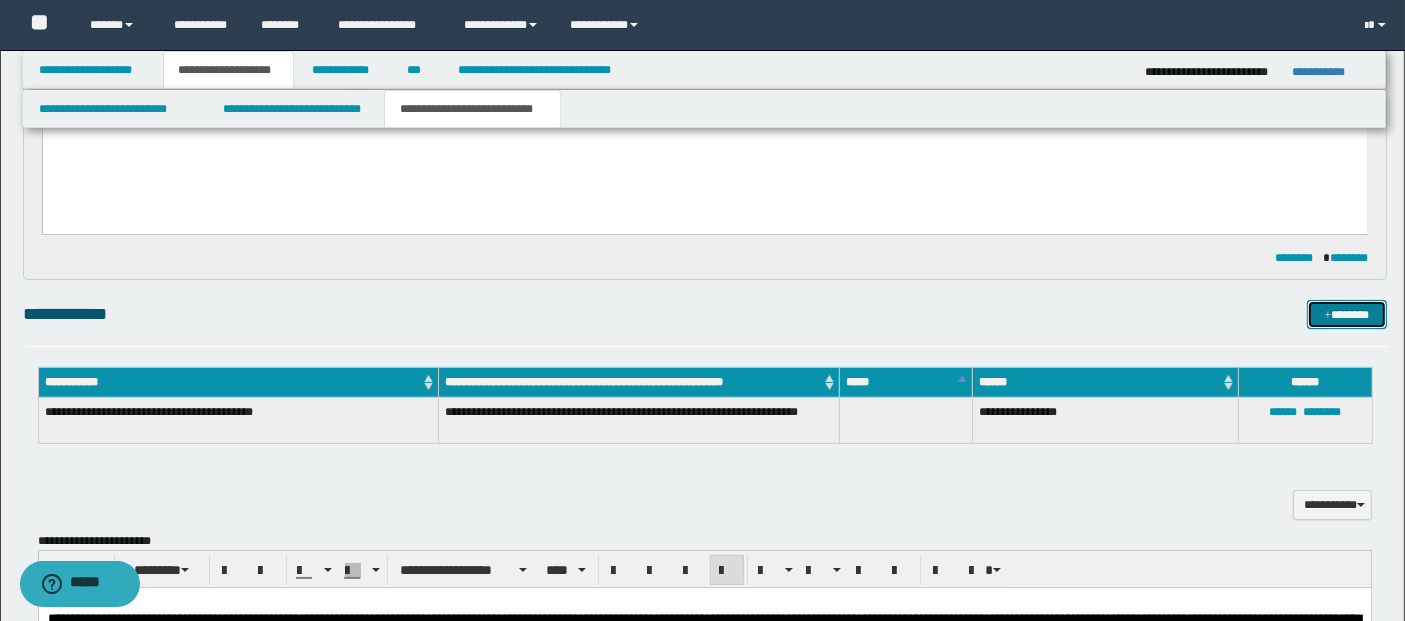 click on "*******" at bounding box center (1346, 314) 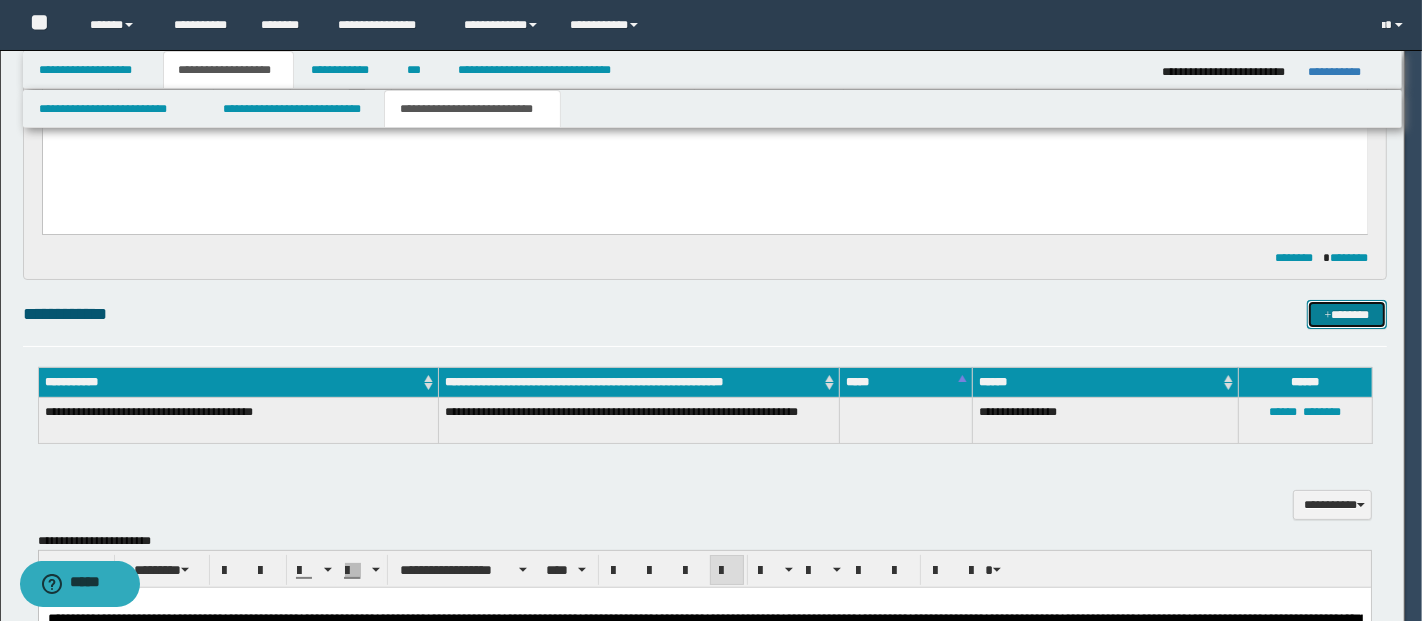 type 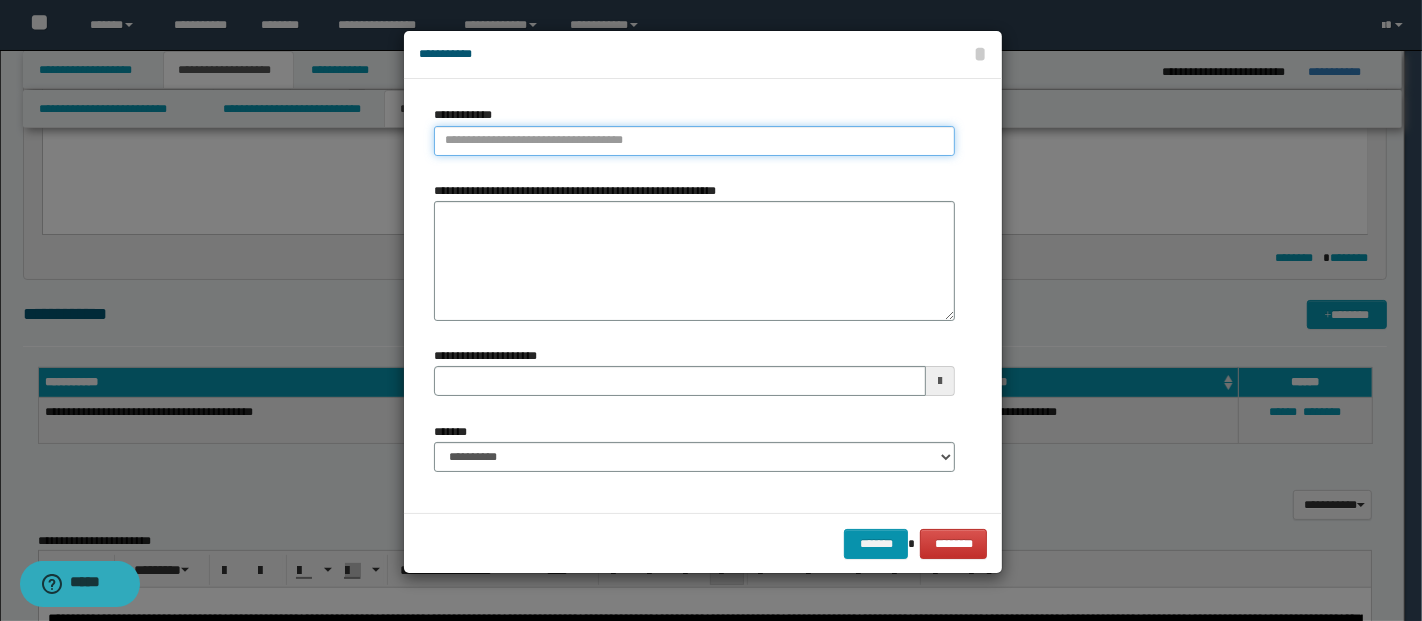 type on "**********" 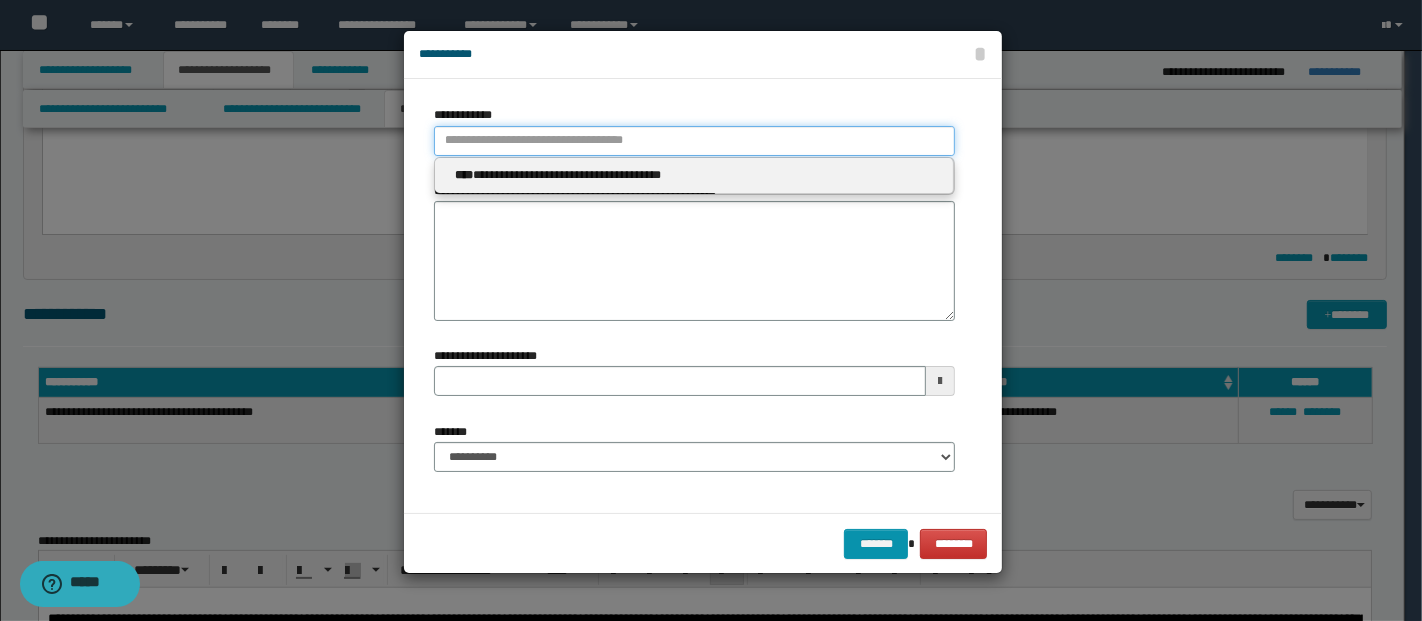 drag, startPoint x: 559, startPoint y: 133, endPoint x: 545, endPoint y: 138, distance: 14.866069 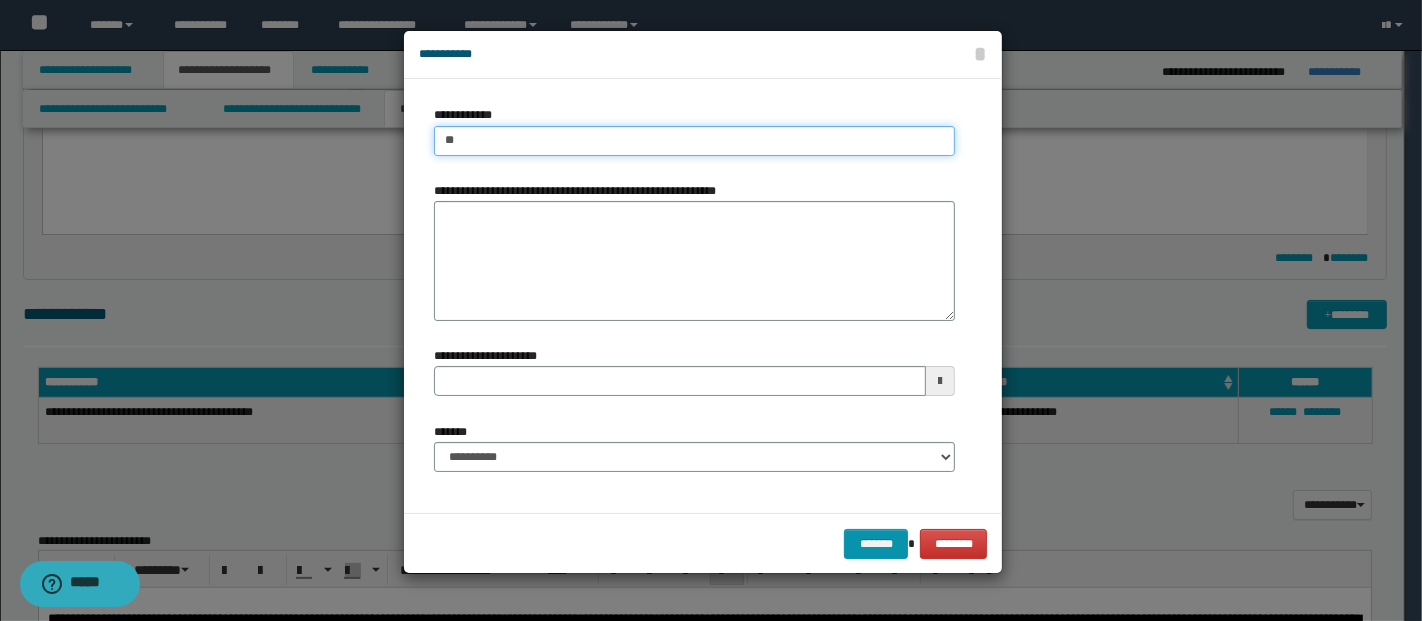 type on "***" 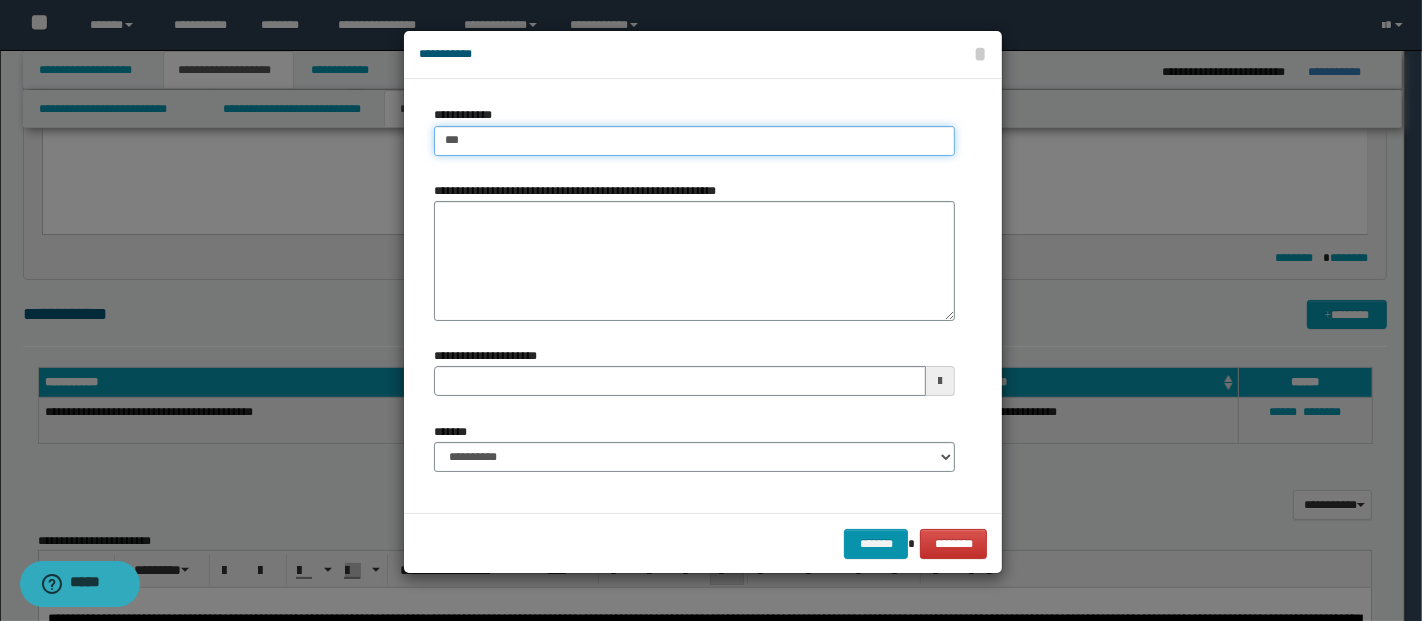 type on "***" 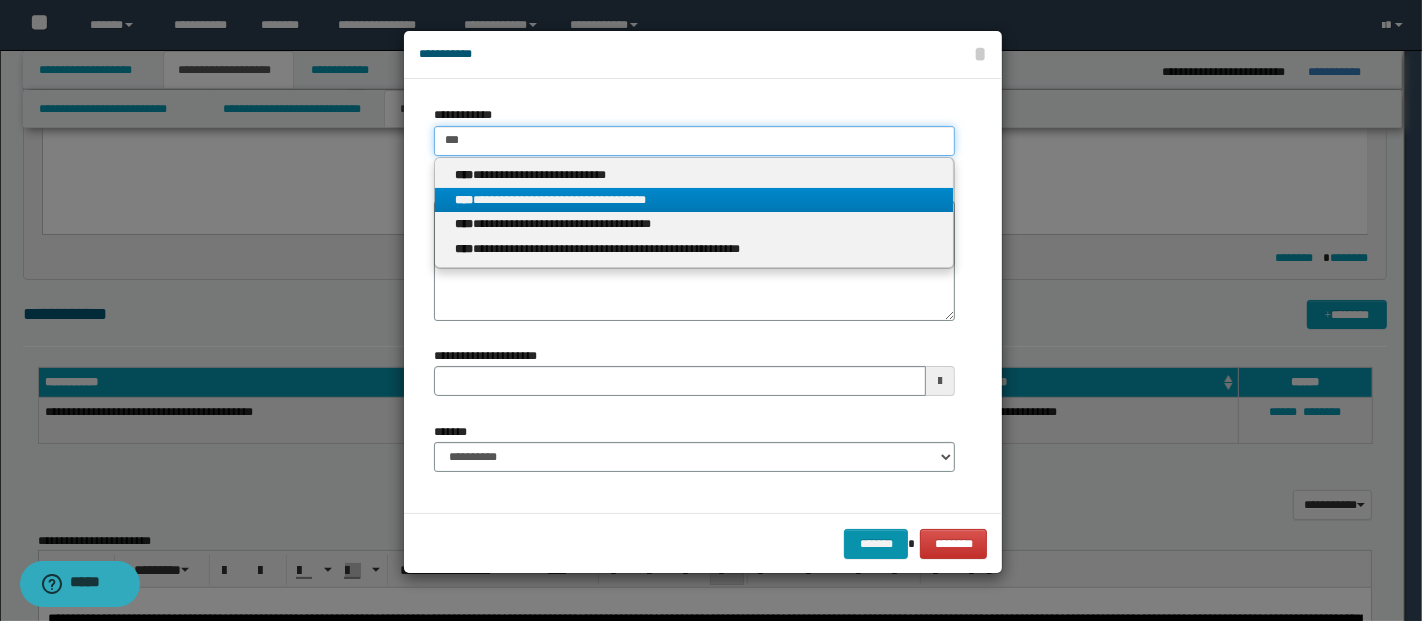 type on "***" 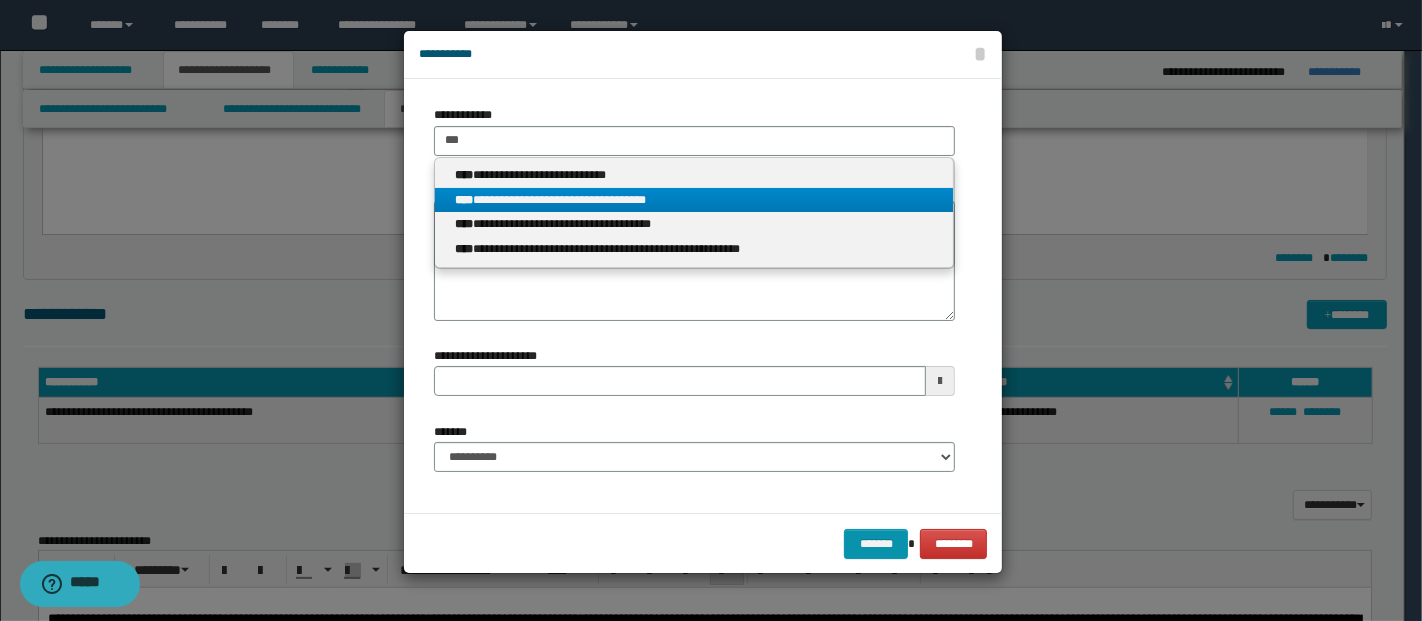 click on "**********" at bounding box center (694, 200) 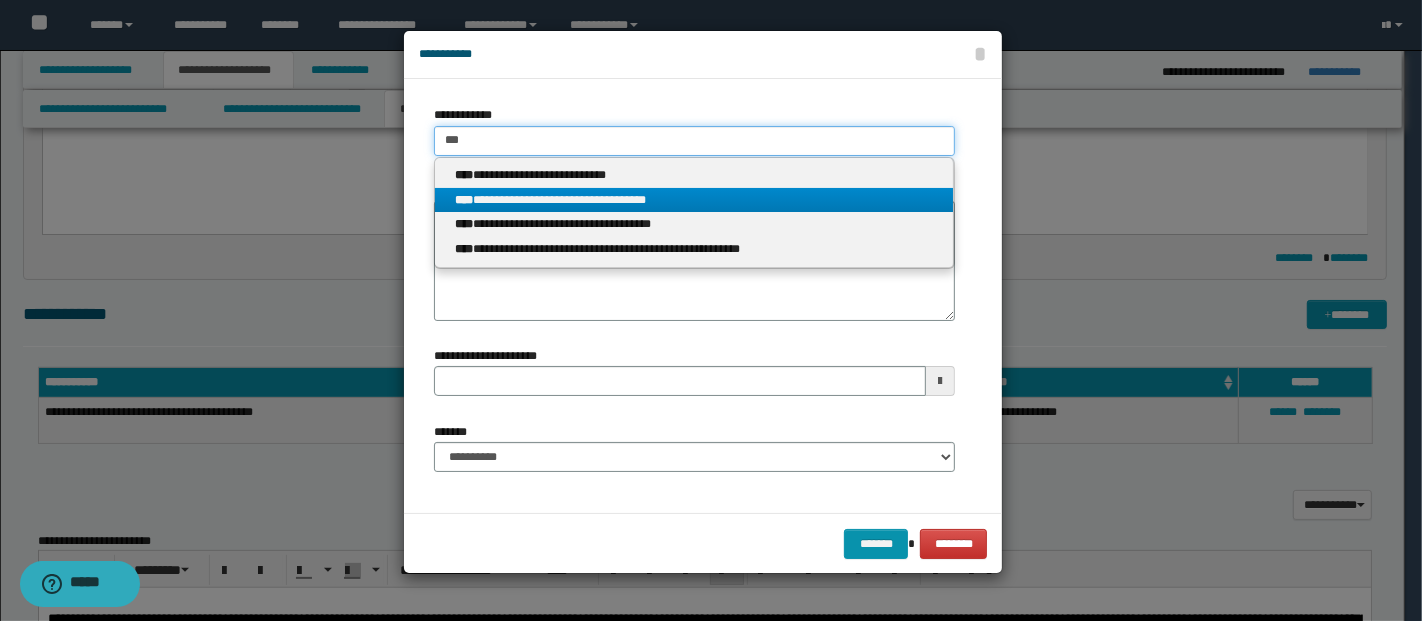 type 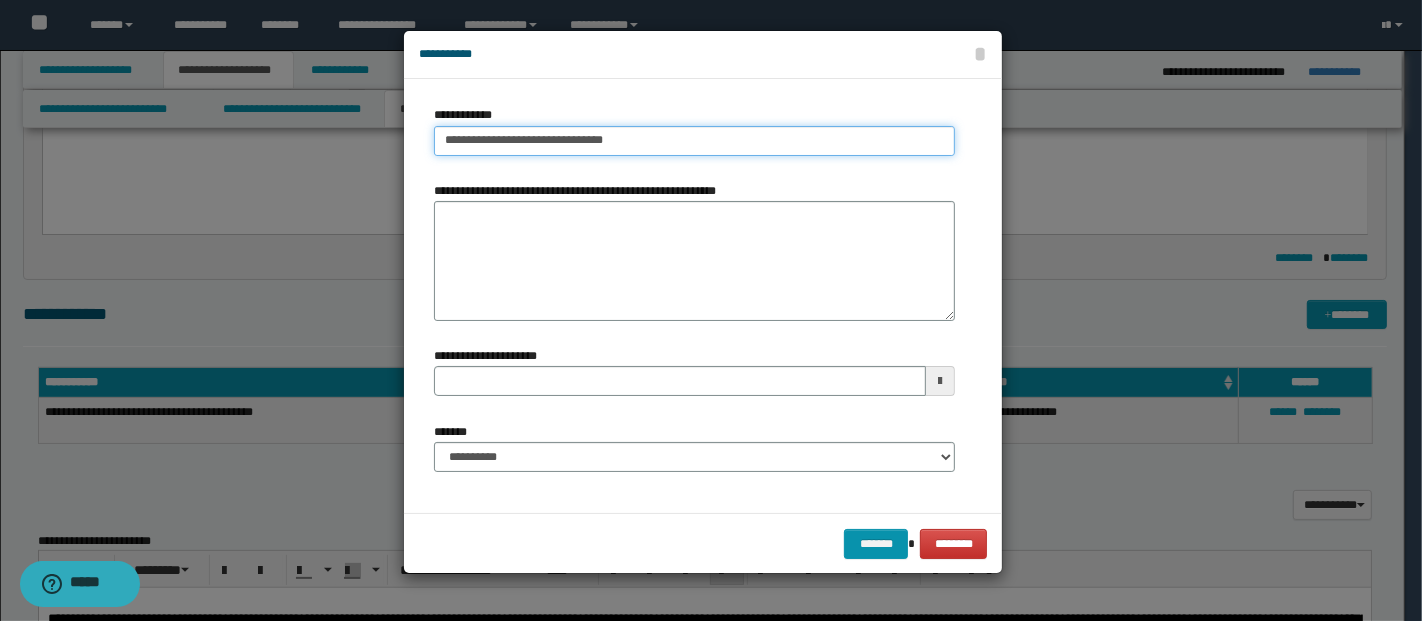 type 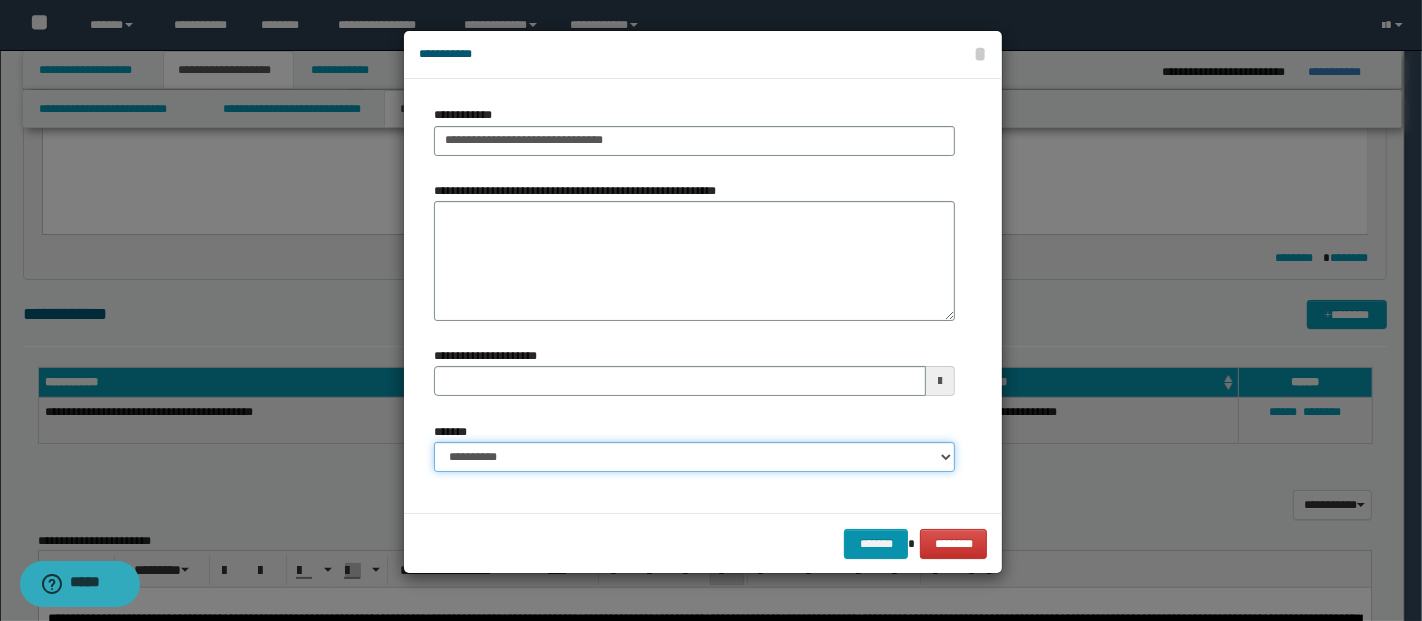 click on "**********" at bounding box center [695, 457] 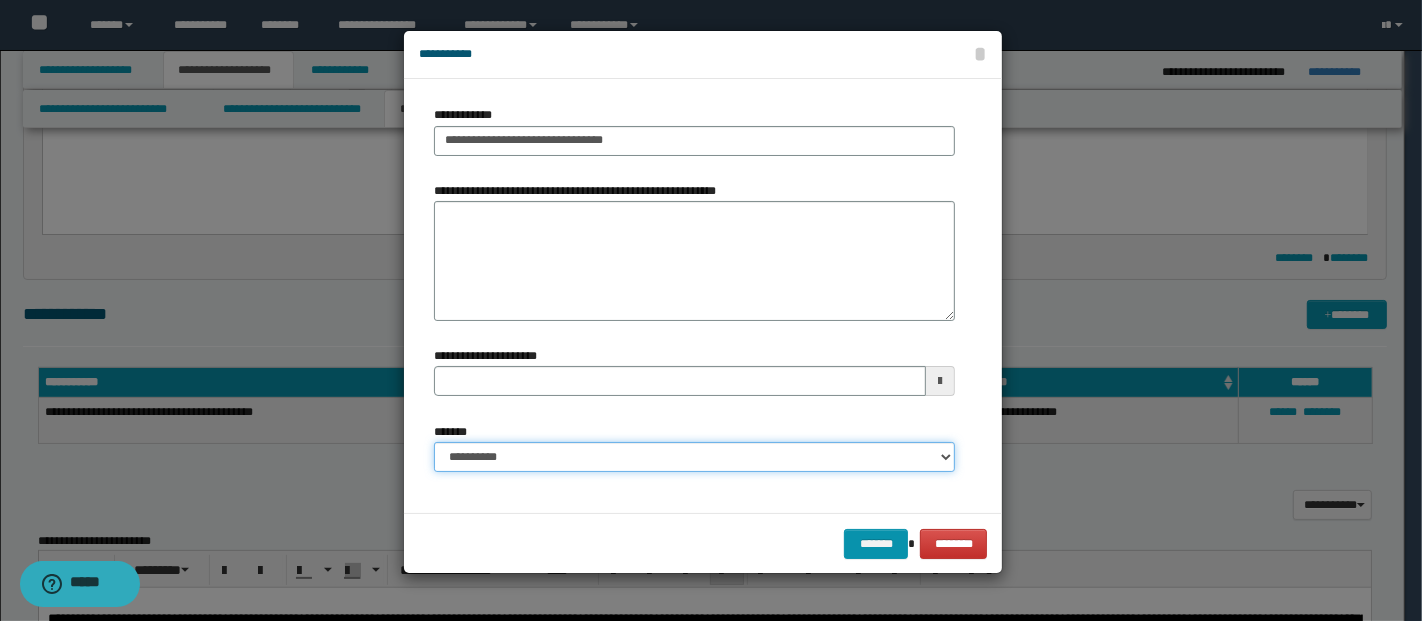 select on "*" 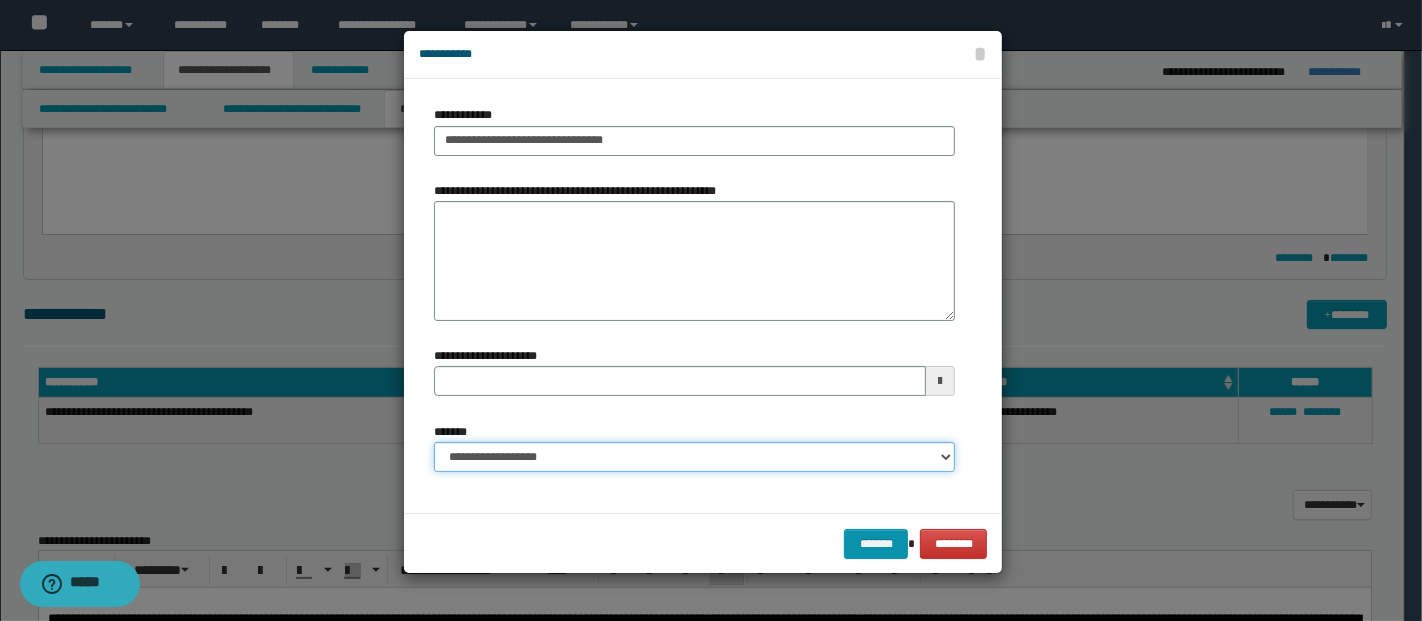 type 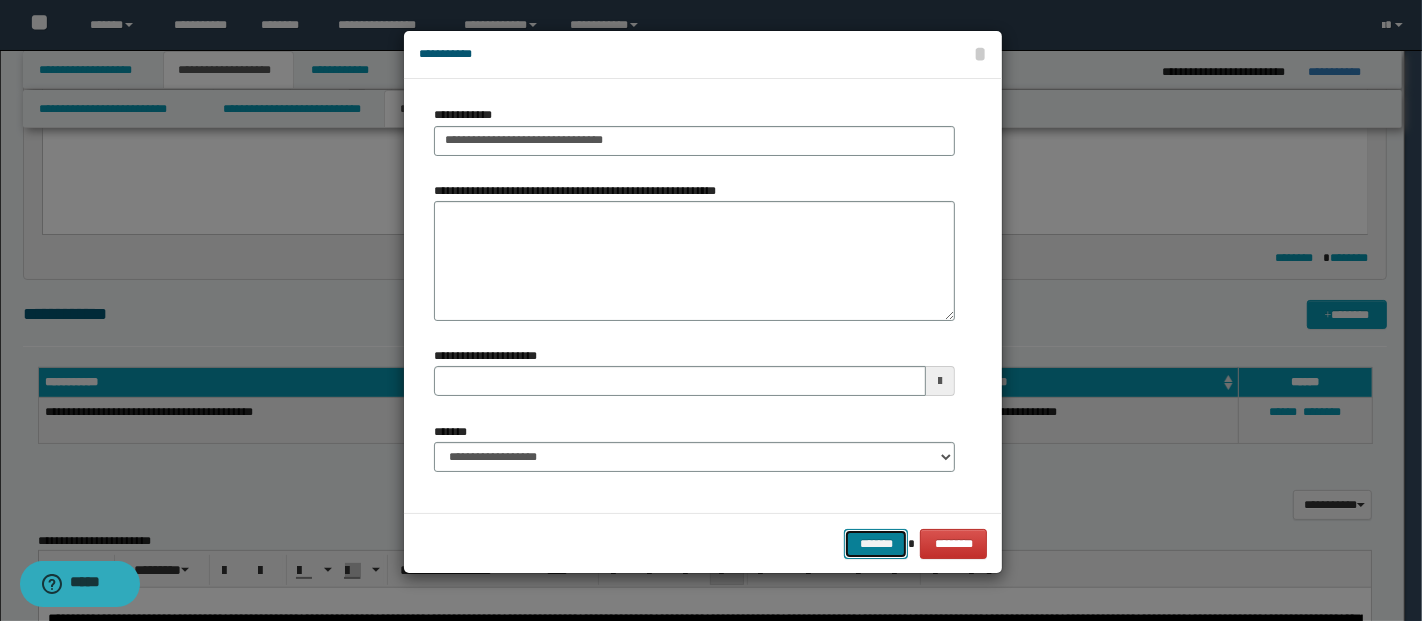 click on "*******" at bounding box center (876, 543) 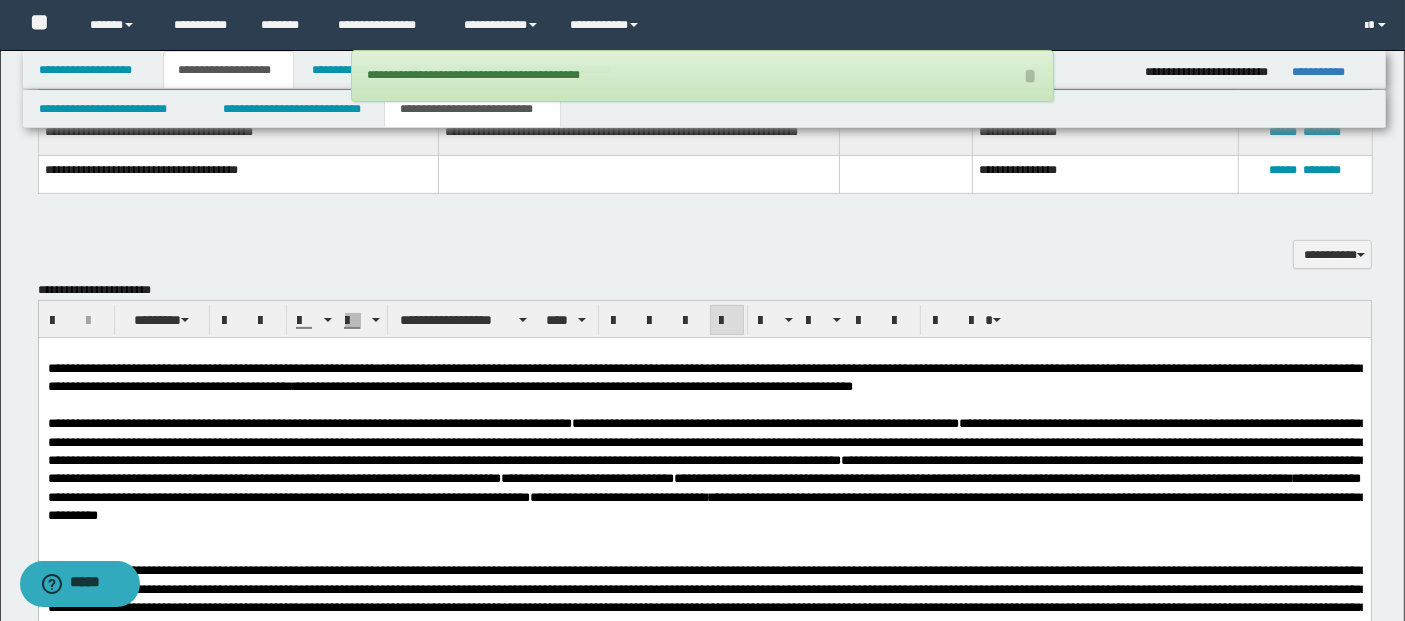 scroll, scrollTop: 697, scrollLeft: 0, axis: vertical 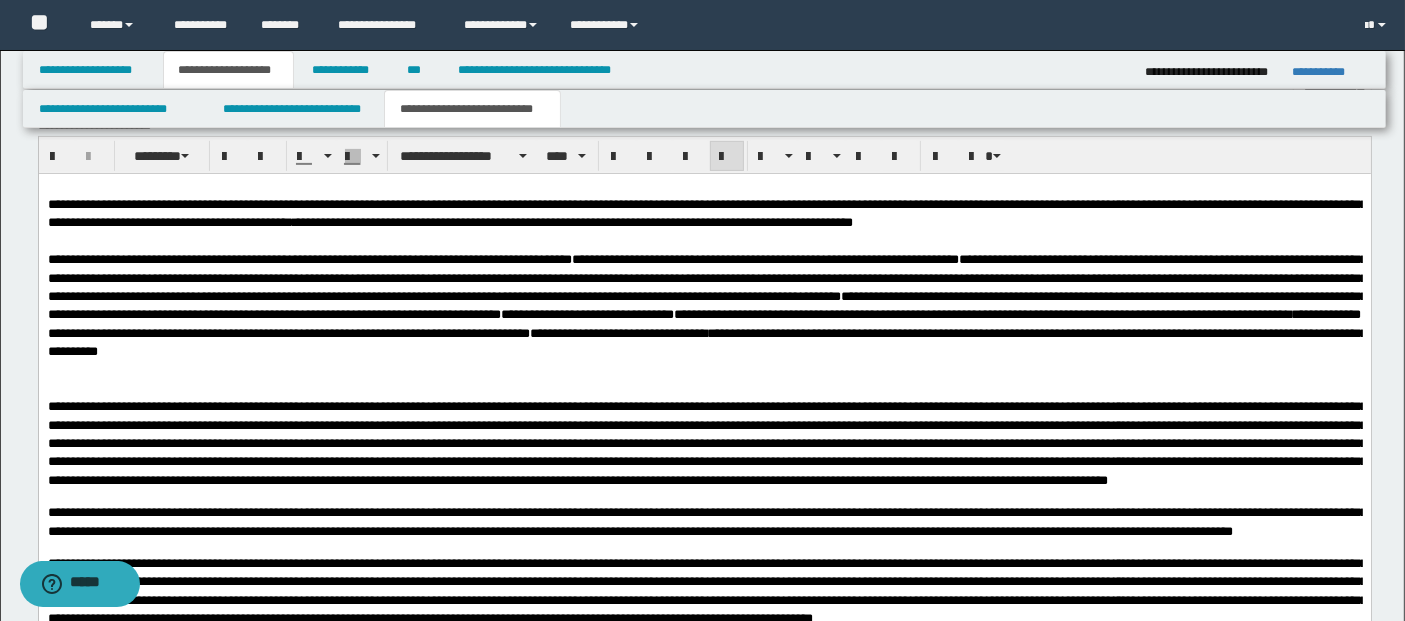 click at bounding box center [704, 389] 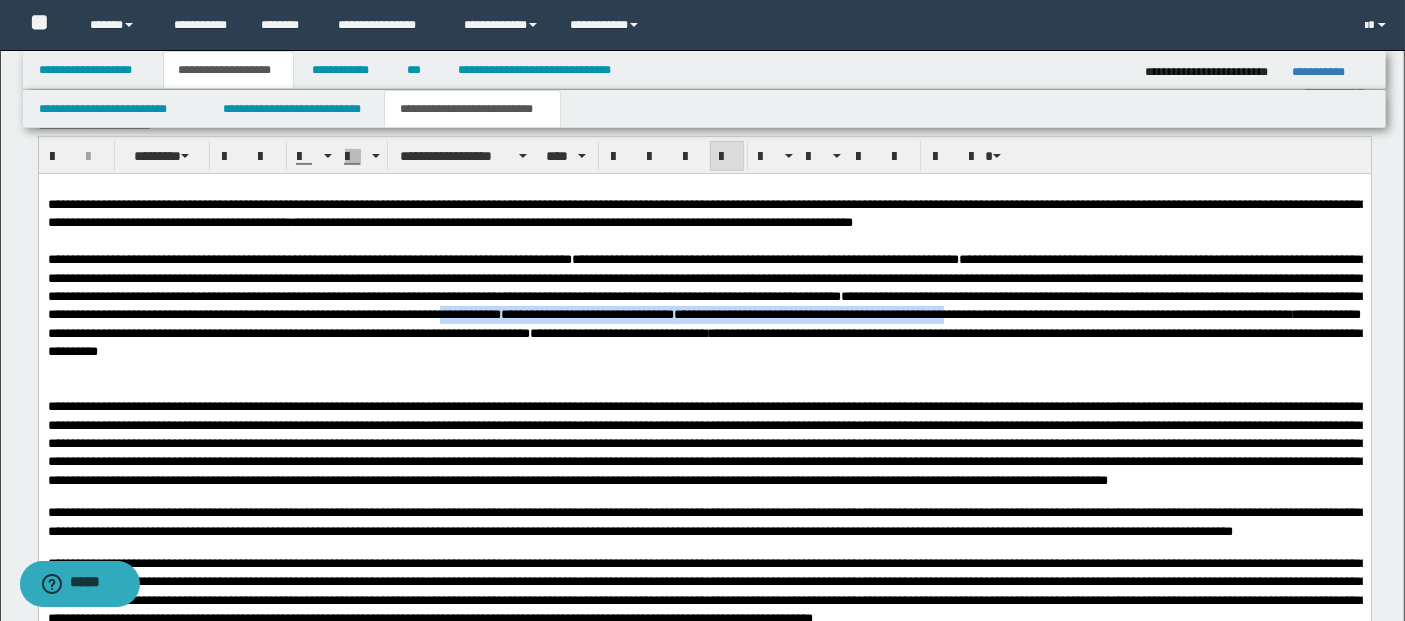 drag, startPoint x: 1023, startPoint y: 314, endPoint x: 253, endPoint y: 337, distance: 770.34344 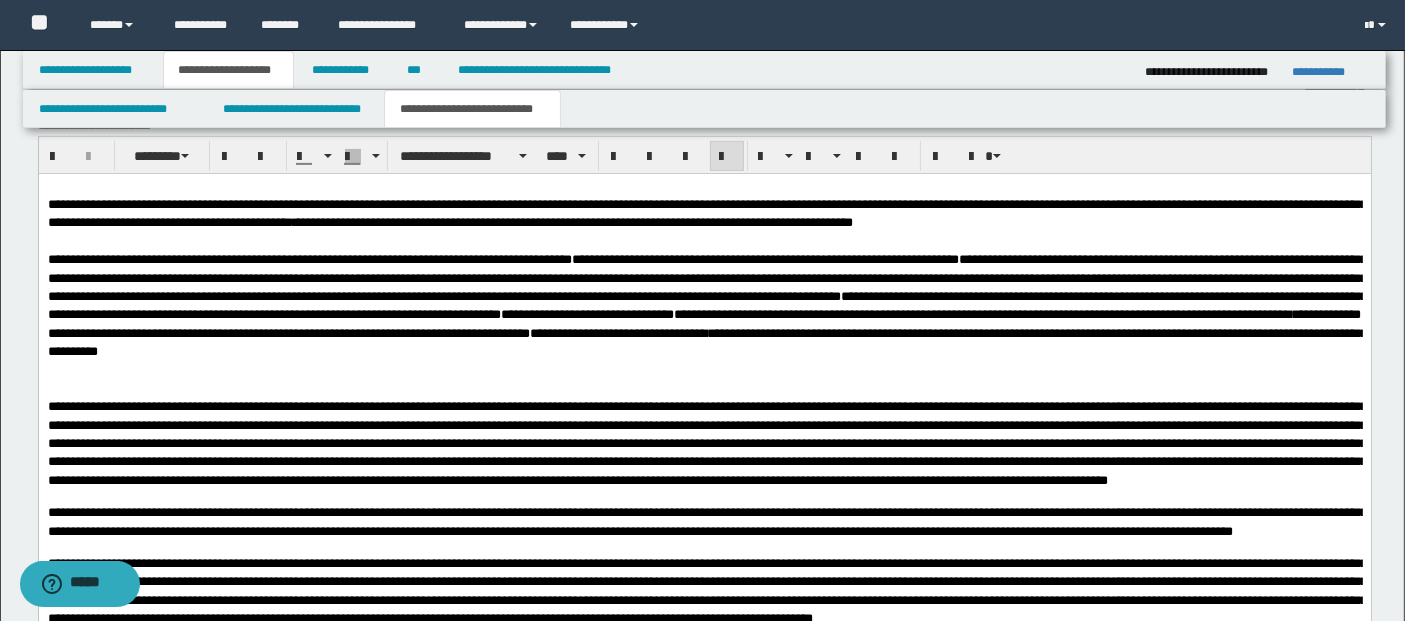 click on "**********" at bounding box center (704, 306) 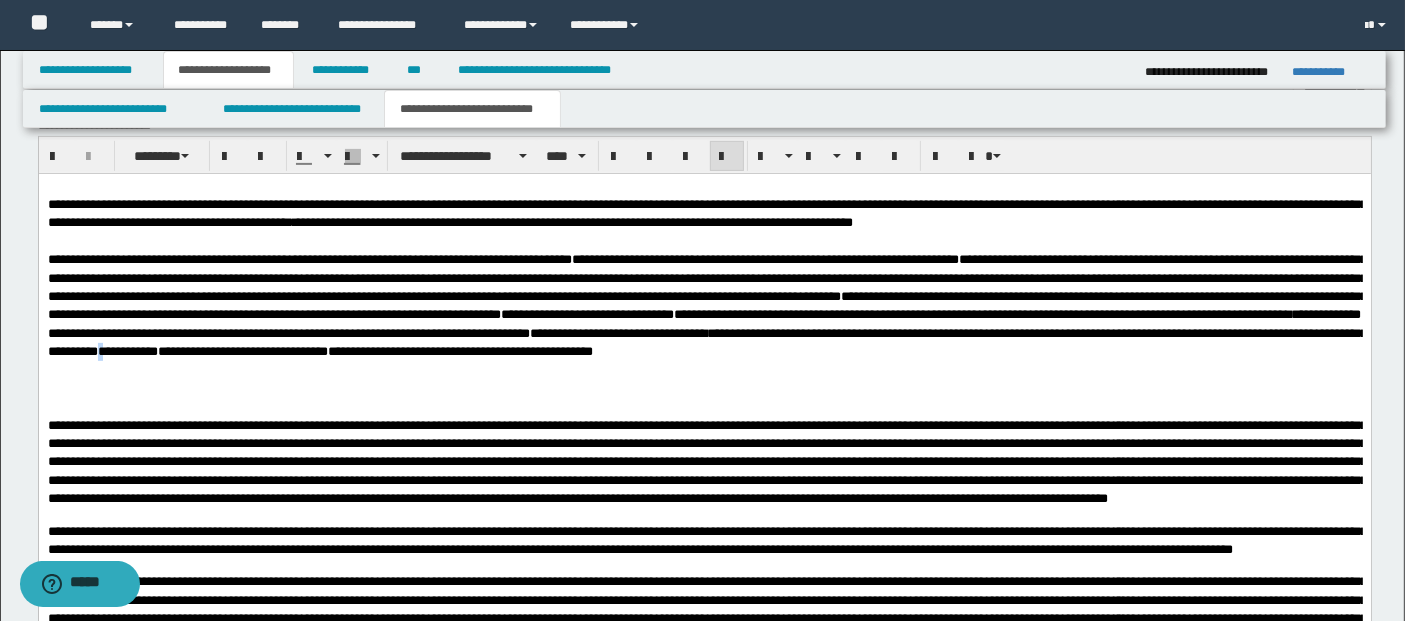 click on "**********" at bounding box center (127, 351) 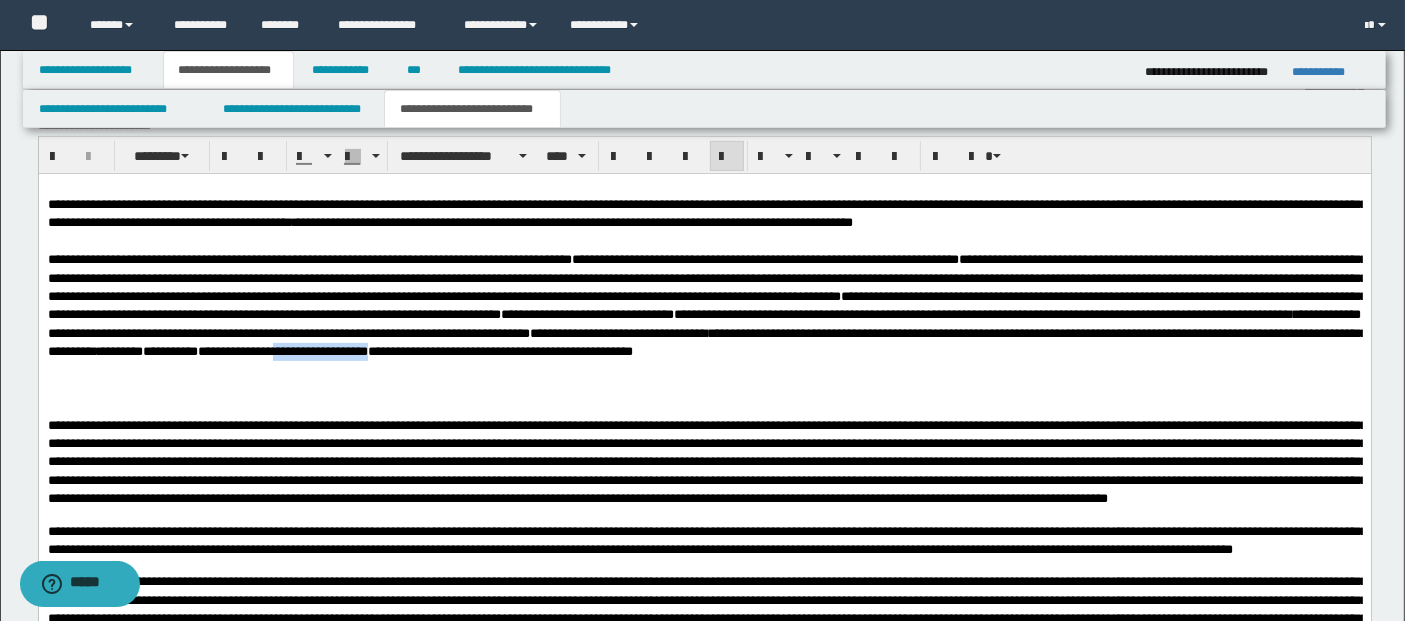drag, startPoint x: 1099, startPoint y: 352, endPoint x: 1205, endPoint y: 350, distance: 106.01887 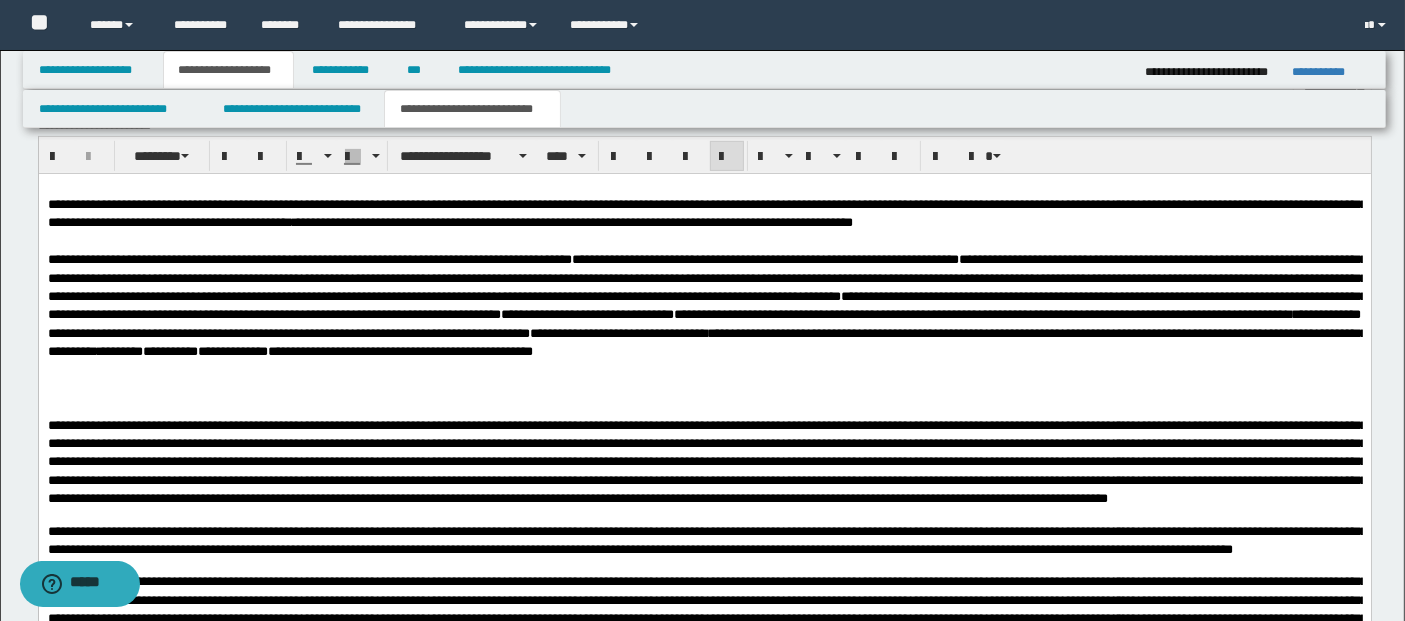 drag, startPoint x: 152, startPoint y: 383, endPoint x: 75, endPoint y: 410, distance: 81.596565 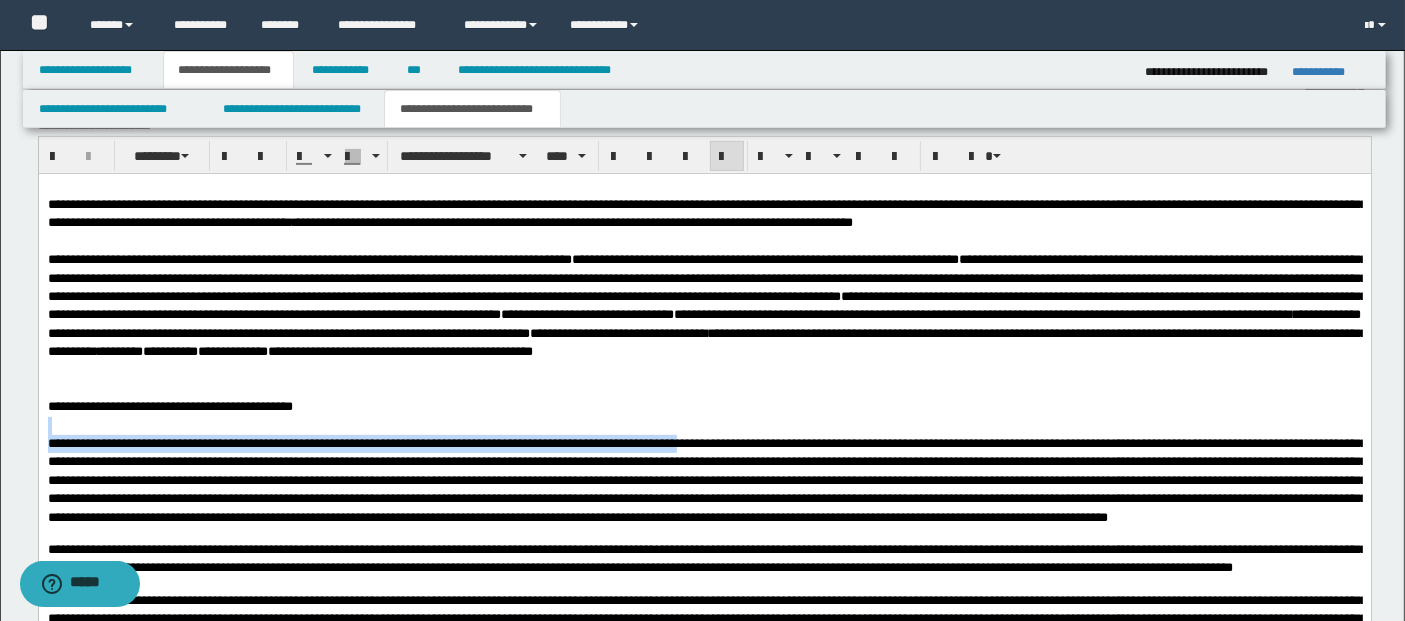 drag, startPoint x: 385, startPoint y: 401, endPoint x: 822, endPoint y: 440, distance: 438.73682 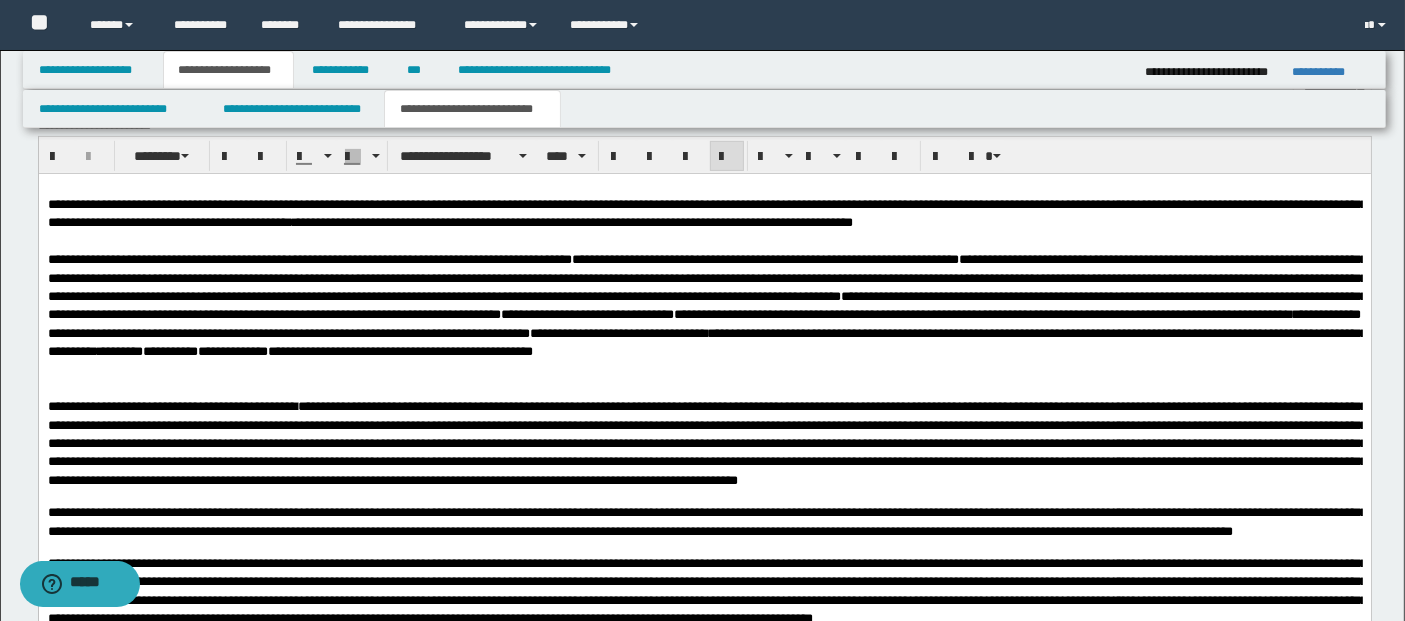 click at bounding box center (706, 443) 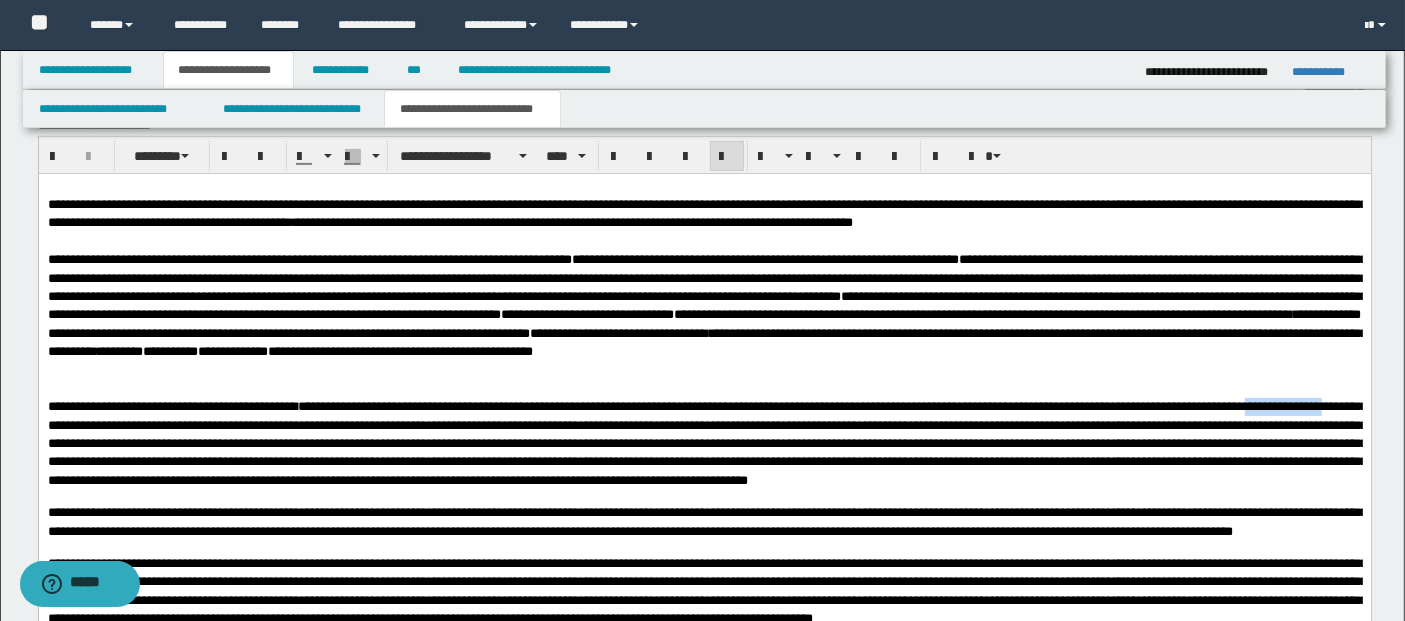 drag, startPoint x: 1357, startPoint y: 407, endPoint x: 122, endPoint y: 431, distance: 1235.2332 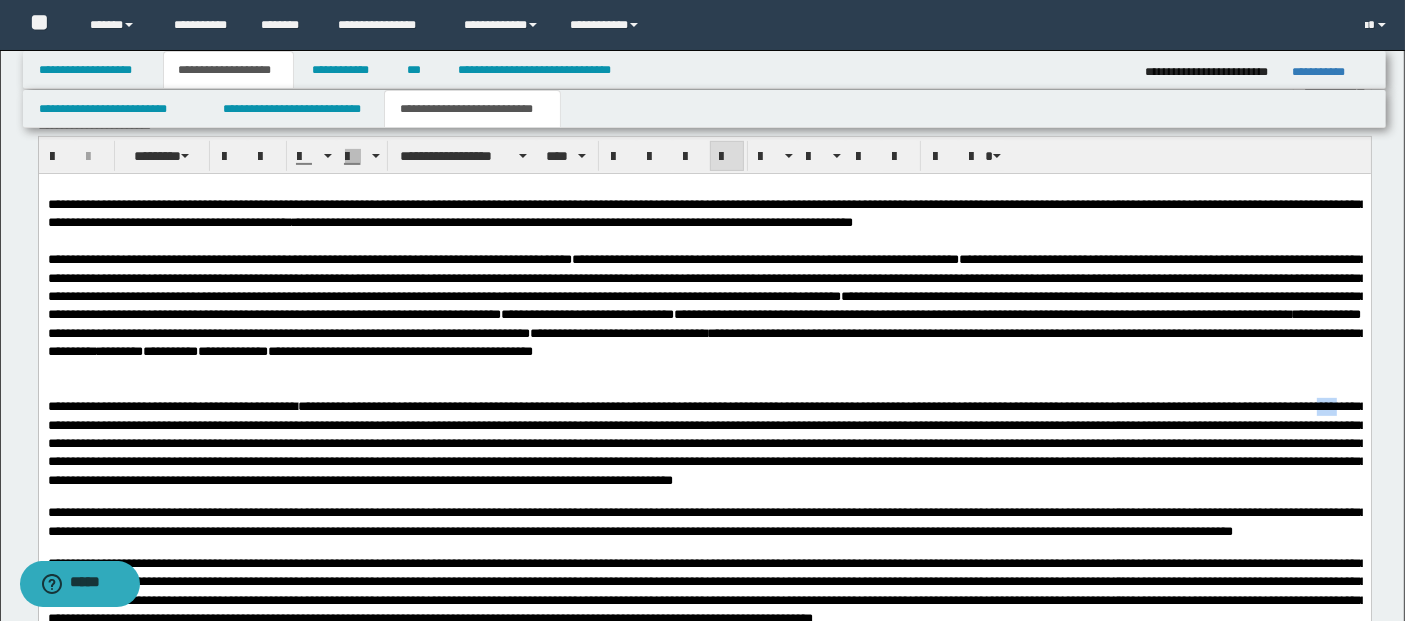 drag, startPoint x: 125, startPoint y: 433, endPoint x: 151, endPoint y: 429, distance: 26.305893 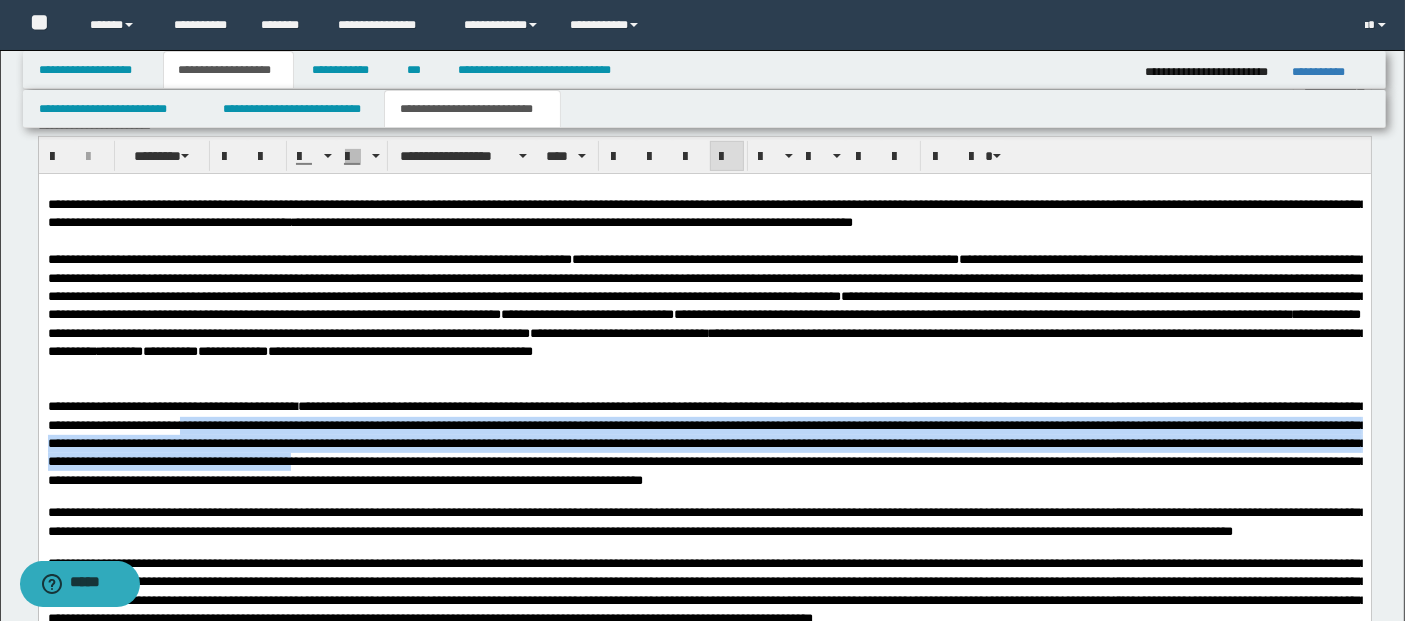 drag, startPoint x: 315, startPoint y: 426, endPoint x: 697, endPoint y: 460, distance: 383.5101 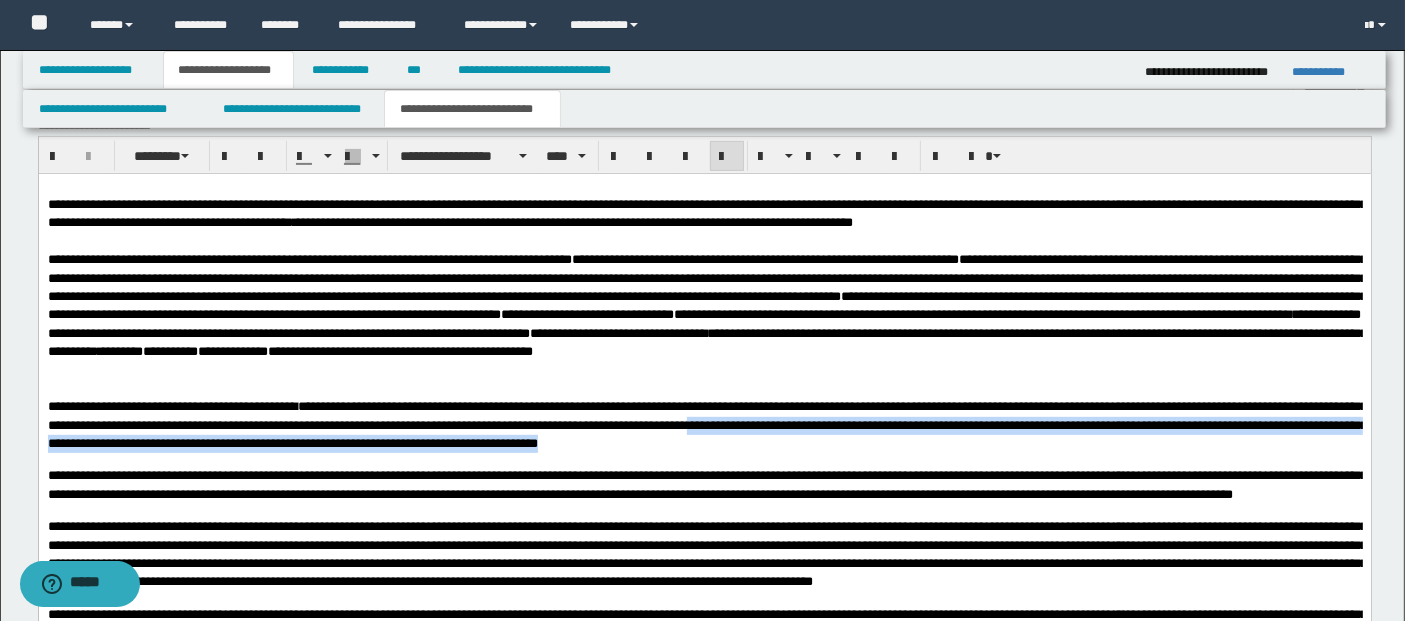 click on "**********" at bounding box center [704, 425] 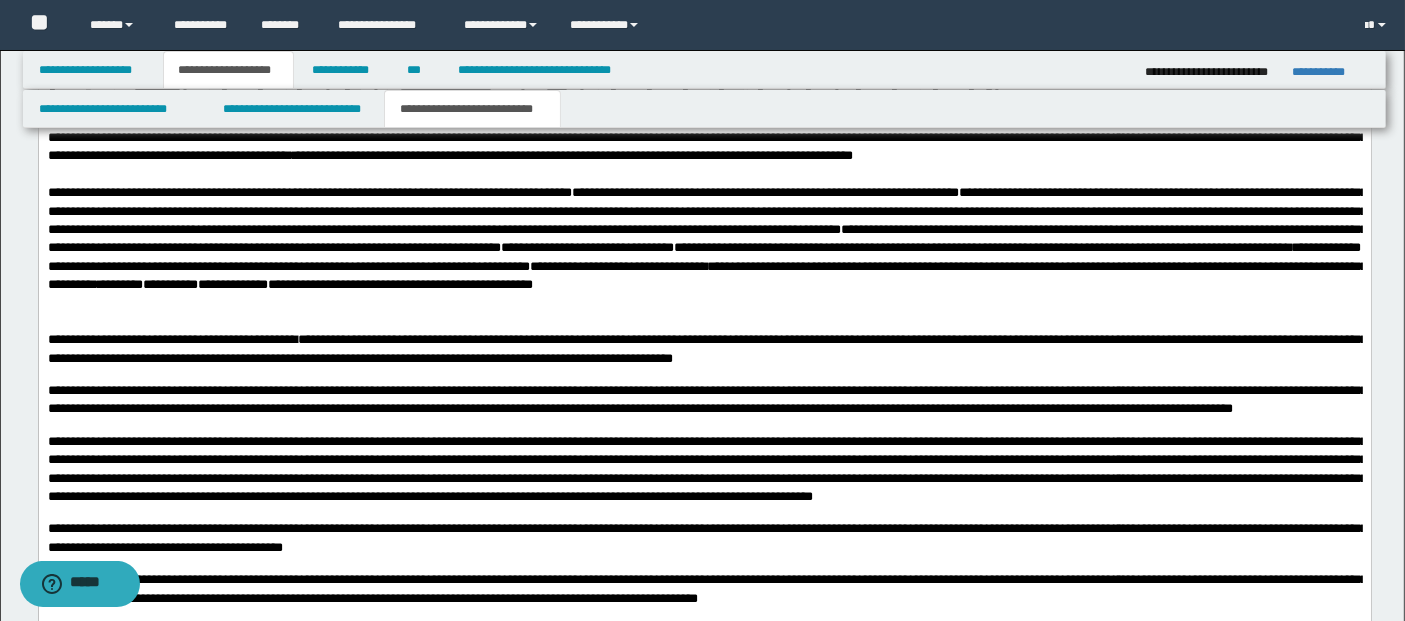 scroll, scrollTop: 808, scrollLeft: 0, axis: vertical 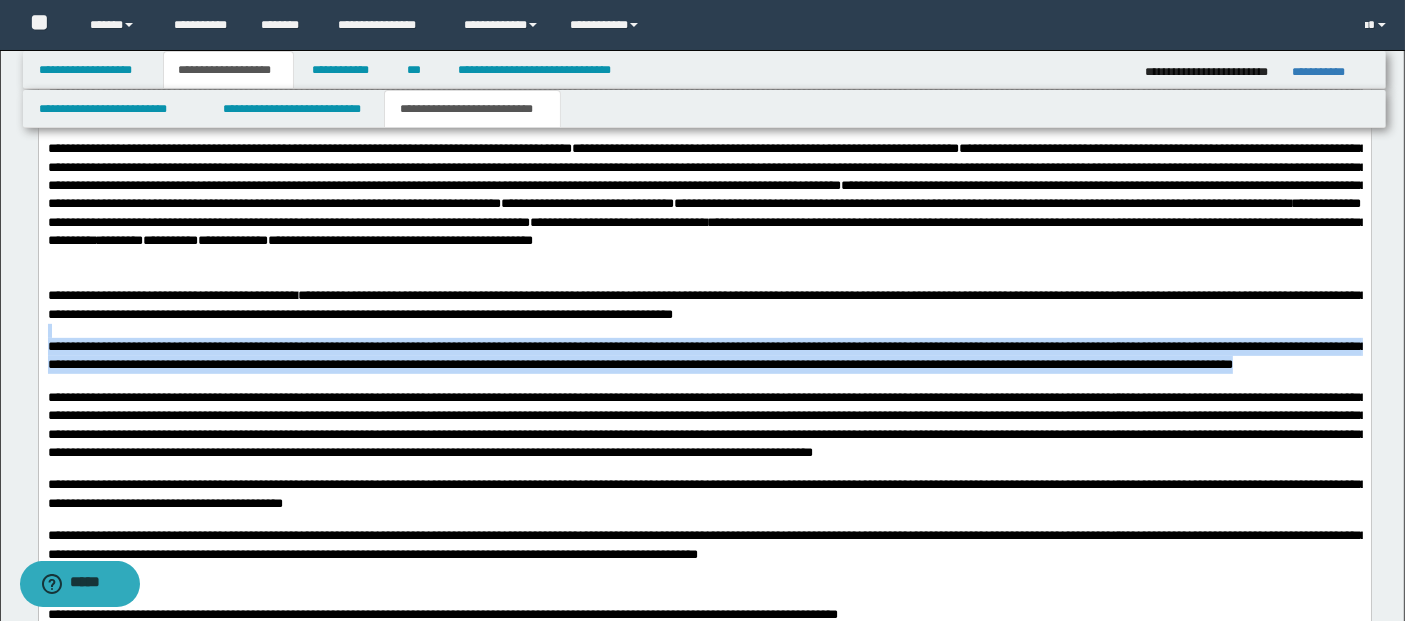 drag, startPoint x: 279, startPoint y: 339, endPoint x: 279, endPoint y: 383, distance: 44 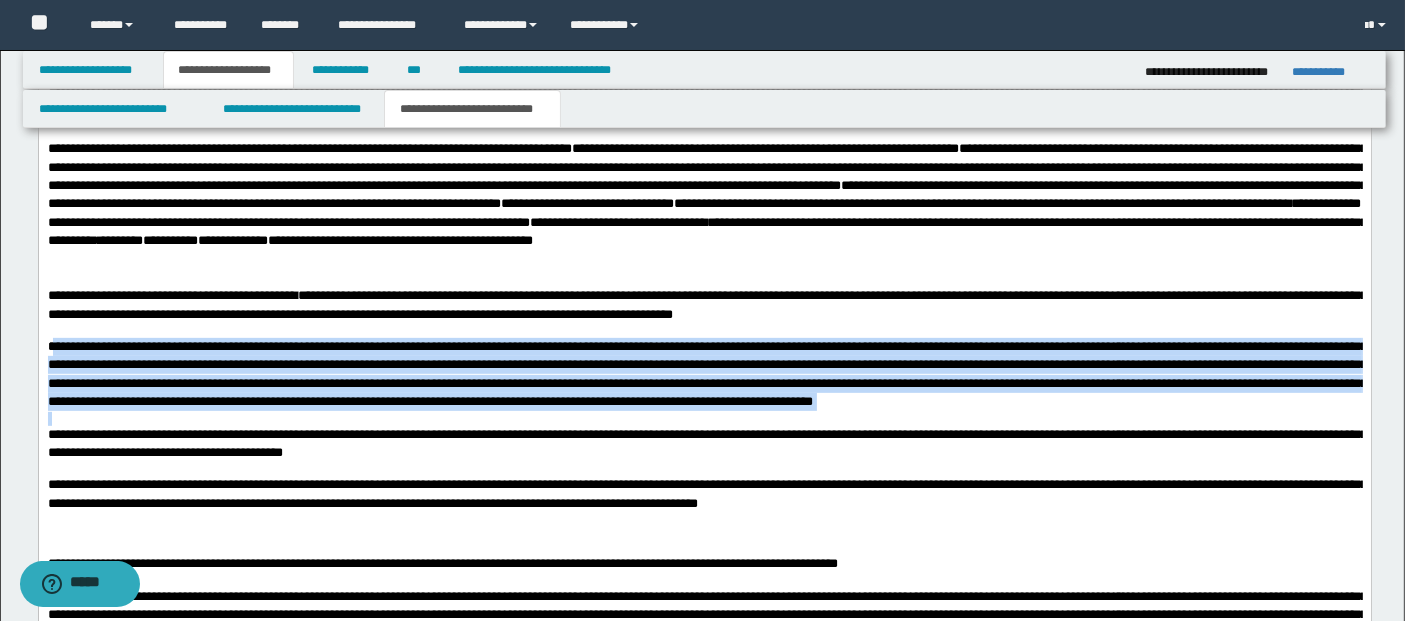 drag, startPoint x: 51, startPoint y: 347, endPoint x: 1458, endPoint y: 480, distance: 1413.2721 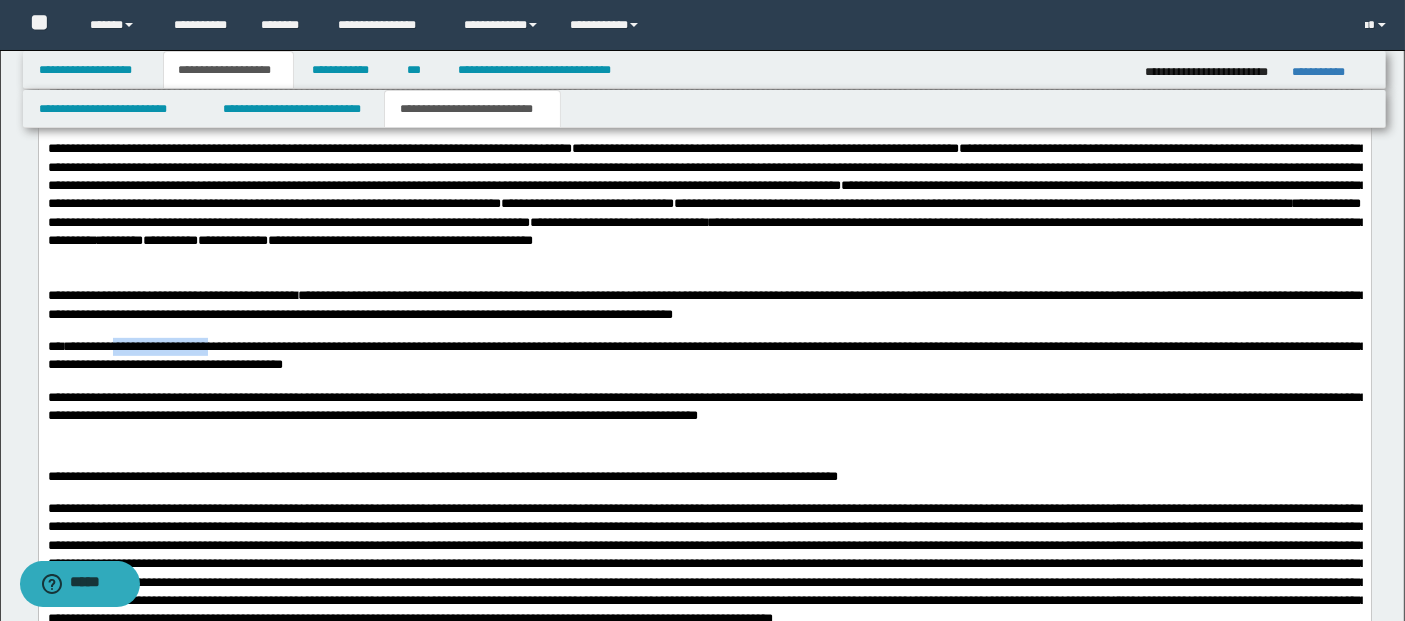 drag, startPoint x: 127, startPoint y: 353, endPoint x: 263, endPoint y: 352, distance: 136.00368 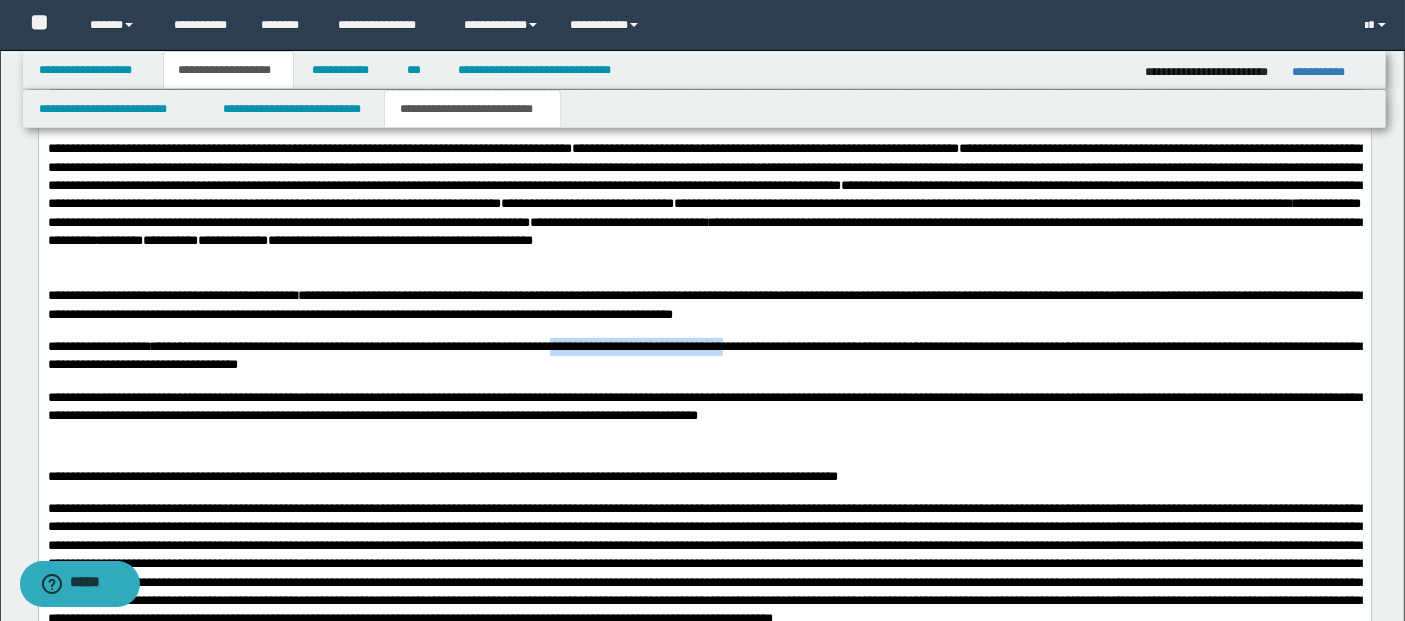 drag, startPoint x: 595, startPoint y: 355, endPoint x: 779, endPoint y: 354, distance: 184.00272 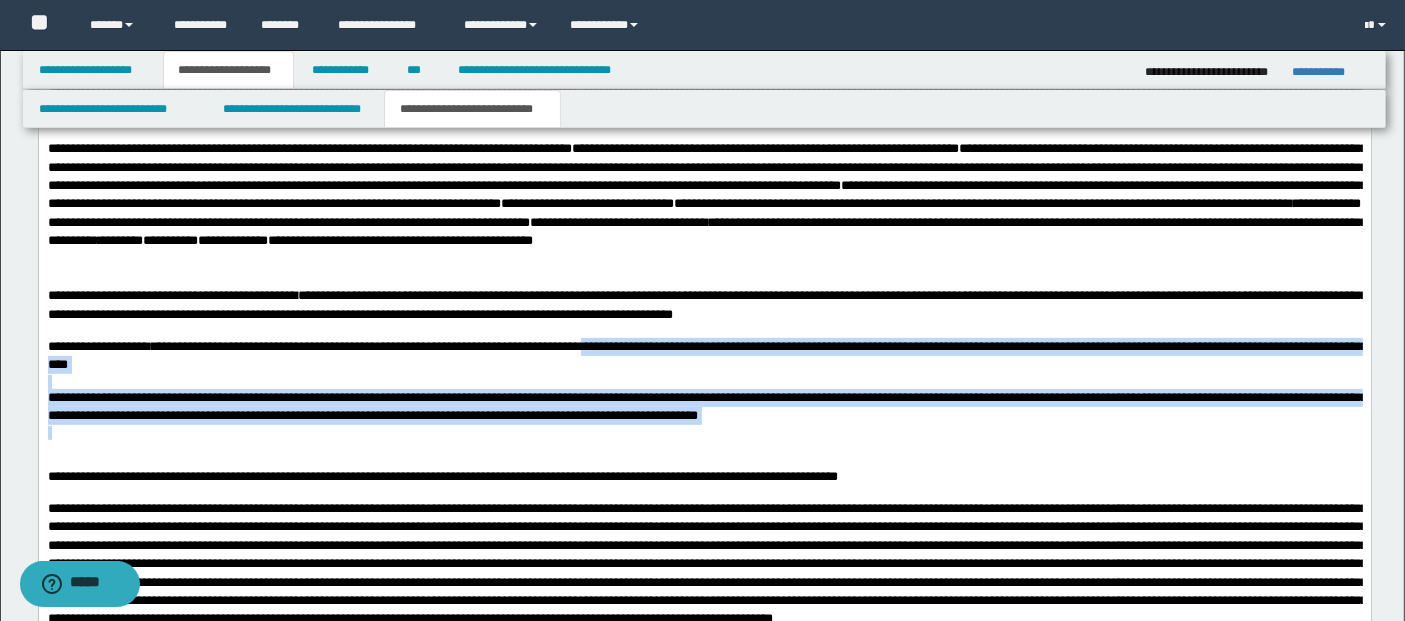 drag, startPoint x: 628, startPoint y: 348, endPoint x: 1056, endPoint y: 431, distance: 435.97363 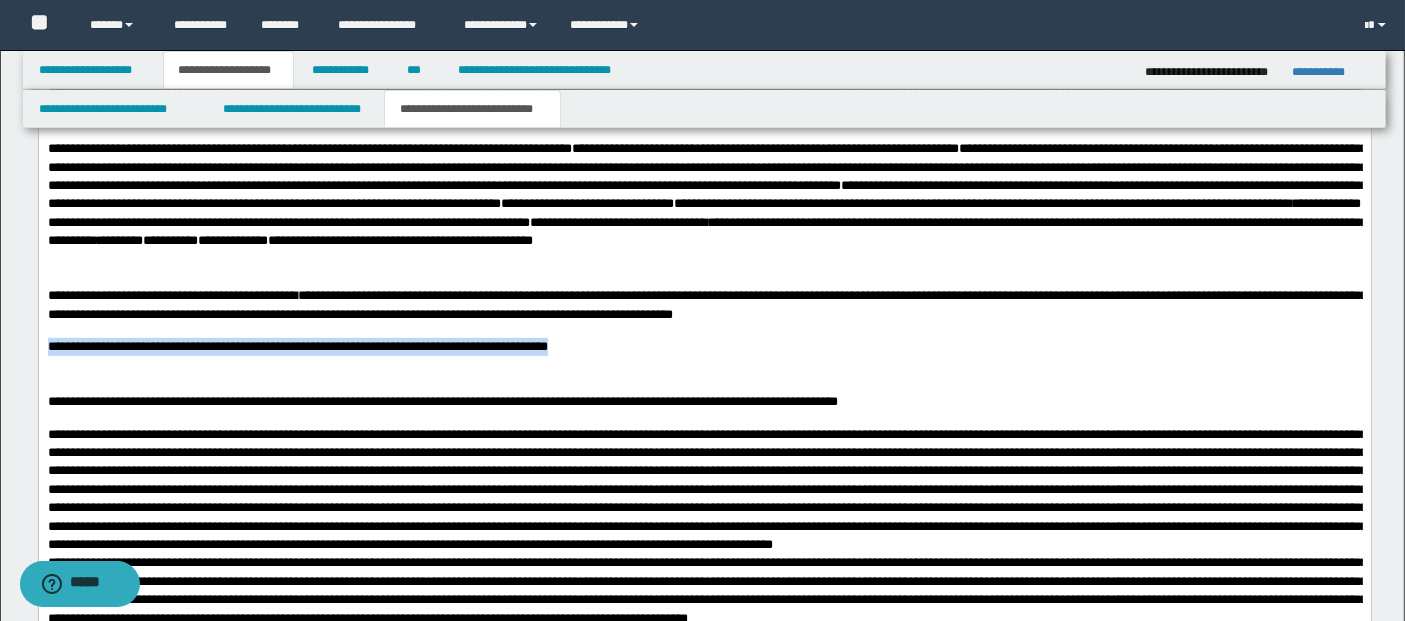 drag, startPoint x: 606, startPoint y: 349, endPoint x: 38, endPoint y: 411, distance: 571.3738 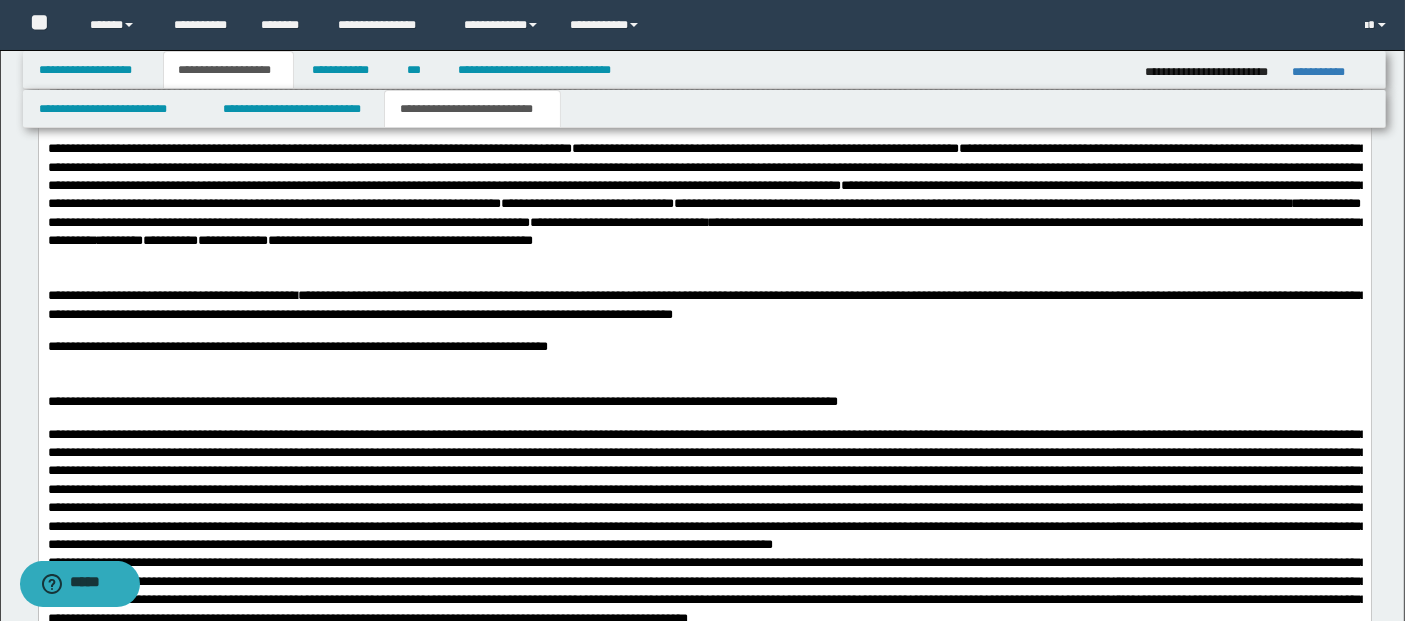 drag, startPoint x: 153, startPoint y: 272, endPoint x: 149, endPoint y: 262, distance: 10.770329 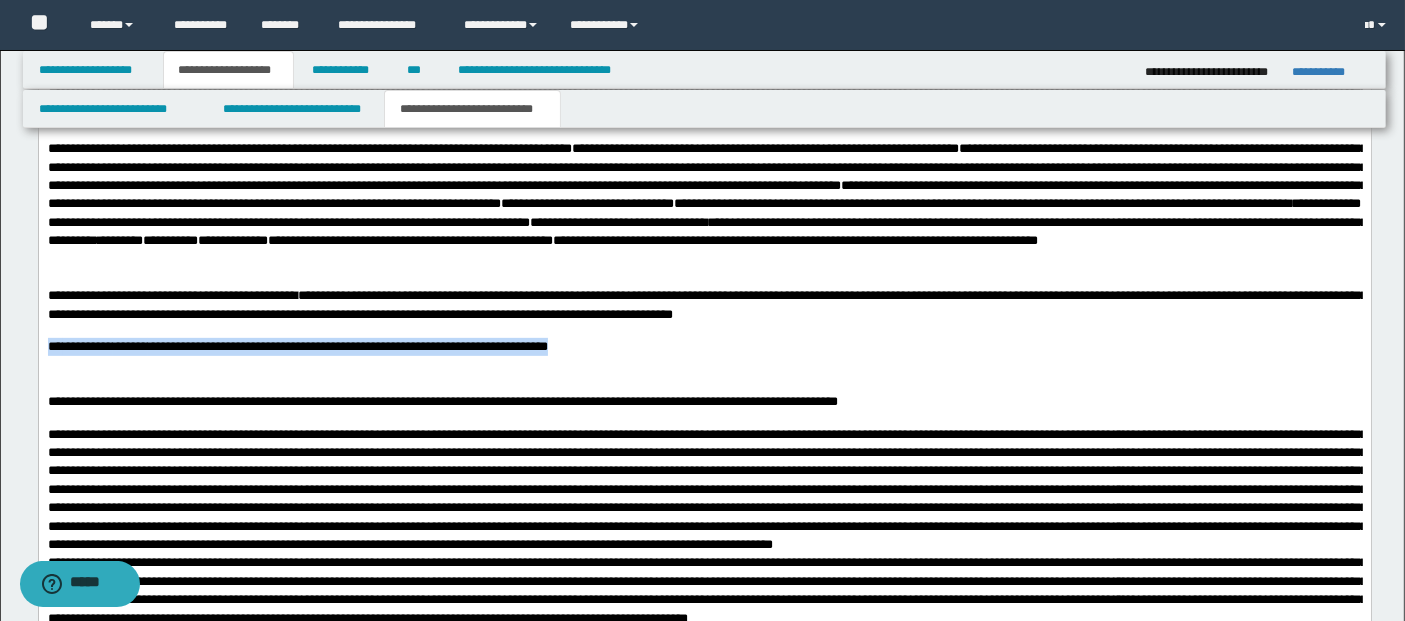 drag, startPoint x: 596, startPoint y: 356, endPoint x: 38, endPoint y: 415, distance: 561.11053 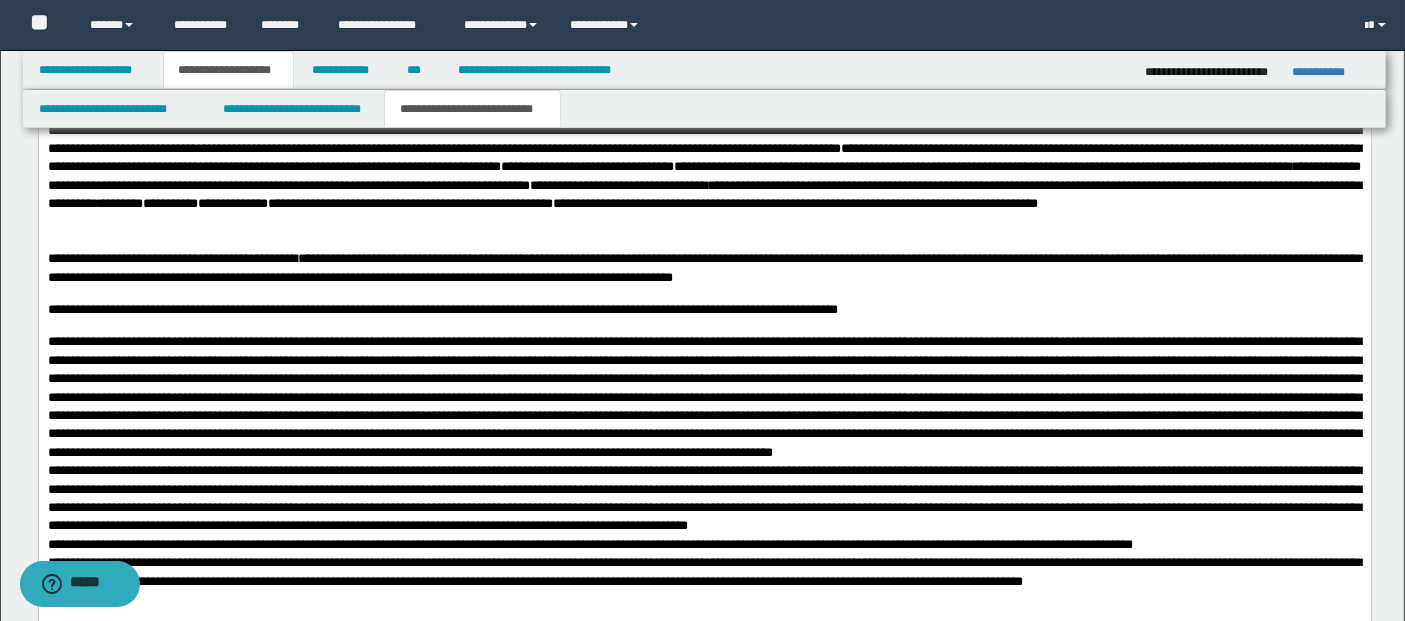 scroll, scrollTop: 920, scrollLeft: 0, axis: vertical 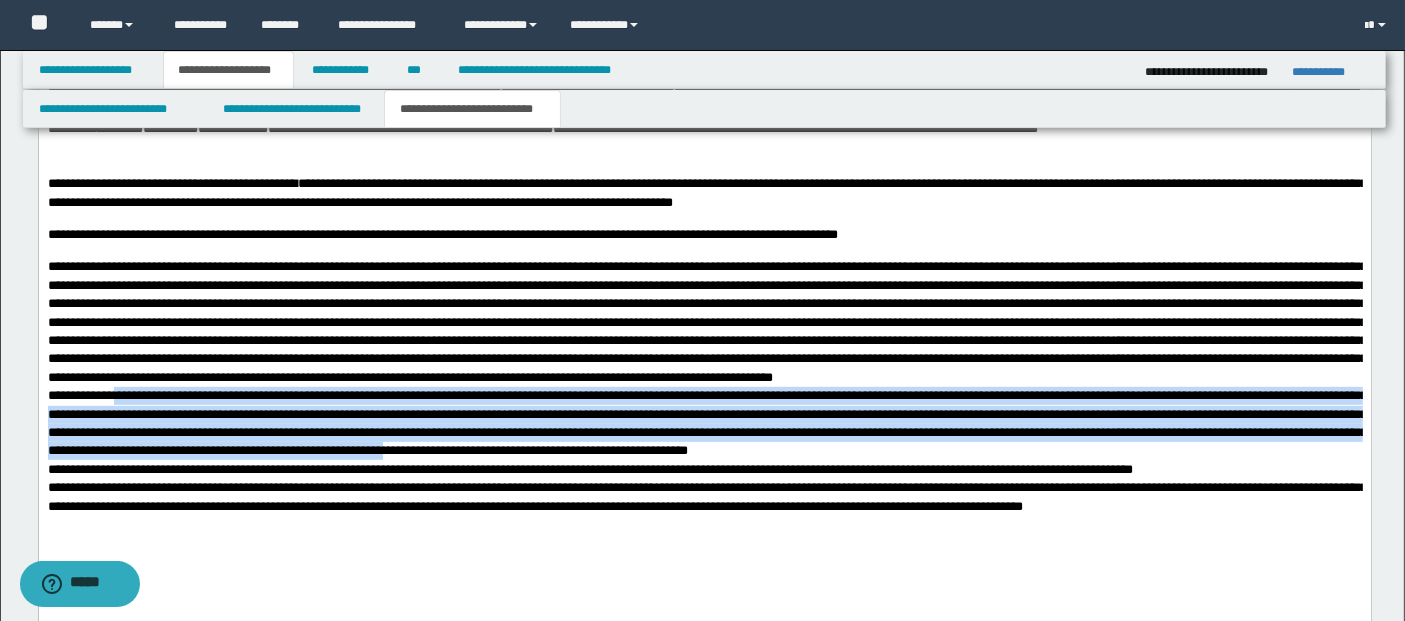 drag, startPoint x: 124, startPoint y: 422, endPoint x: 948, endPoint y: 435, distance: 824.10254 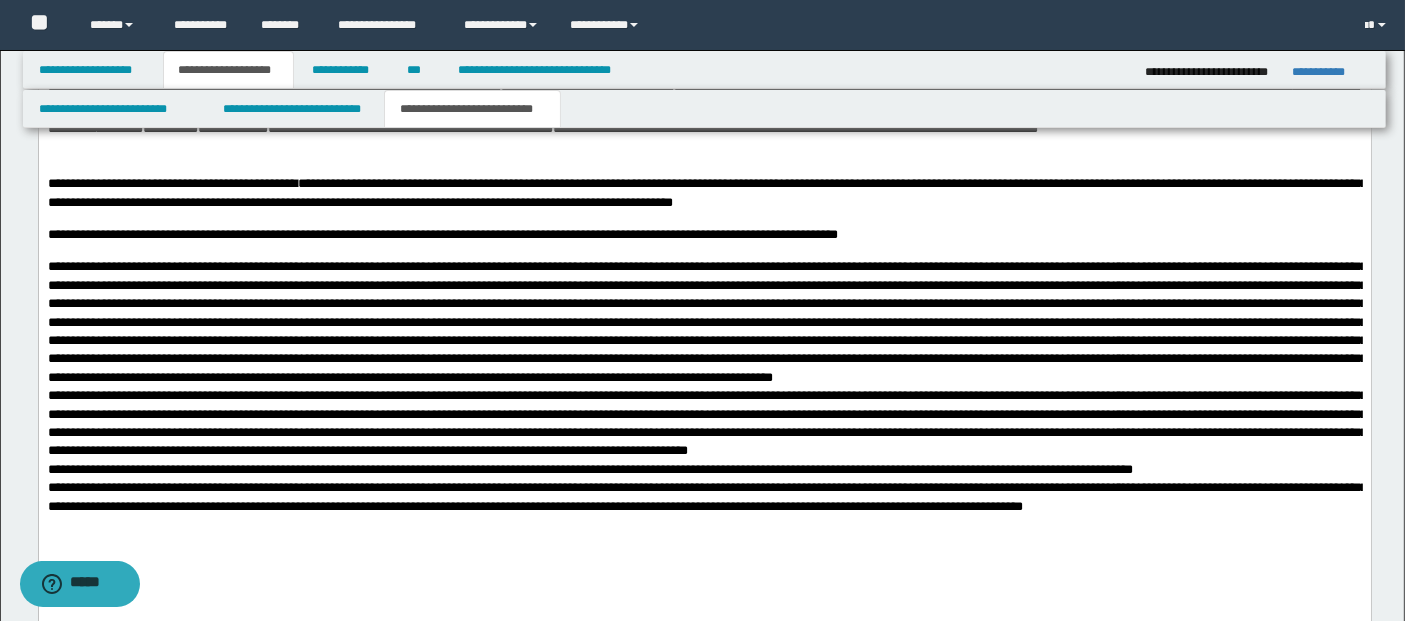 drag, startPoint x: 699, startPoint y: 302, endPoint x: 692, endPoint y: 310, distance: 10.630146 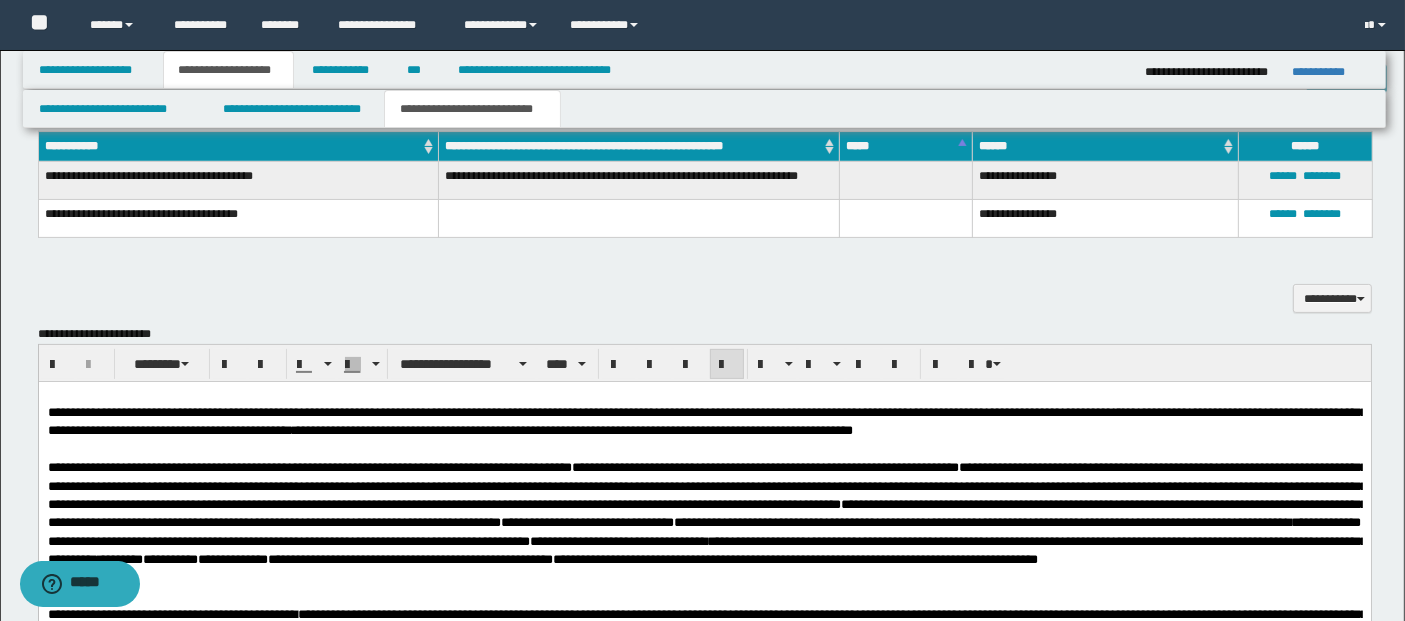 scroll, scrollTop: 444, scrollLeft: 0, axis: vertical 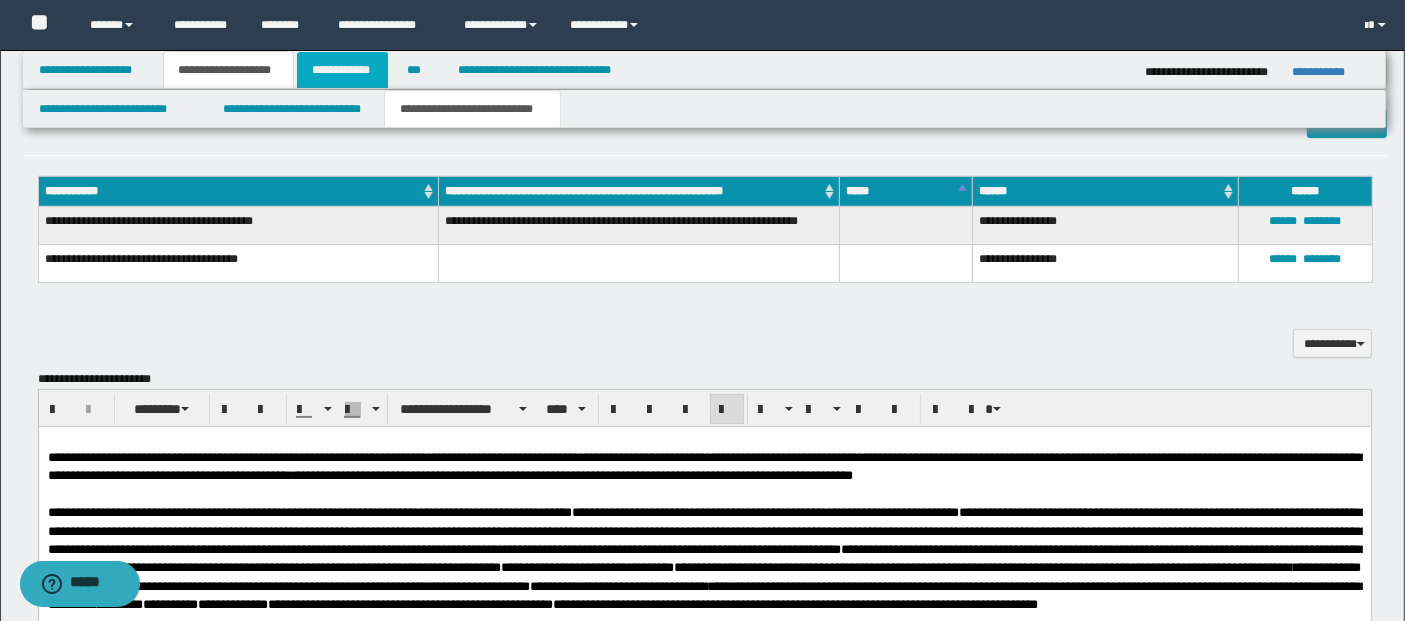 click on "**********" at bounding box center (343, 70) 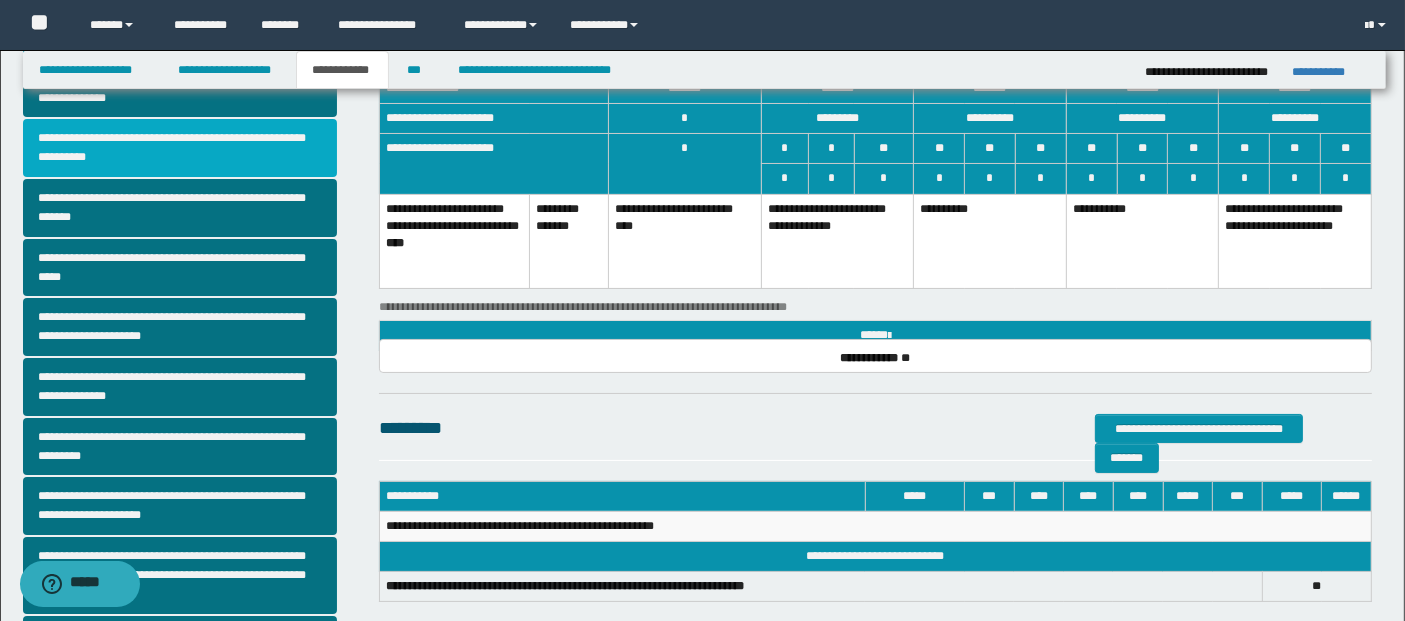 scroll, scrollTop: 80, scrollLeft: 0, axis: vertical 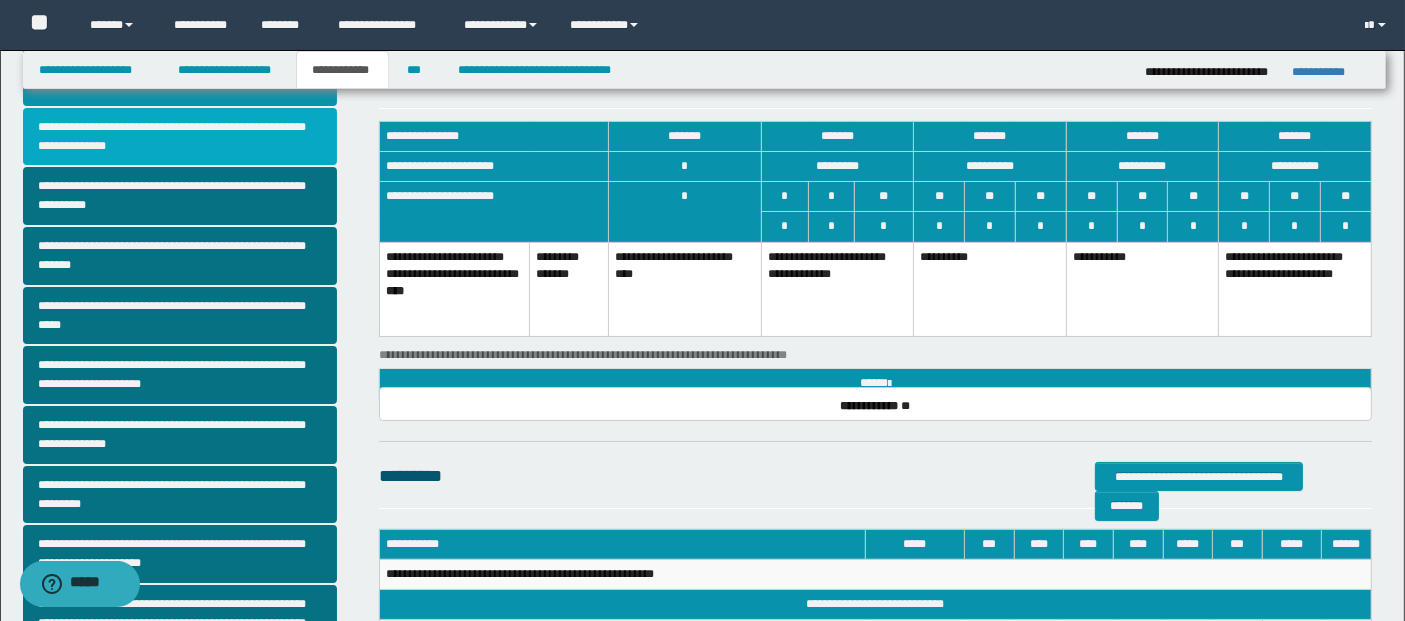 click on "**********" at bounding box center (180, 137) 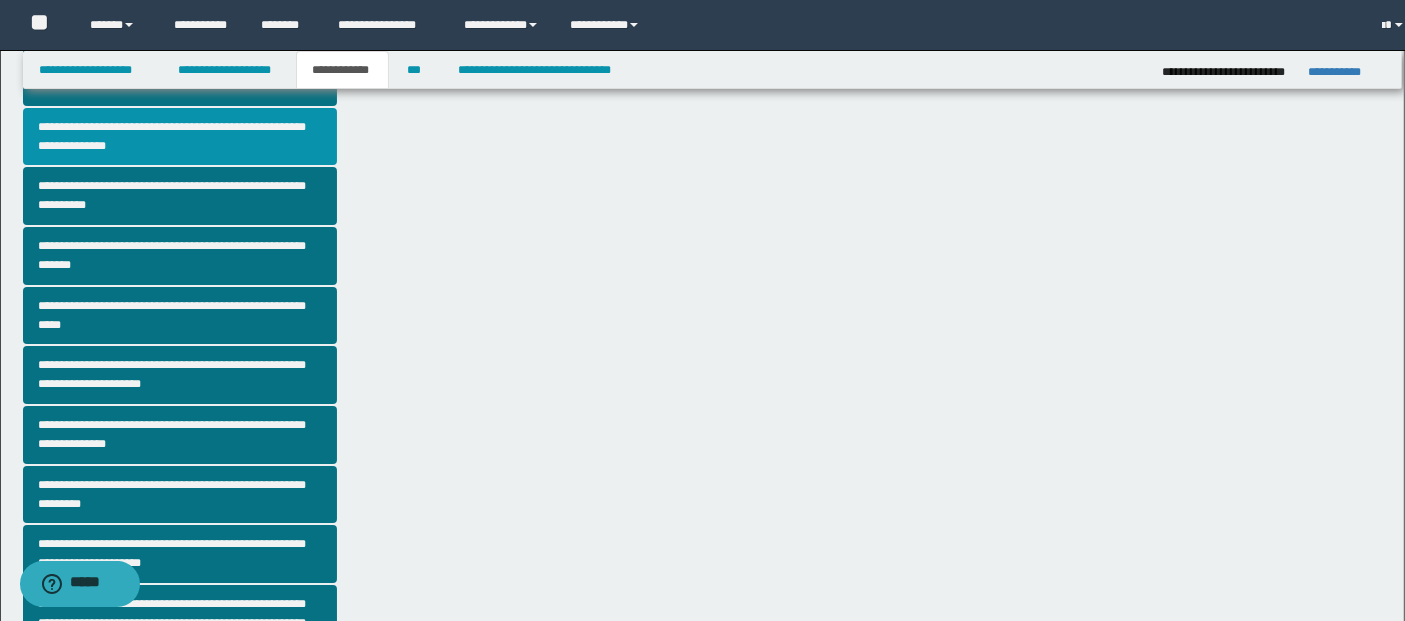 scroll, scrollTop: 0, scrollLeft: 0, axis: both 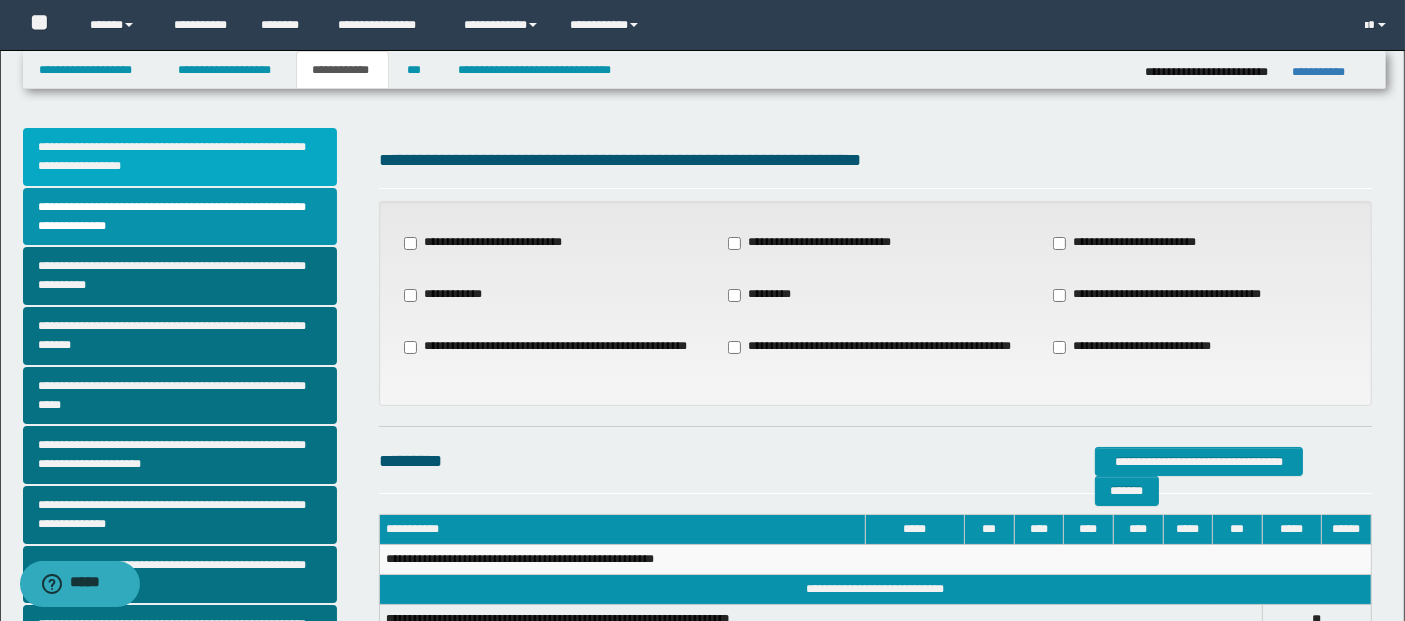 click on "**********" at bounding box center [180, 157] 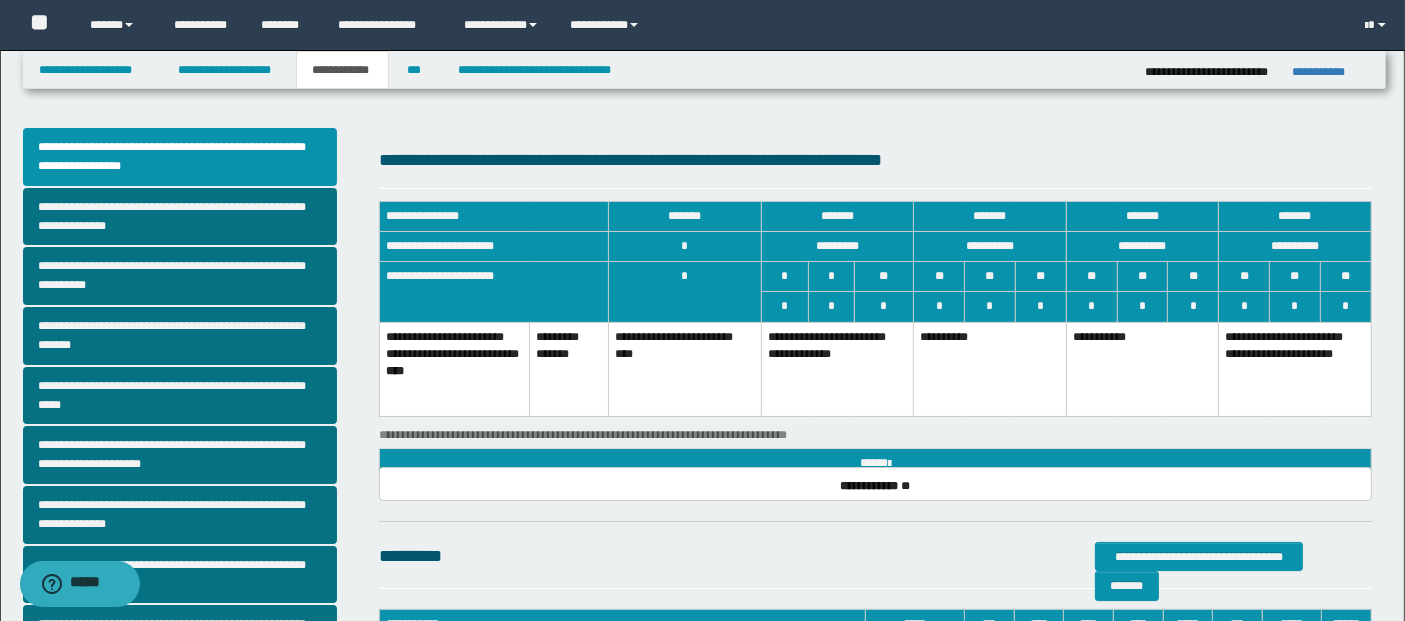 click on "**********" at bounding box center [1295, 369] 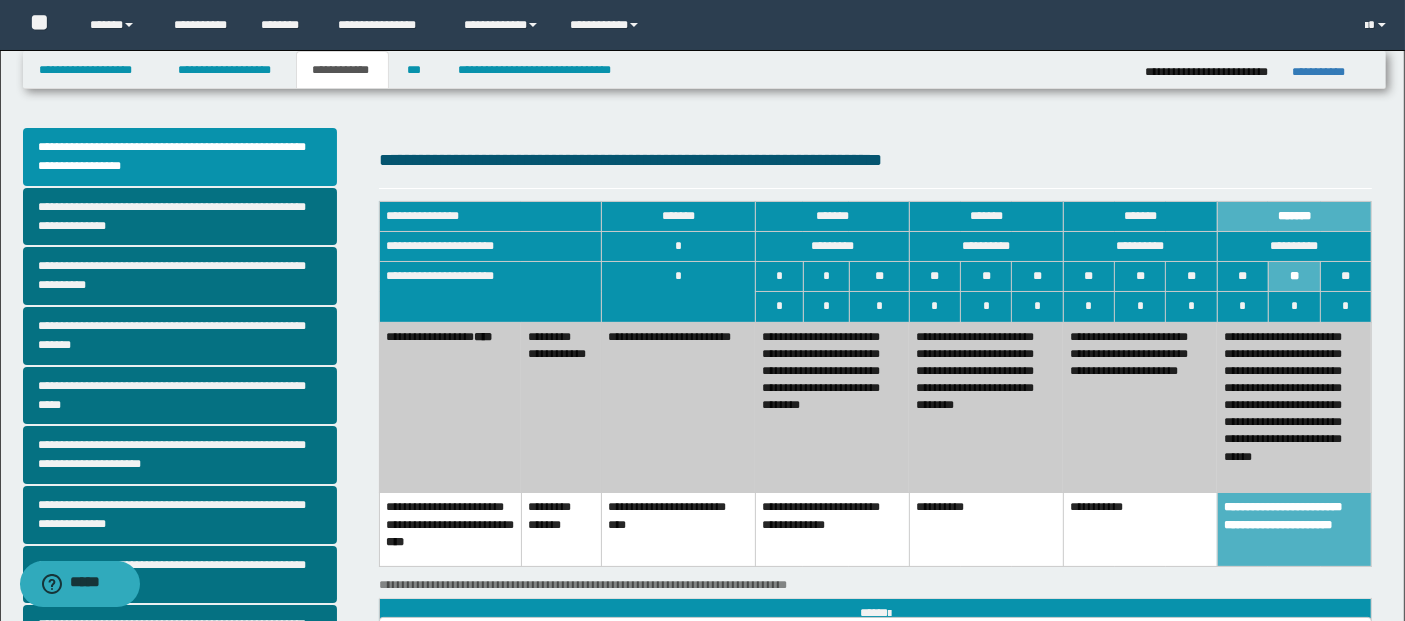 click on "**********" at bounding box center (986, 407) 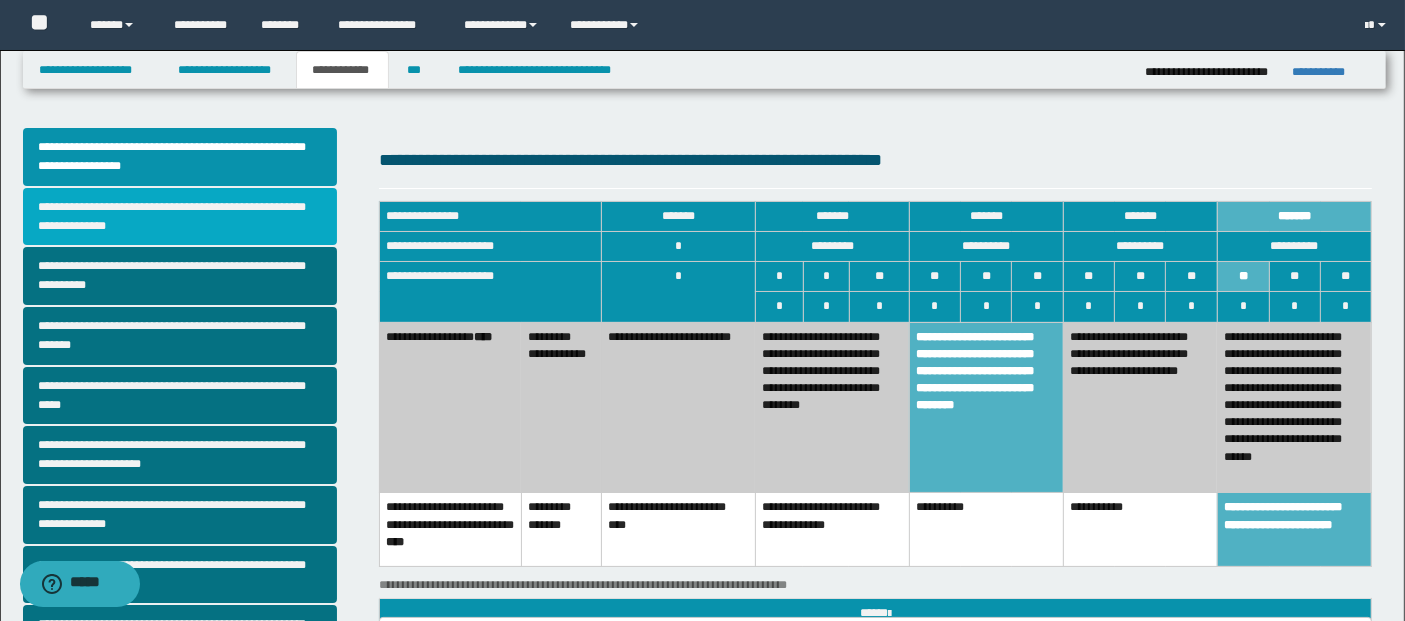 click on "**********" at bounding box center [180, 217] 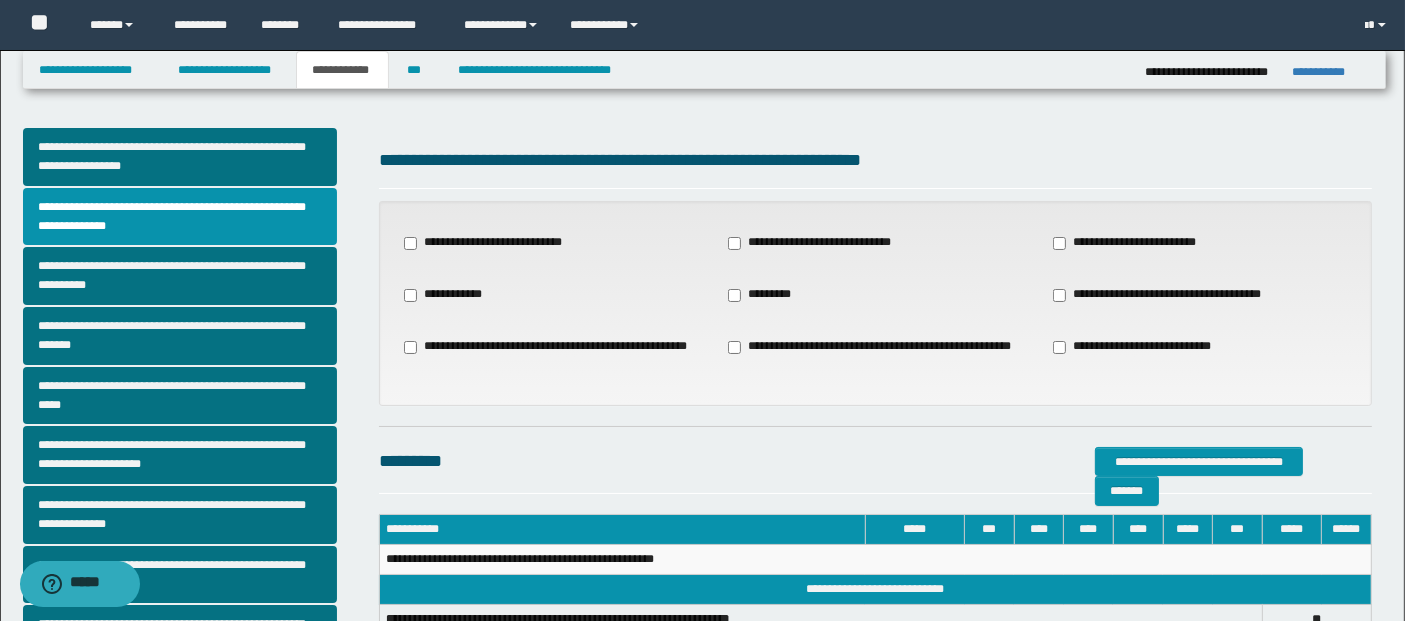 click on "**********" at bounding box center [1168, 295] 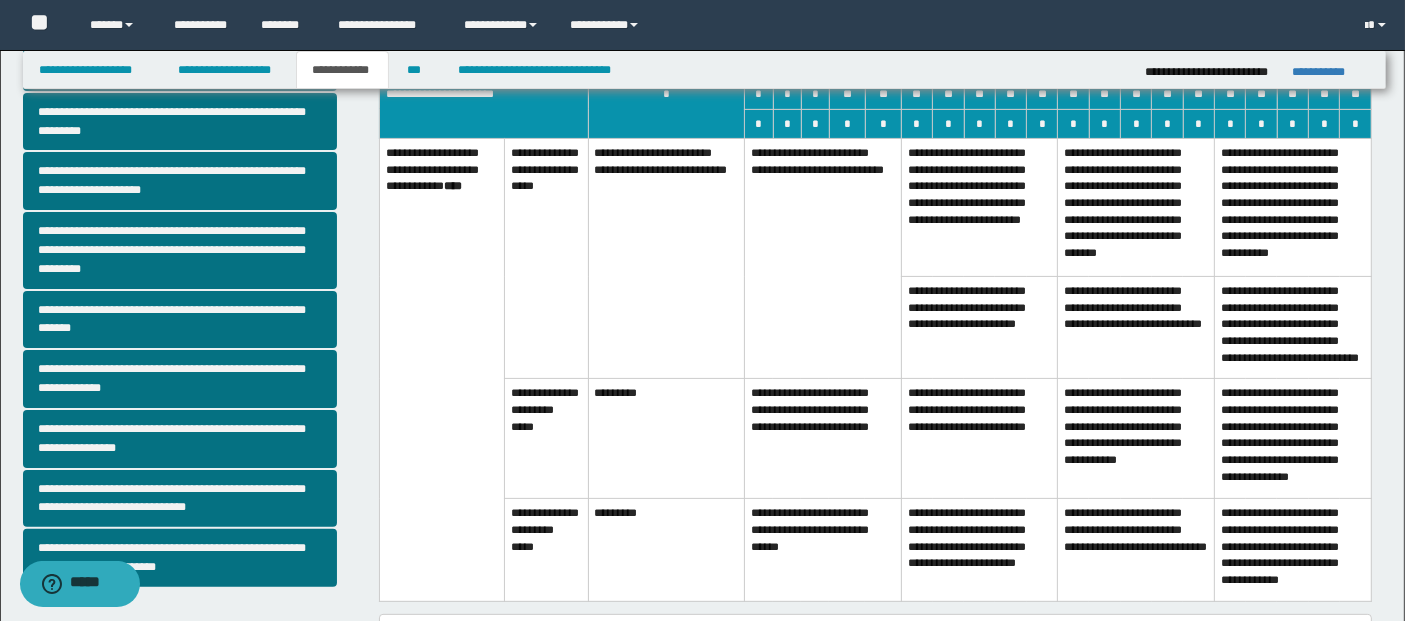 scroll, scrollTop: 555, scrollLeft: 0, axis: vertical 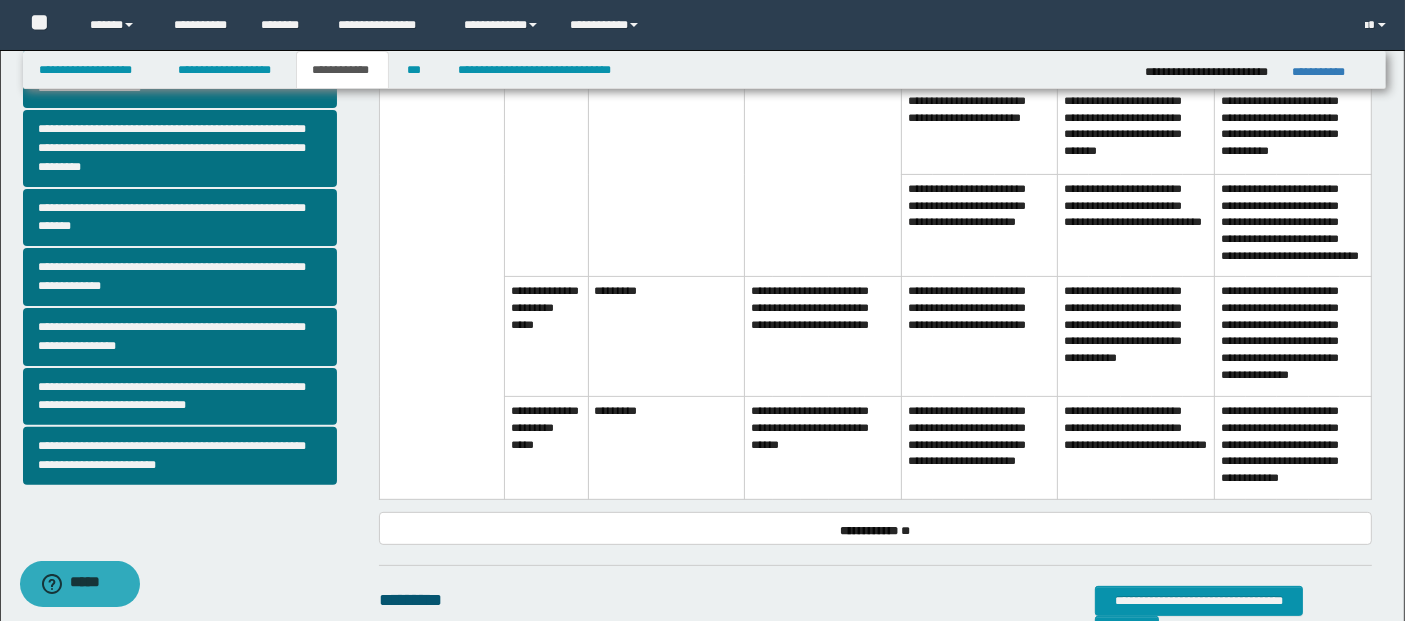 click on "**********" at bounding box center (979, 448) 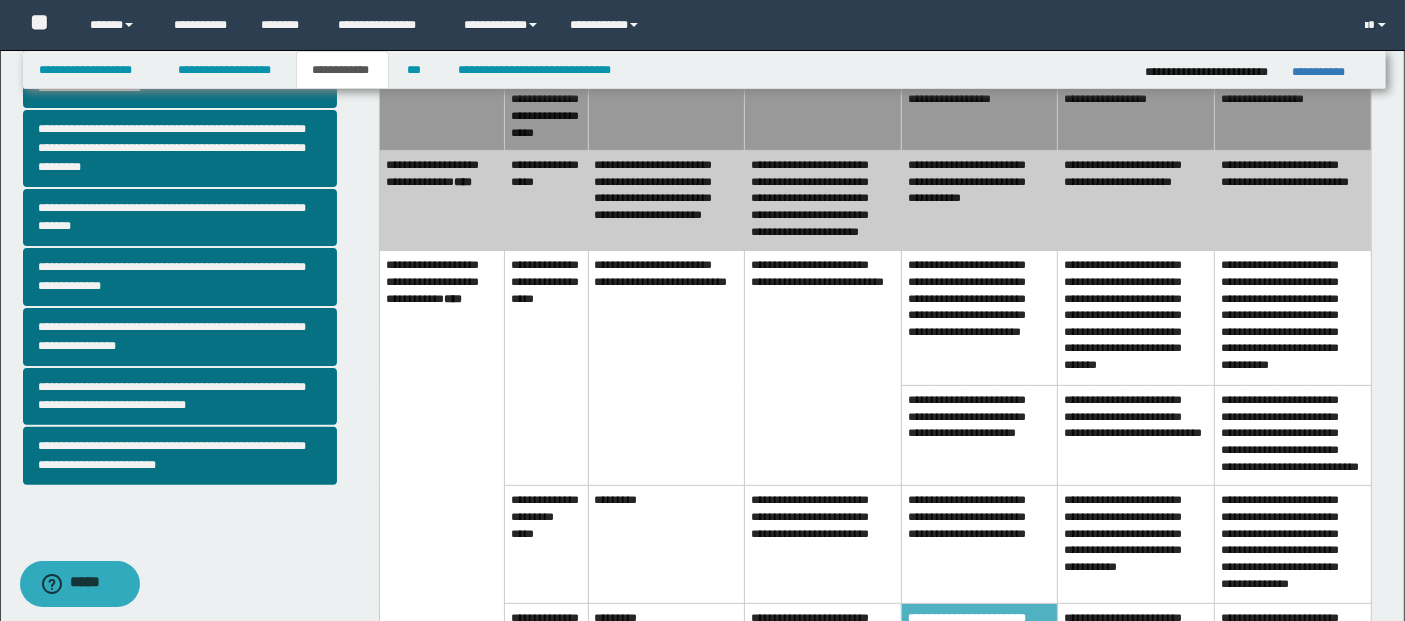 click on "**********" at bounding box center (979, 201) 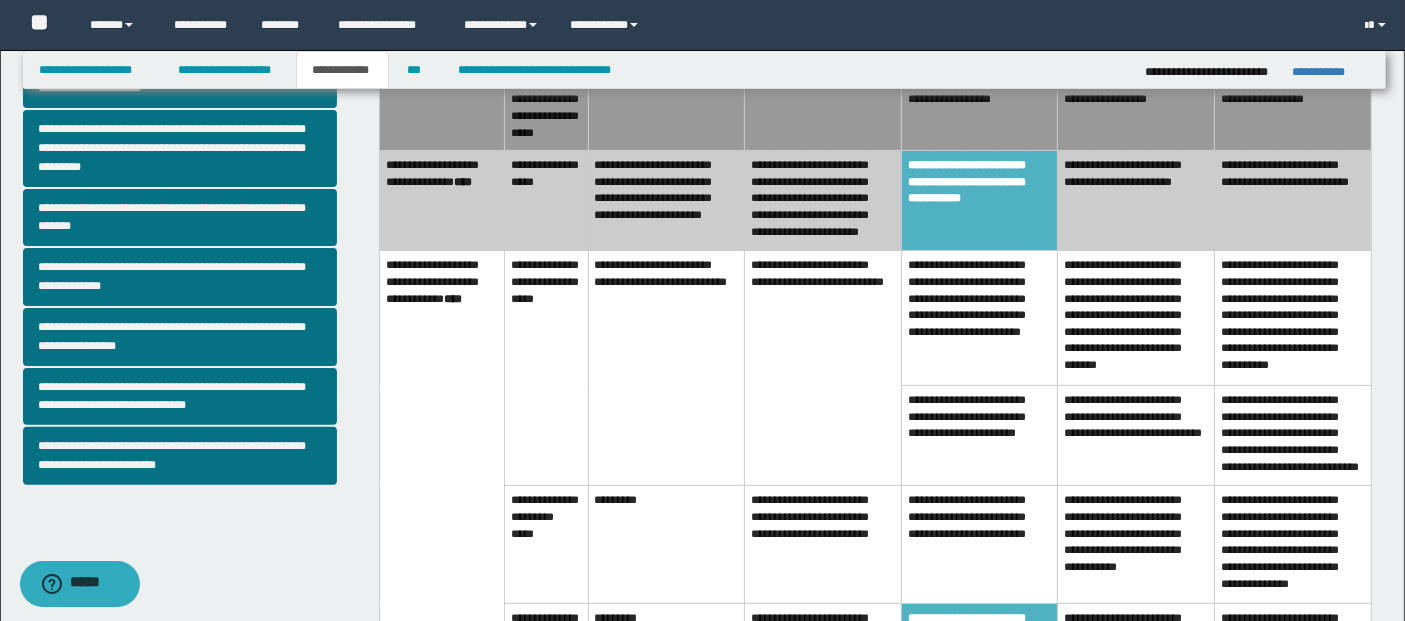 click at bounding box center [823, 118] 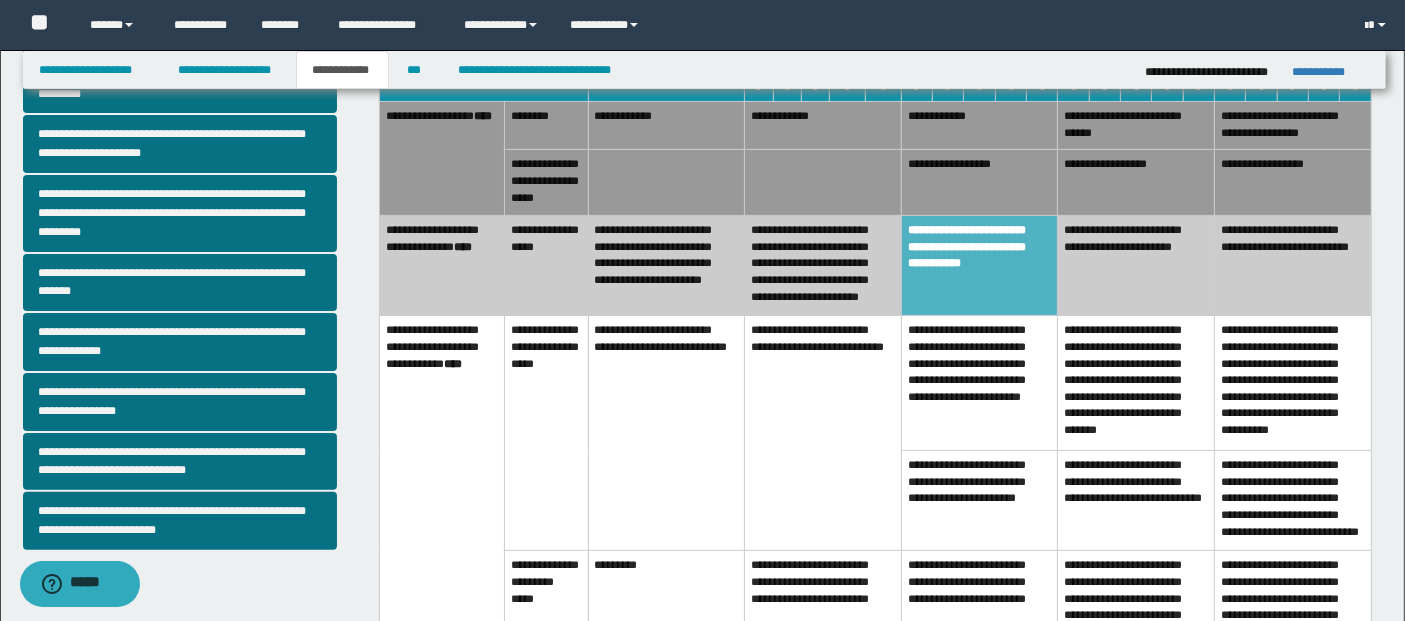 scroll, scrollTop: 444, scrollLeft: 0, axis: vertical 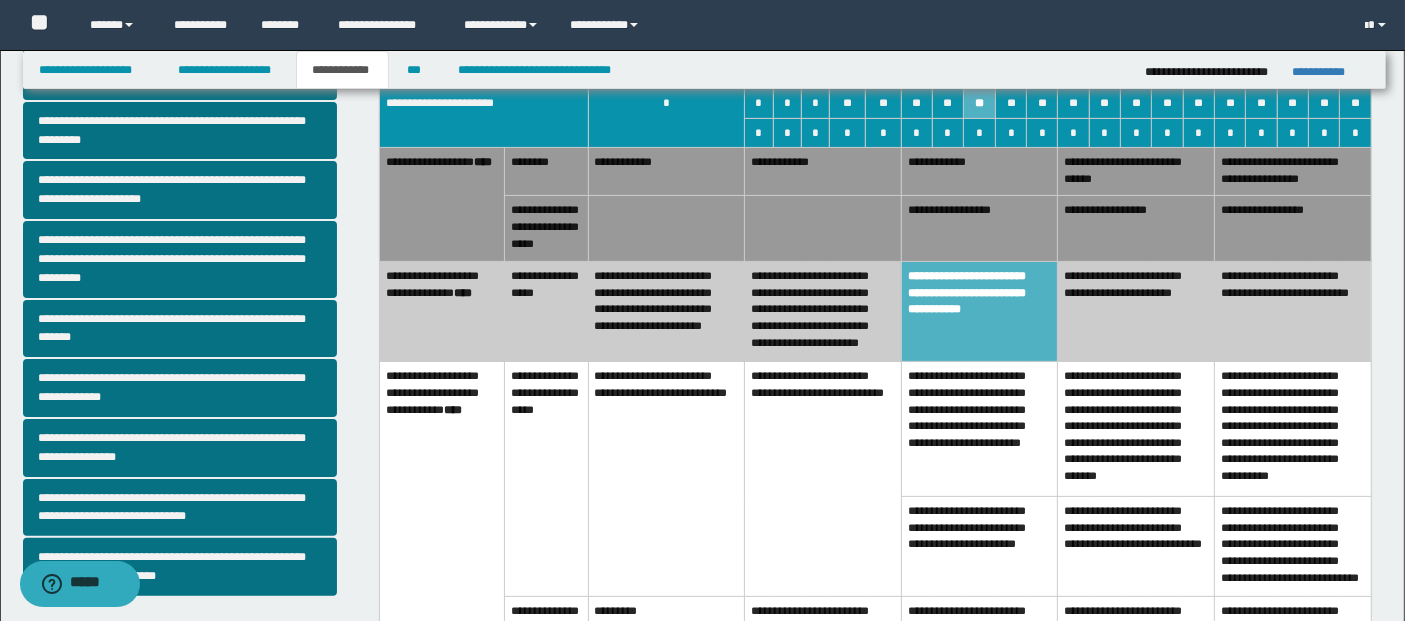 click on "**********" at bounding box center (823, 172) 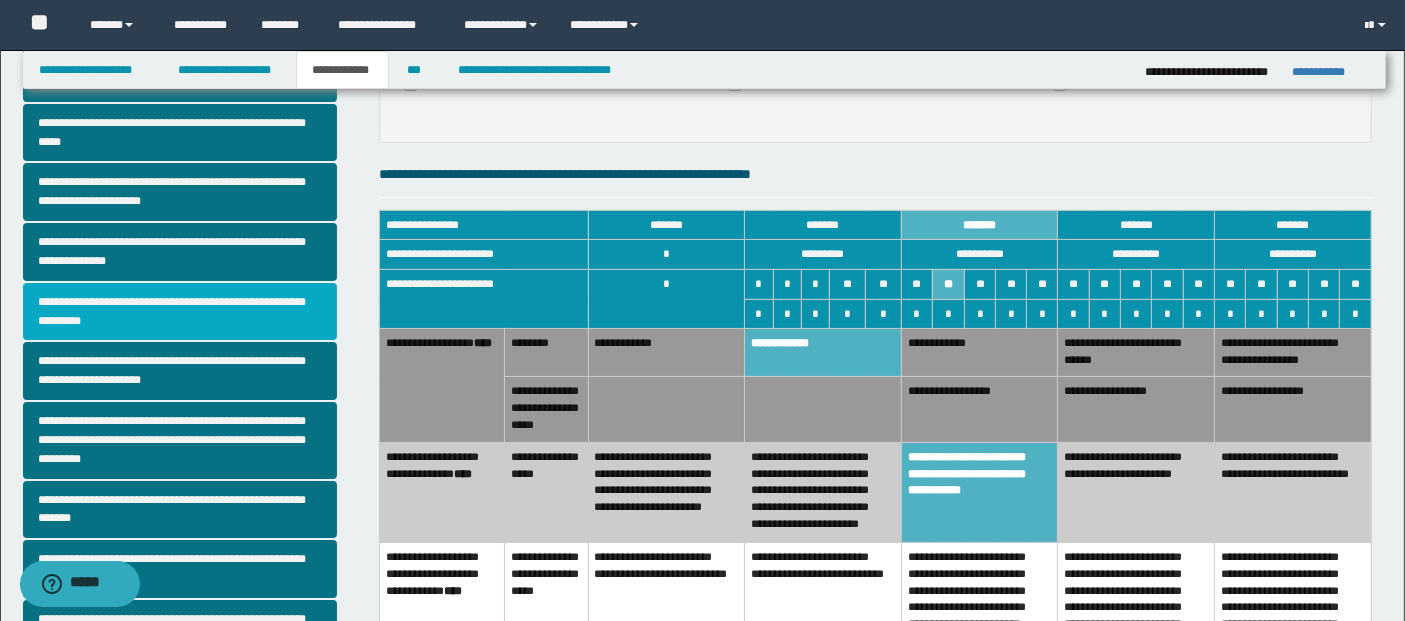 scroll, scrollTop: 111, scrollLeft: 0, axis: vertical 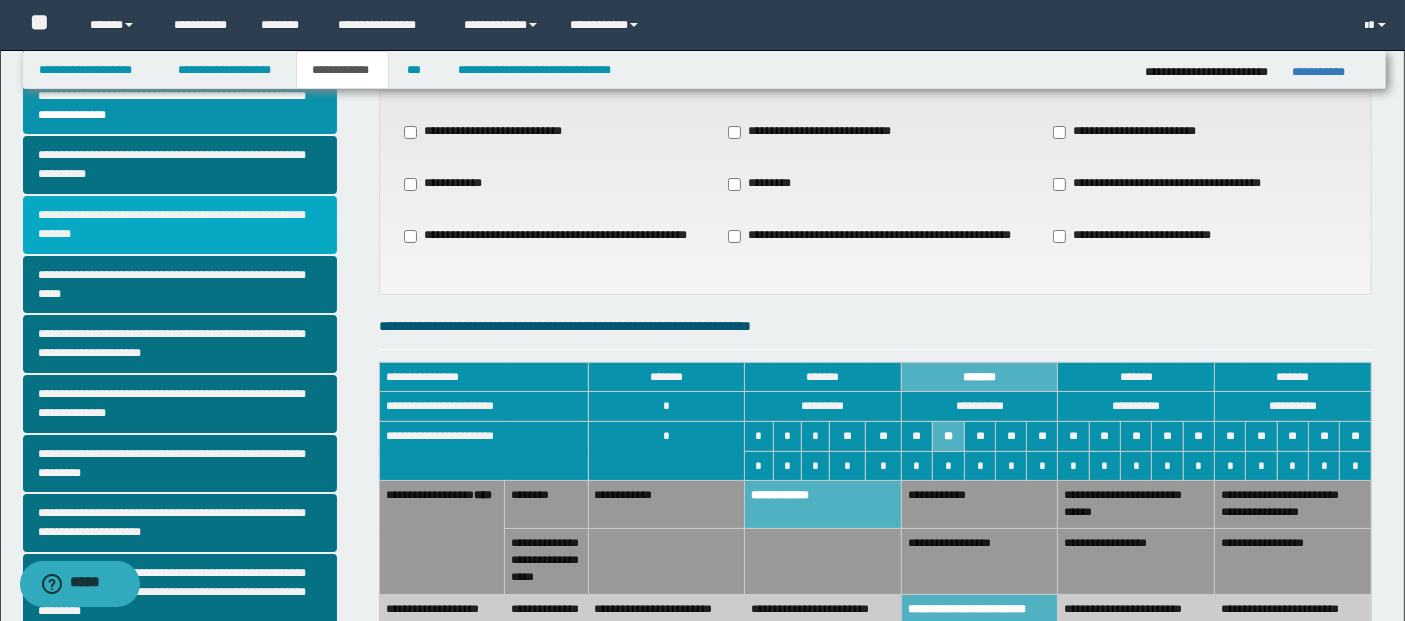 click on "**********" at bounding box center [180, 225] 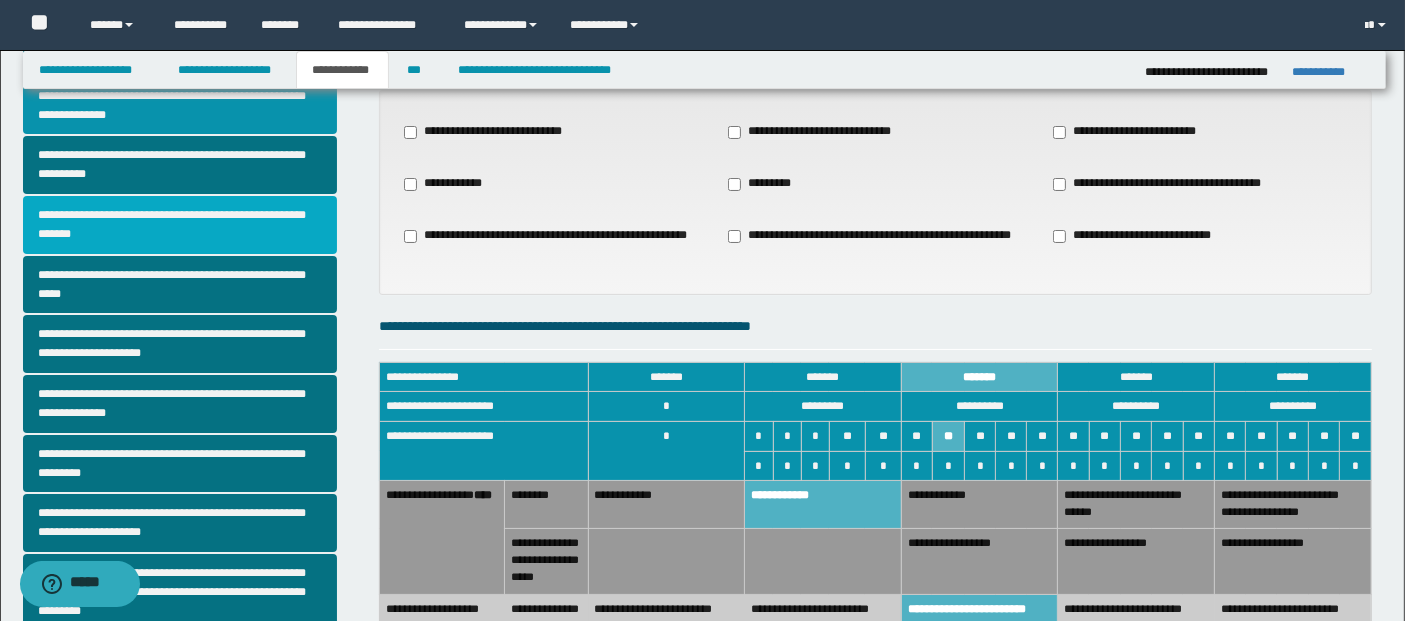 scroll, scrollTop: 0, scrollLeft: 0, axis: both 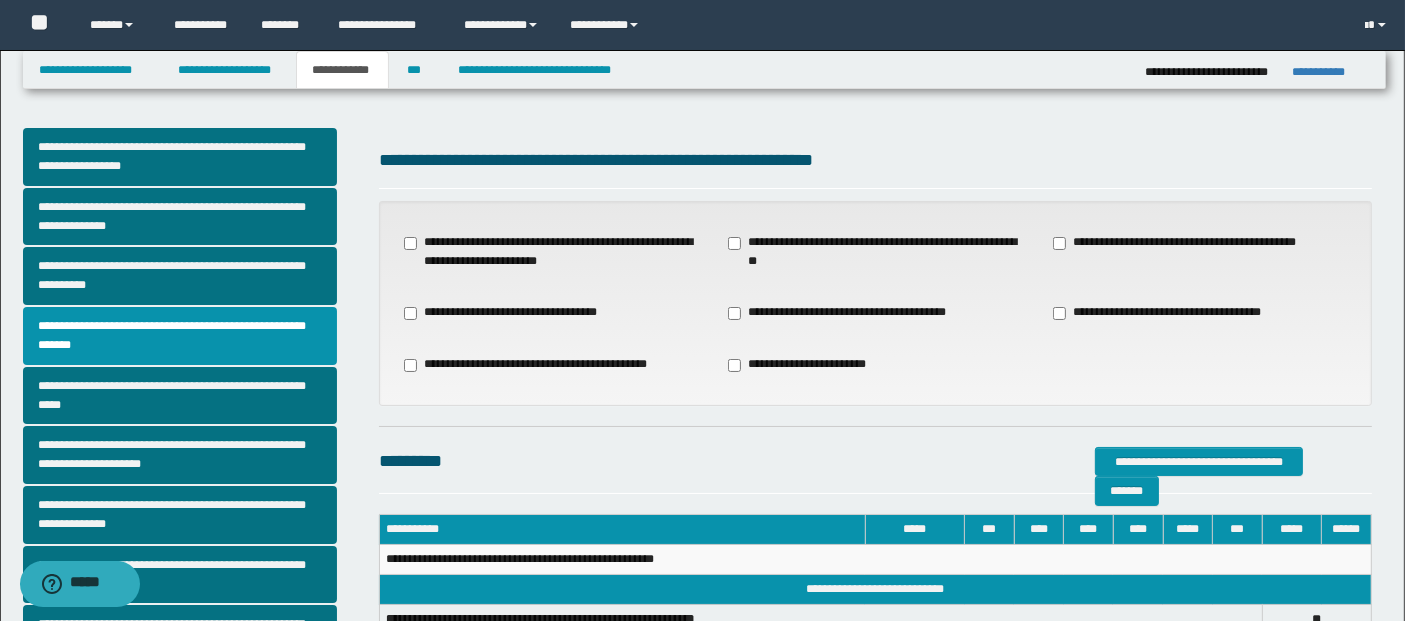 click on "**********" at bounding box center [1183, 243] 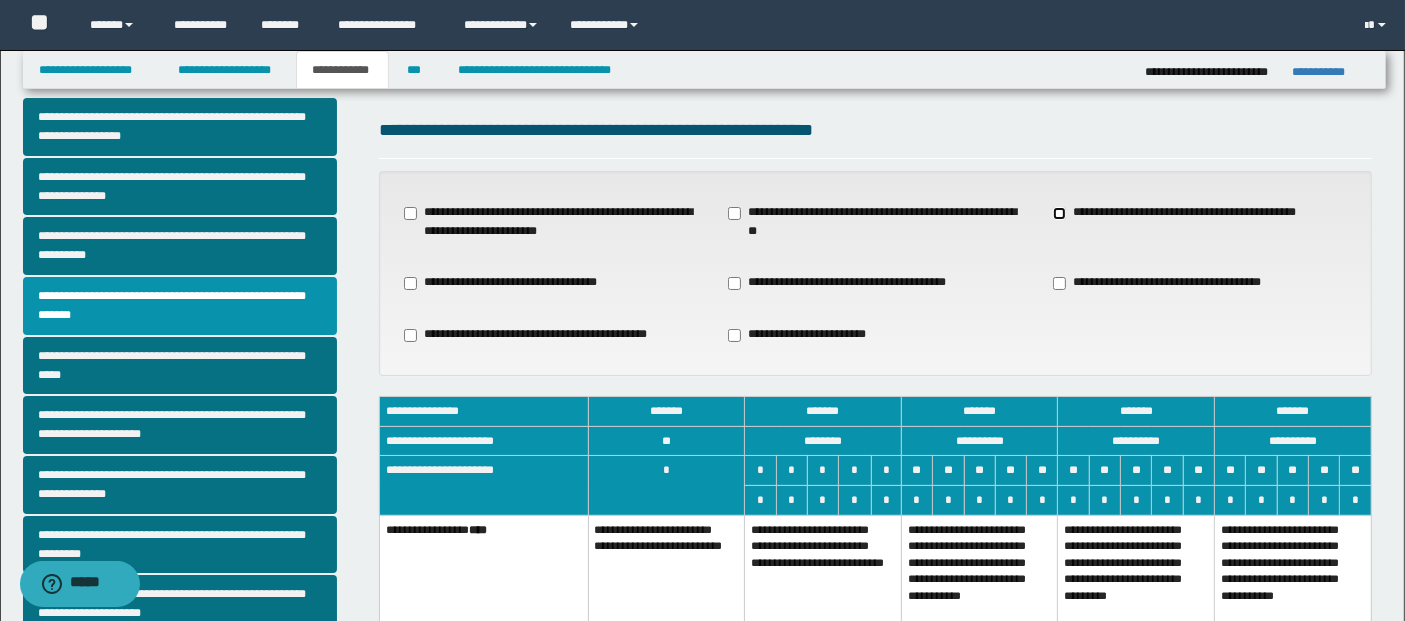 scroll, scrollTop: 222, scrollLeft: 0, axis: vertical 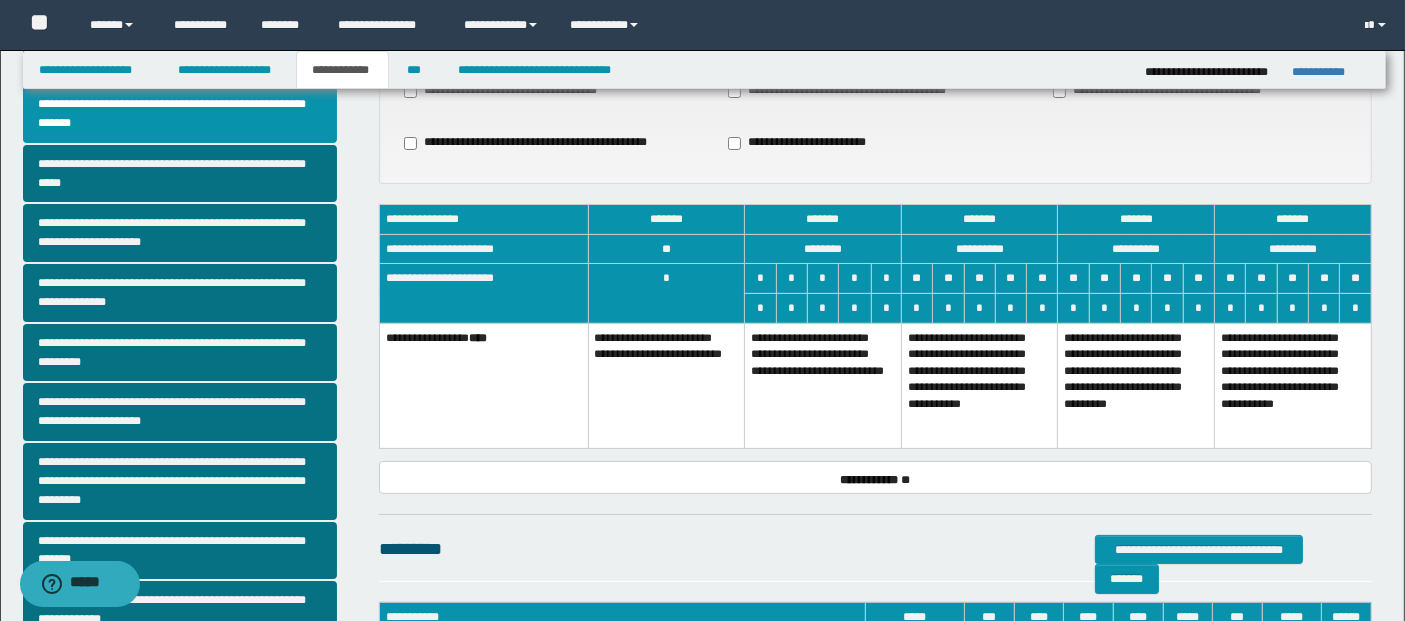 click on "**********" at bounding box center (979, 385) 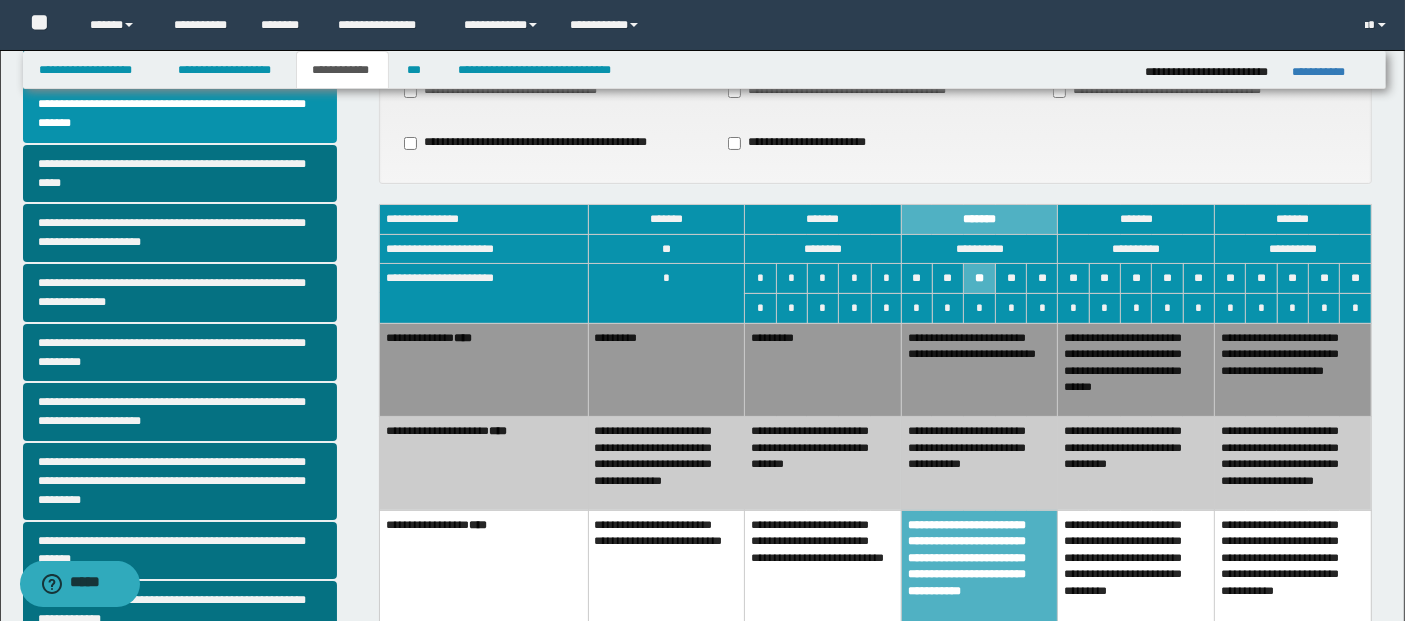 click on "**********" at bounding box center [979, 464] 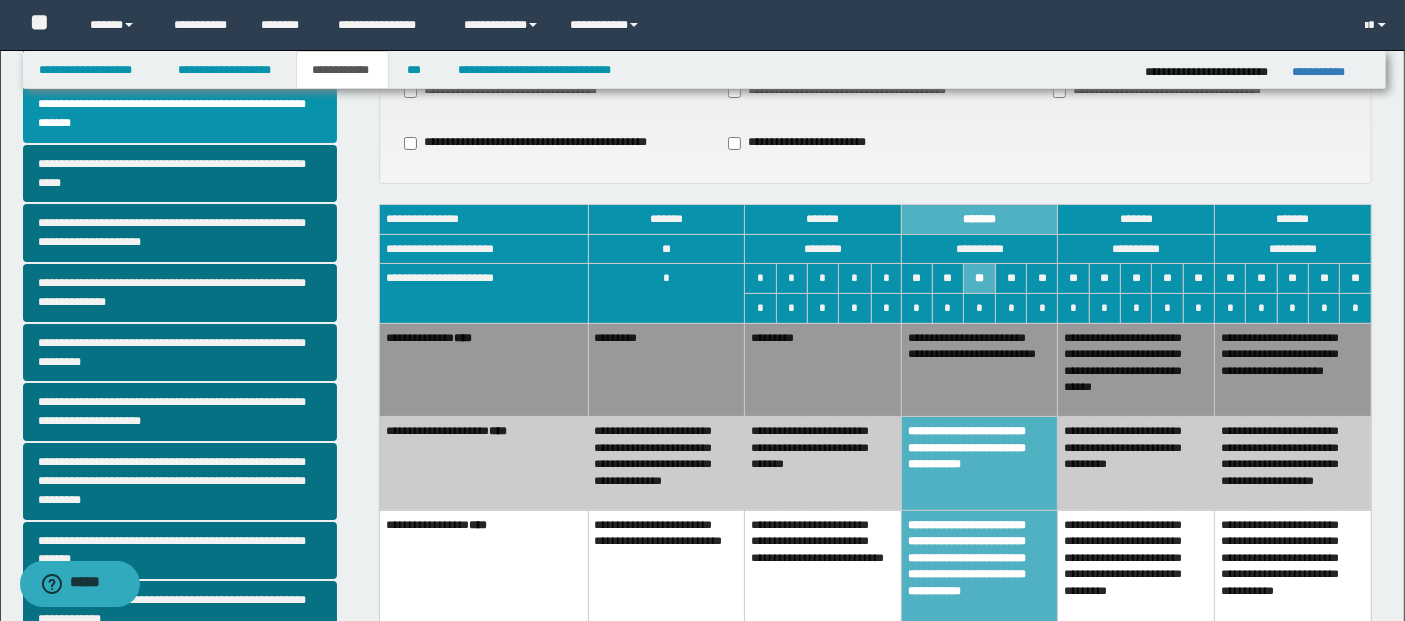 click on "*********" at bounding box center (823, 370) 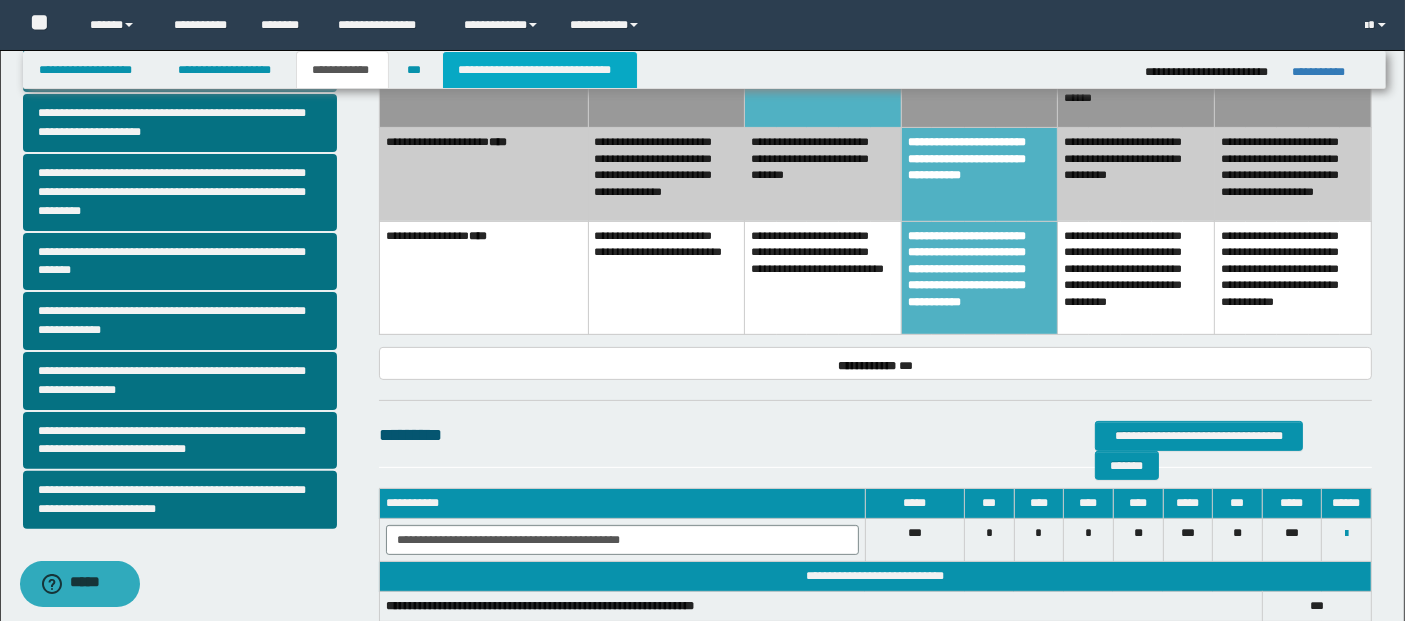 scroll, scrollTop: 555, scrollLeft: 0, axis: vertical 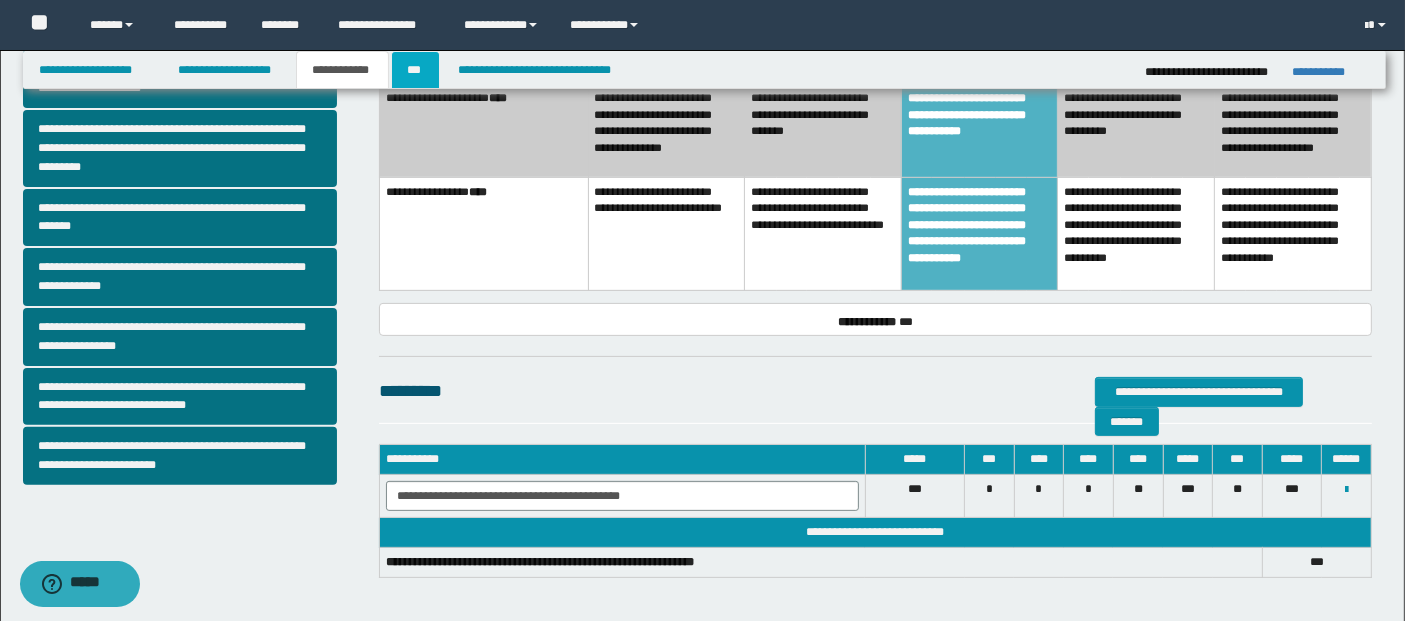click on "***" at bounding box center [415, 70] 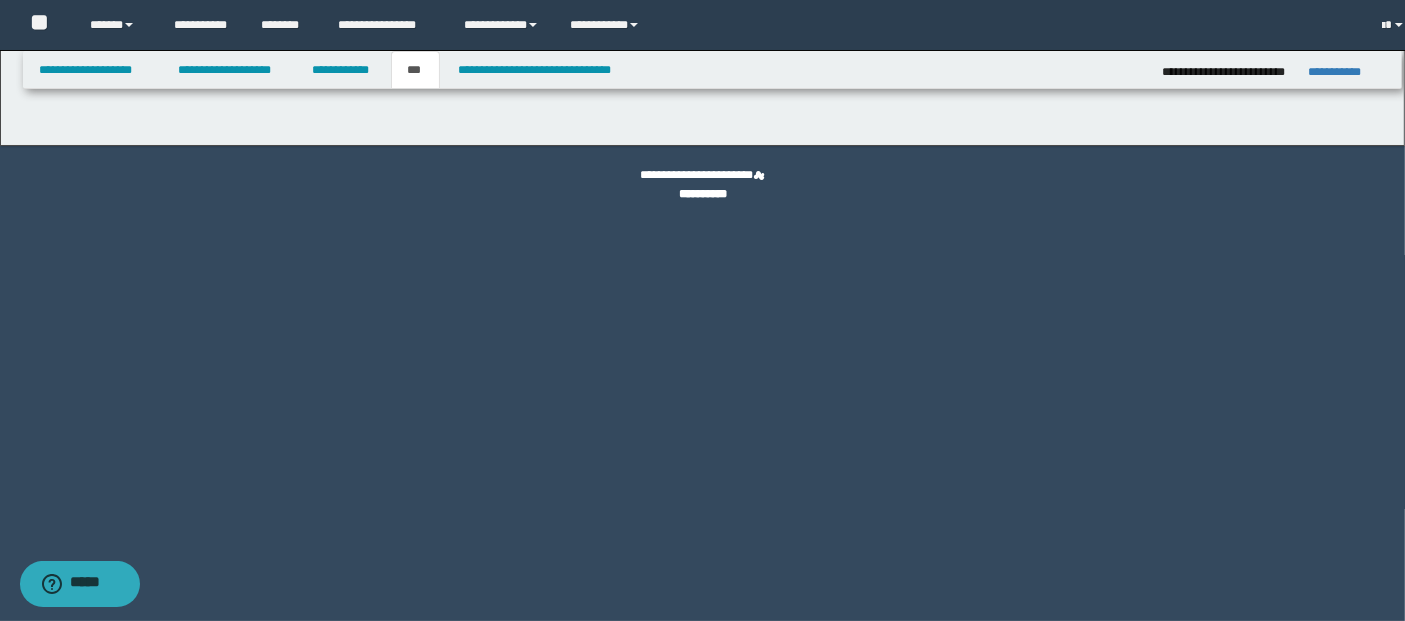 scroll, scrollTop: 0, scrollLeft: 0, axis: both 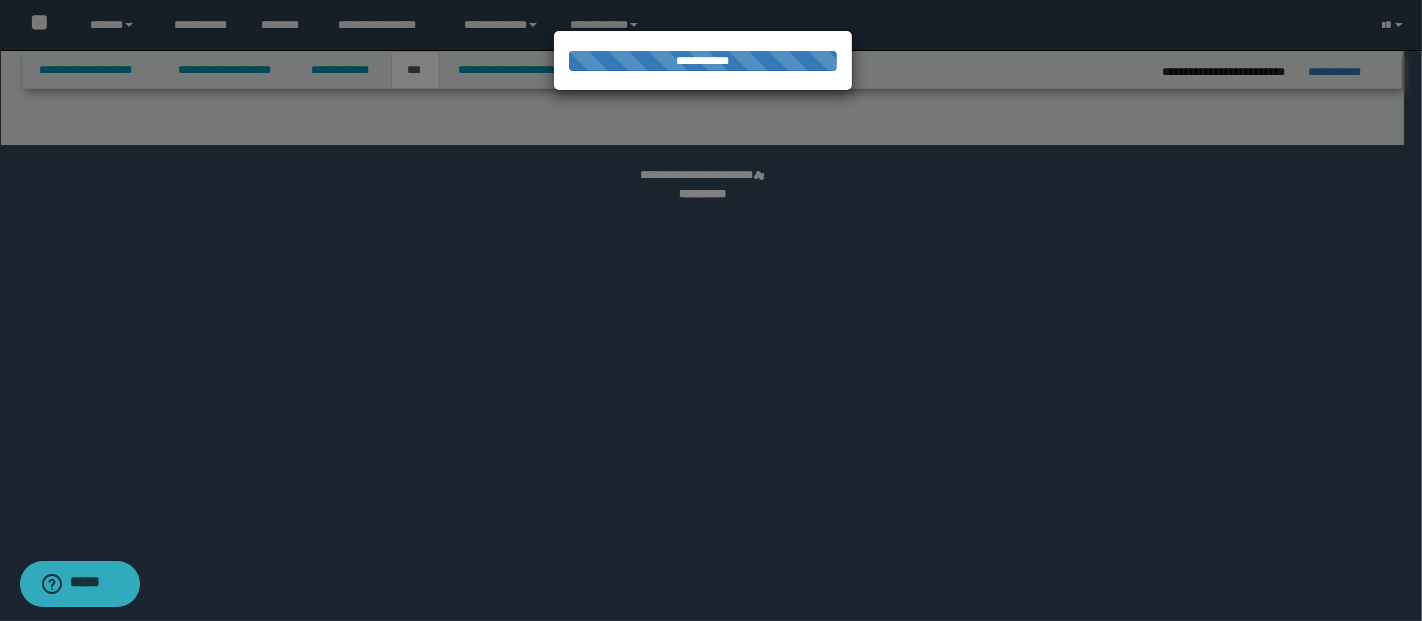 select on "*" 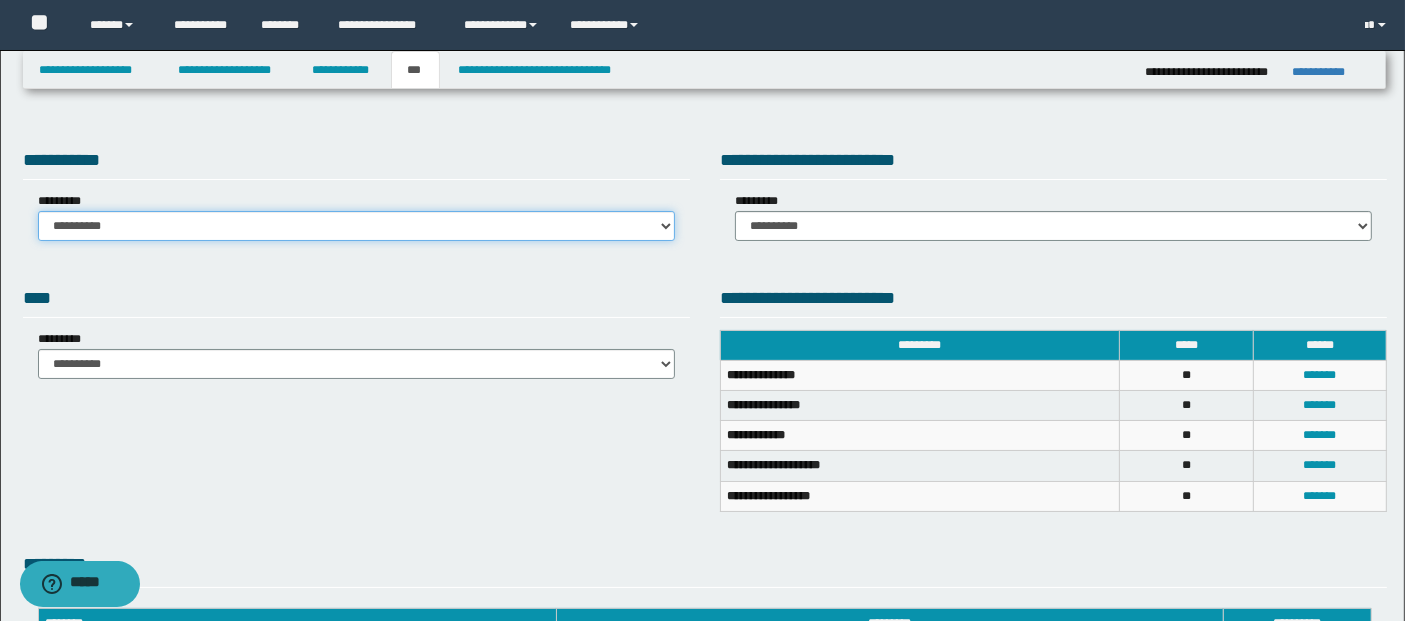 click on "**********" at bounding box center [356, 226] 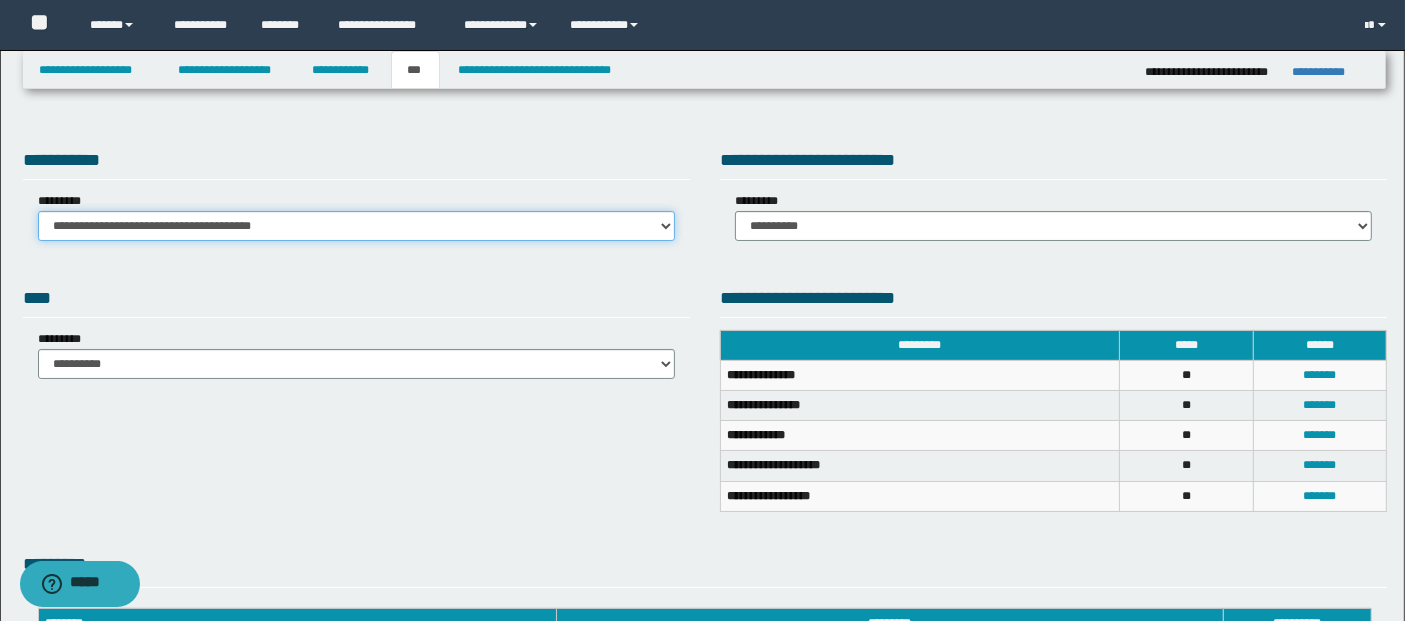 click on "**********" at bounding box center (356, 226) 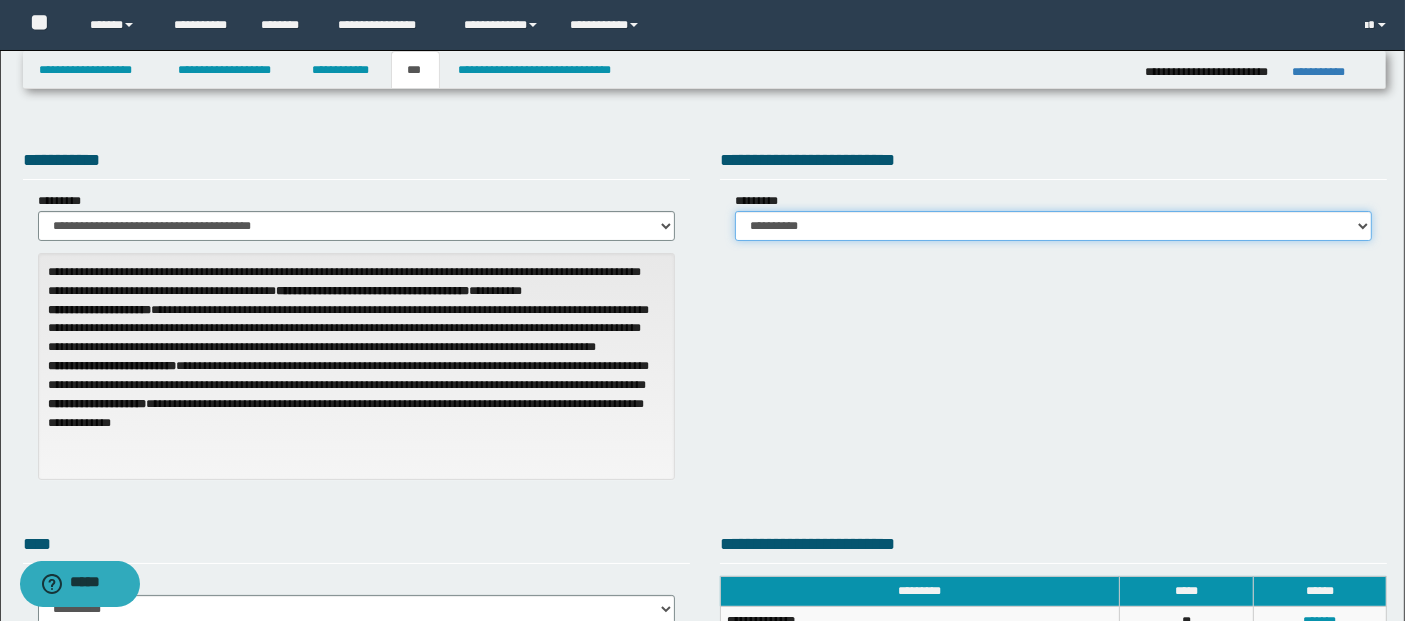click on "**********" at bounding box center (1053, 226) 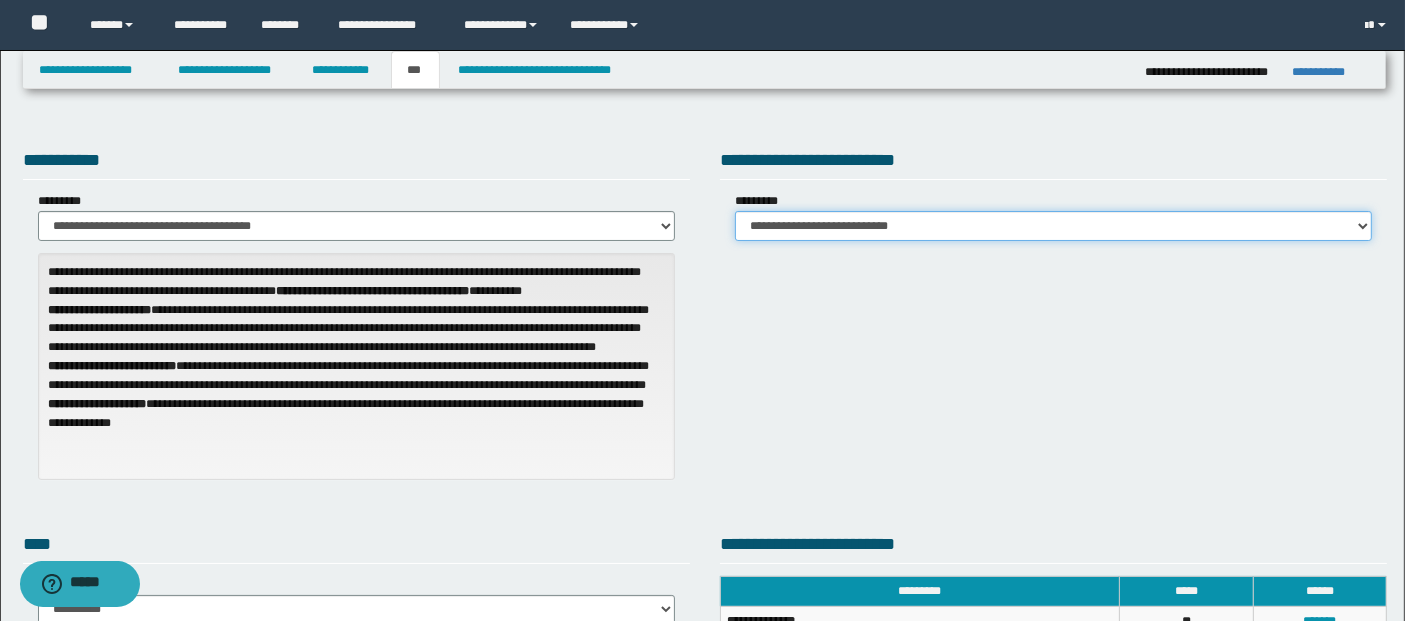 click on "**********" at bounding box center [1053, 226] 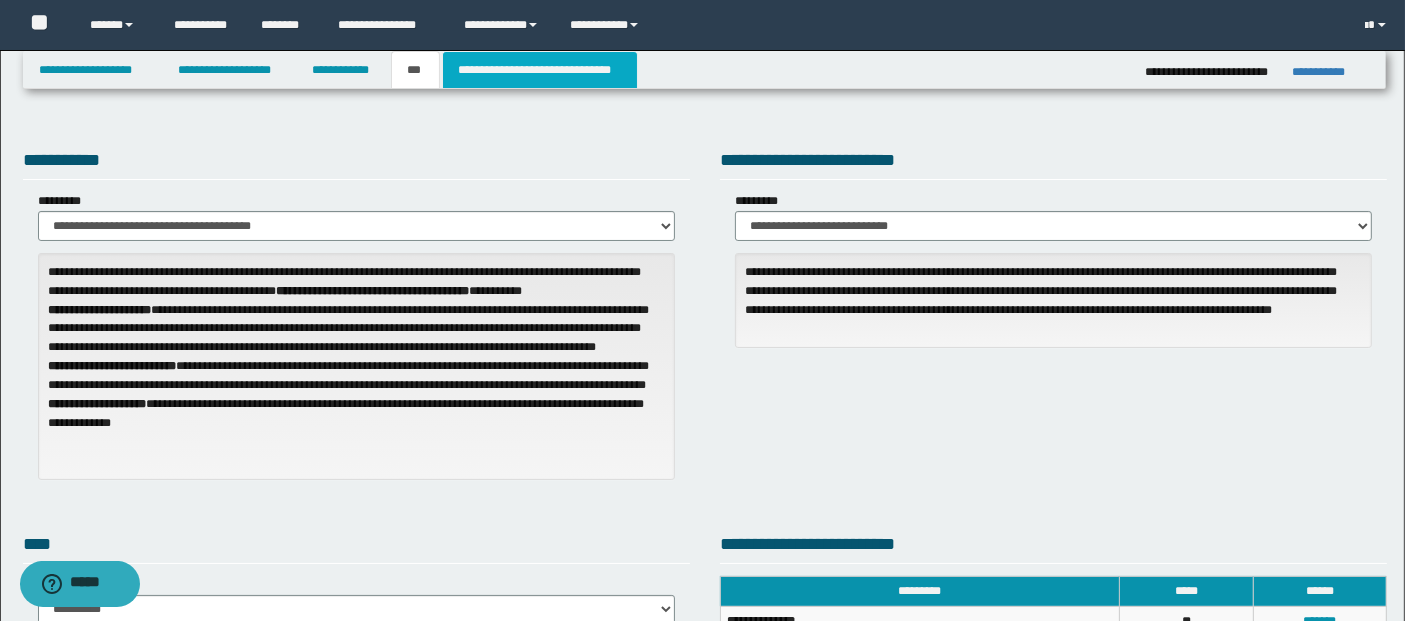 click on "**********" at bounding box center [540, 70] 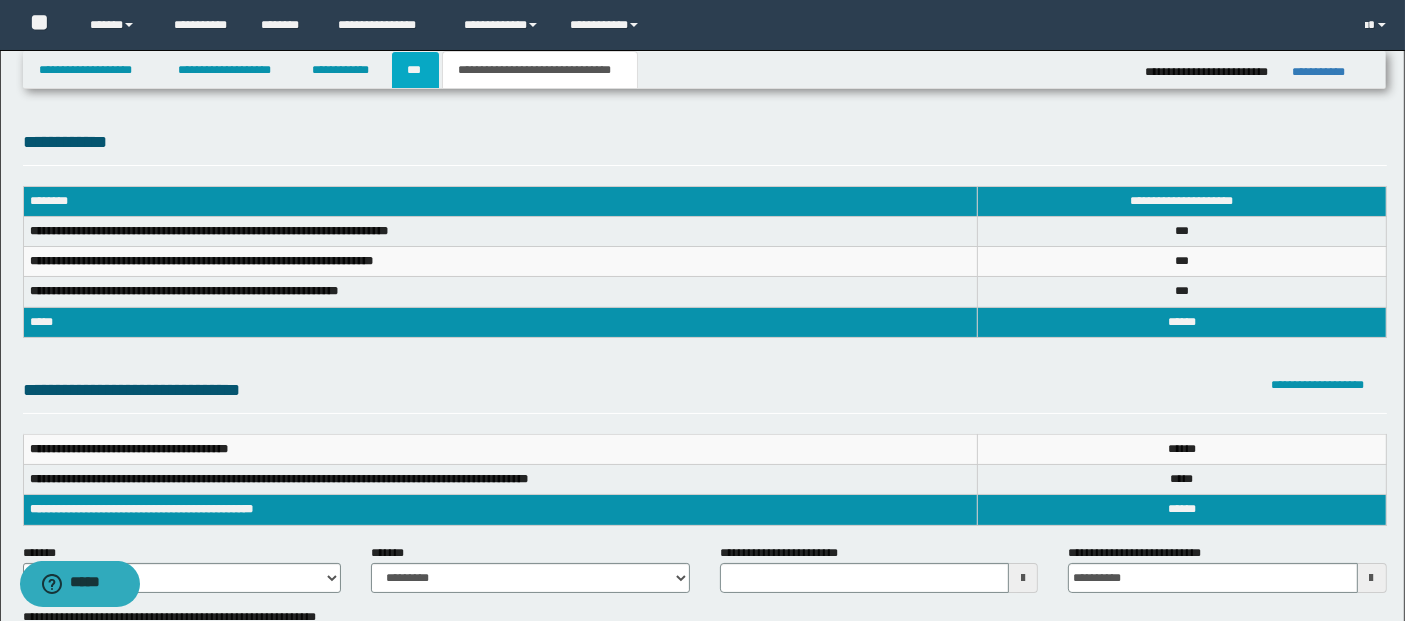 click on "***" at bounding box center [415, 70] 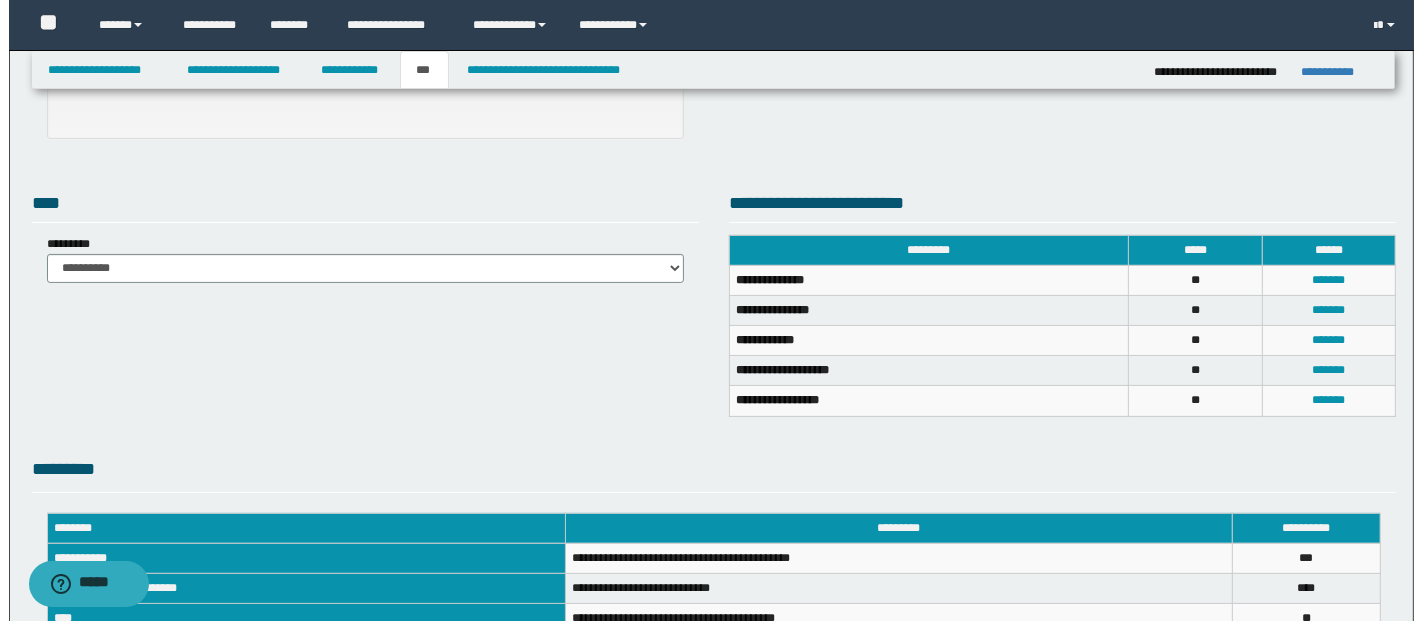 scroll, scrollTop: 333, scrollLeft: 0, axis: vertical 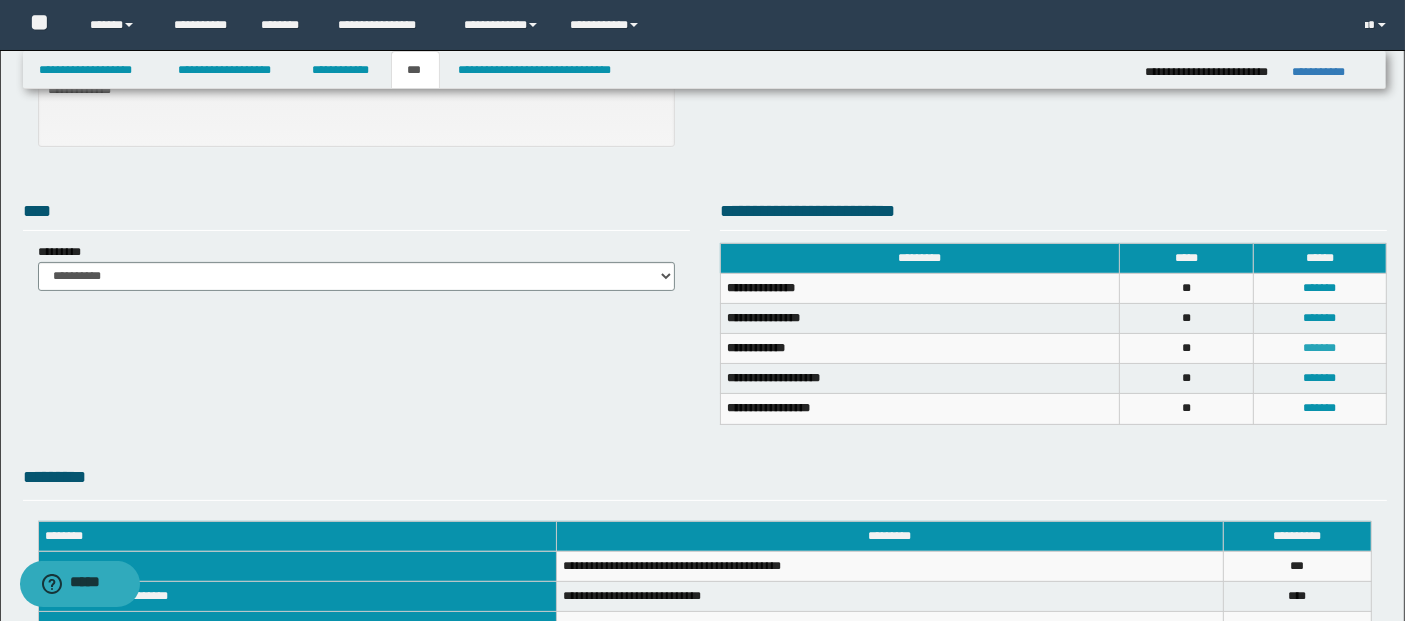 click on "*******" at bounding box center [1319, 348] 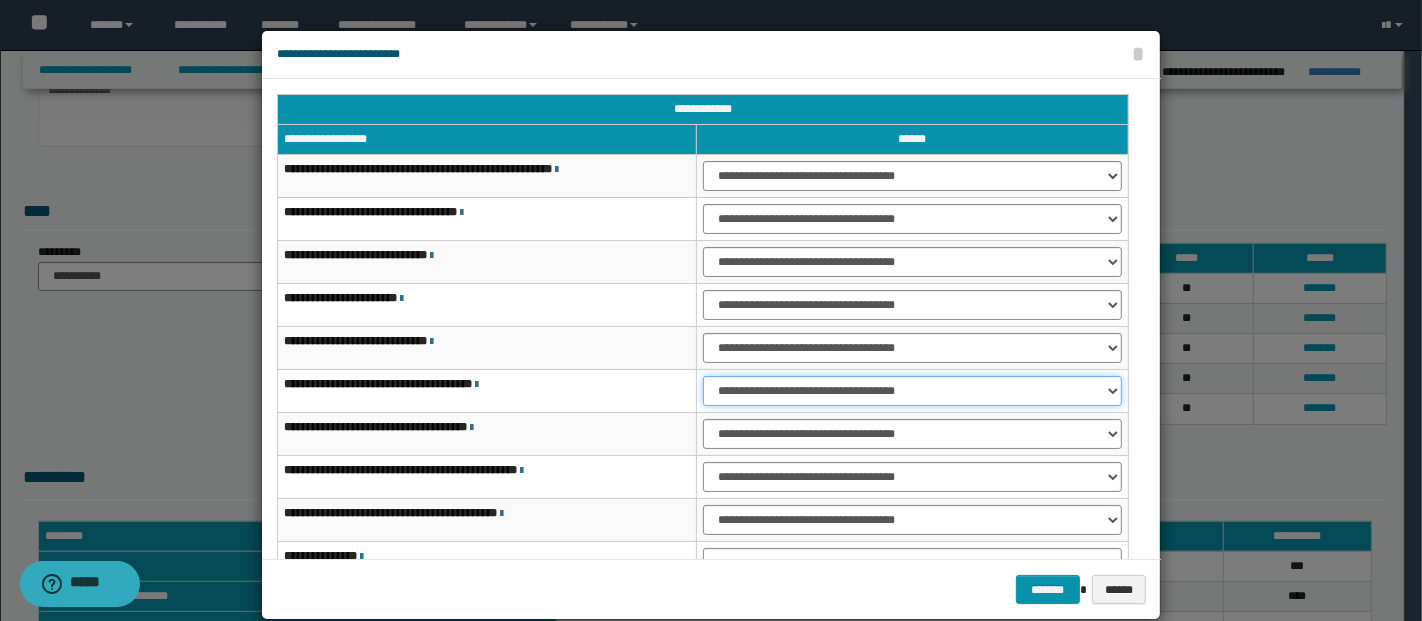 click on "**********" at bounding box center [912, 391] 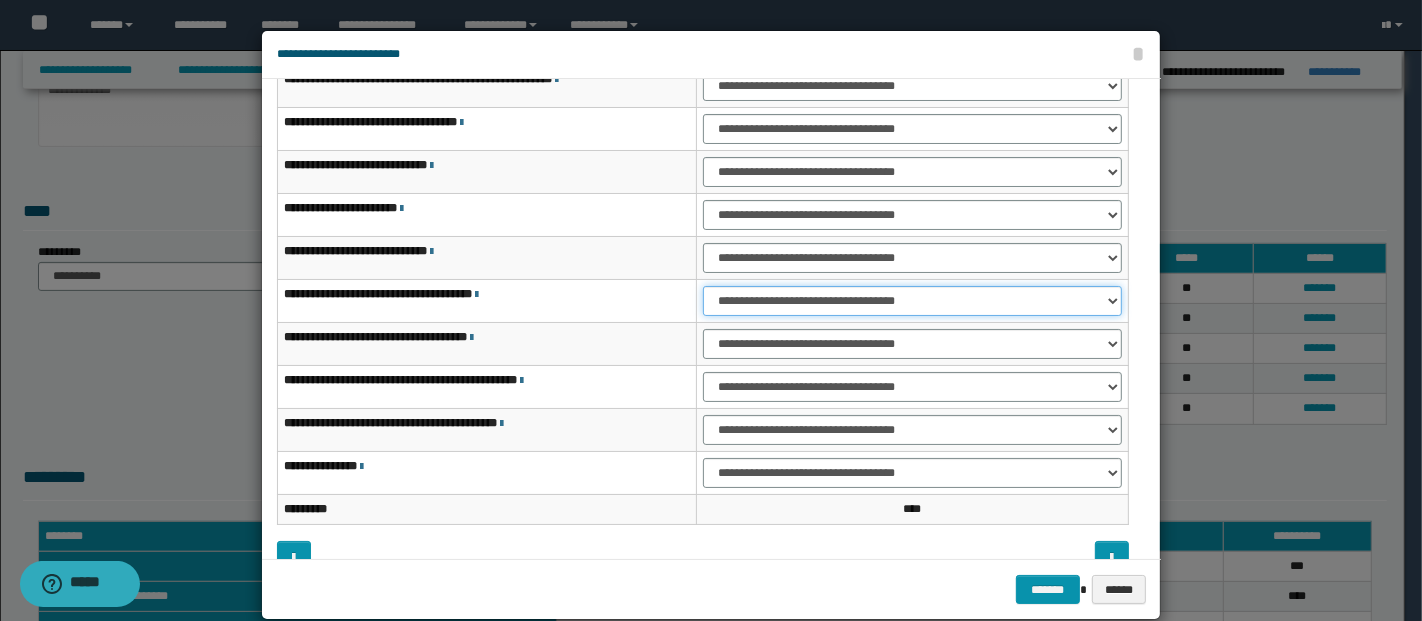 scroll, scrollTop: 111, scrollLeft: 0, axis: vertical 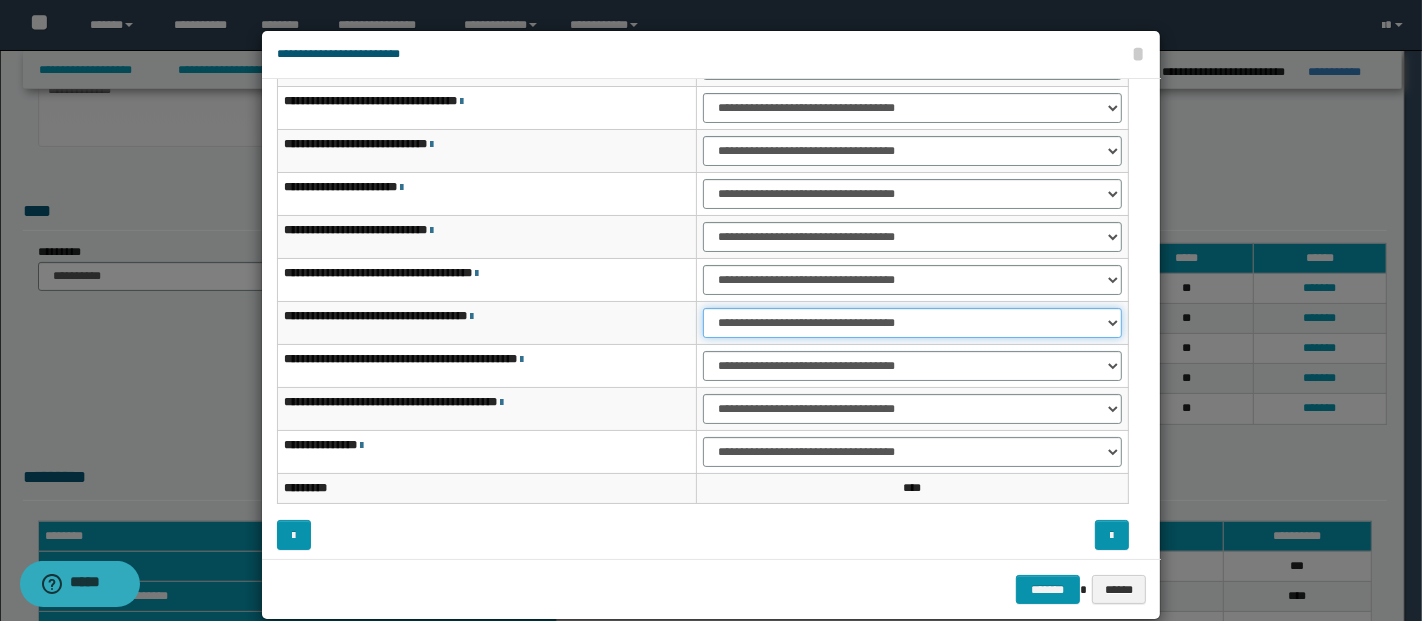 click on "**********" at bounding box center (912, 323) 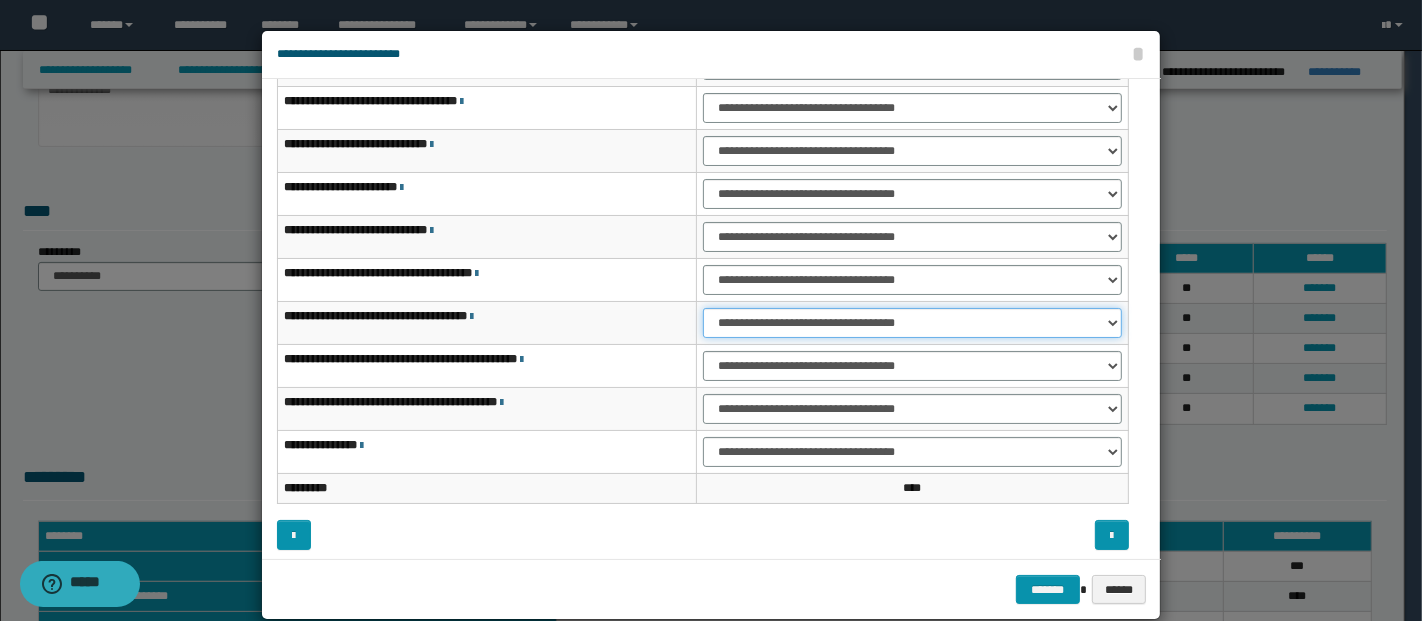 select on "***" 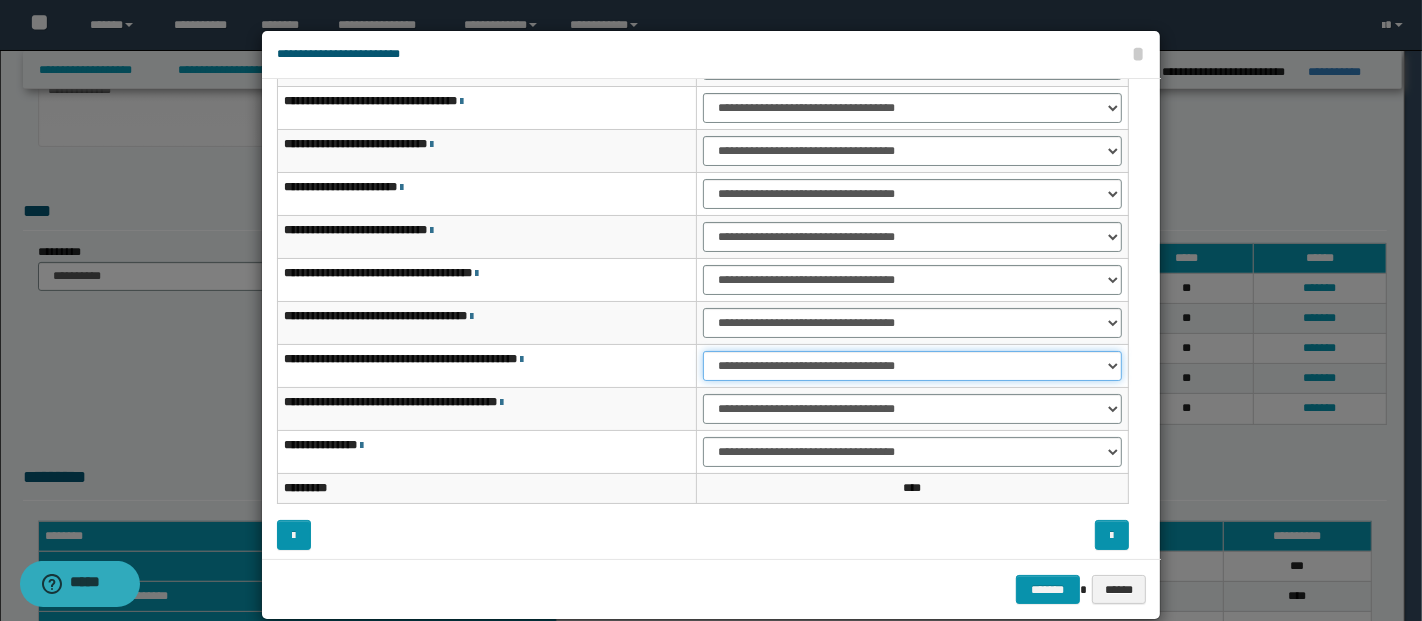 drag, startPoint x: 794, startPoint y: 356, endPoint x: 797, endPoint y: 372, distance: 16.27882 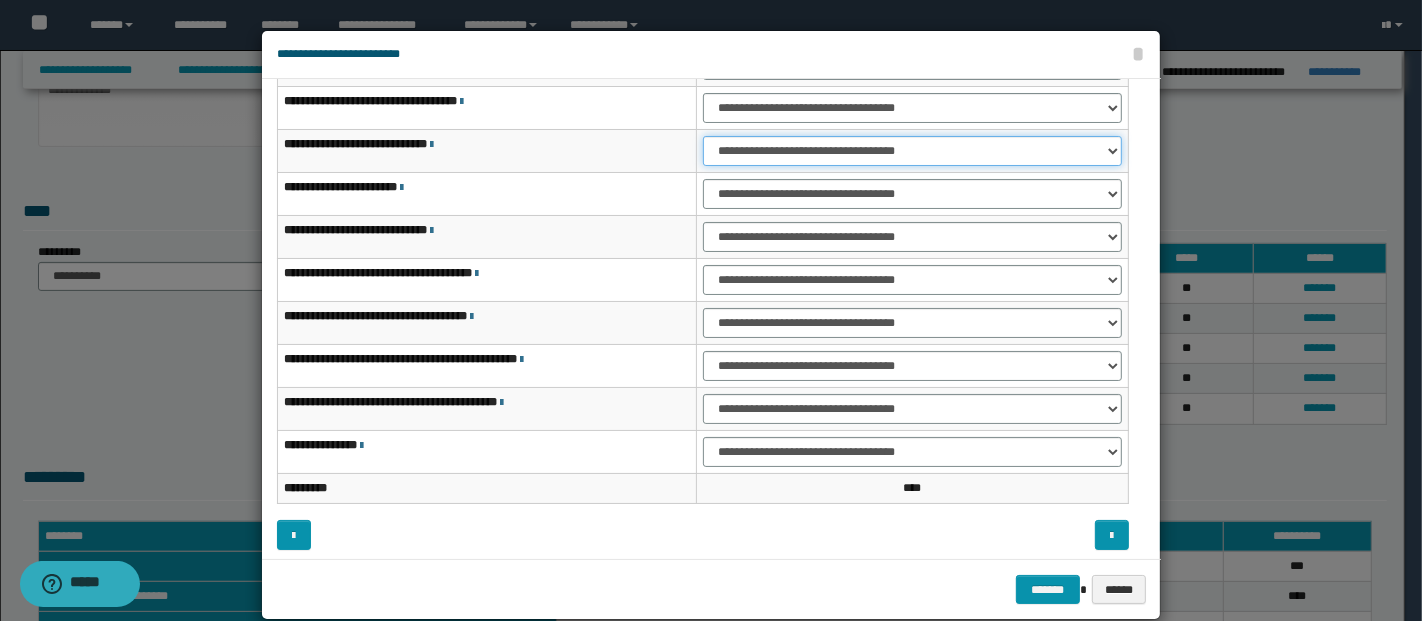 click on "**********" at bounding box center [912, 151] 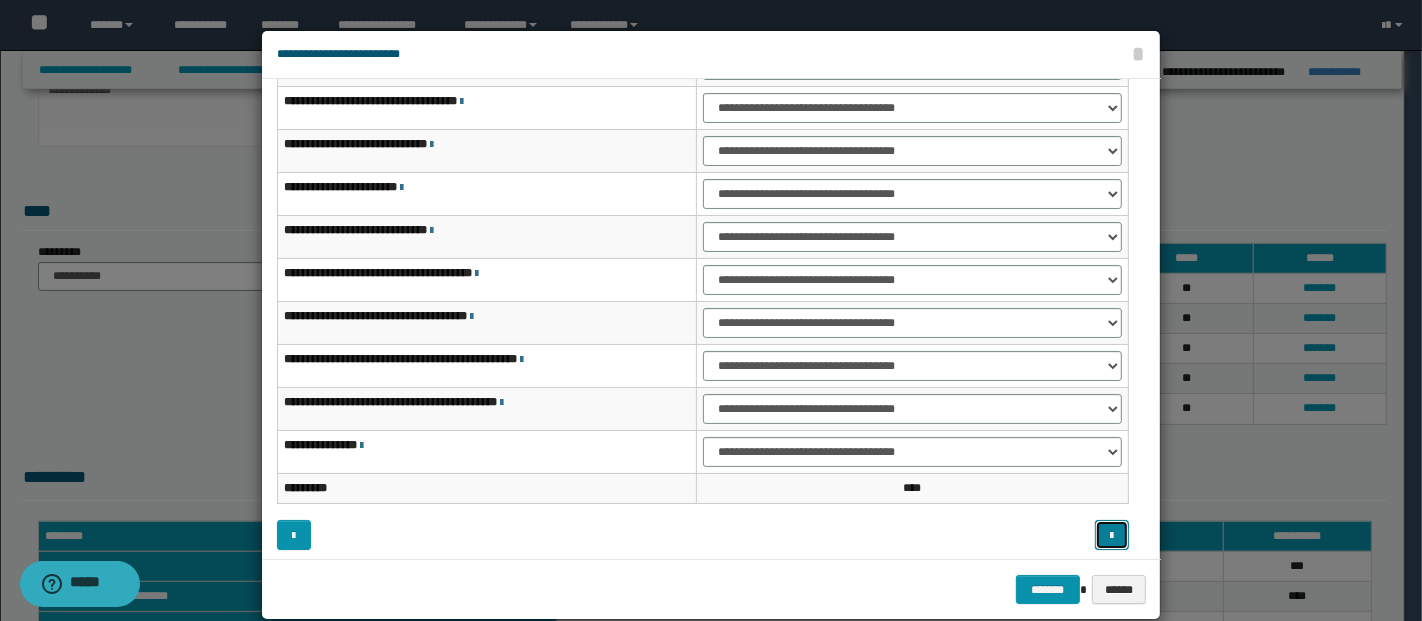 drag, startPoint x: 1111, startPoint y: 532, endPoint x: 978, endPoint y: 451, distance: 155.72412 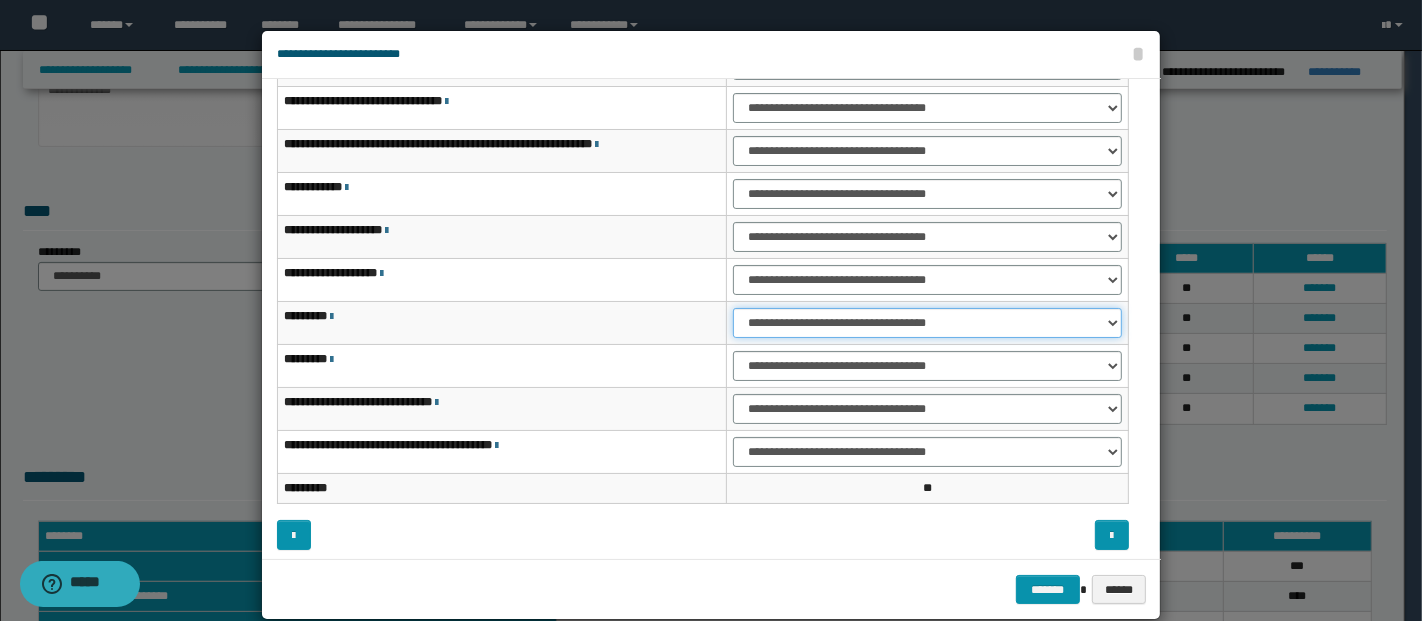 click on "**********" at bounding box center [927, 323] 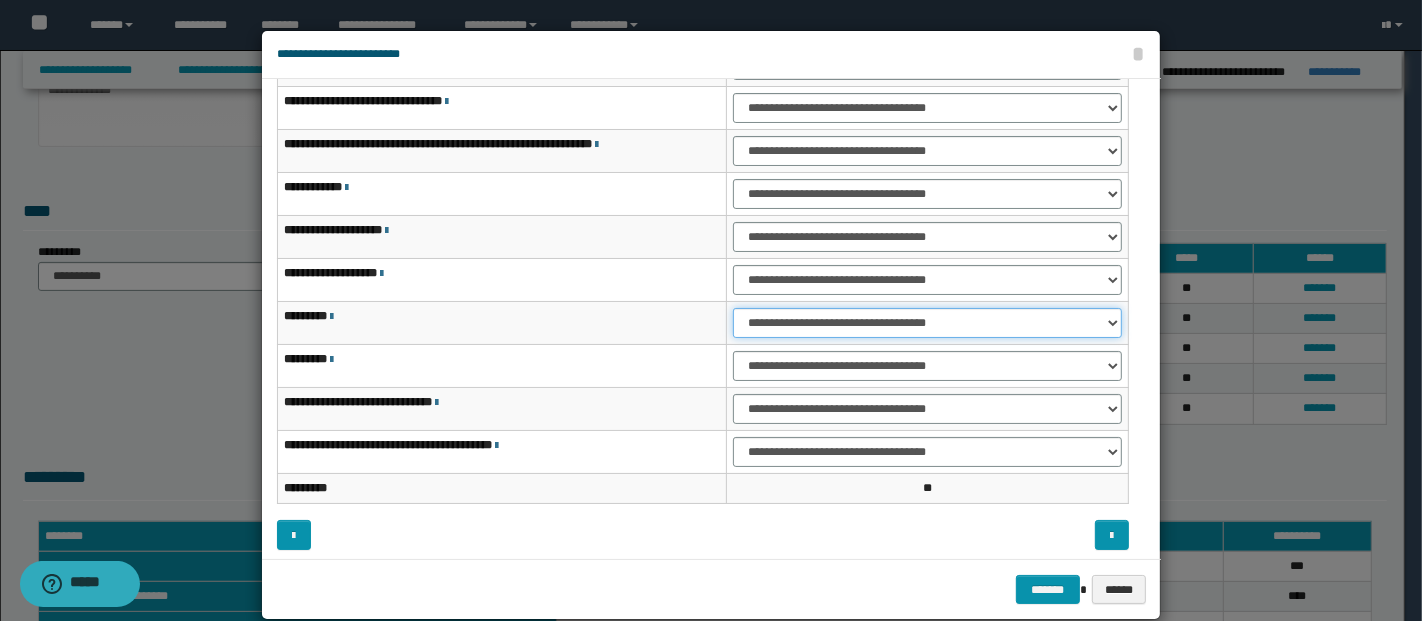 select on "***" 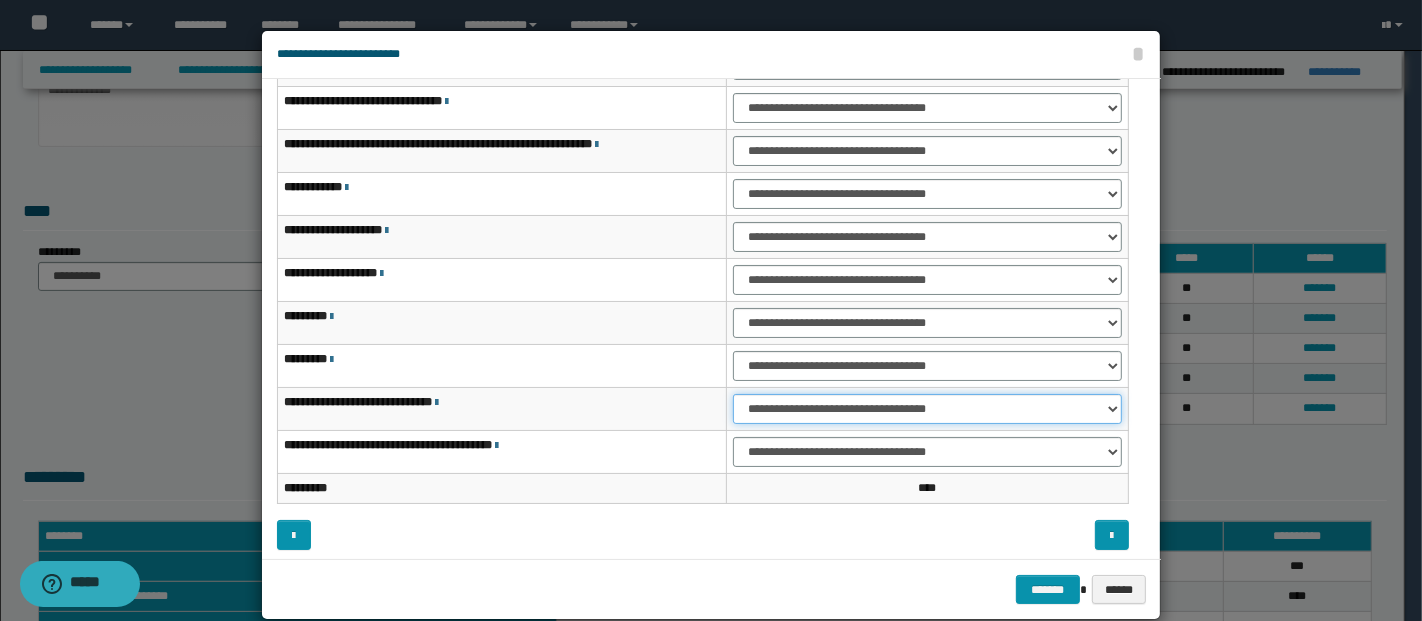 drag, startPoint x: 829, startPoint y: 410, endPoint x: 860, endPoint y: 410, distance: 31 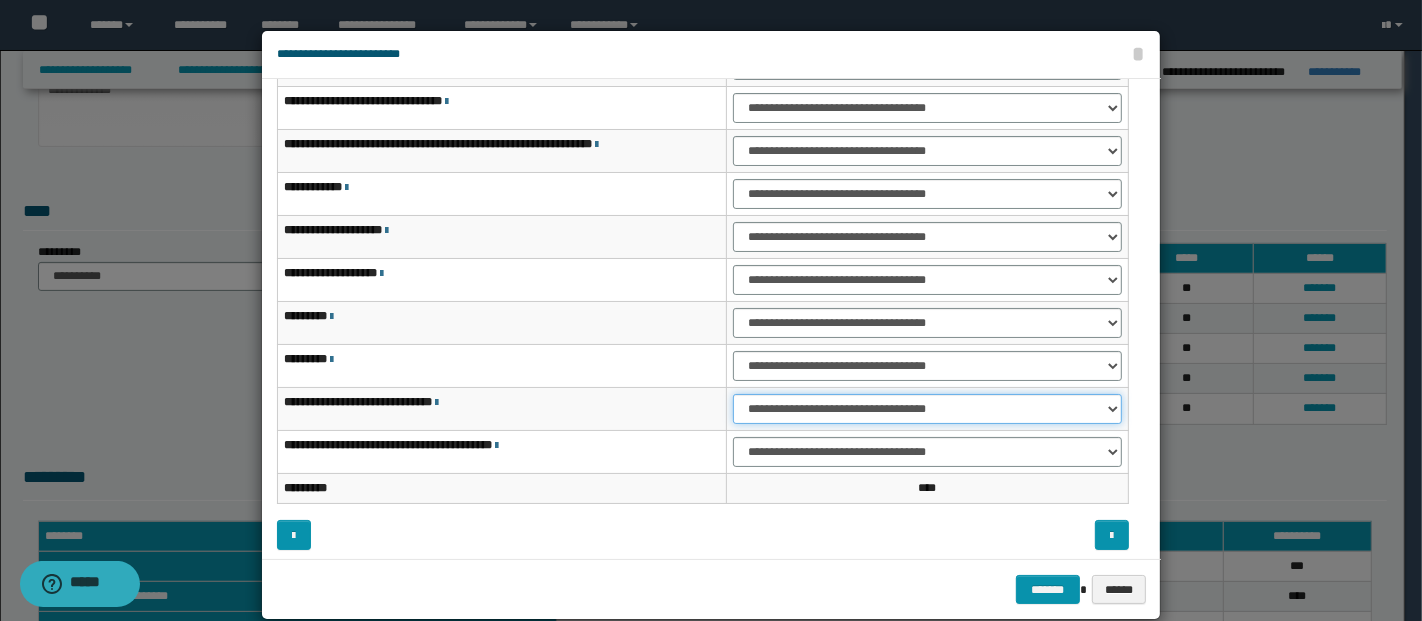 select on "***" 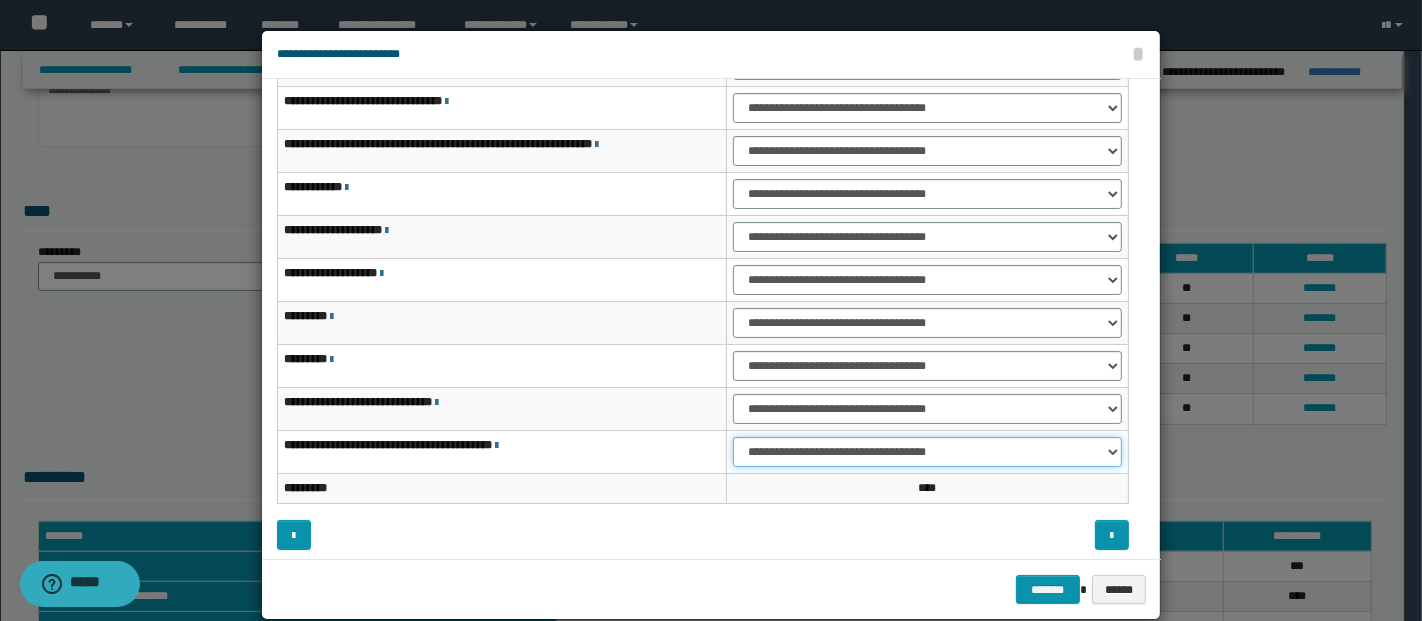 click on "**********" at bounding box center [927, 452] 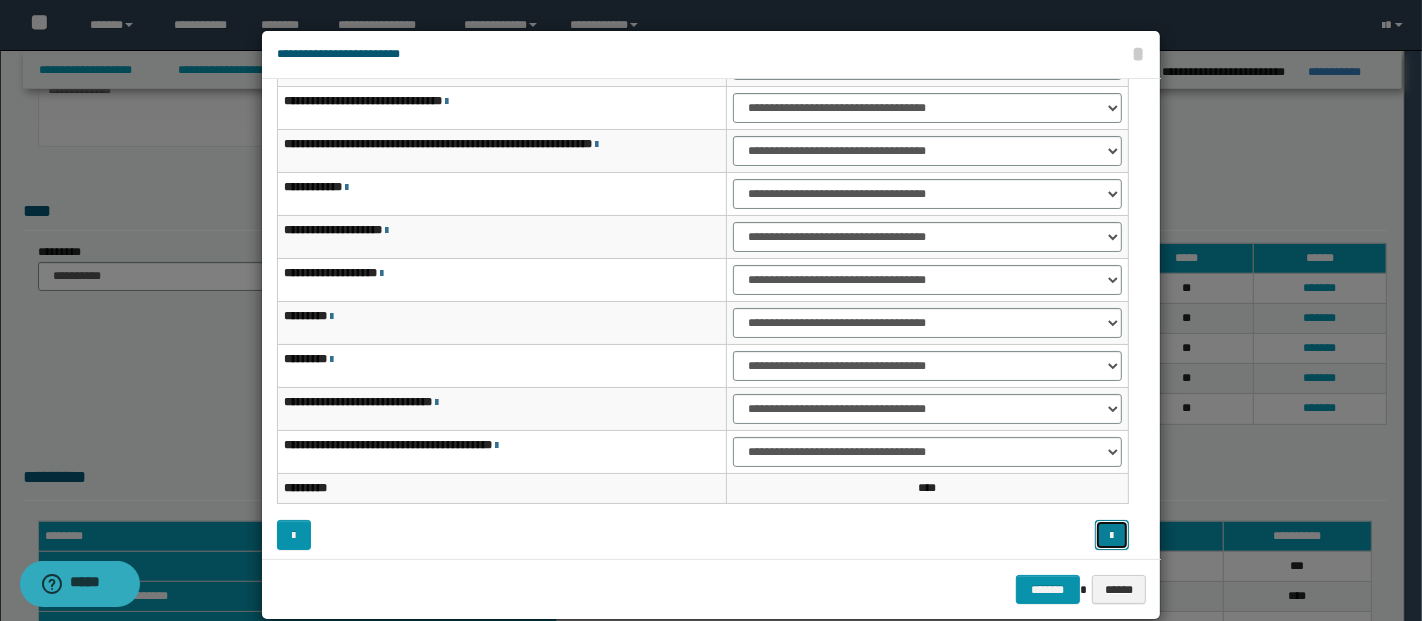 click at bounding box center [1111, 534] 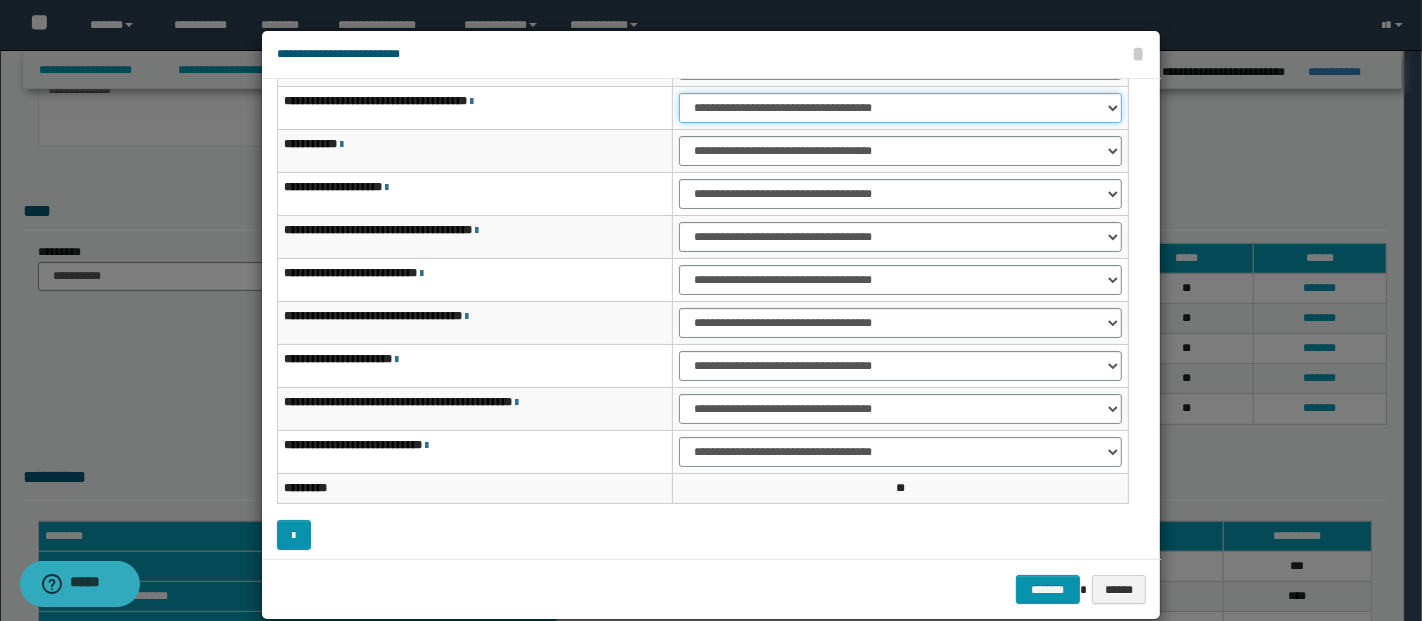 click on "**********" at bounding box center [900, 108] 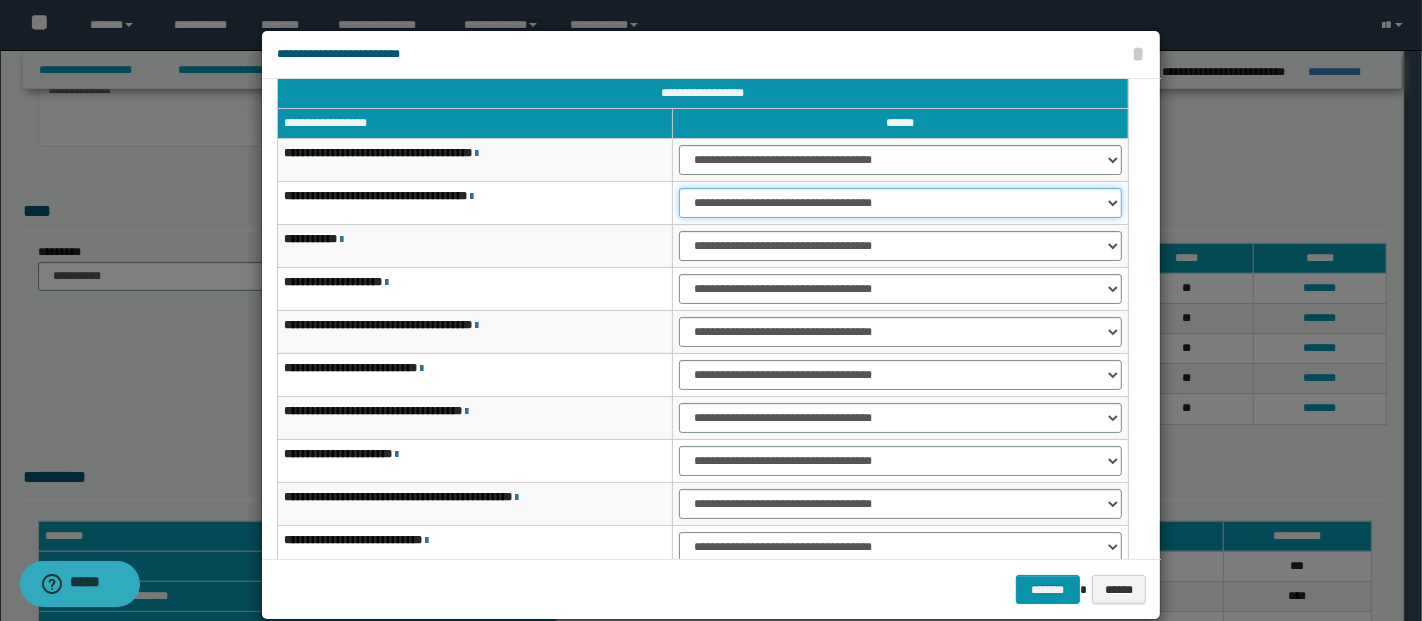 scroll, scrollTop: 0, scrollLeft: 0, axis: both 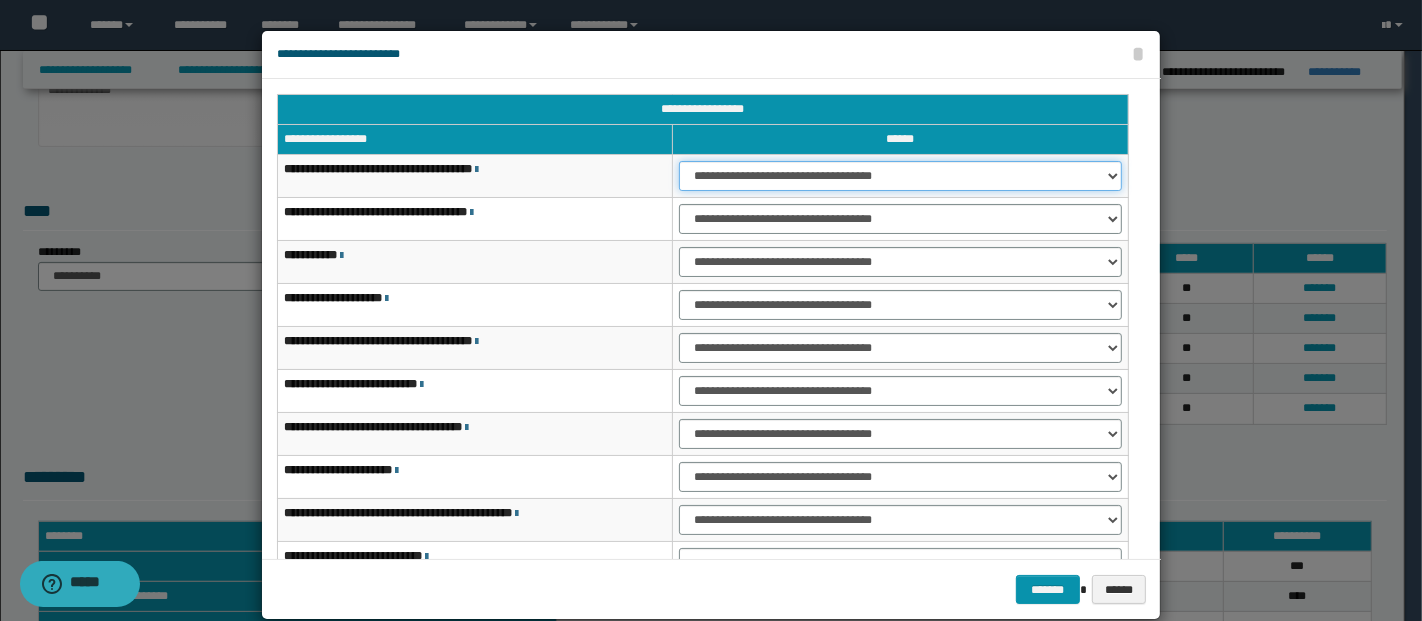 click on "**********" at bounding box center (900, 176) 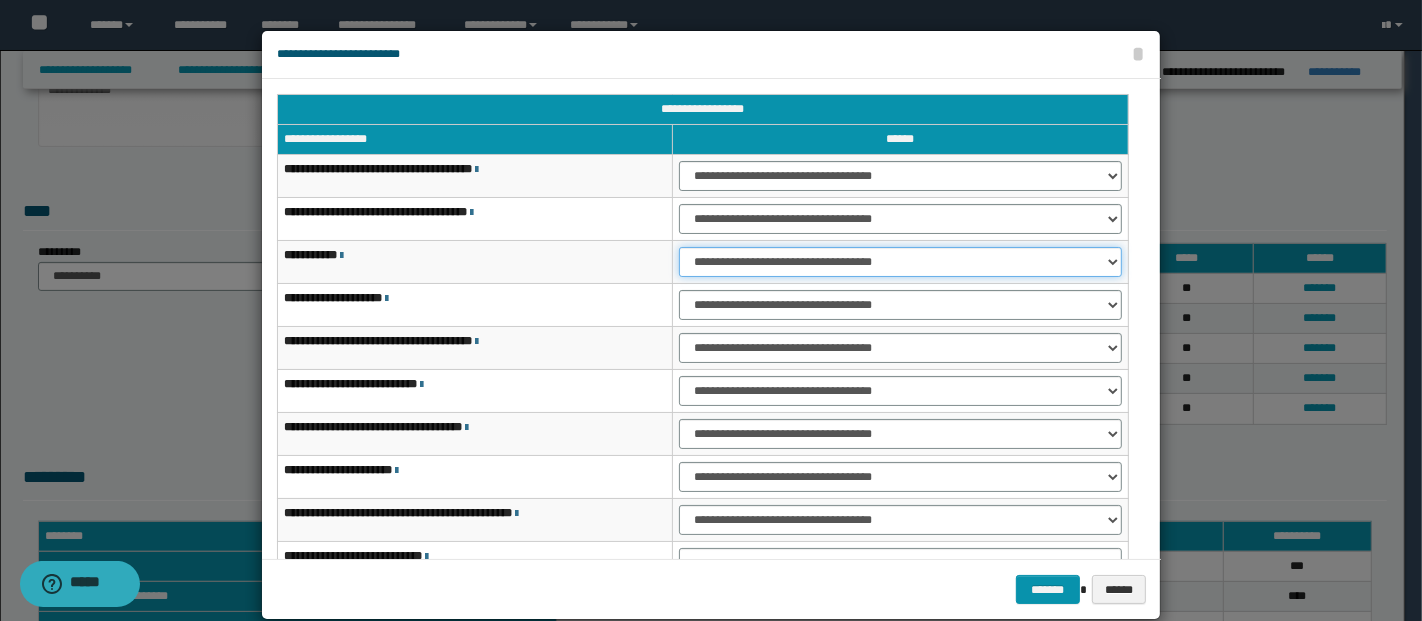 click on "**********" at bounding box center [900, 262] 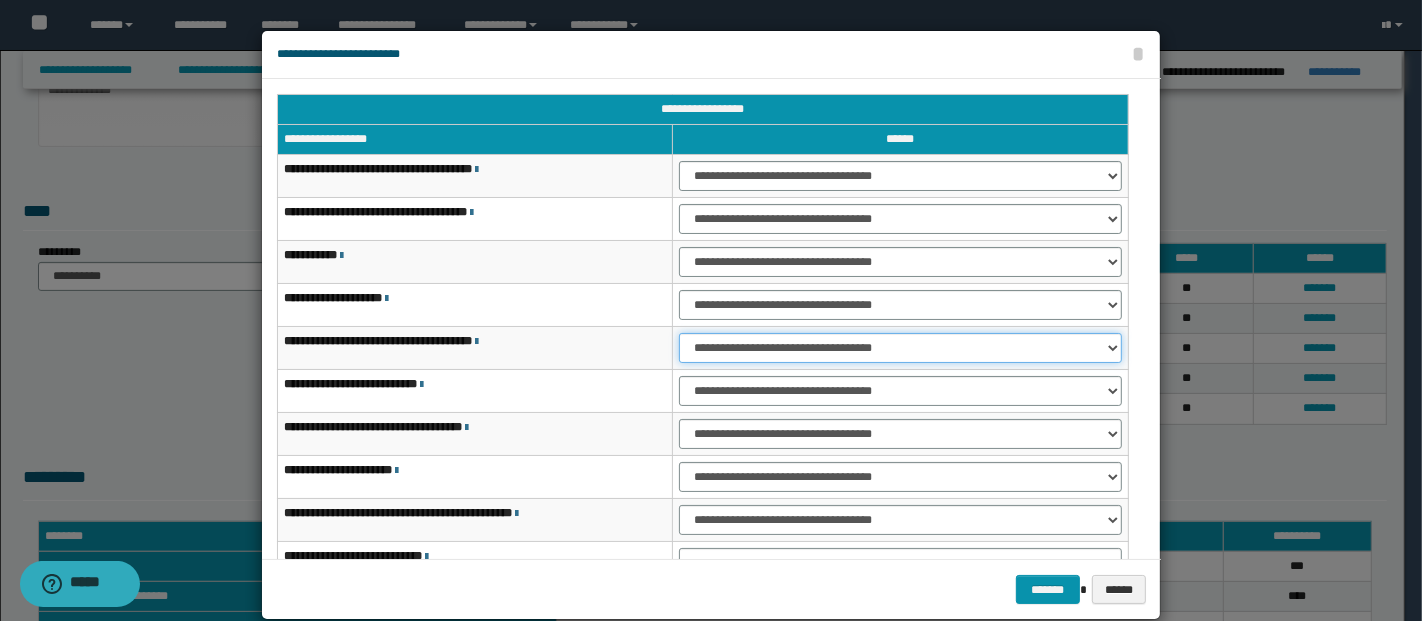 click on "**********" at bounding box center [900, 348] 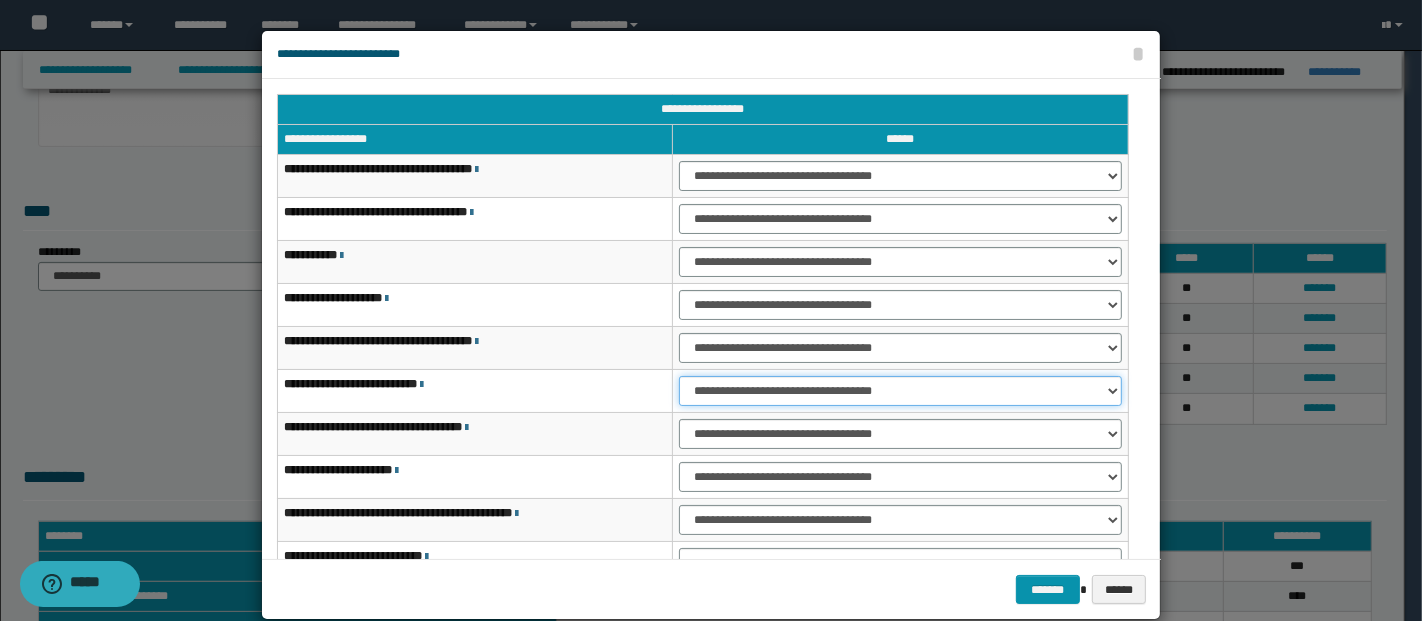 click on "**********" at bounding box center [900, 391] 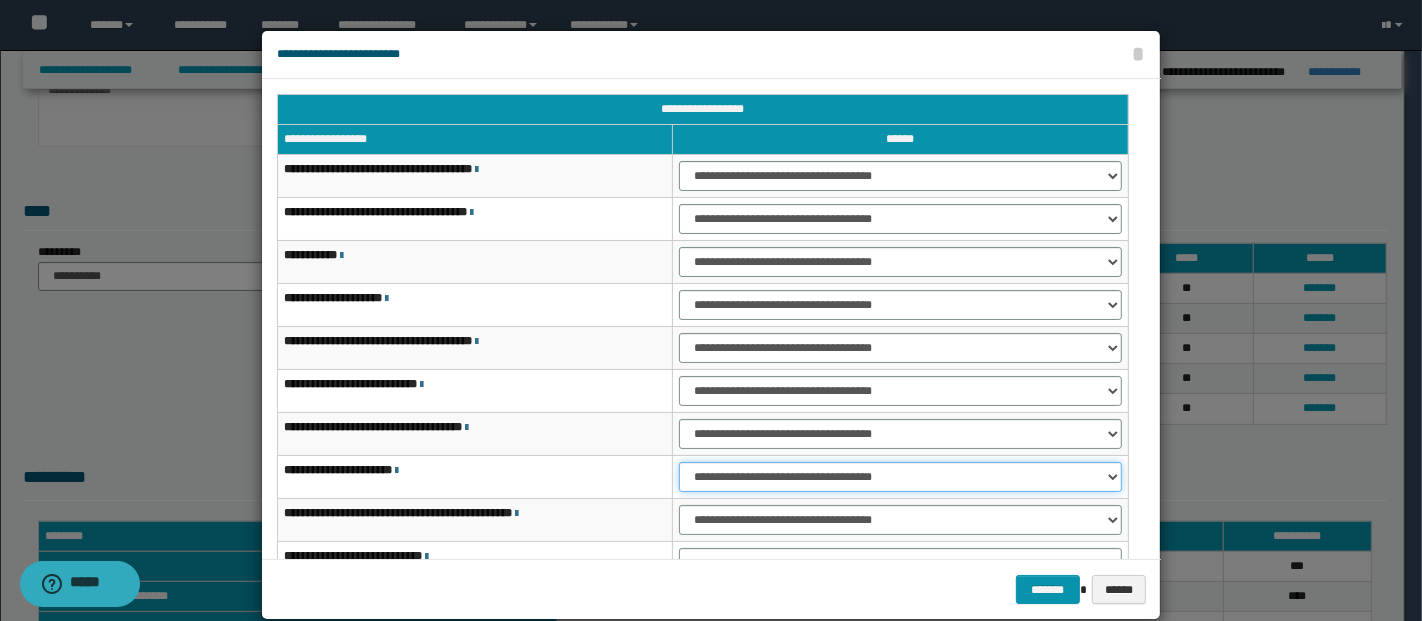 click on "**********" at bounding box center (900, 477) 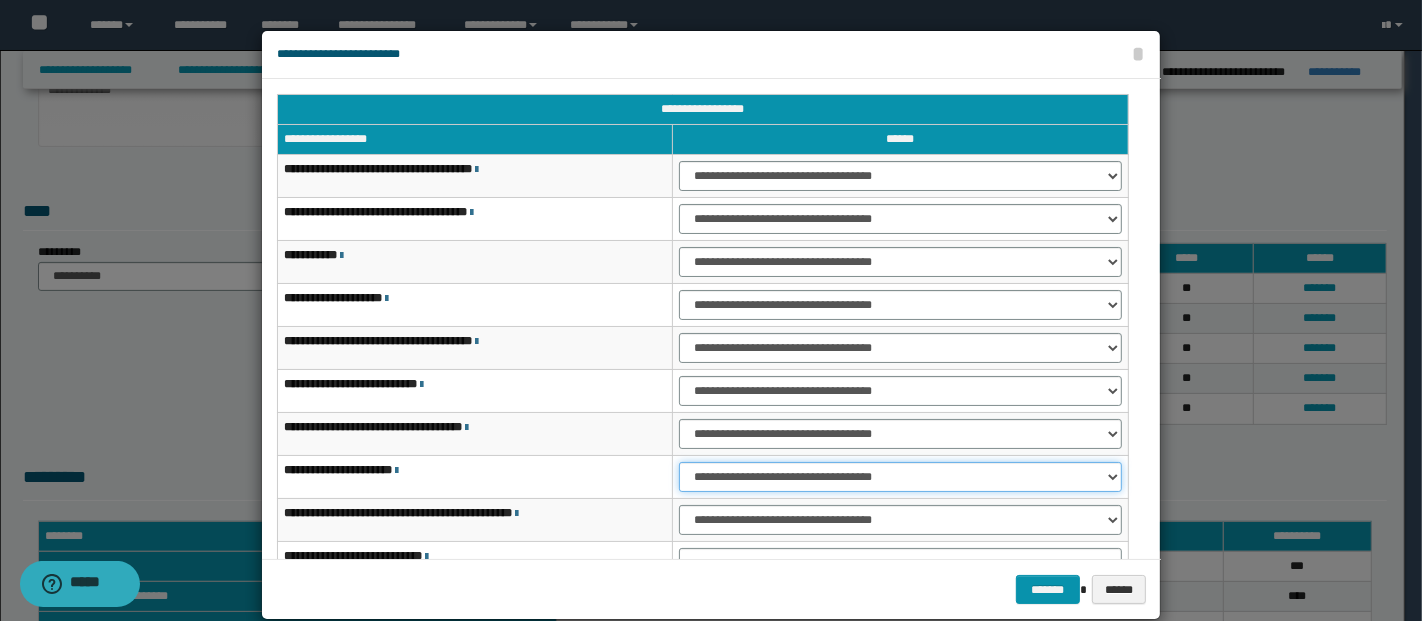 select on "***" 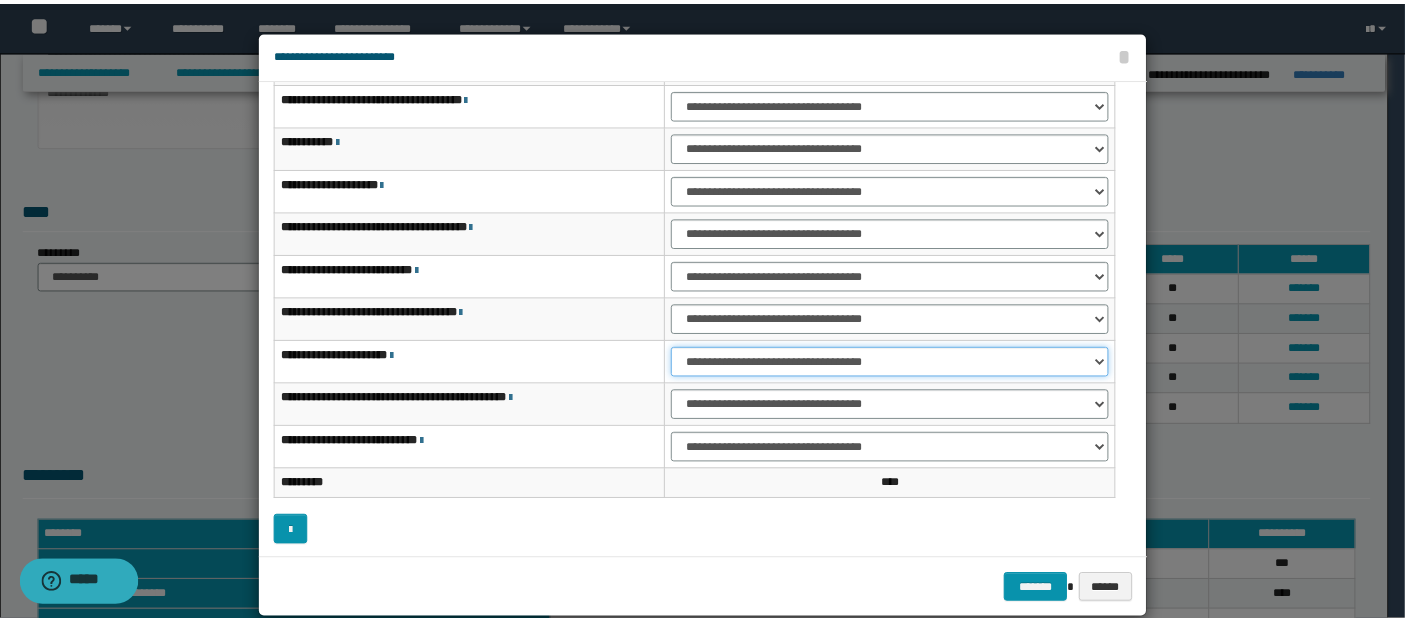 scroll, scrollTop: 117, scrollLeft: 0, axis: vertical 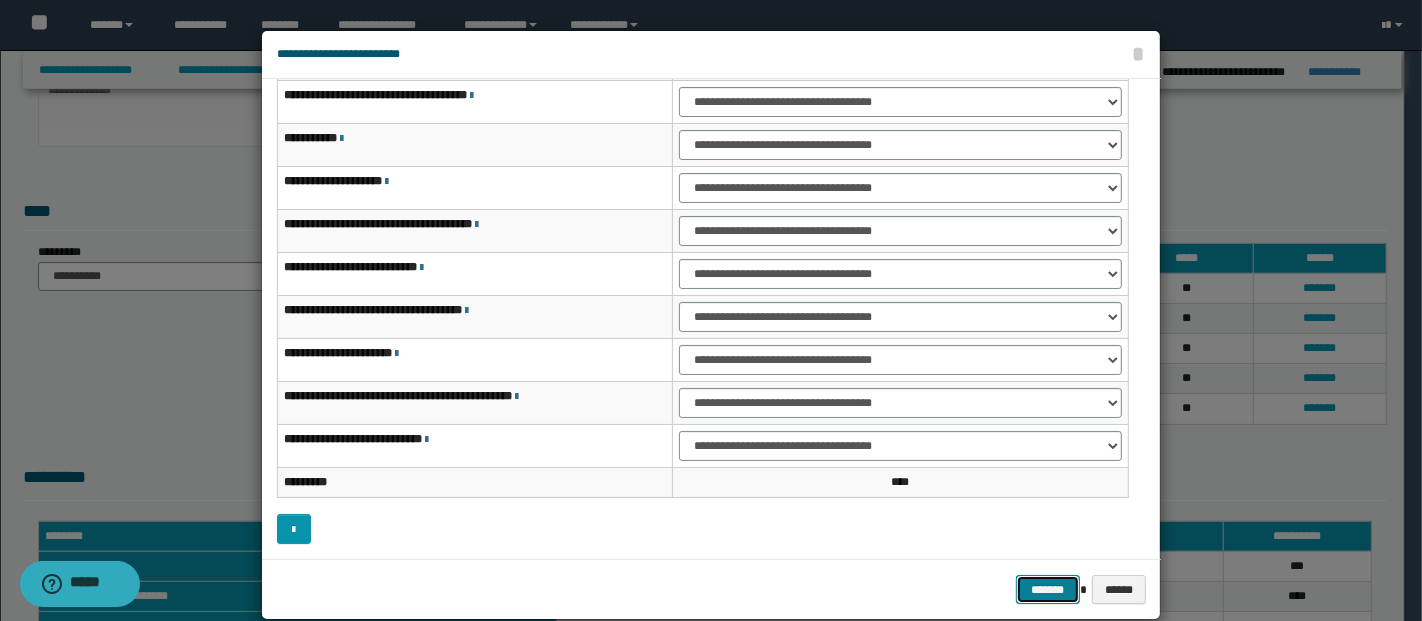 click on "*******" at bounding box center [1048, 589] 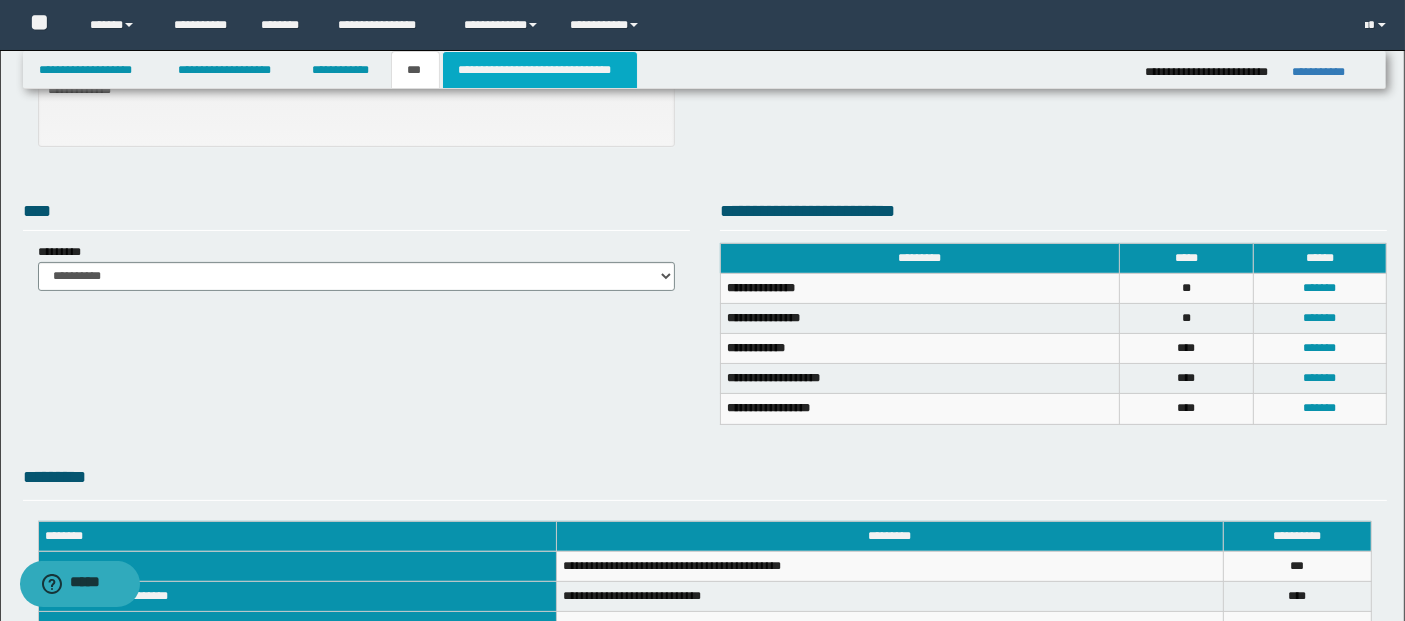 click on "**********" at bounding box center [540, 70] 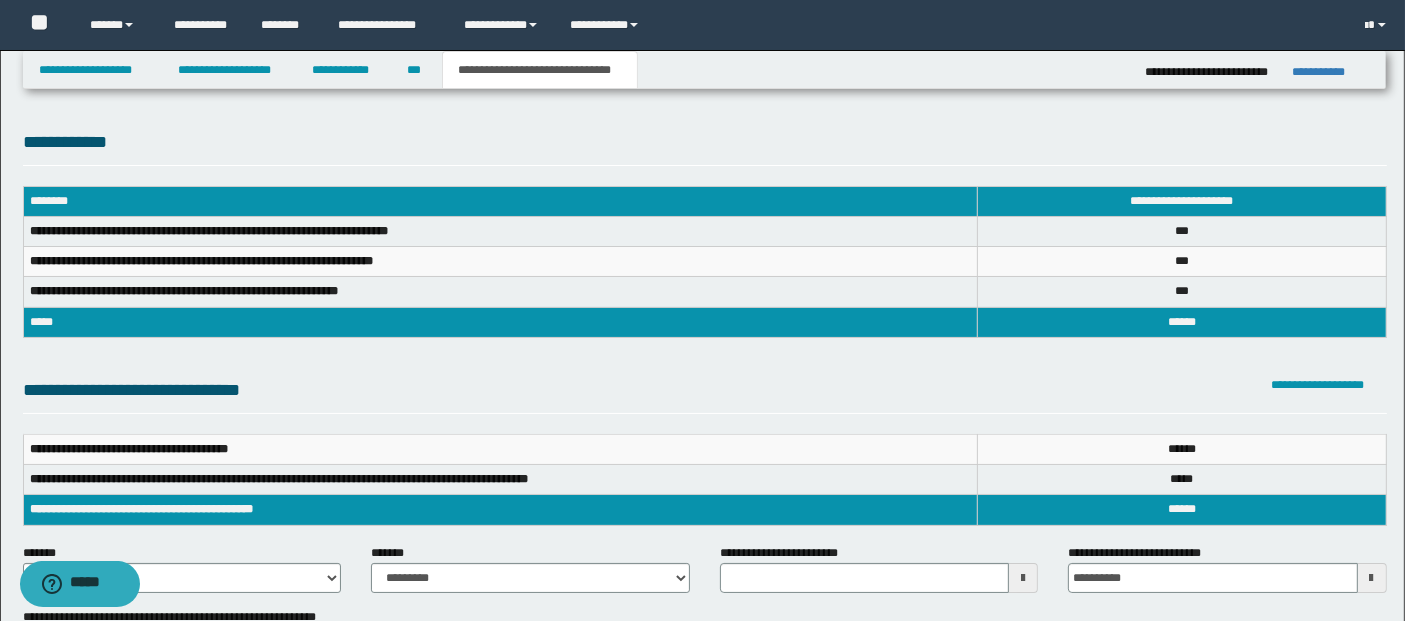 scroll, scrollTop: 111, scrollLeft: 0, axis: vertical 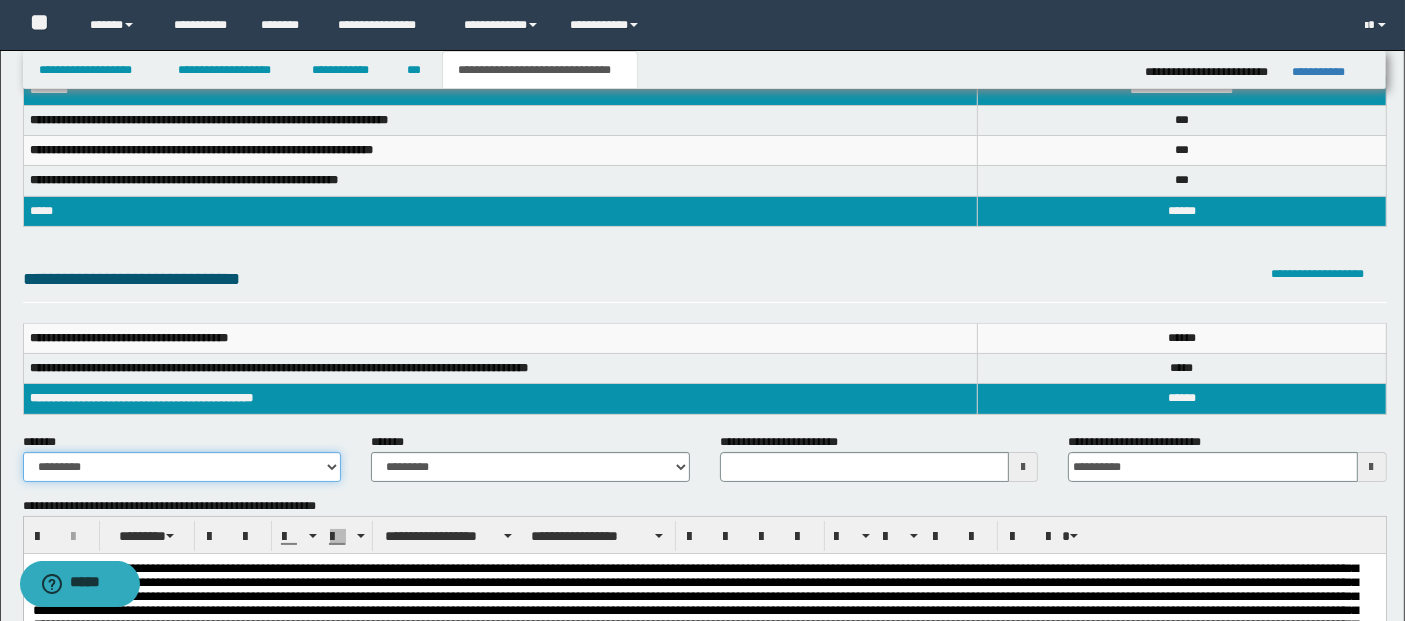 click on "**********" at bounding box center (182, 467) 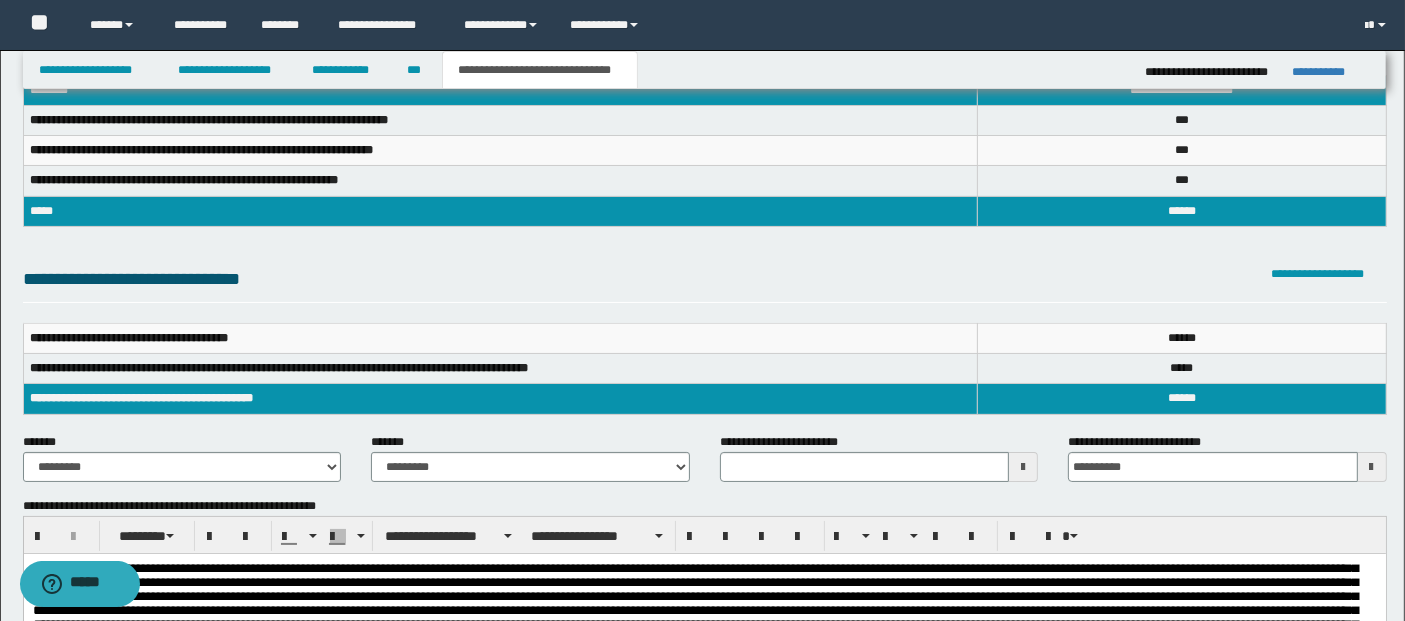 drag, startPoint x: 456, startPoint y: 450, endPoint x: 447, endPoint y: 459, distance: 12.727922 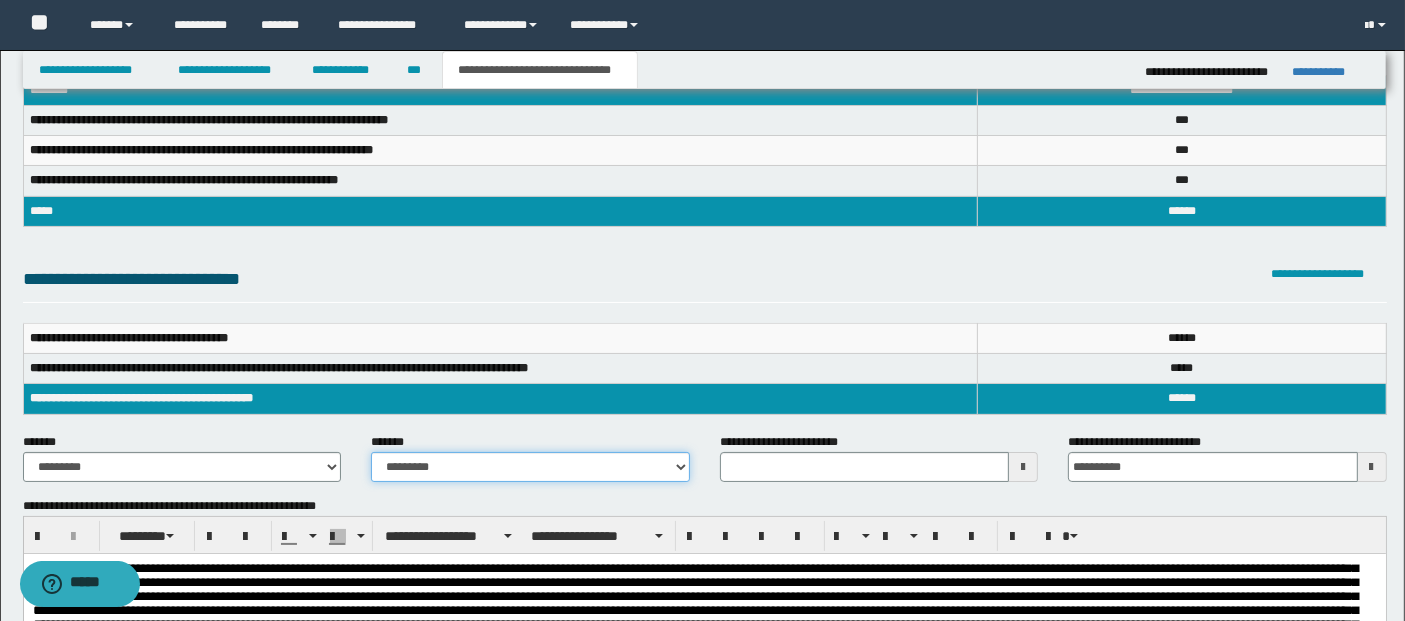 click on "**********" at bounding box center [530, 467] 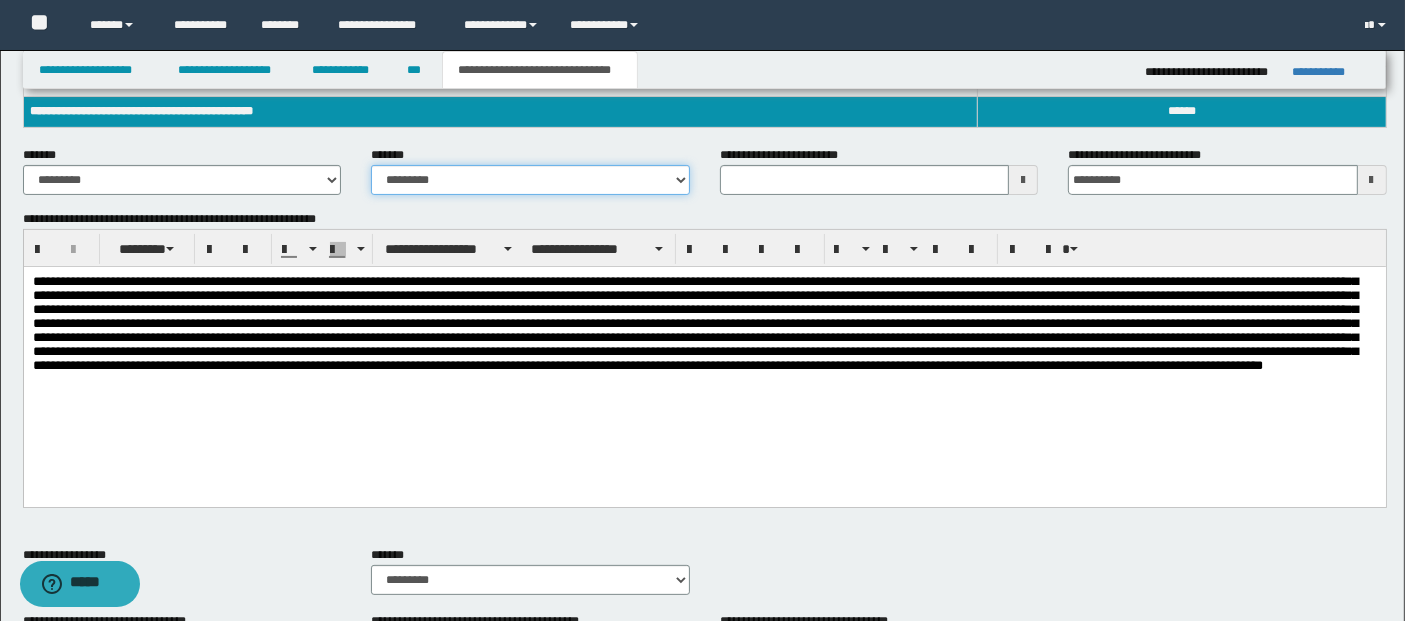 scroll, scrollTop: 444, scrollLeft: 0, axis: vertical 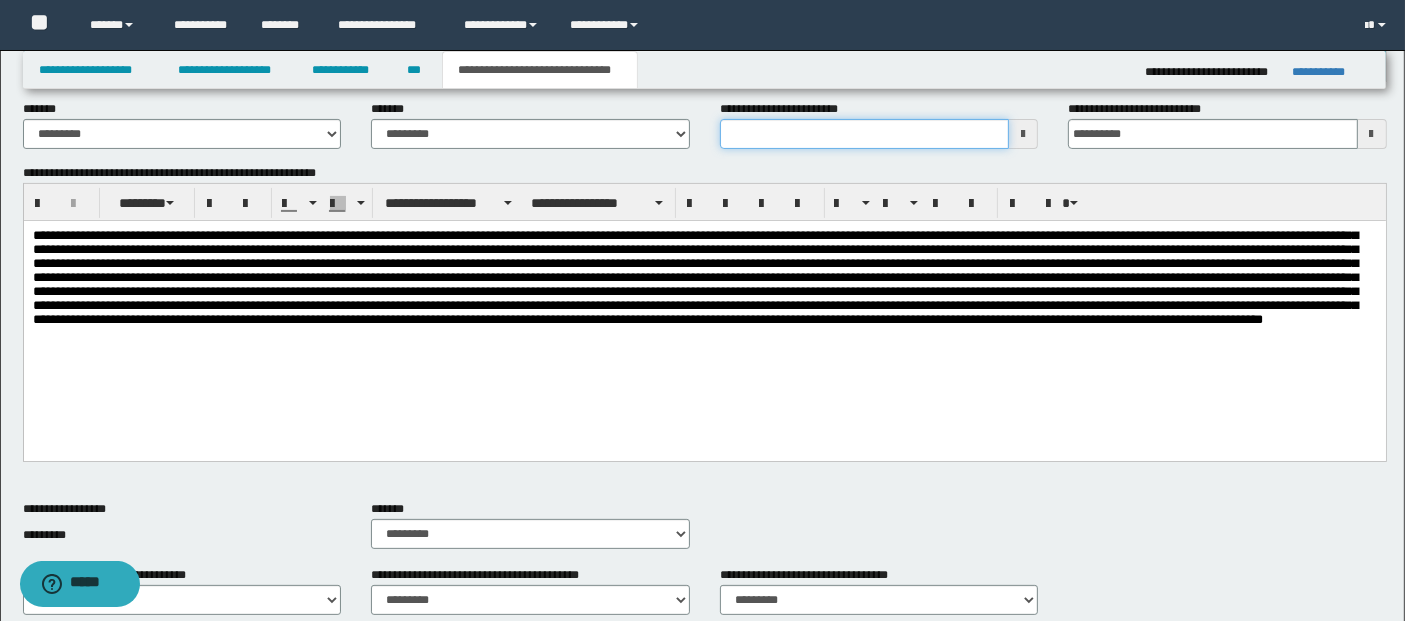 click on "**********" at bounding box center (865, 134) 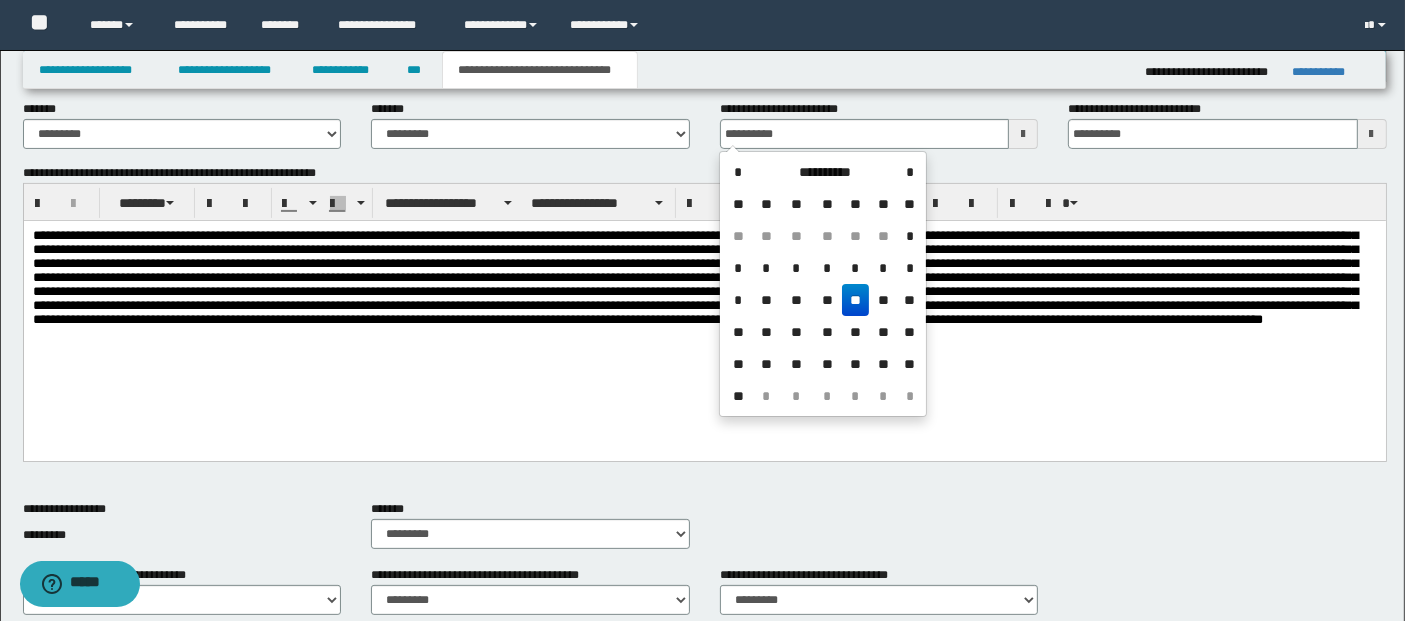 click on "**" at bounding box center (856, 300) 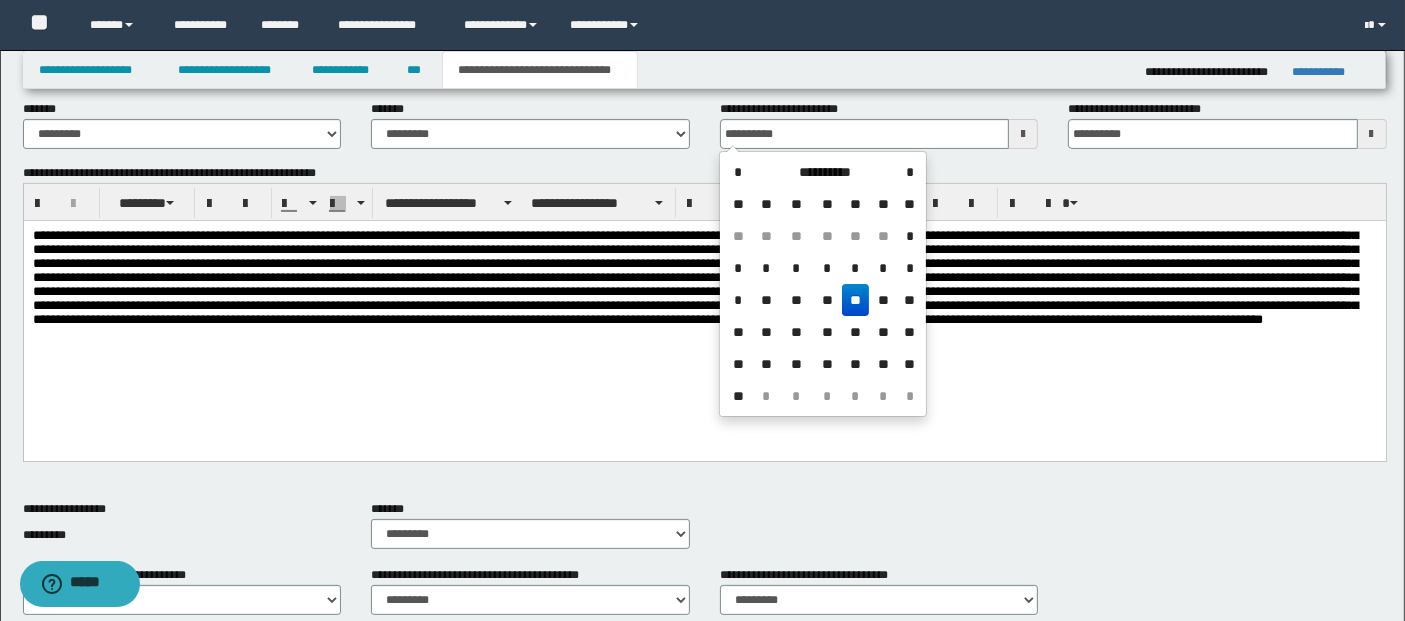 type on "**********" 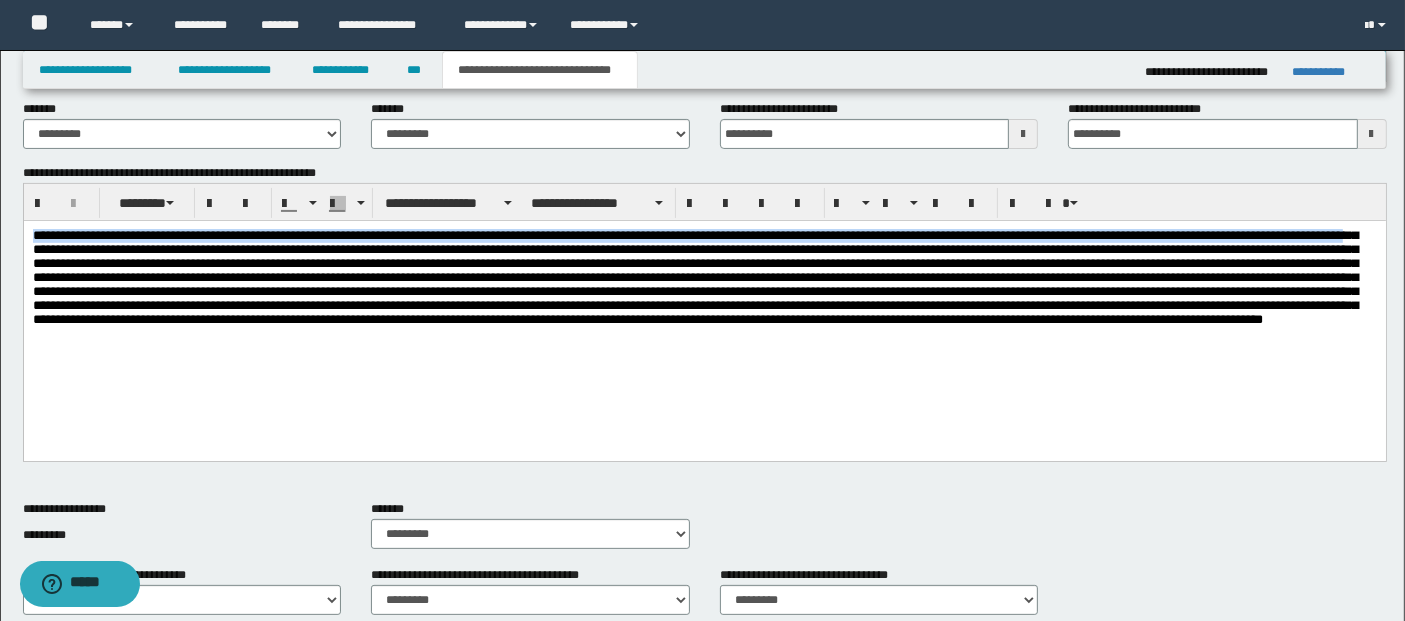 drag, startPoint x: 34, startPoint y: 230, endPoint x: 251, endPoint y: 248, distance: 217.74527 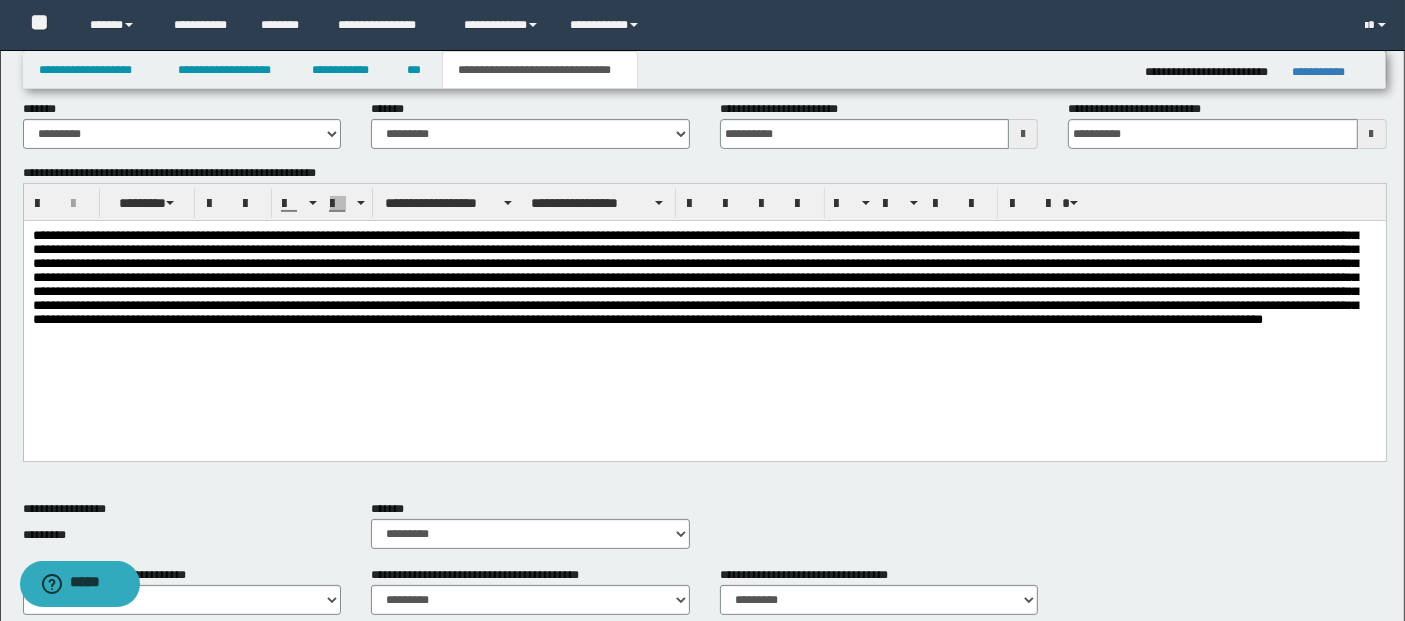 click at bounding box center (694, 277) 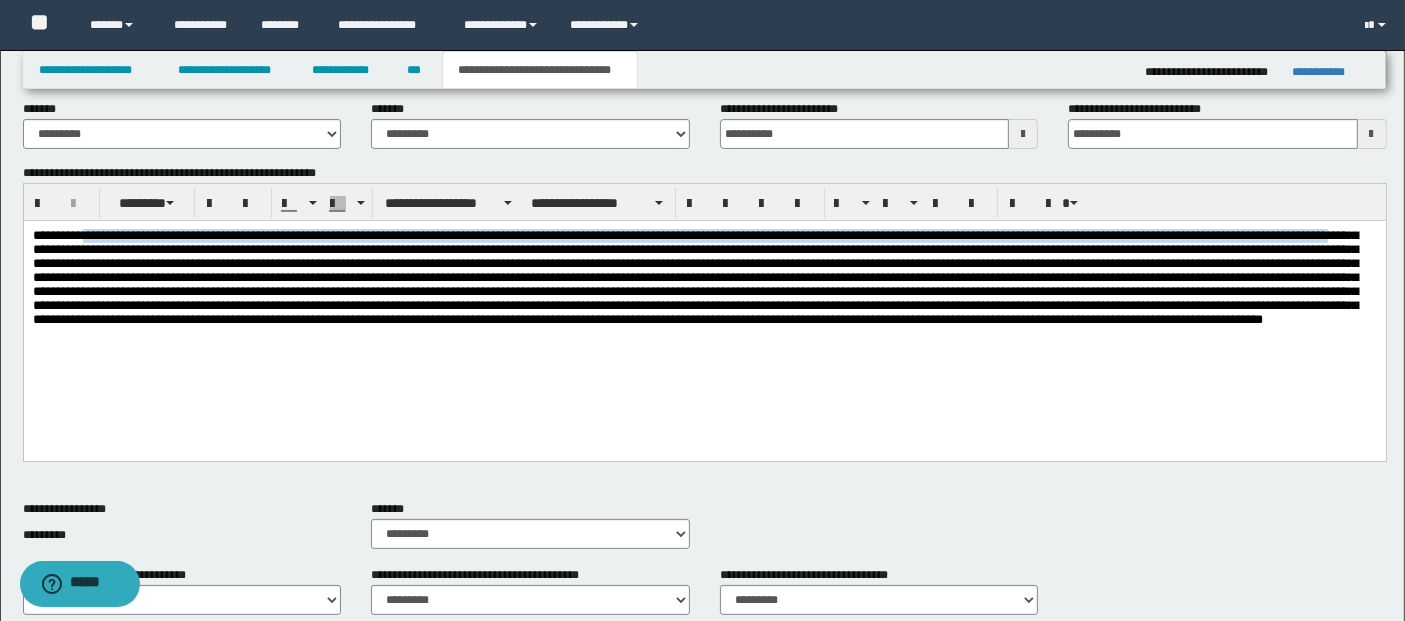 drag, startPoint x: 91, startPoint y: 234, endPoint x: 233, endPoint y: 250, distance: 142.89856 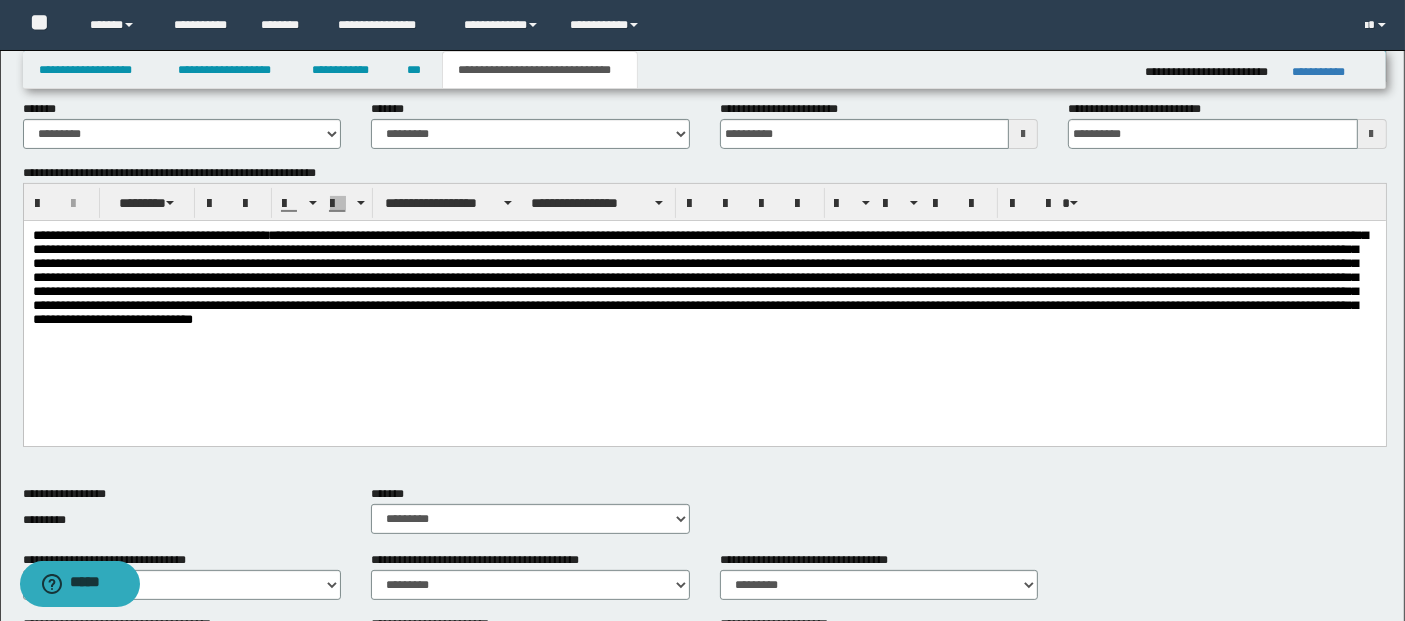 click on "**********" at bounding box center (699, 277) 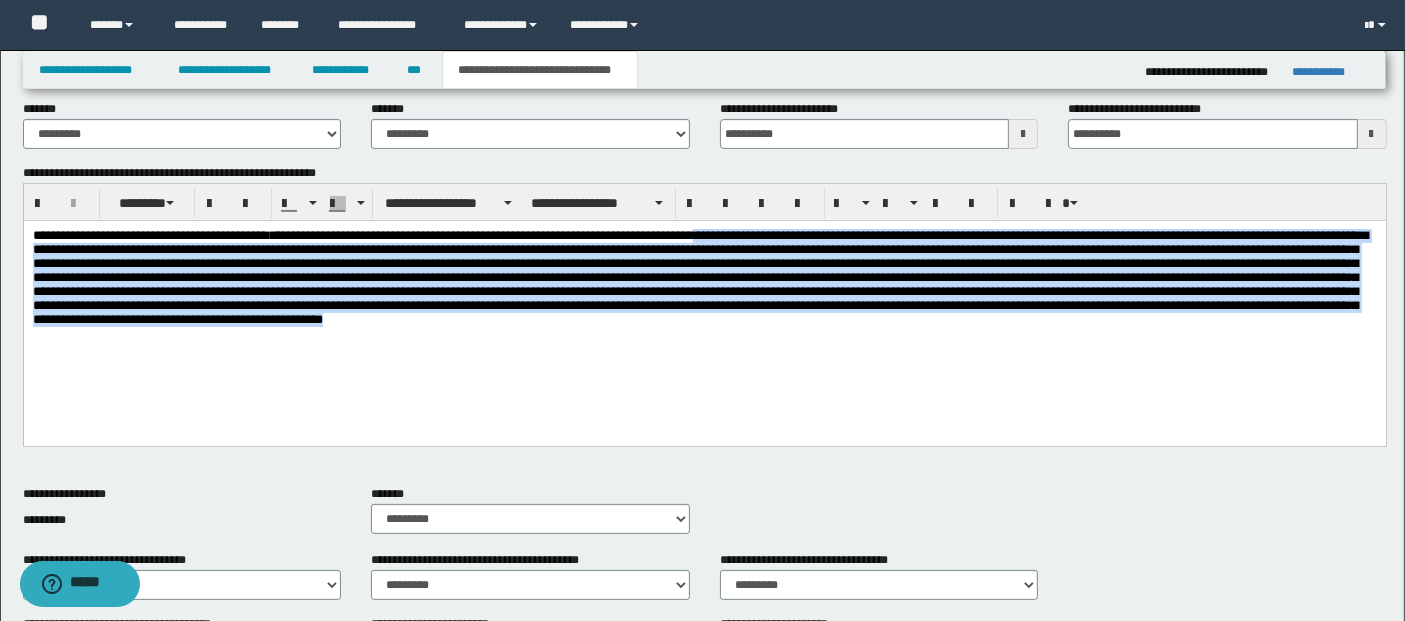 drag, startPoint x: 792, startPoint y: 240, endPoint x: 1372, endPoint y: 376, distance: 595.7315 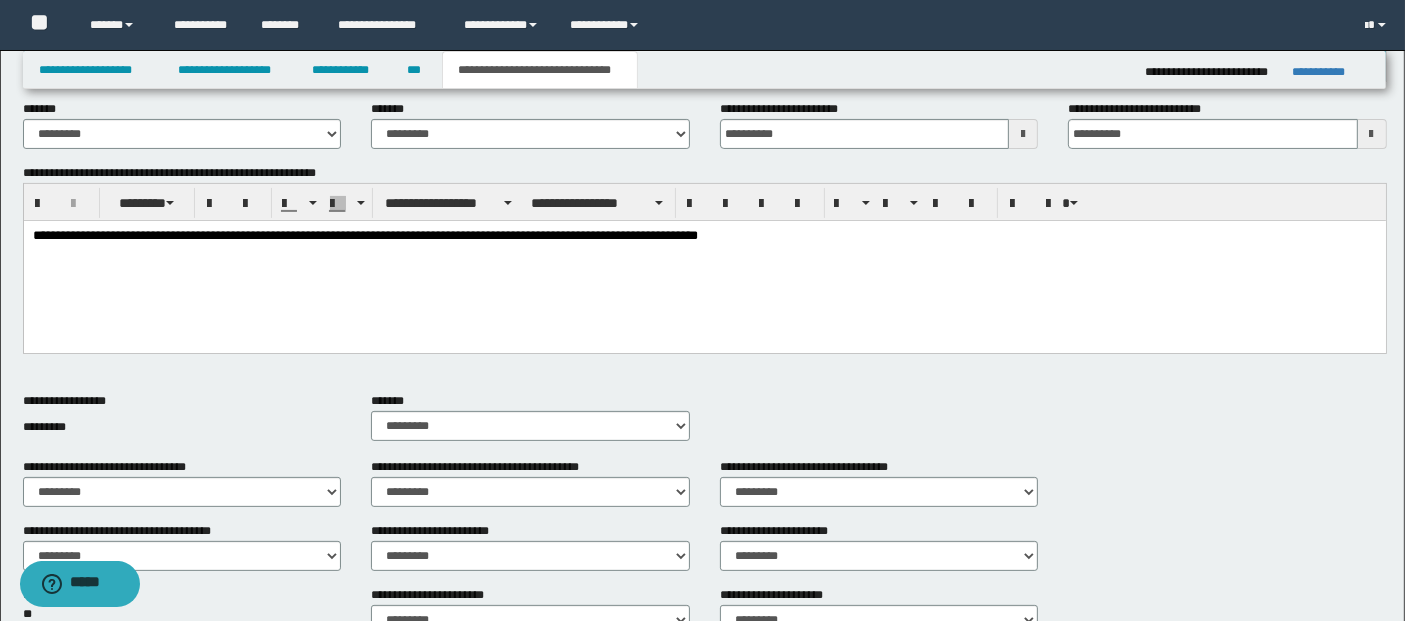 click on "**********" at bounding box center (364, 235) 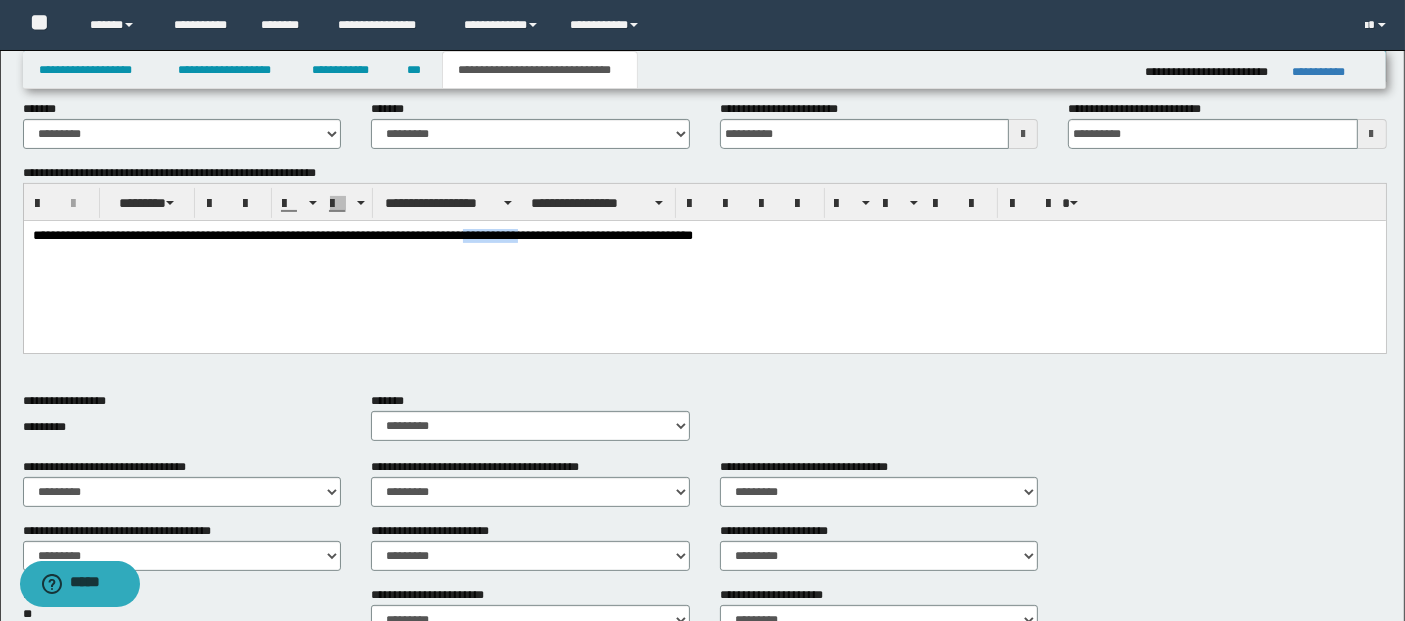 drag, startPoint x: 532, startPoint y: 237, endPoint x: 603, endPoint y: 240, distance: 71.063354 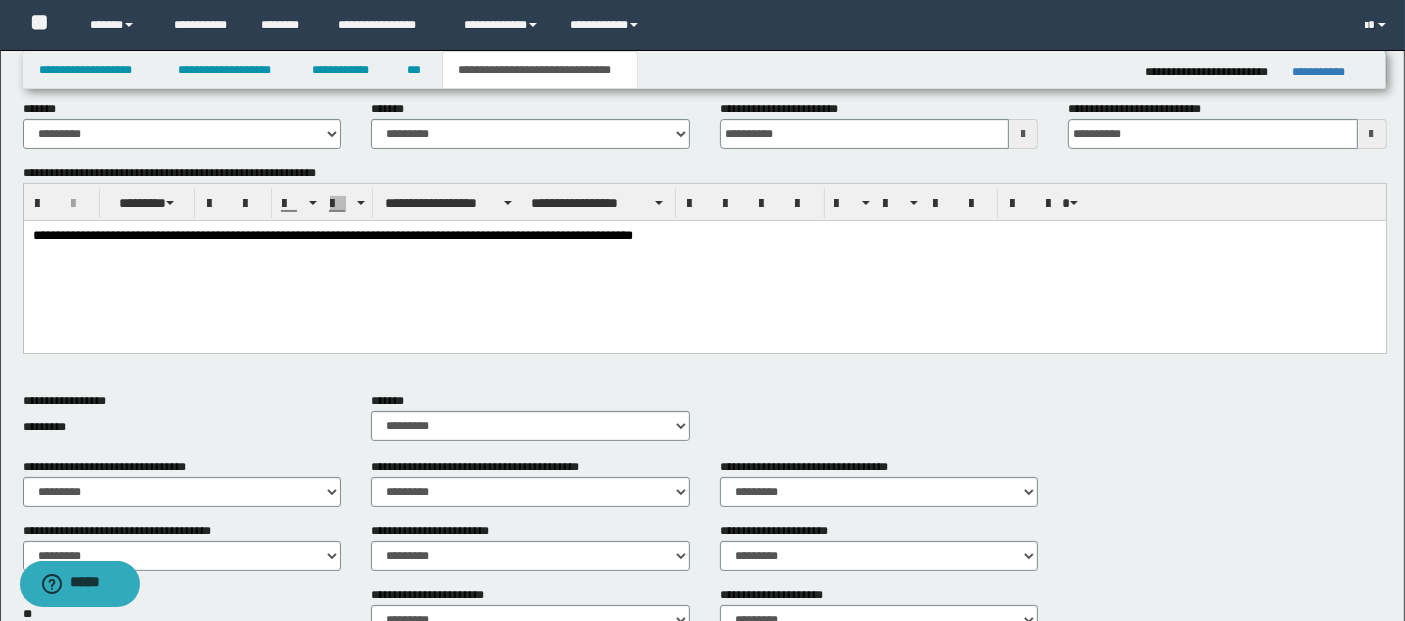 click on "**********" at bounding box center (704, 261) 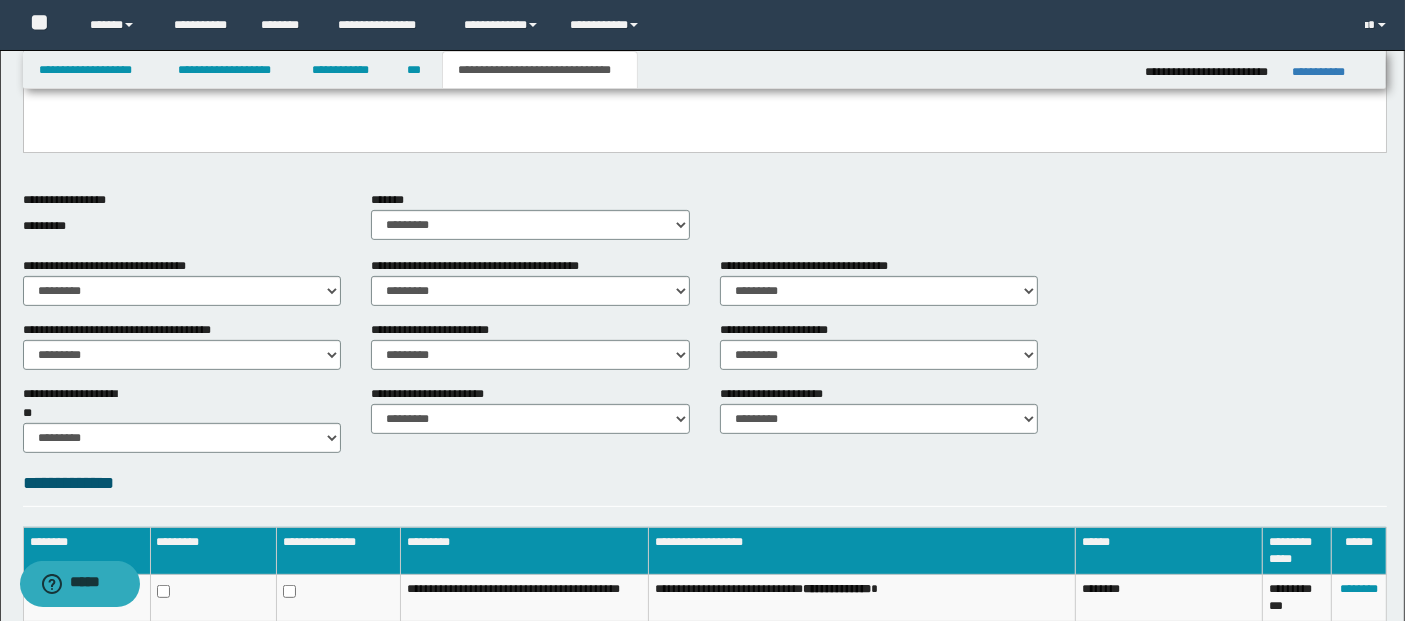 scroll, scrollTop: 666, scrollLeft: 0, axis: vertical 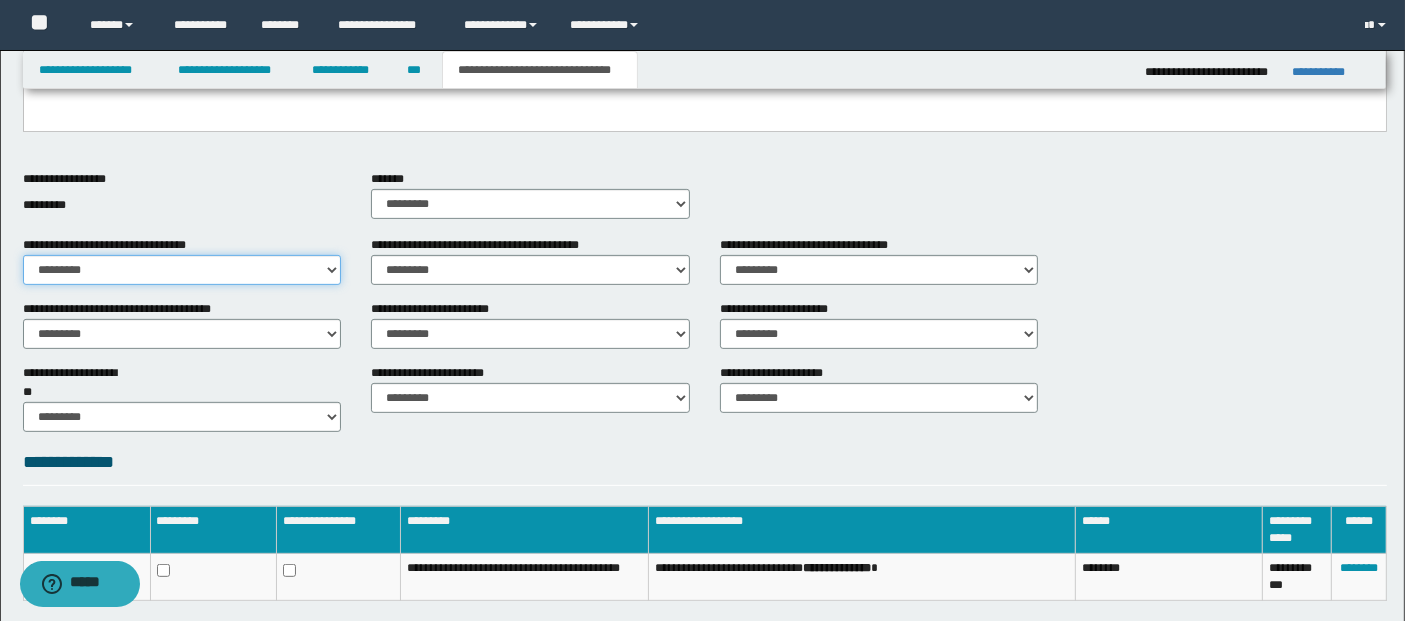 click on "*********
**
**" at bounding box center (182, 270) 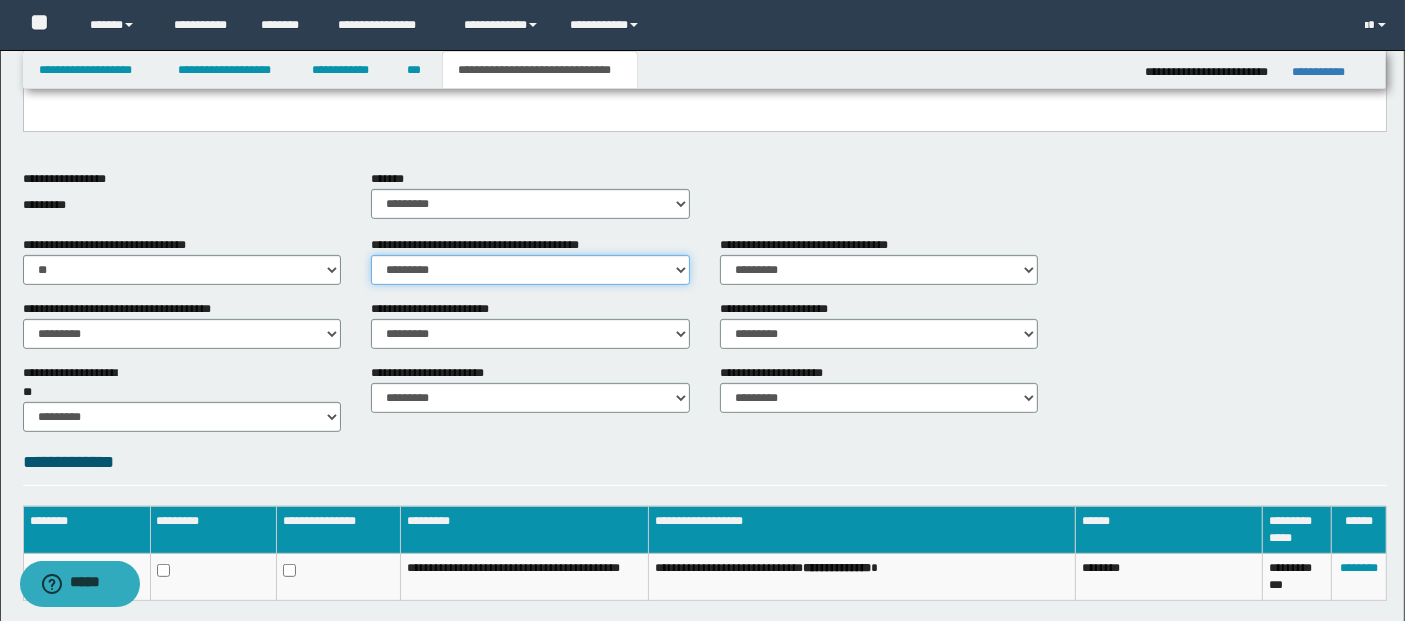 drag, startPoint x: 520, startPoint y: 268, endPoint x: 507, endPoint y: 279, distance: 17.029387 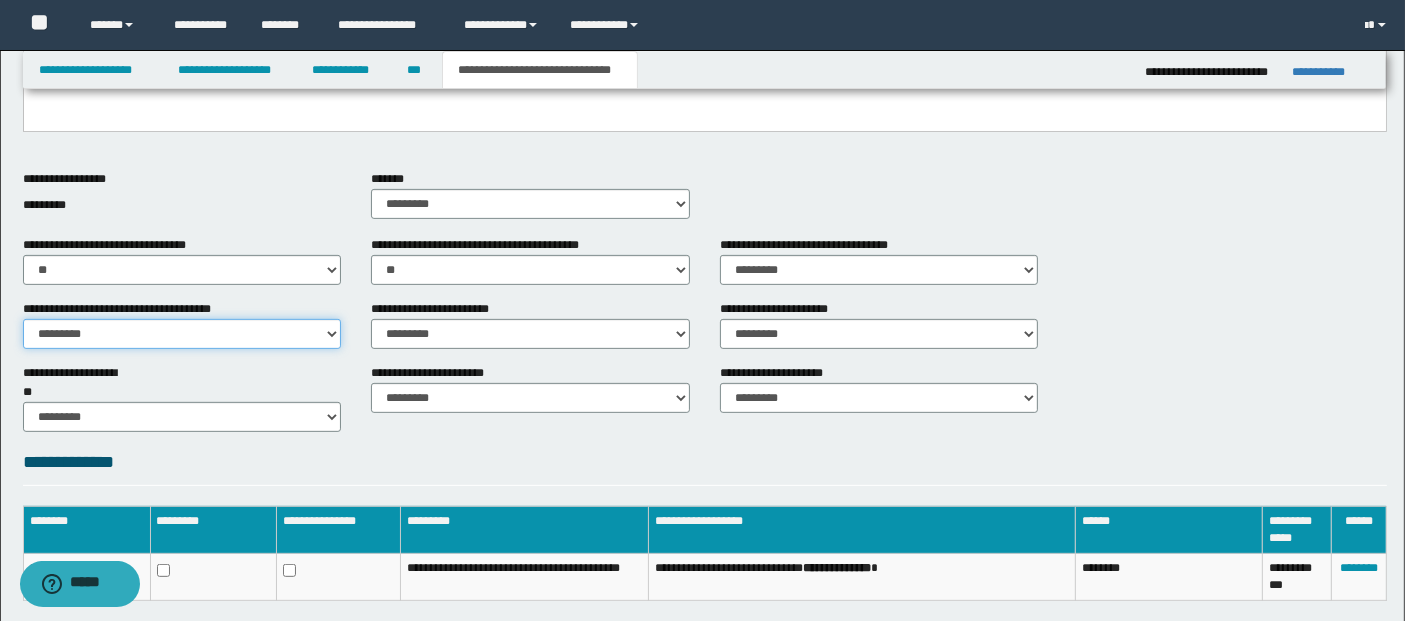 drag, startPoint x: 171, startPoint y: 330, endPoint x: 156, endPoint y: 336, distance: 16.155495 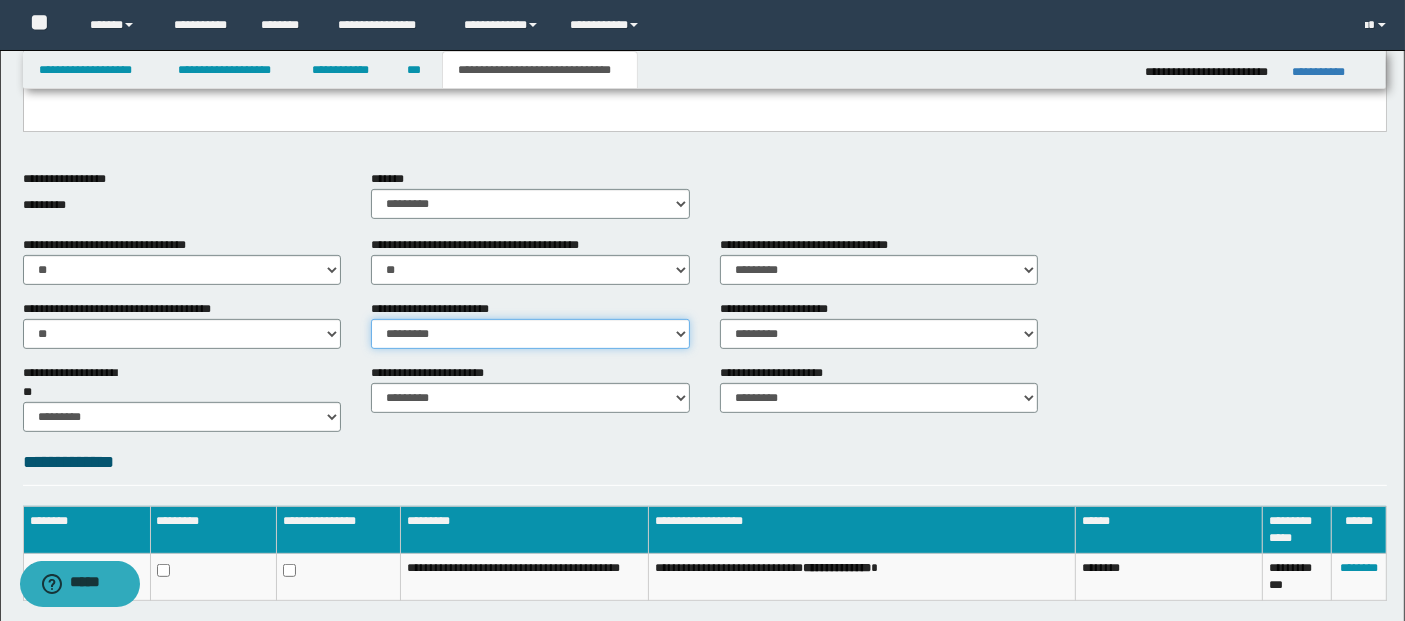 drag, startPoint x: 458, startPoint y: 327, endPoint x: 436, endPoint y: 345, distance: 28.42534 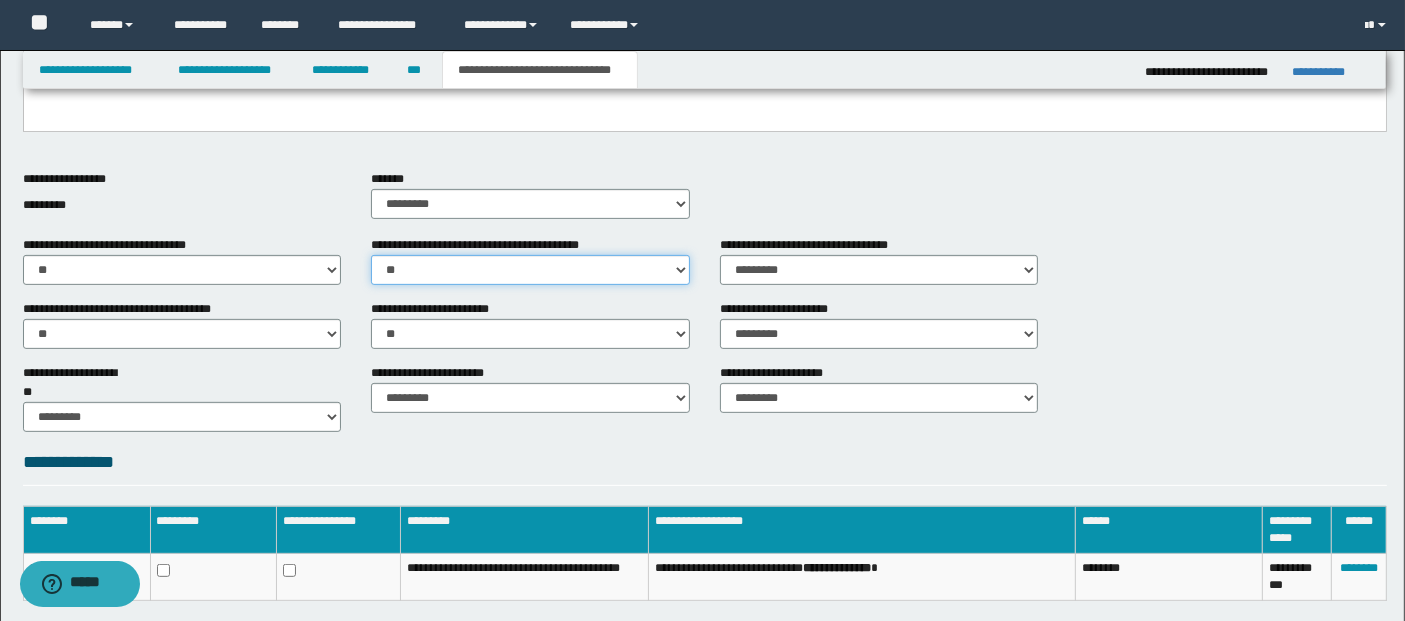 click on "*********
**
**" at bounding box center (530, 270) 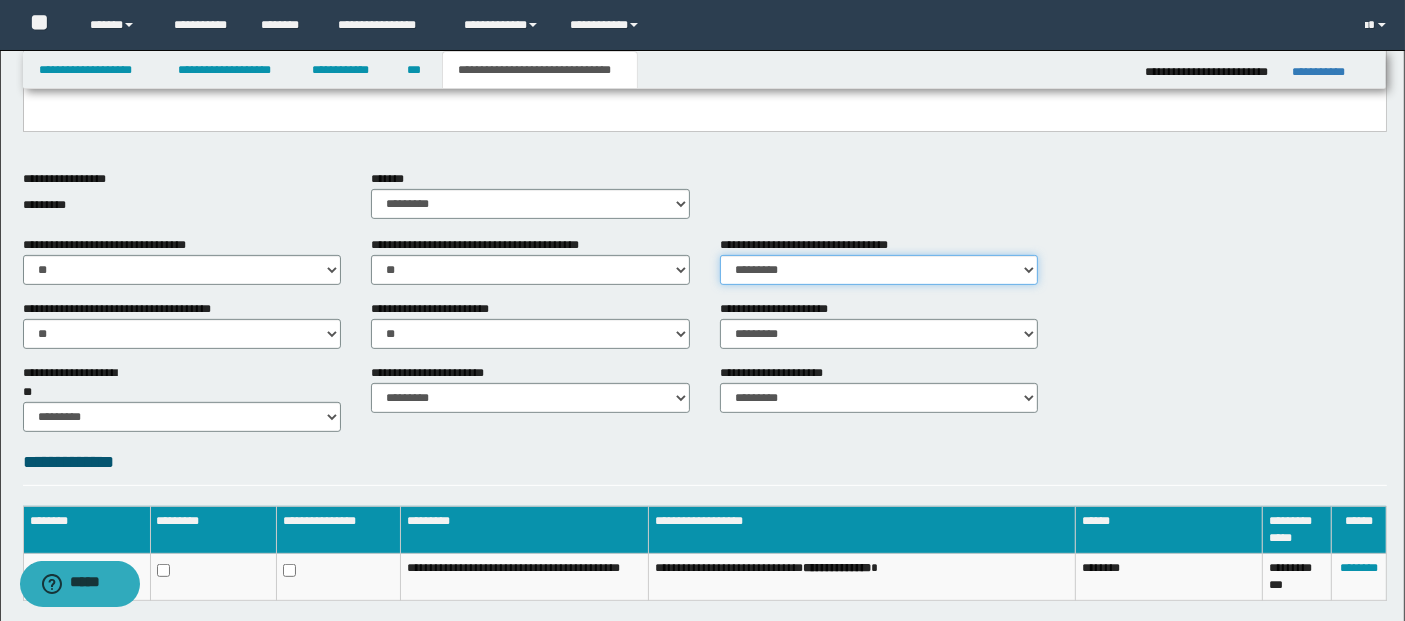 click on "*********
**
**" at bounding box center [879, 270] 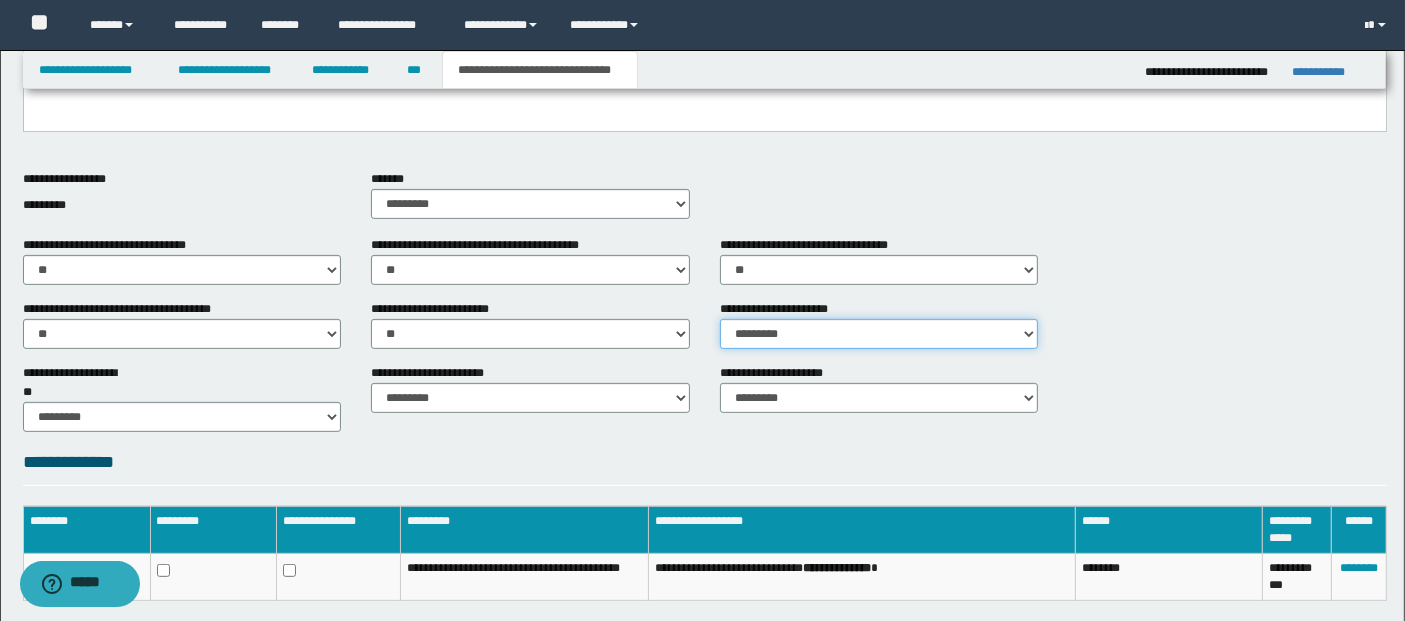 click on "*********
**
**" at bounding box center (879, 334) 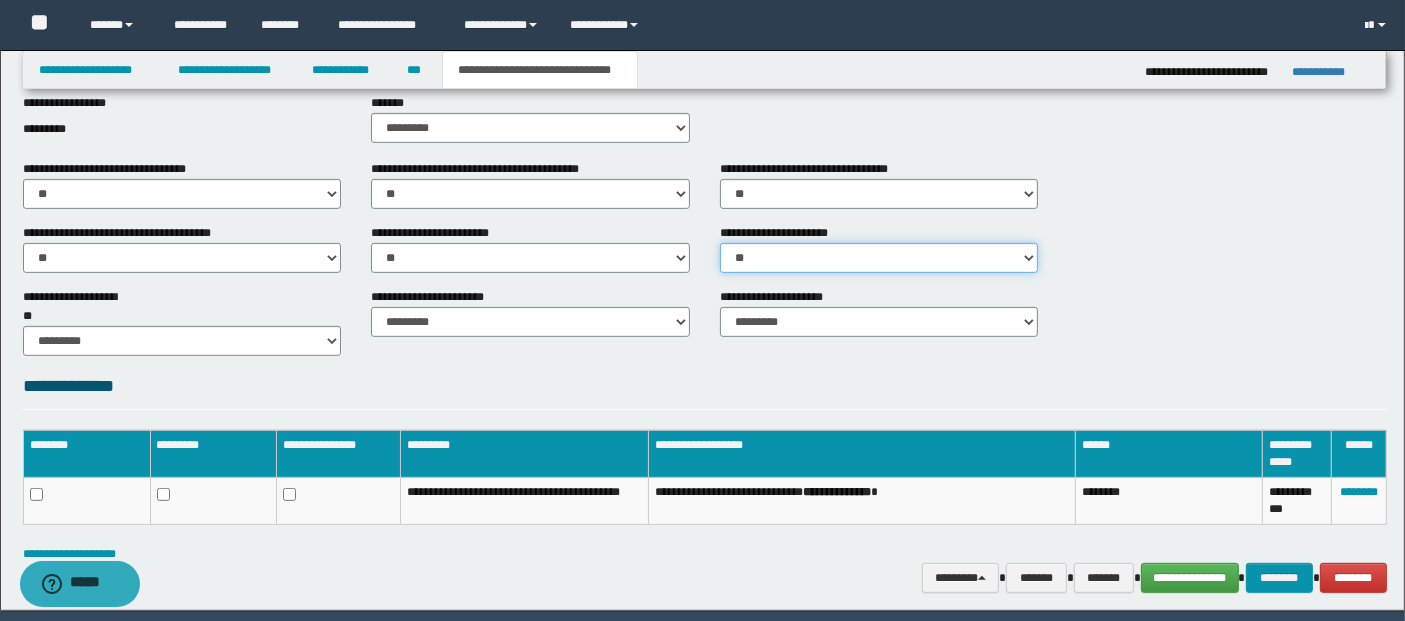 scroll, scrollTop: 809, scrollLeft: 0, axis: vertical 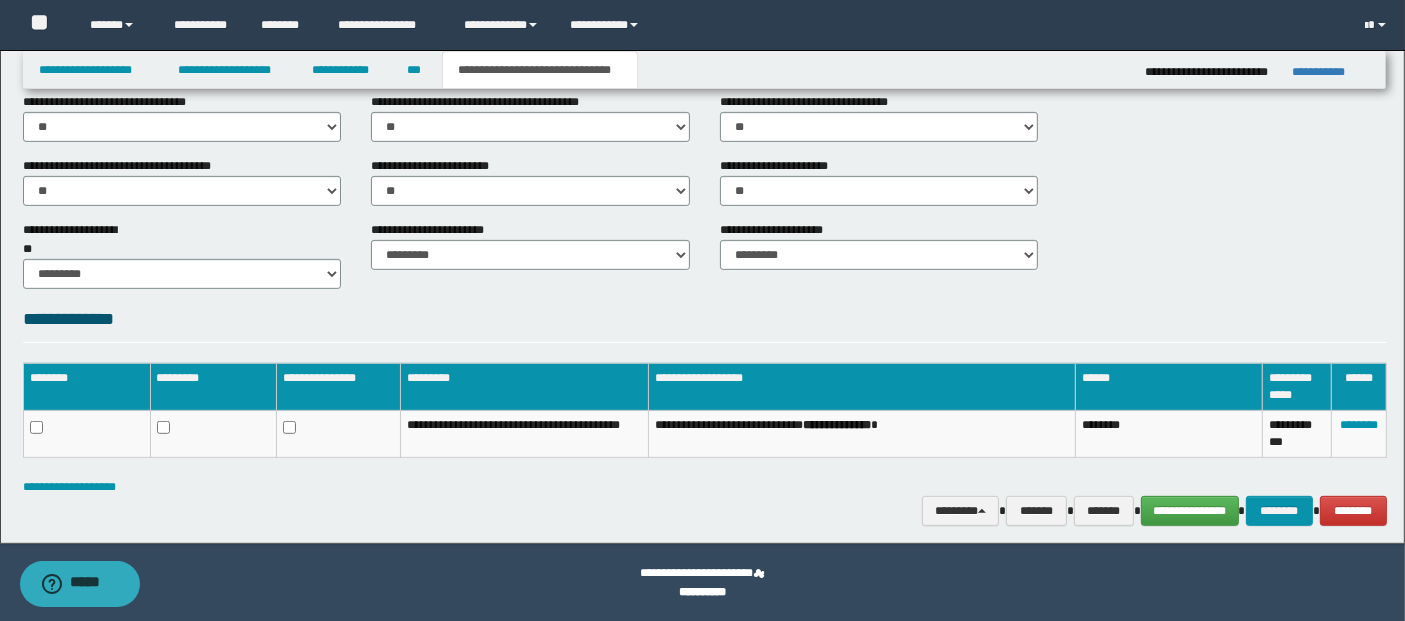 click on "**********" at bounding box center [705, 510] 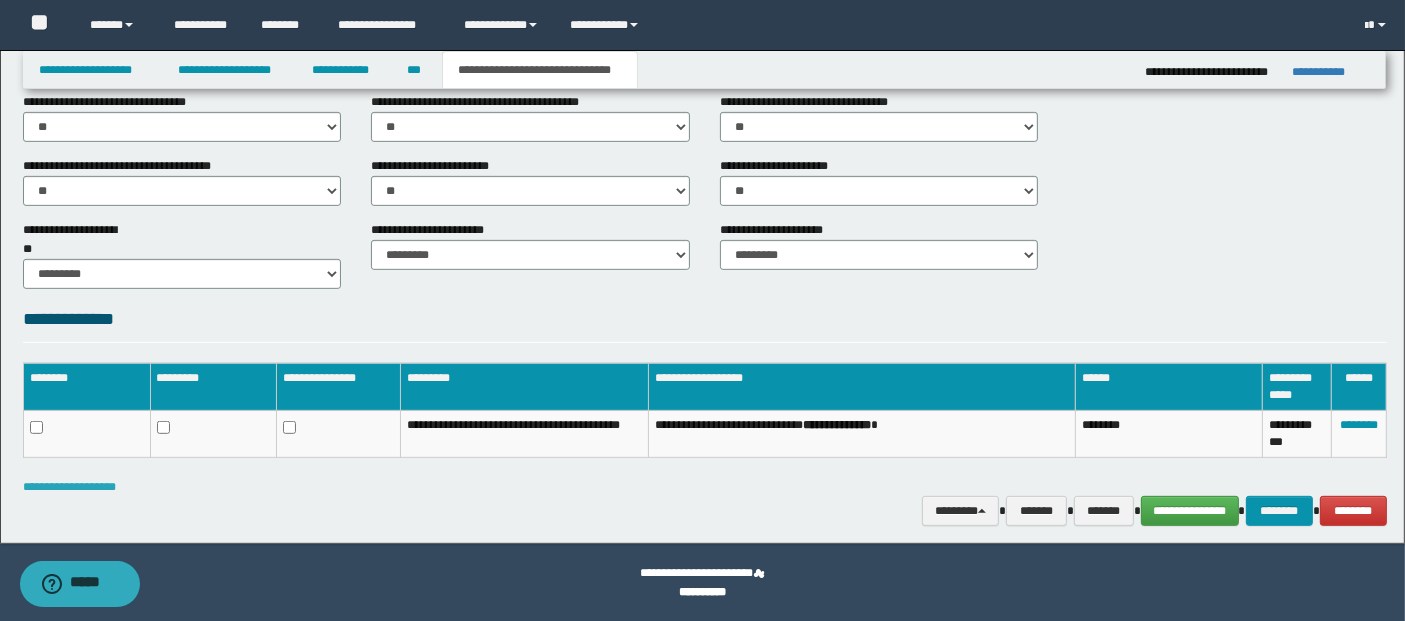 drag, startPoint x: 40, startPoint y: 486, endPoint x: 82, endPoint y: 494, distance: 42.755116 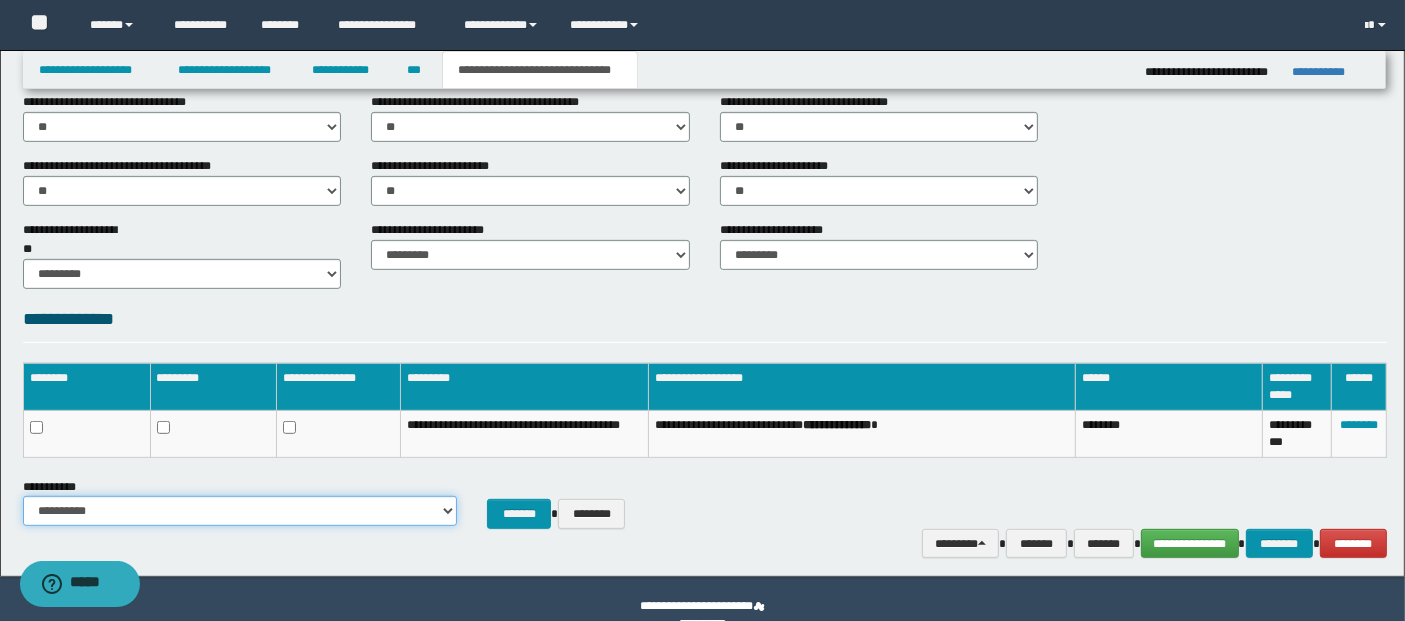 click on "**********" at bounding box center (240, 511) 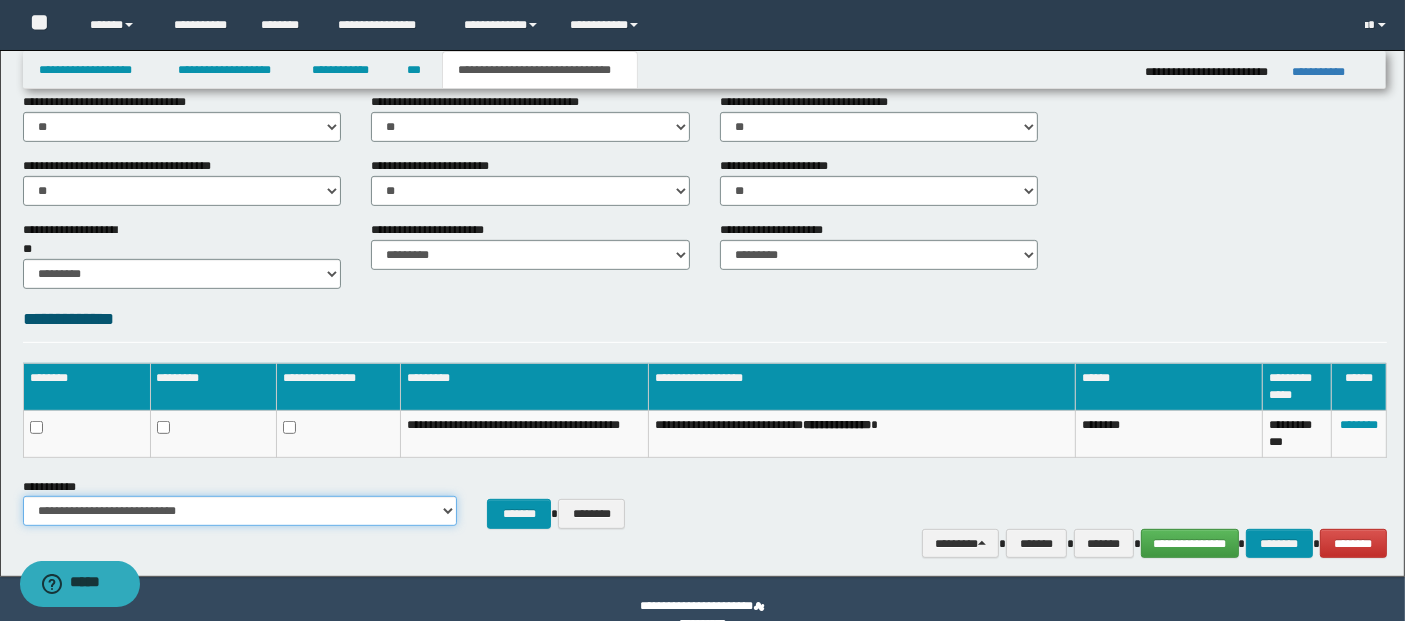 click on "**********" at bounding box center [240, 511] 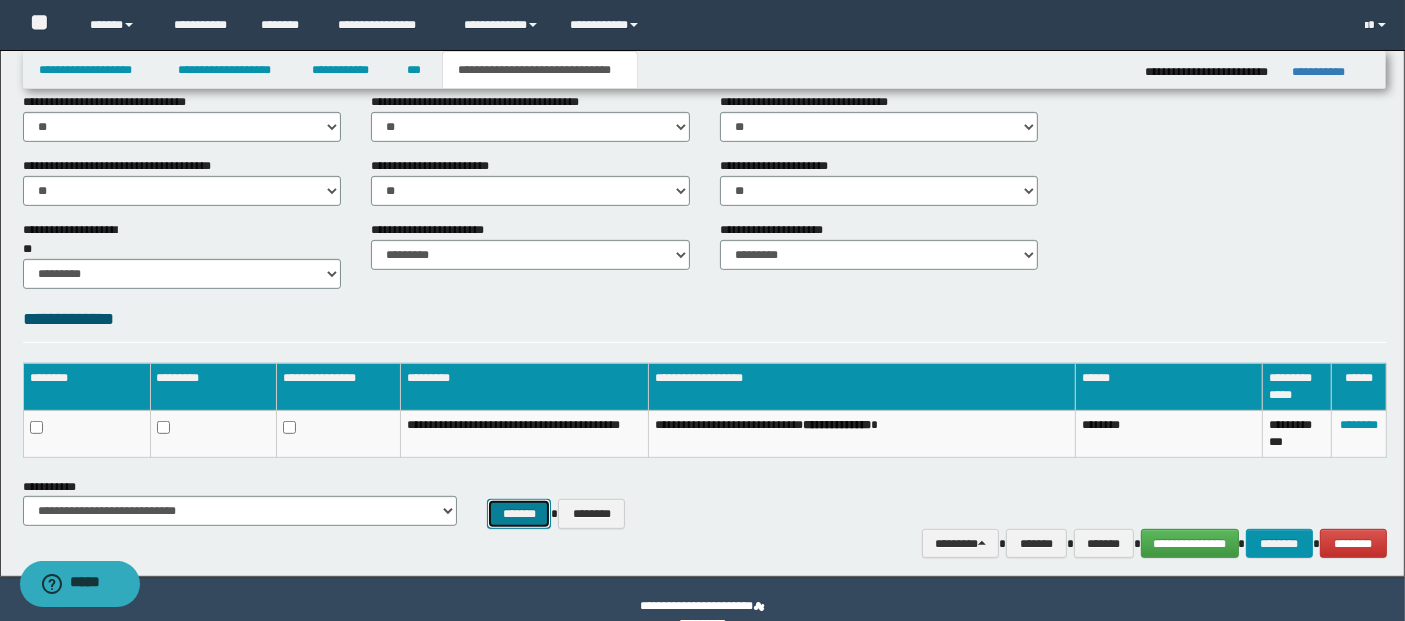 drag, startPoint x: 514, startPoint y: 506, endPoint x: 421, endPoint y: 501, distance: 93.13431 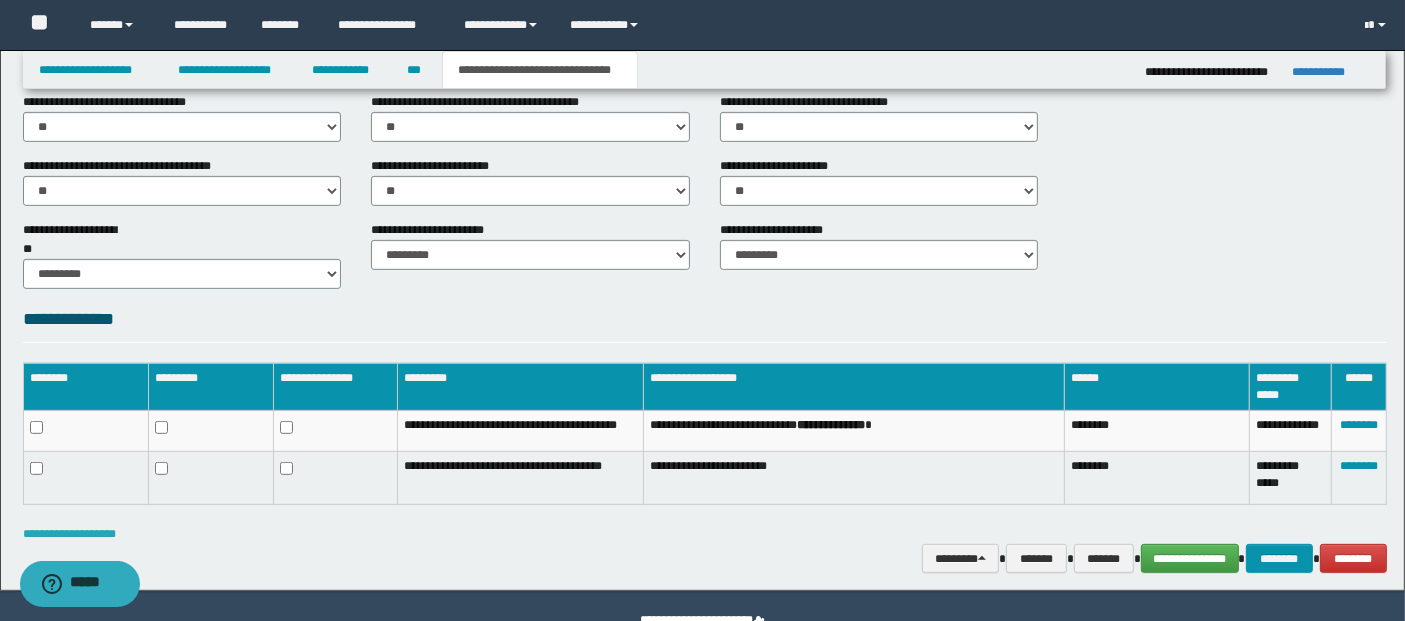 click on "**********" at bounding box center [69, 534] 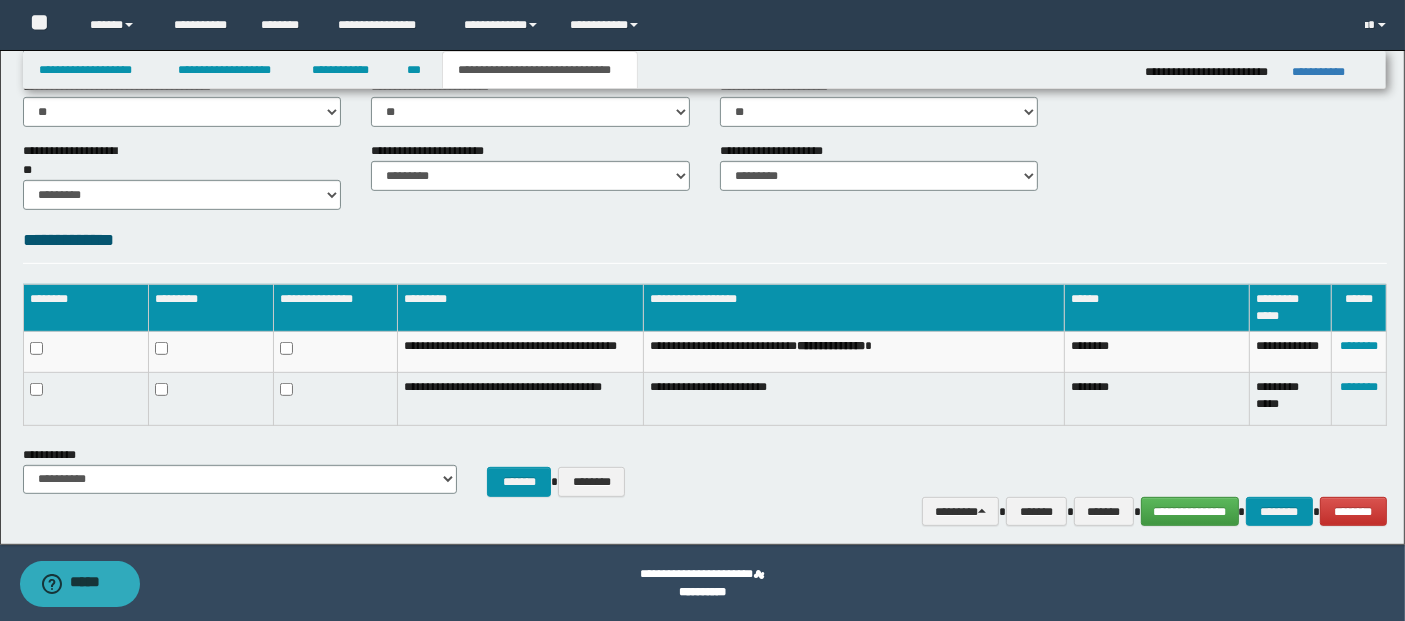 scroll, scrollTop: 888, scrollLeft: 0, axis: vertical 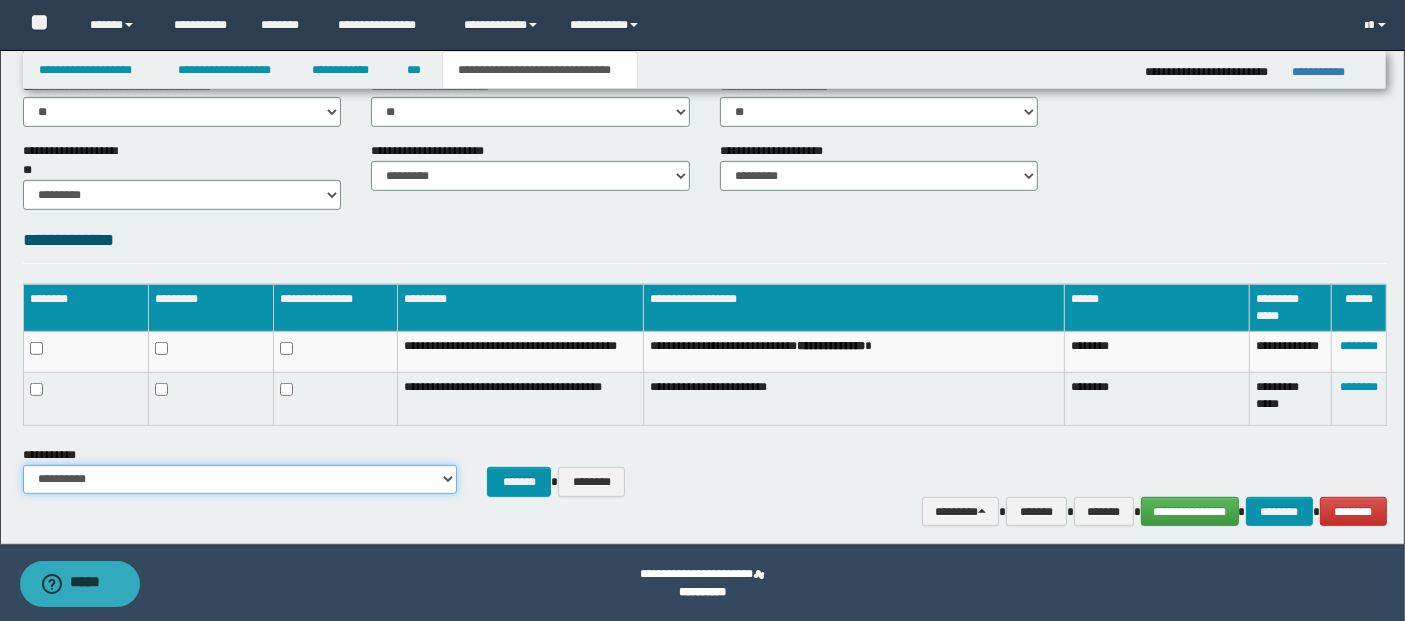 click on "**********" at bounding box center (240, 480) 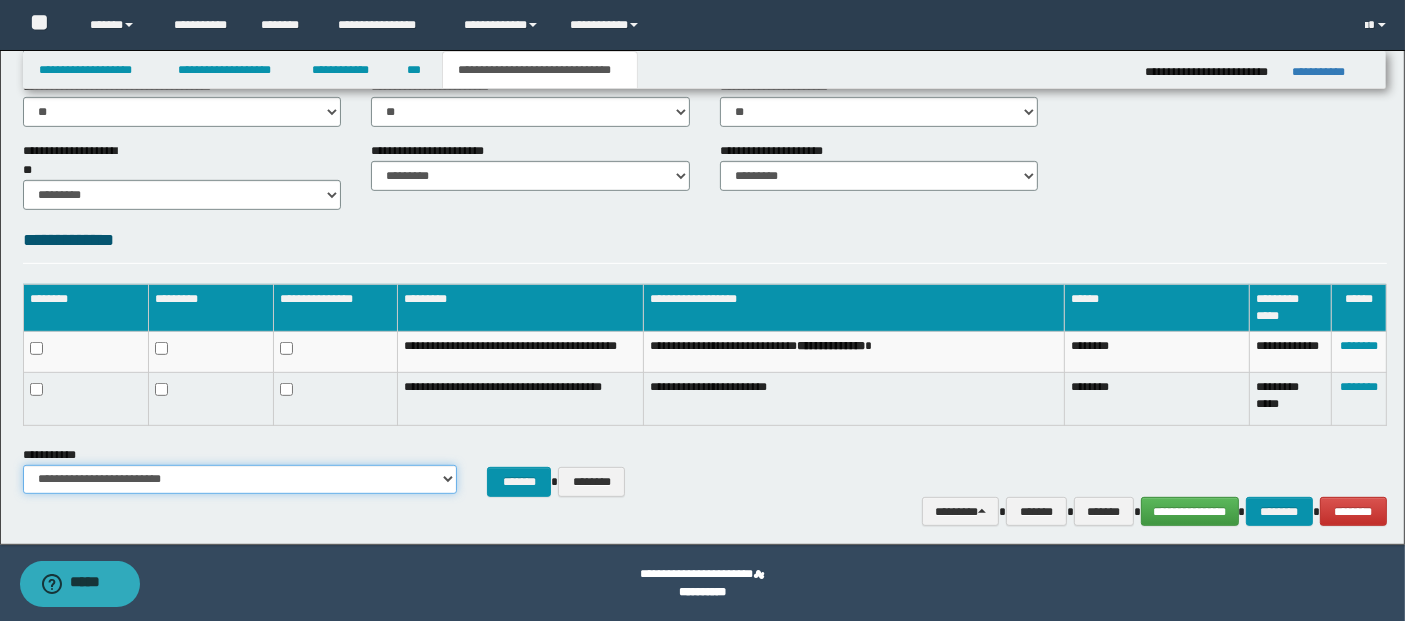 click on "**********" at bounding box center [240, 480] 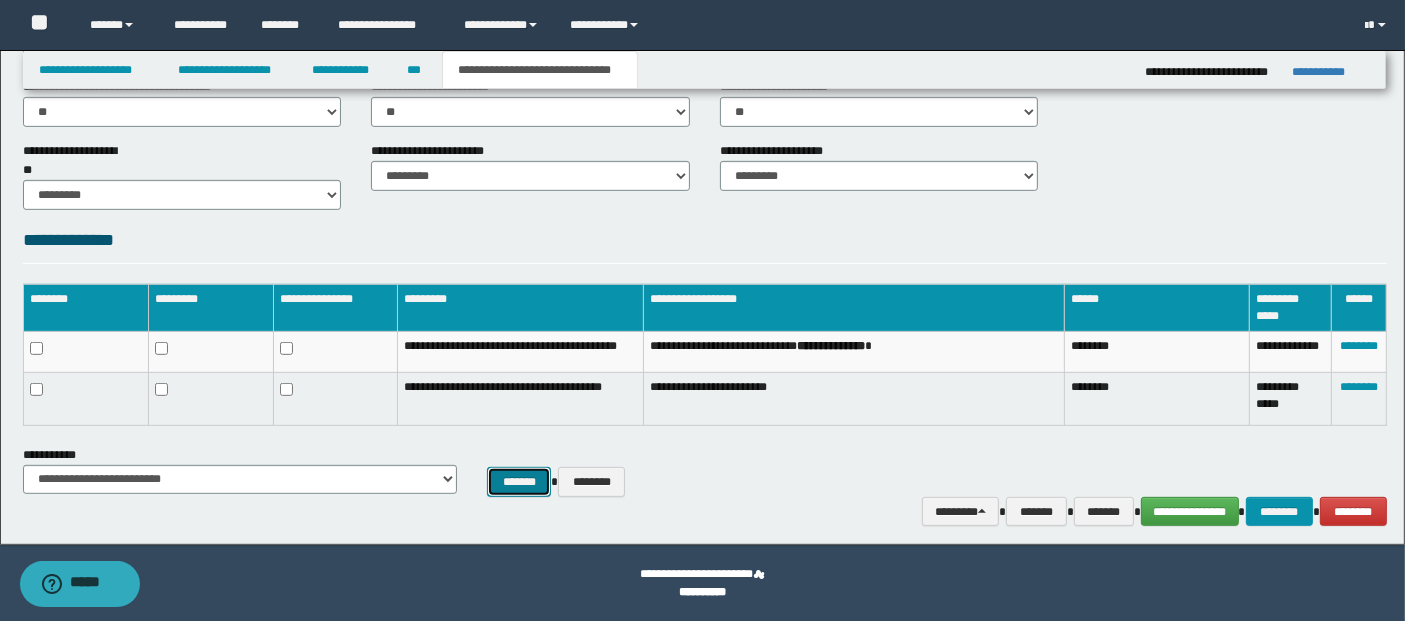 click on "*******" at bounding box center (519, 481) 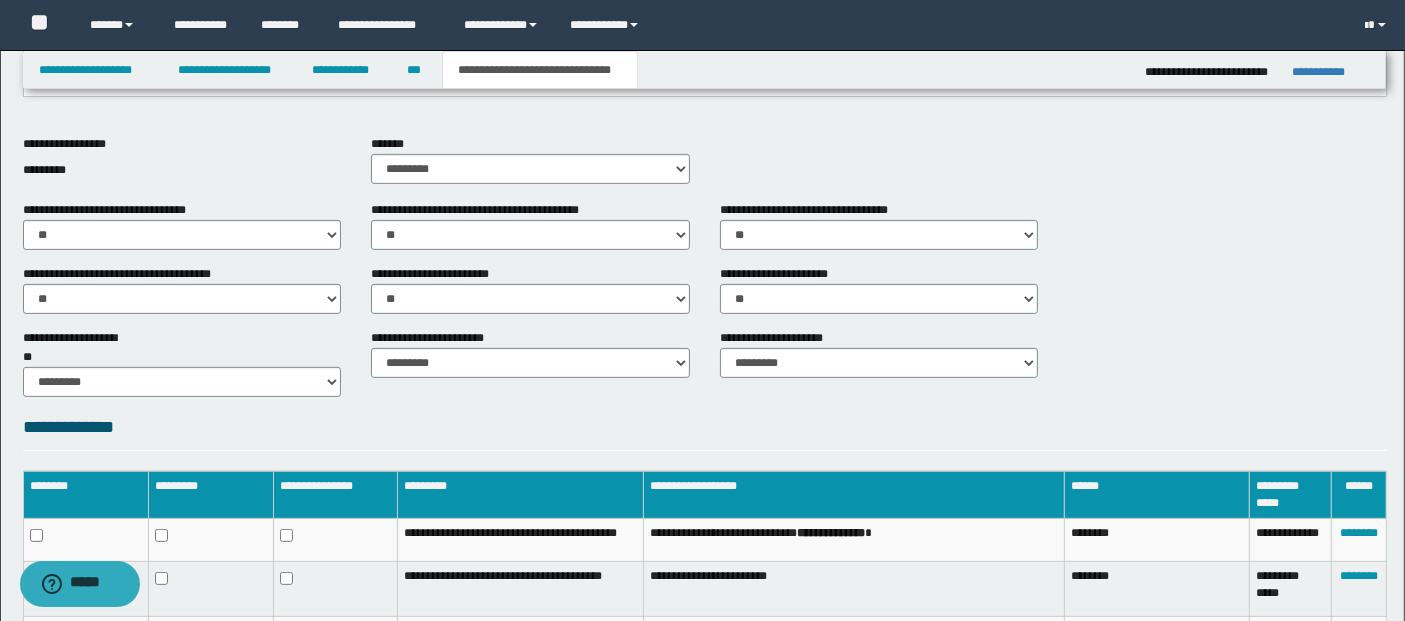 scroll, scrollTop: 666, scrollLeft: 0, axis: vertical 